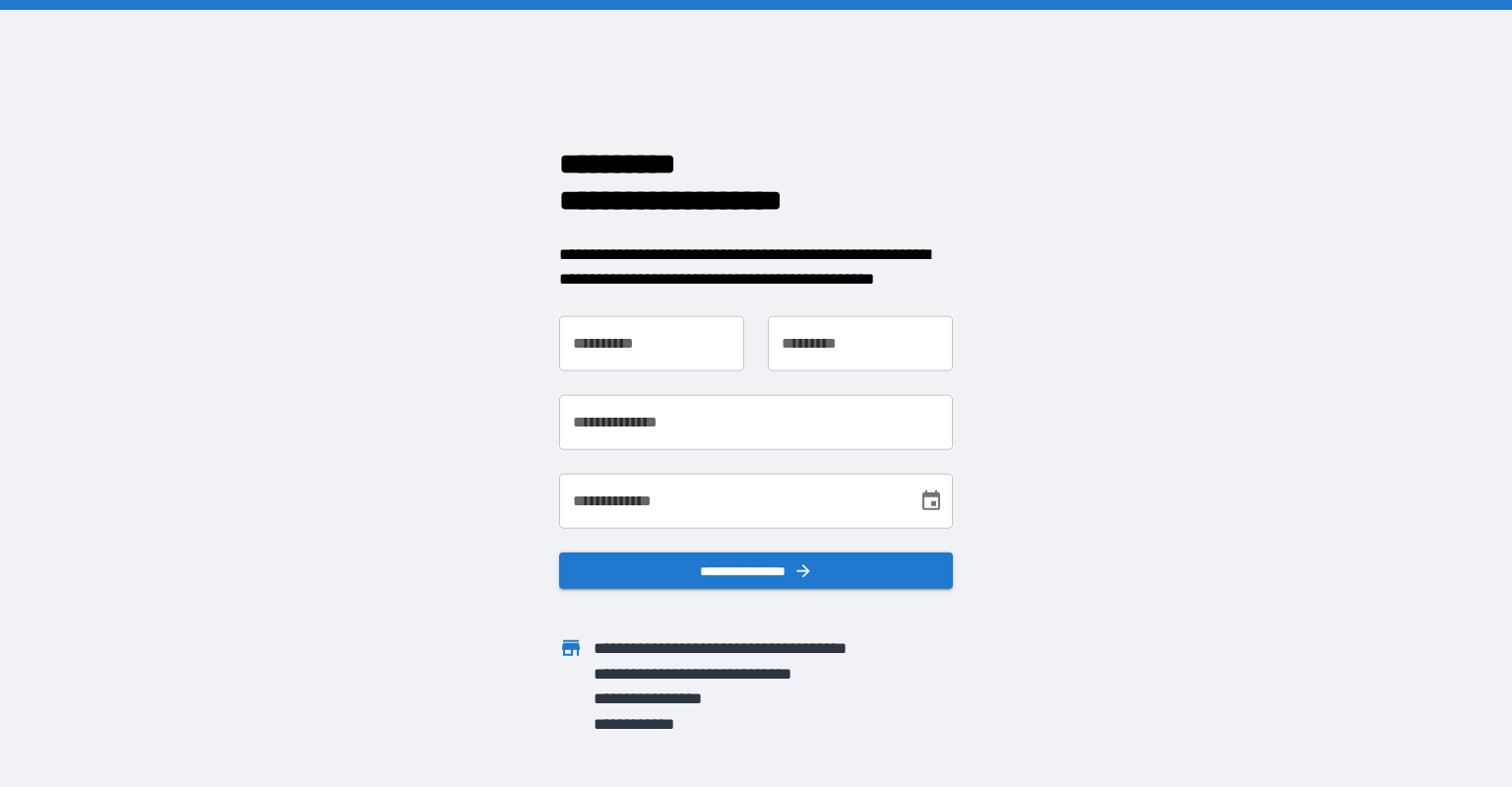 scroll, scrollTop: 0, scrollLeft: 0, axis: both 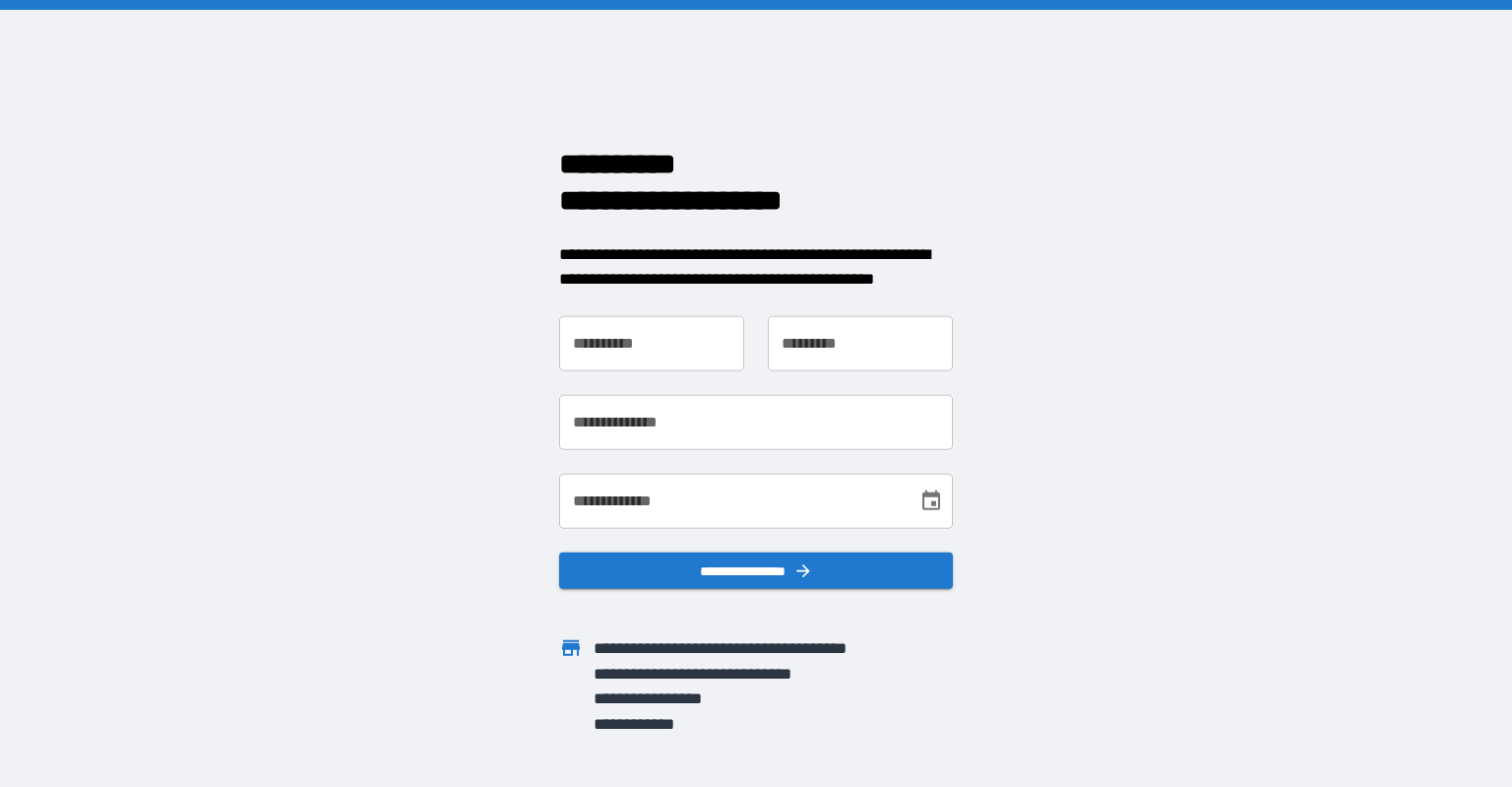 drag, startPoint x: 652, startPoint y: 347, endPoint x: 641, endPoint y: 317, distance: 31.95309 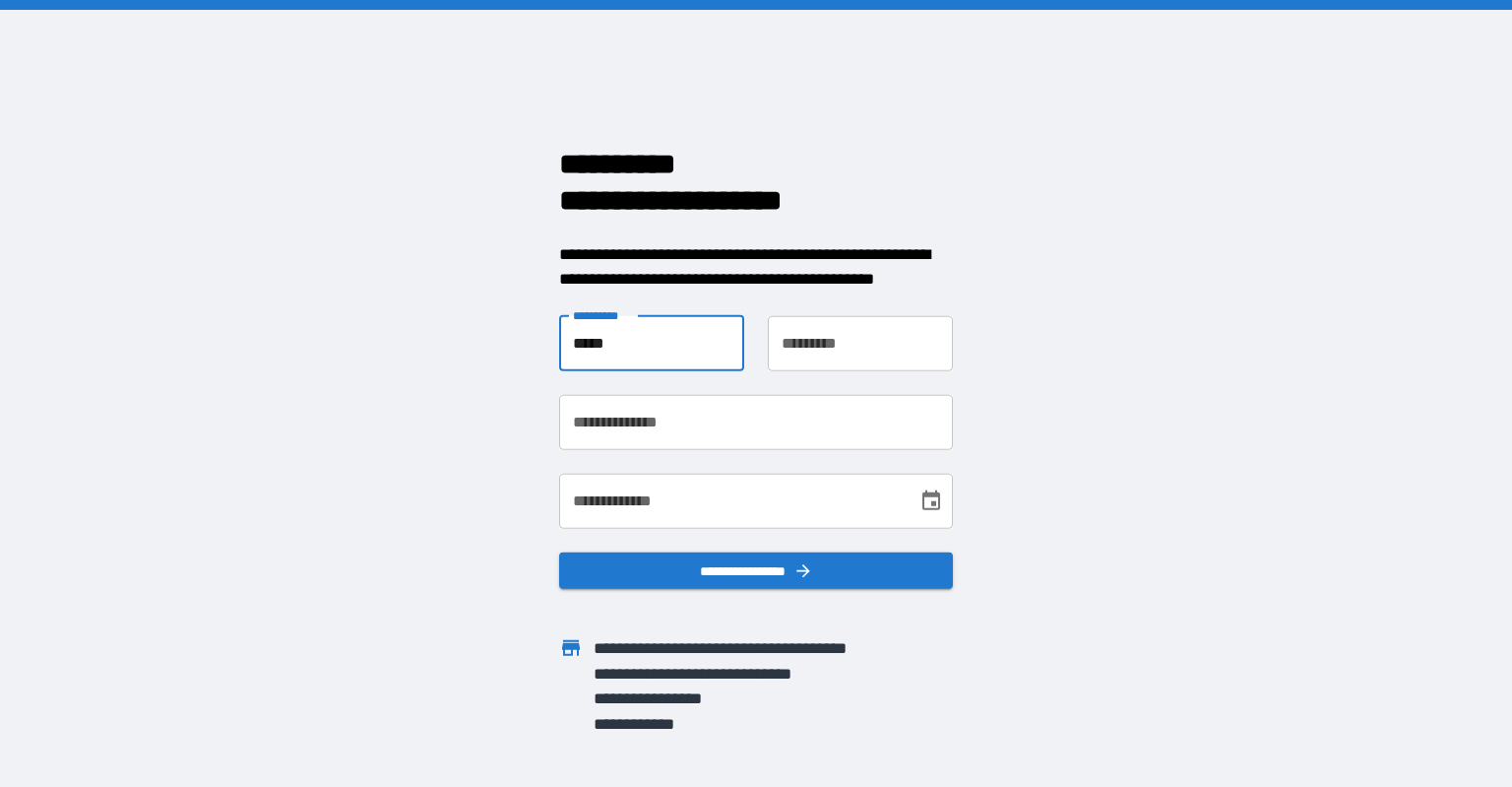 type on "*****" 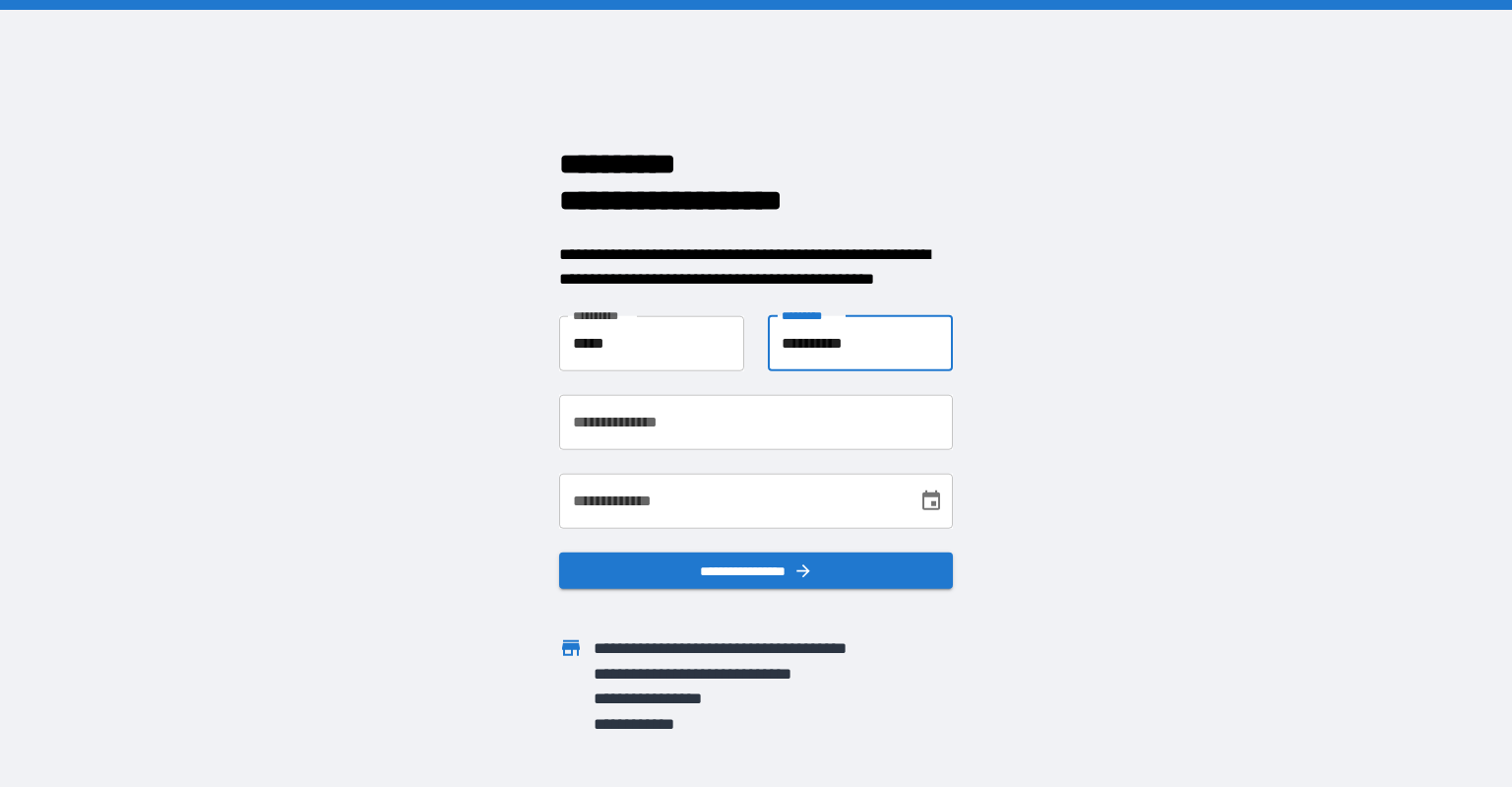 type on "**********" 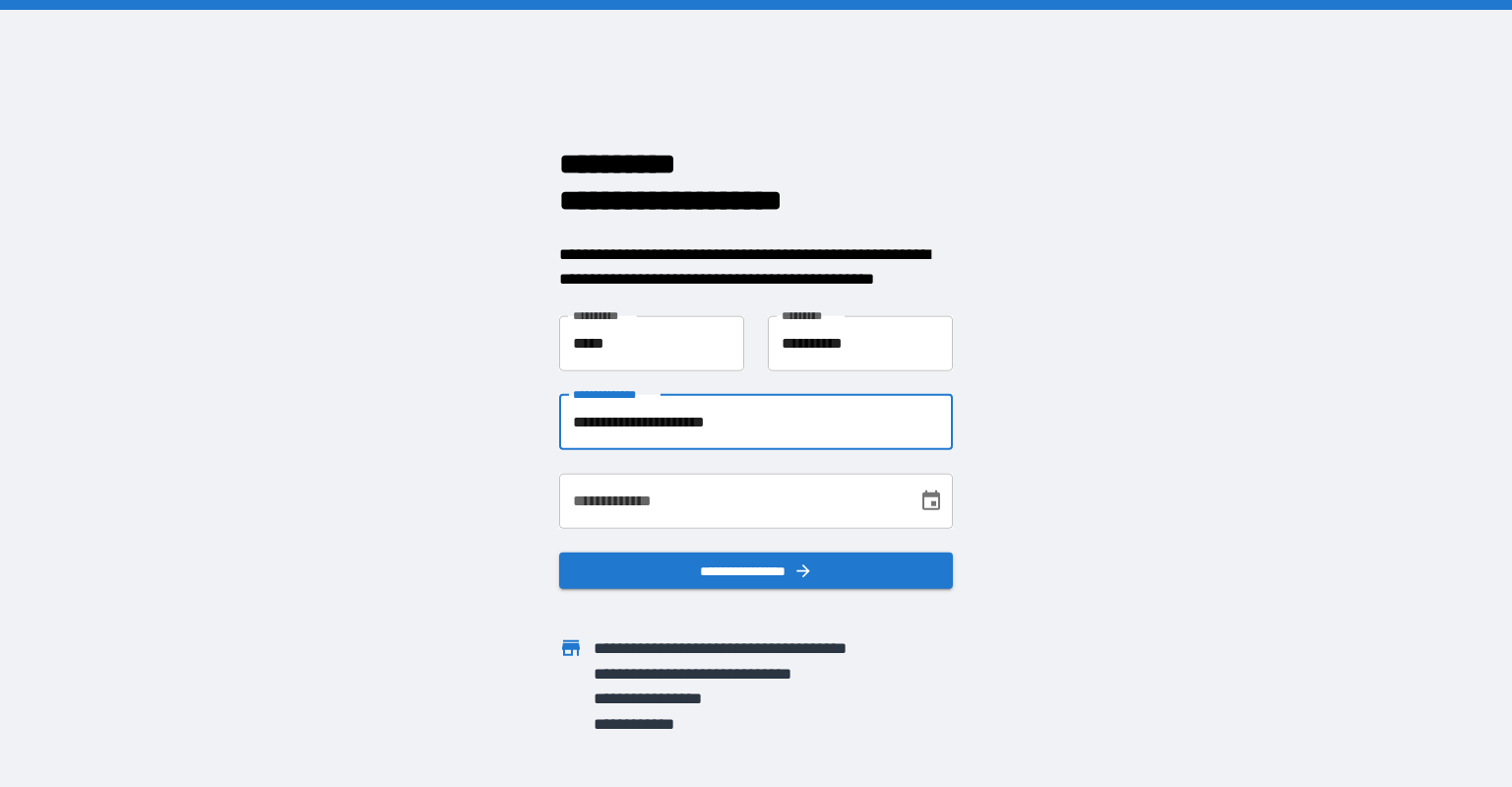 type on "**********" 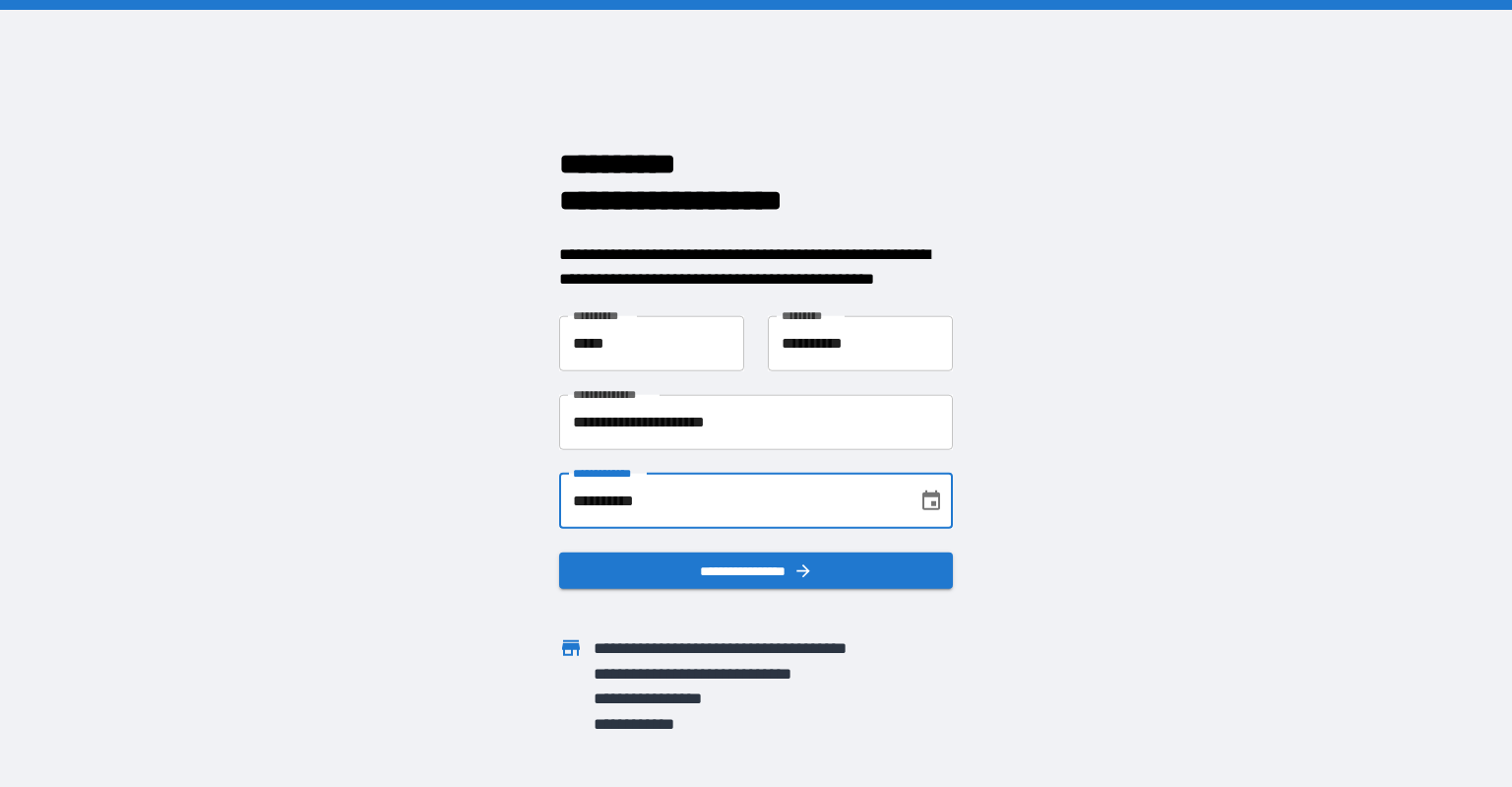 type on "**********" 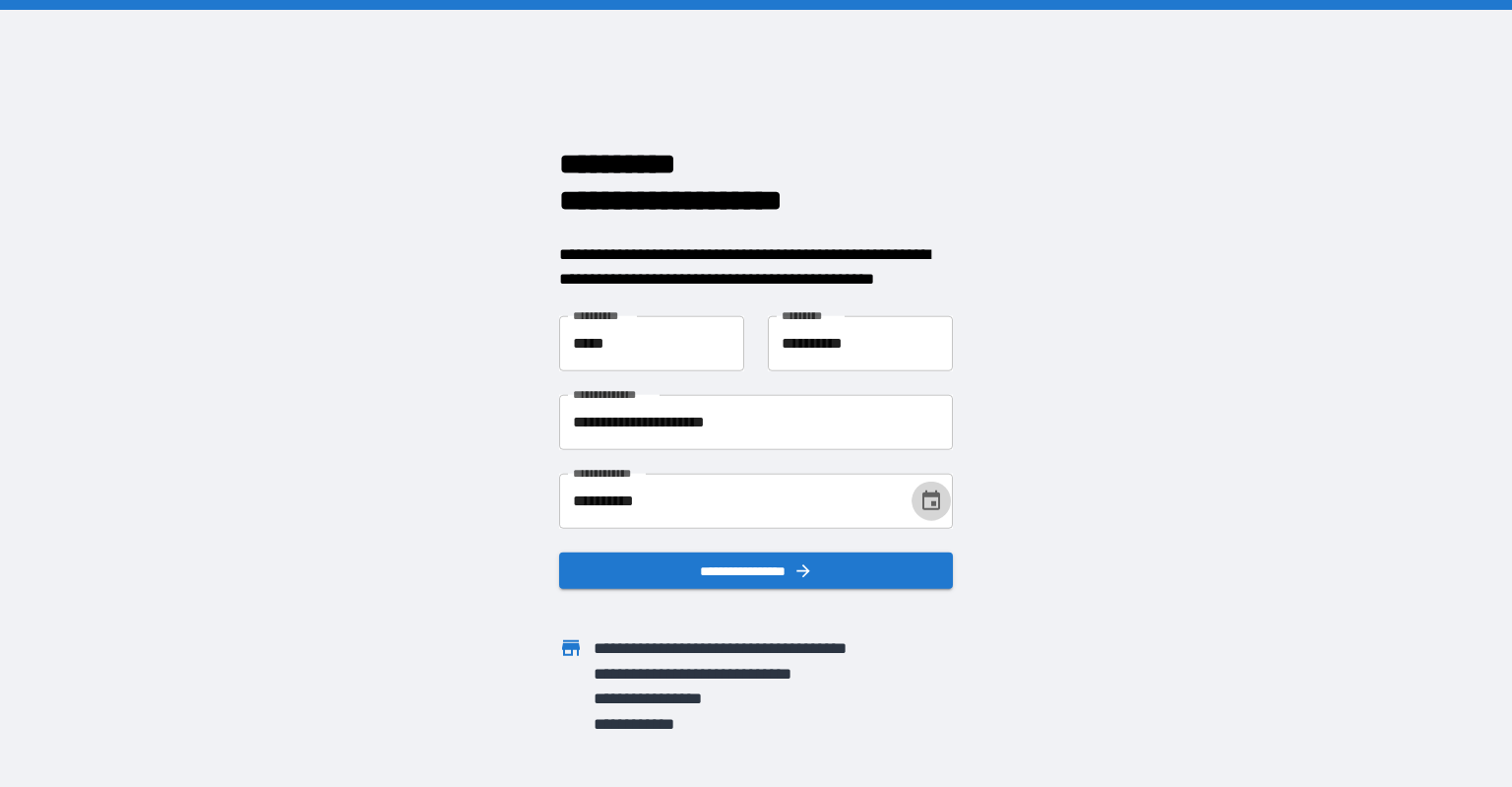 type 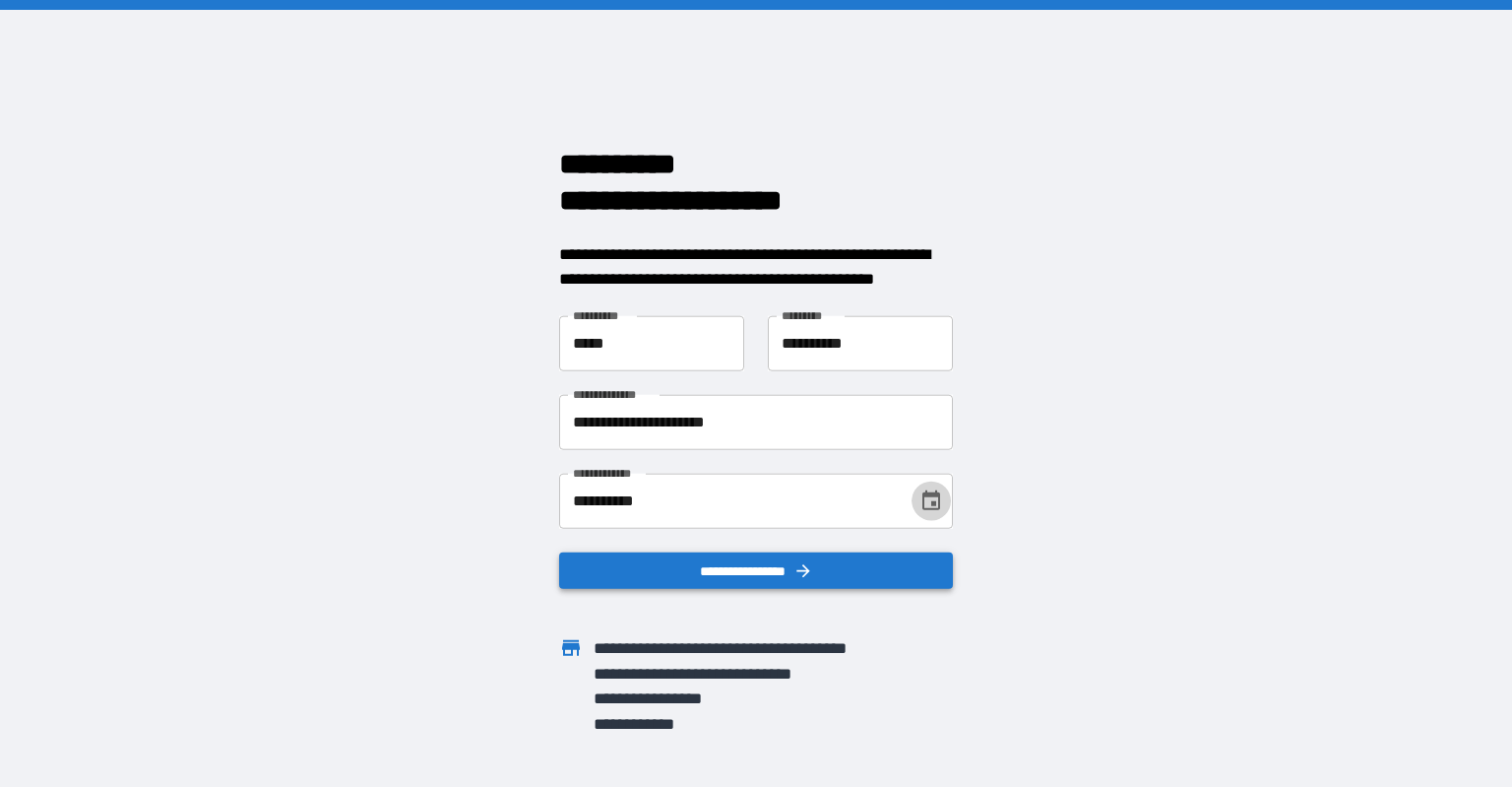 click on "**********" at bounding box center [756, 570] 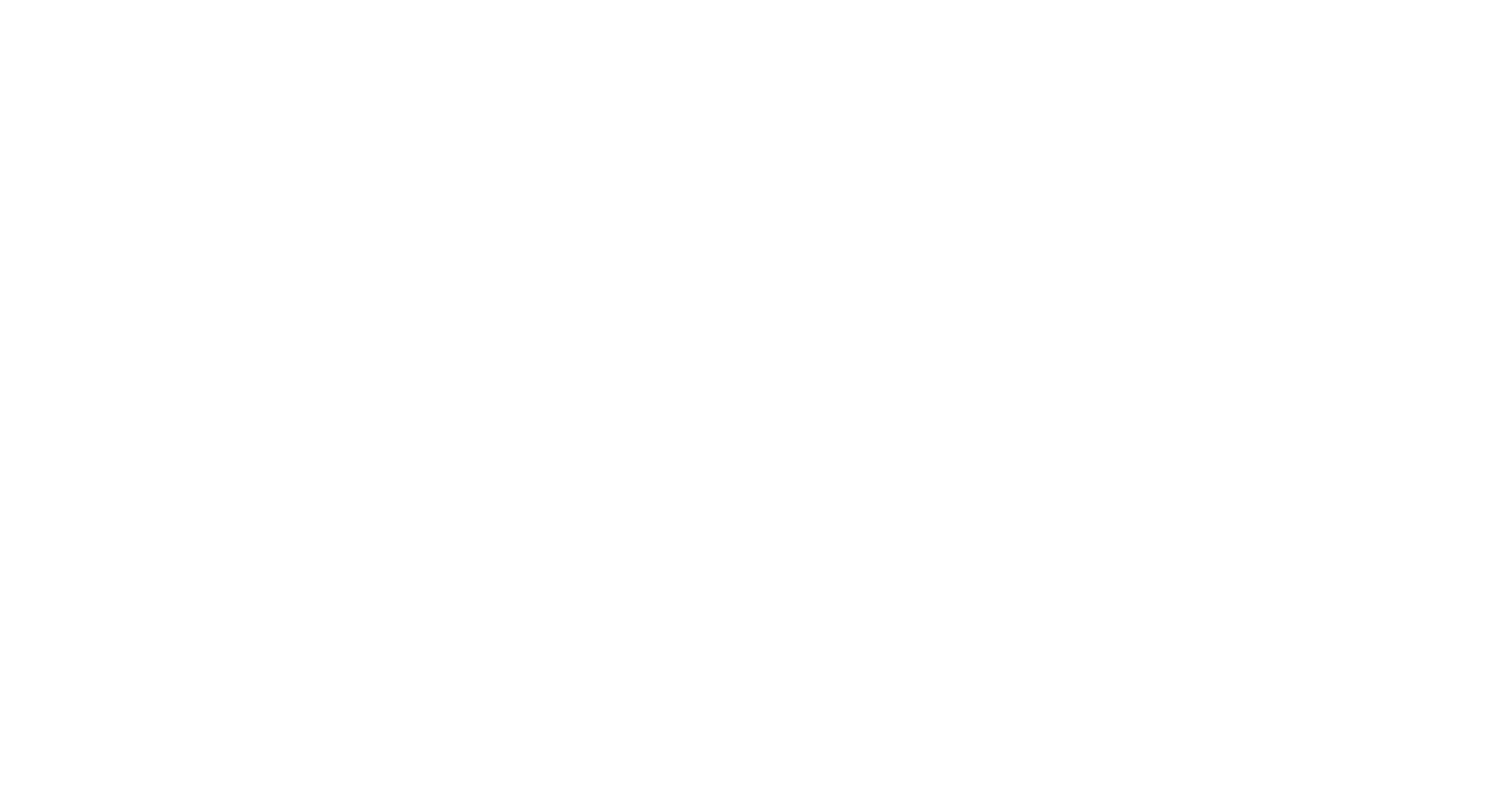 scroll, scrollTop: 0, scrollLeft: 0, axis: both 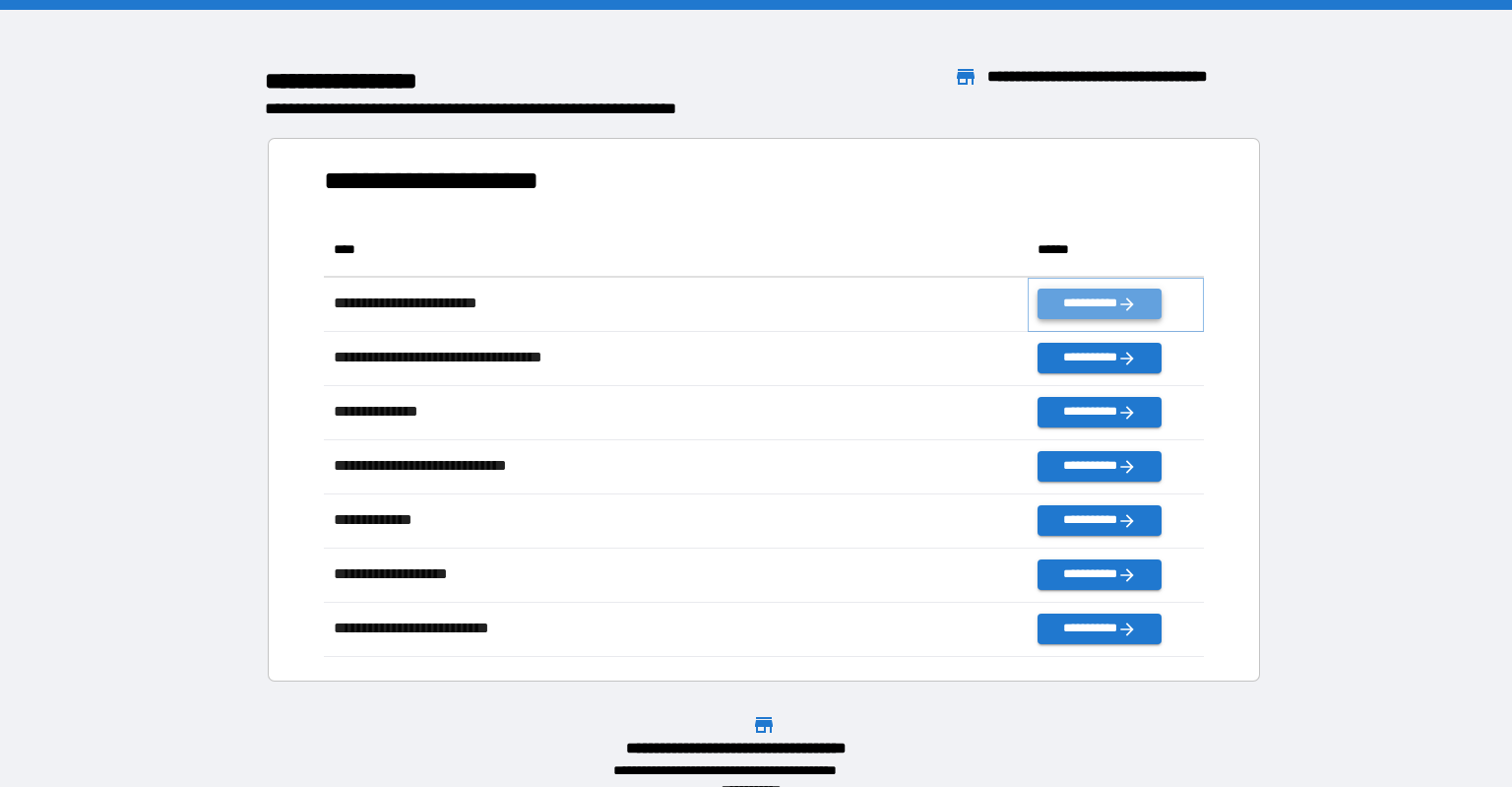 click on "**********" at bounding box center (1100, 303) 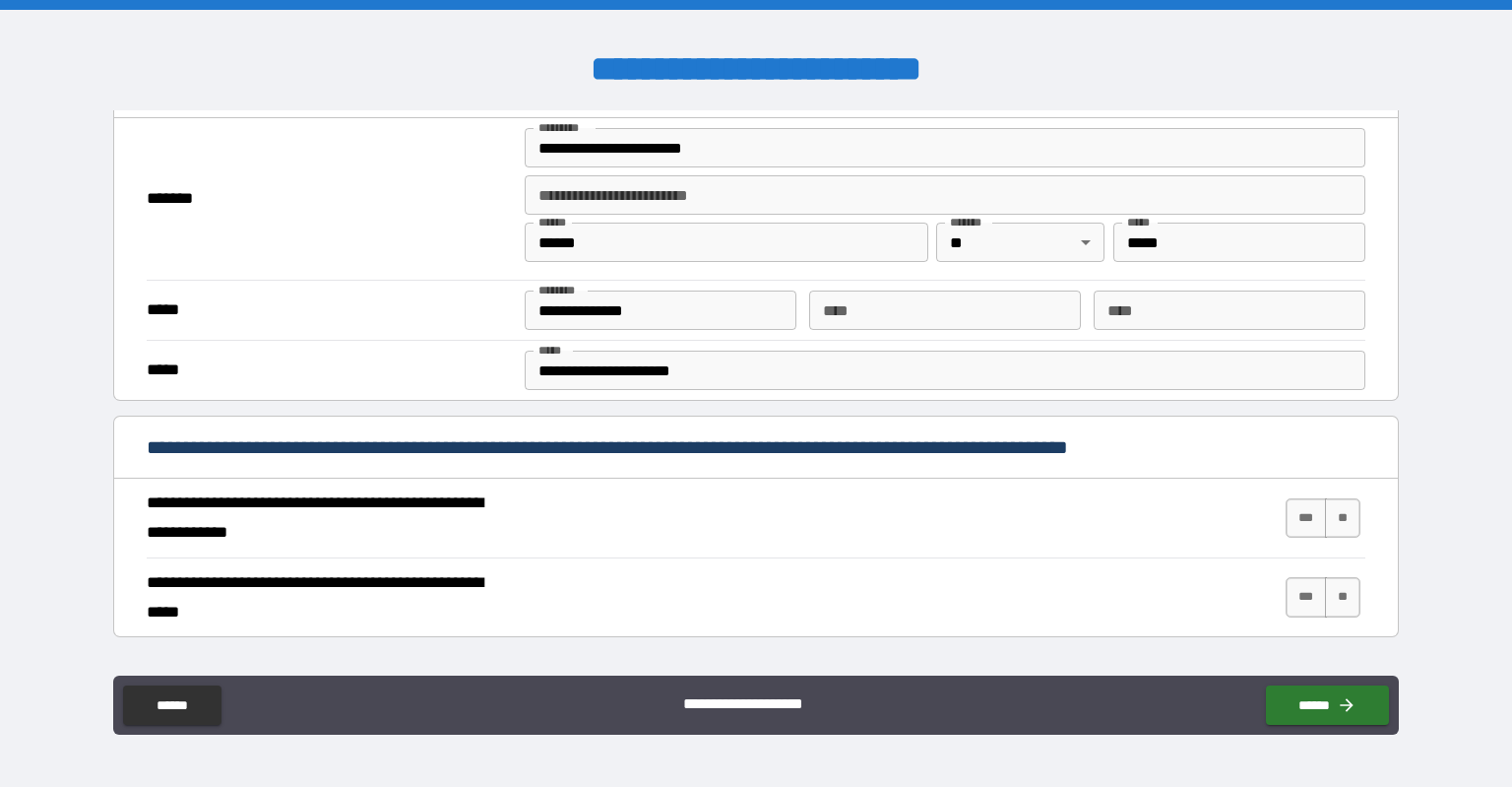 scroll, scrollTop: 453, scrollLeft: 0, axis: vertical 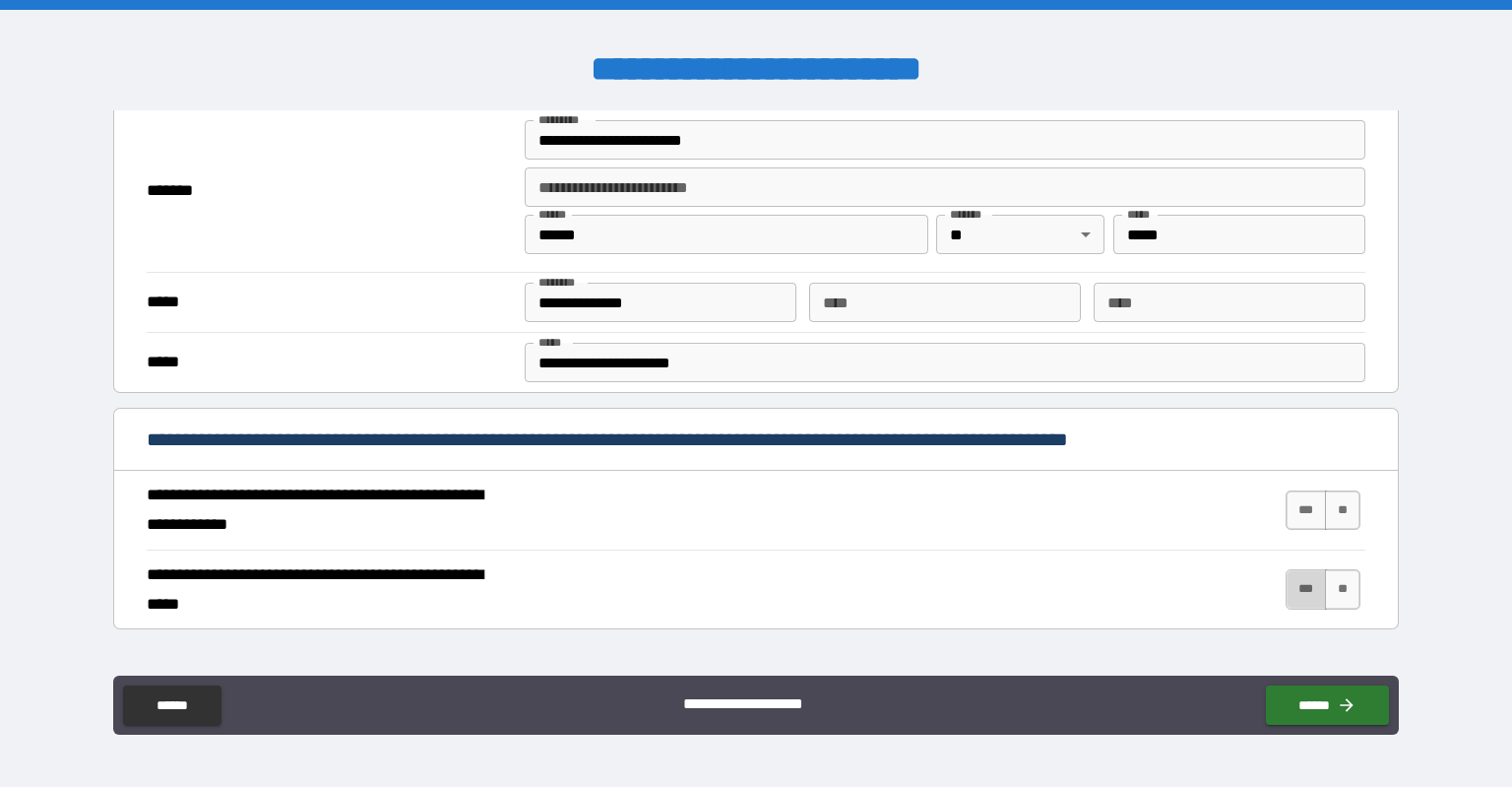 click on "***" at bounding box center [1306, 589] 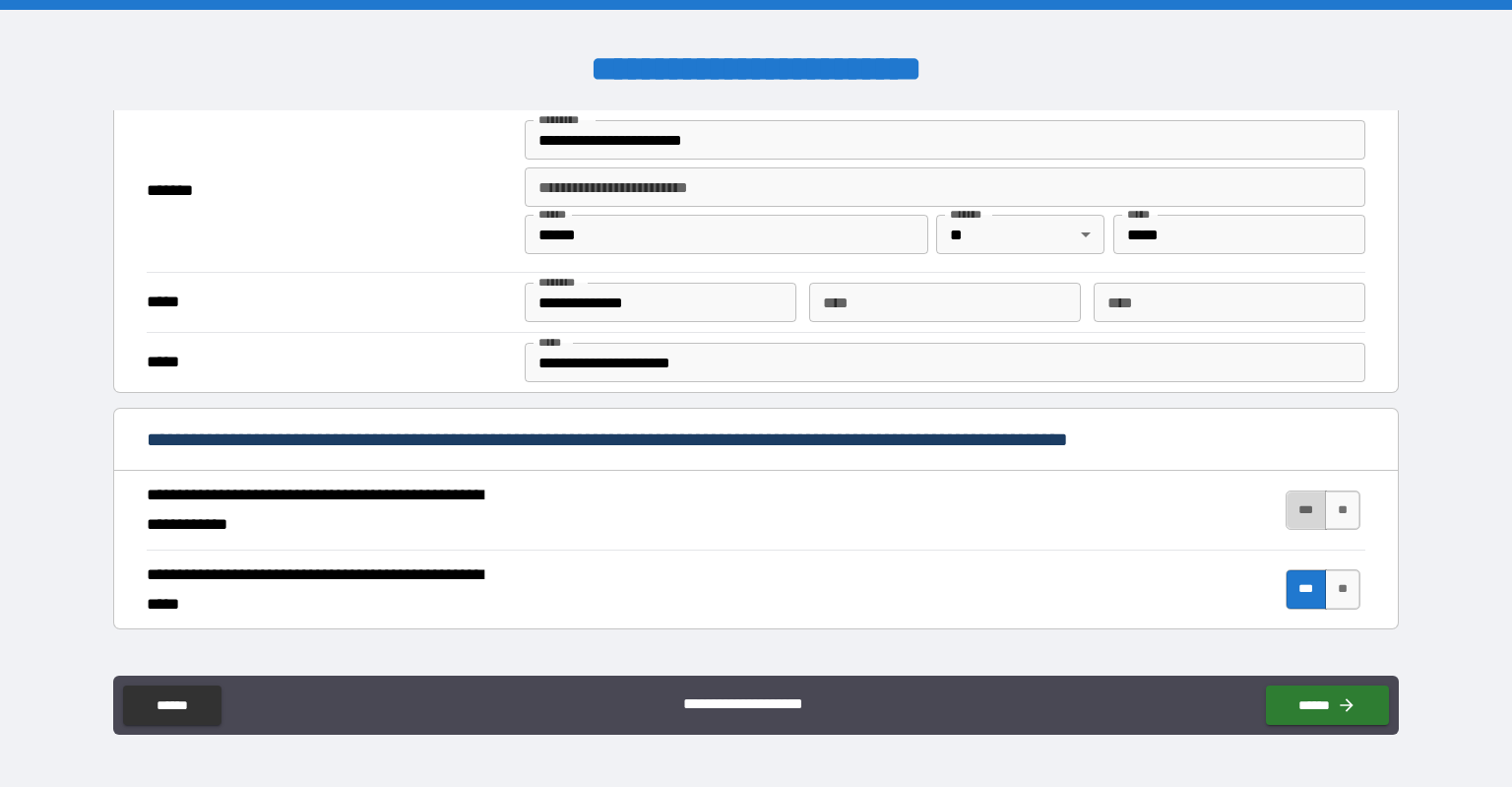 click on "***" at bounding box center (1306, 510) 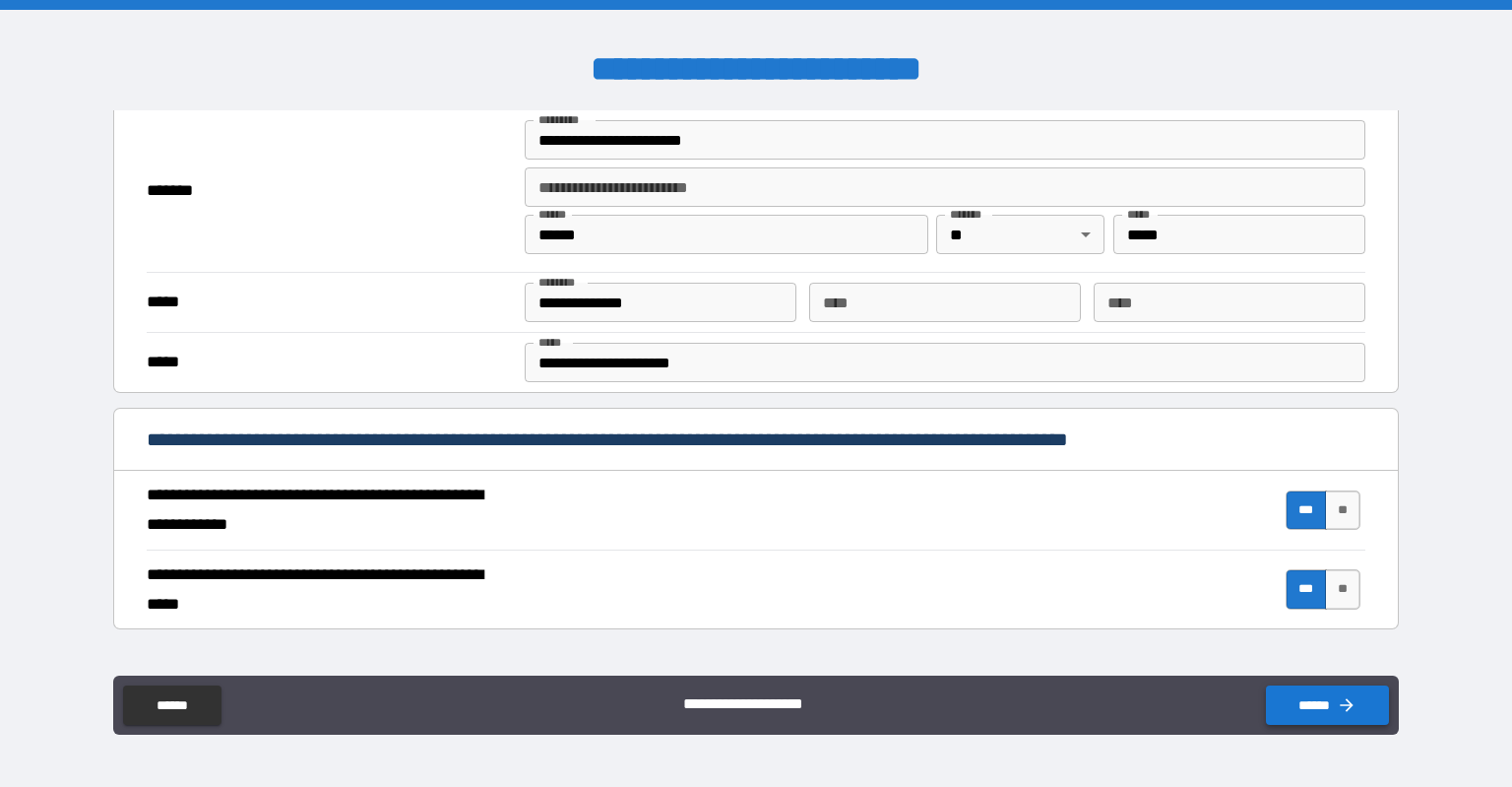 click on "******" at bounding box center (1327, 705) 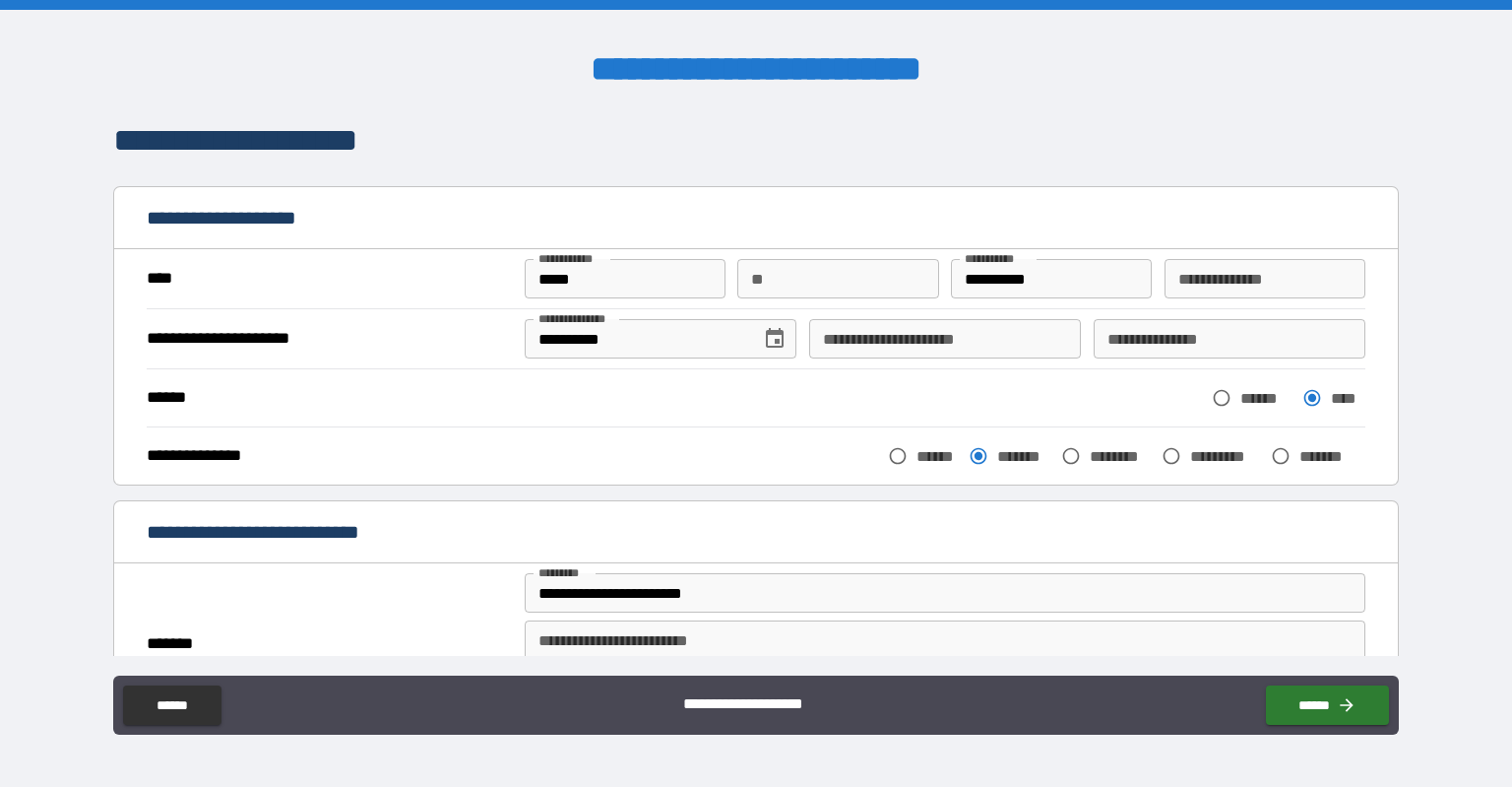 scroll, scrollTop: 567, scrollLeft: 0, axis: vertical 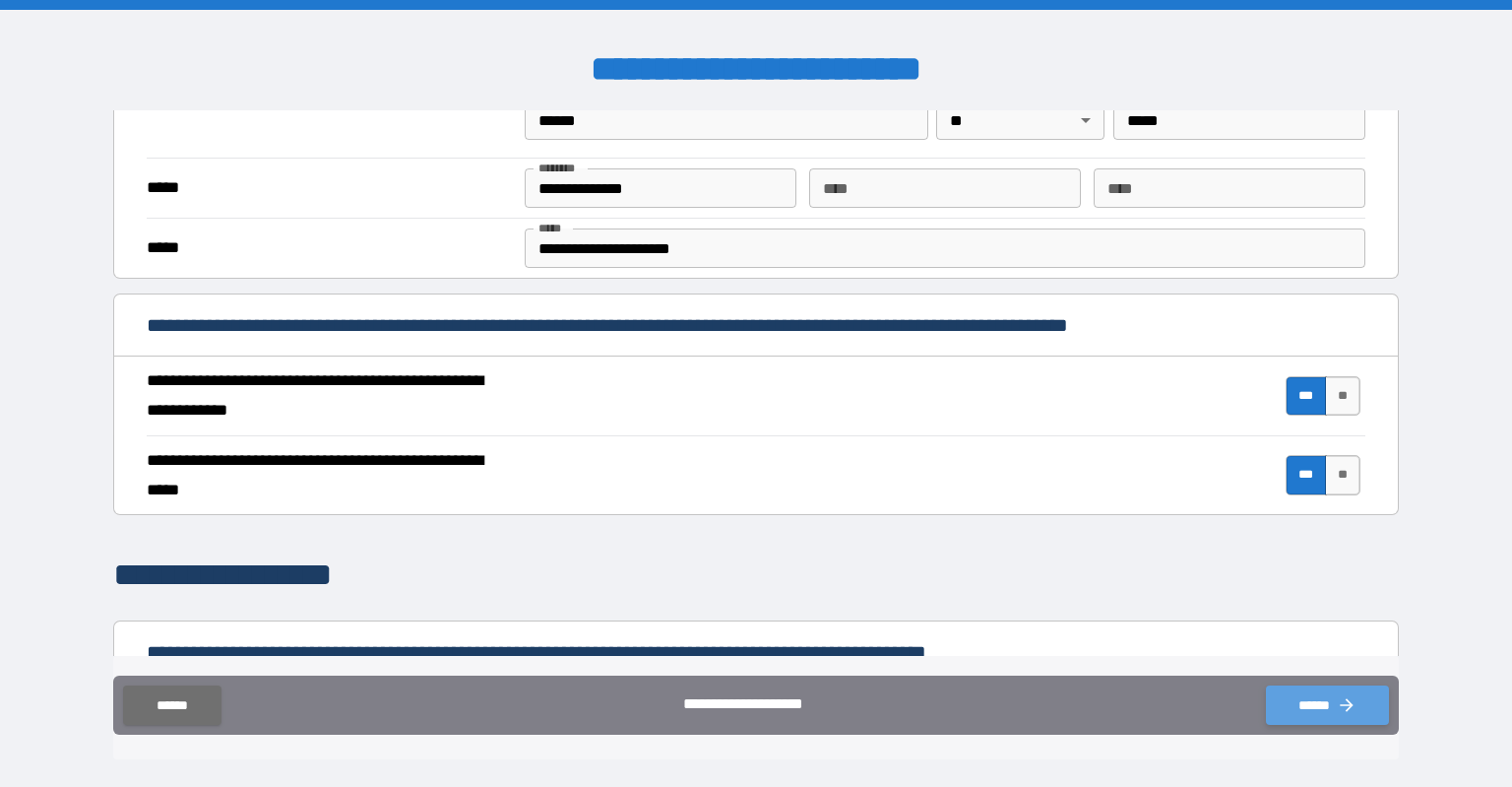 click on "******" at bounding box center [1327, 705] 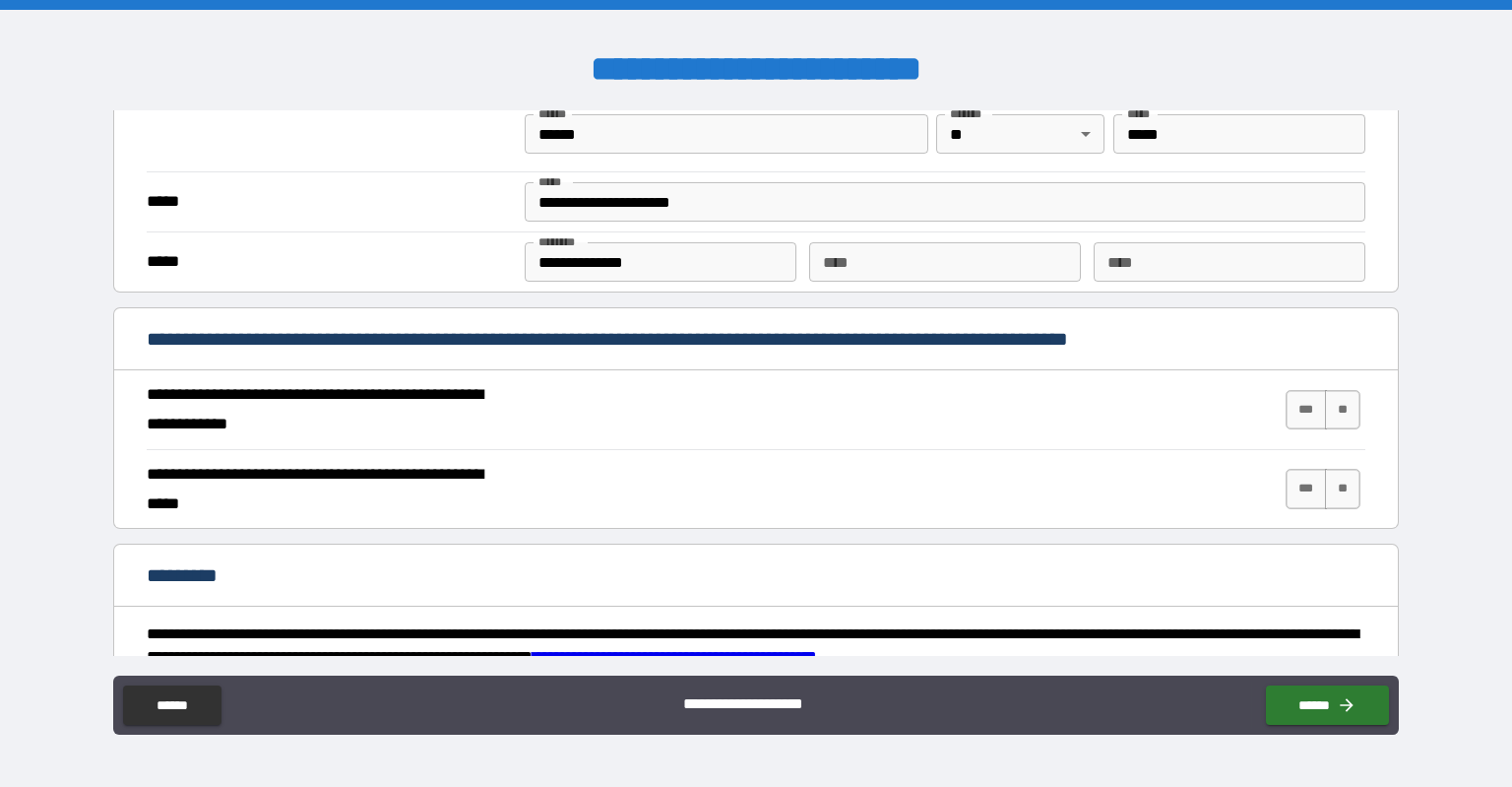 scroll, scrollTop: 1588, scrollLeft: 0, axis: vertical 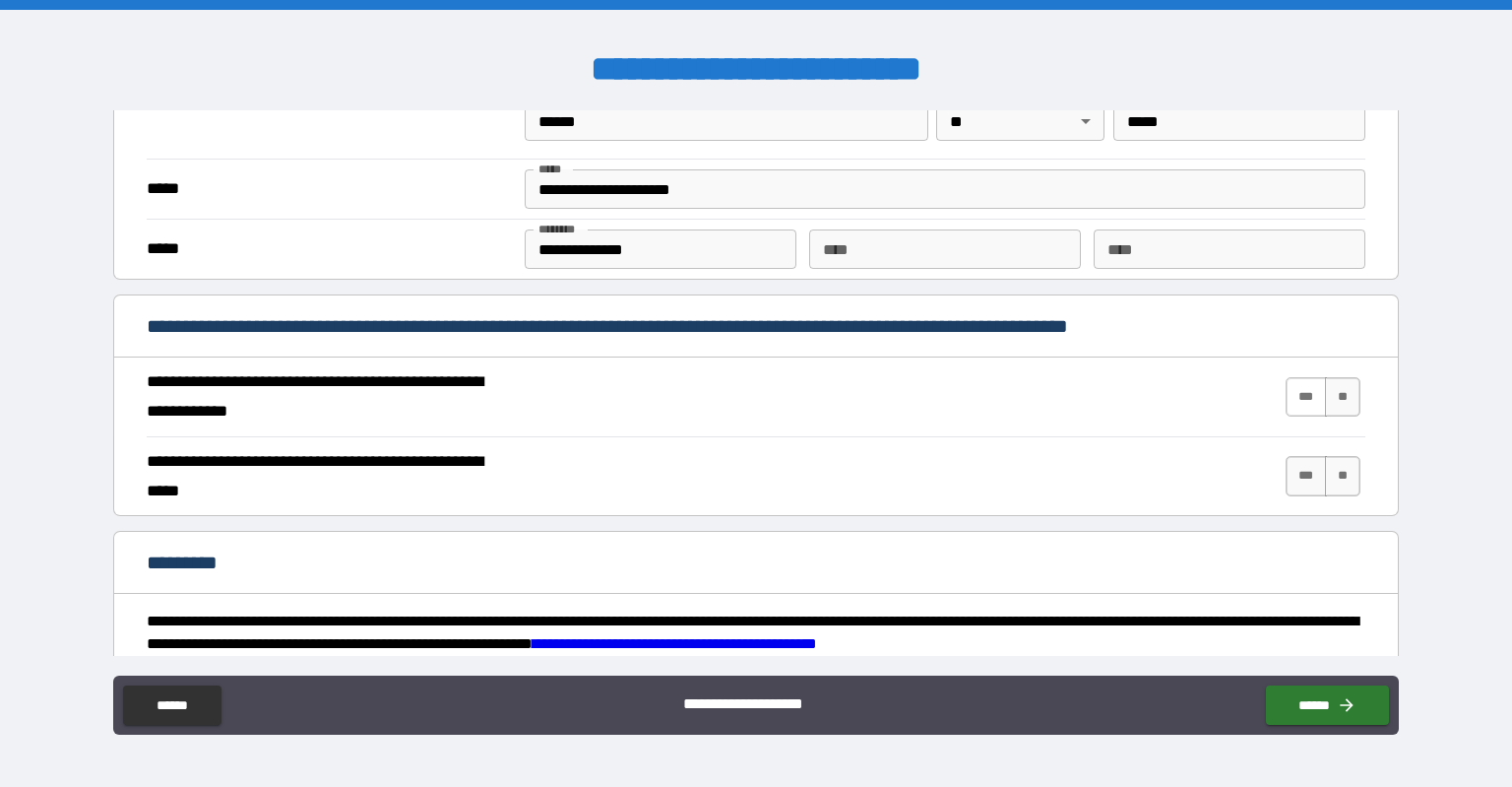 click on "***" at bounding box center [1306, 397] 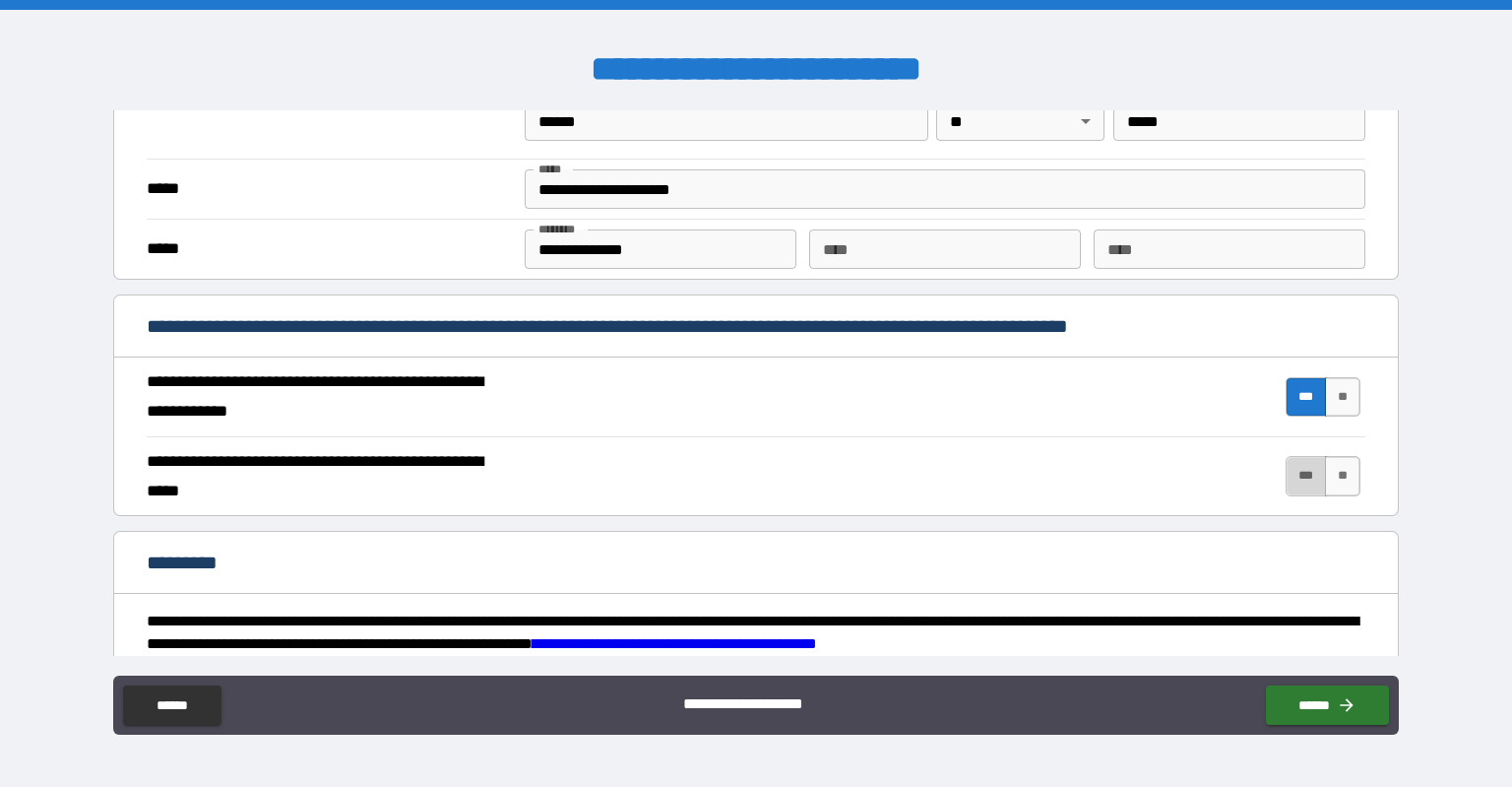 click on "***" at bounding box center [1306, 476] 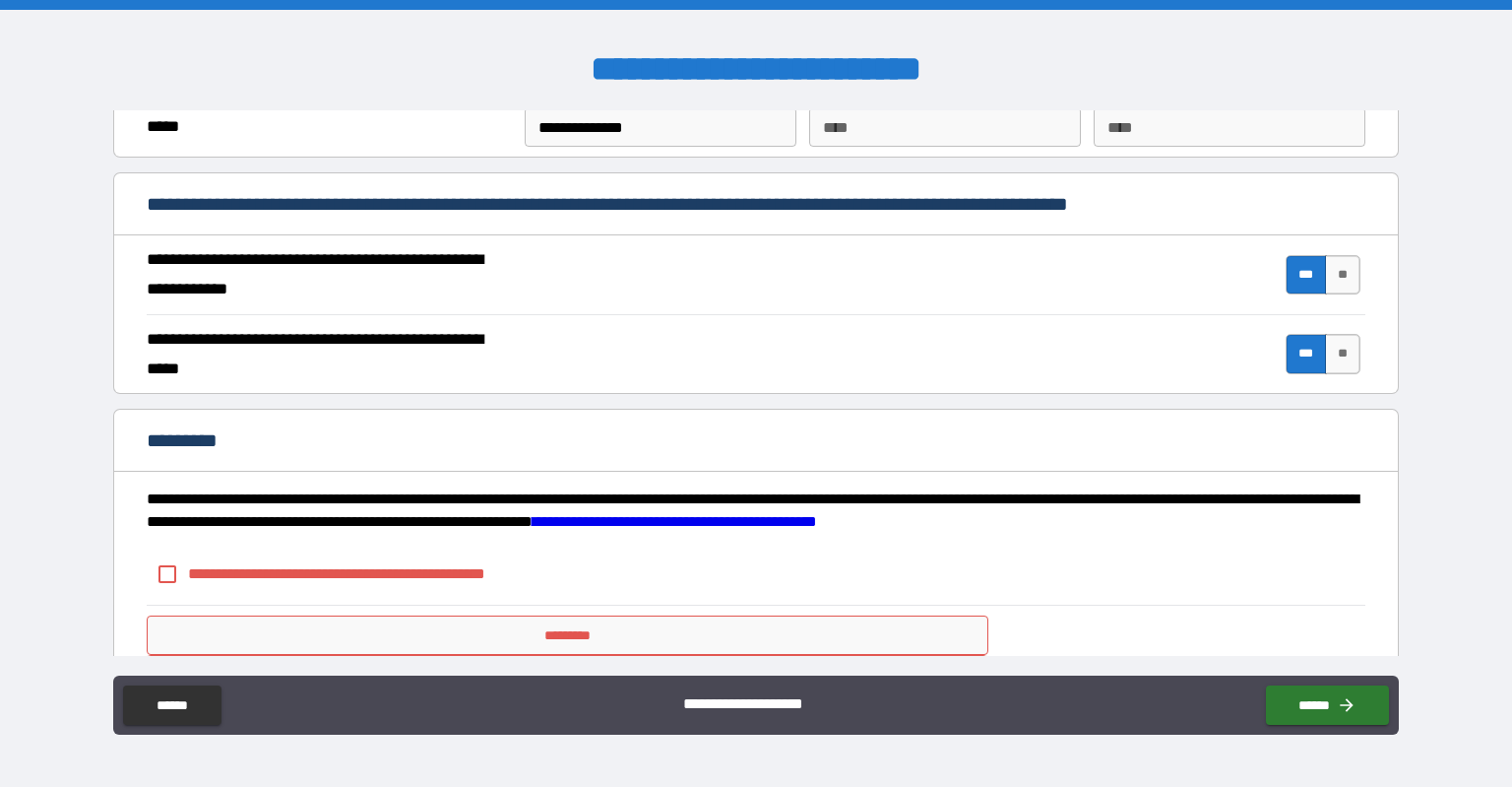 scroll, scrollTop: 1772, scrollLeft: 0, axis: vertical 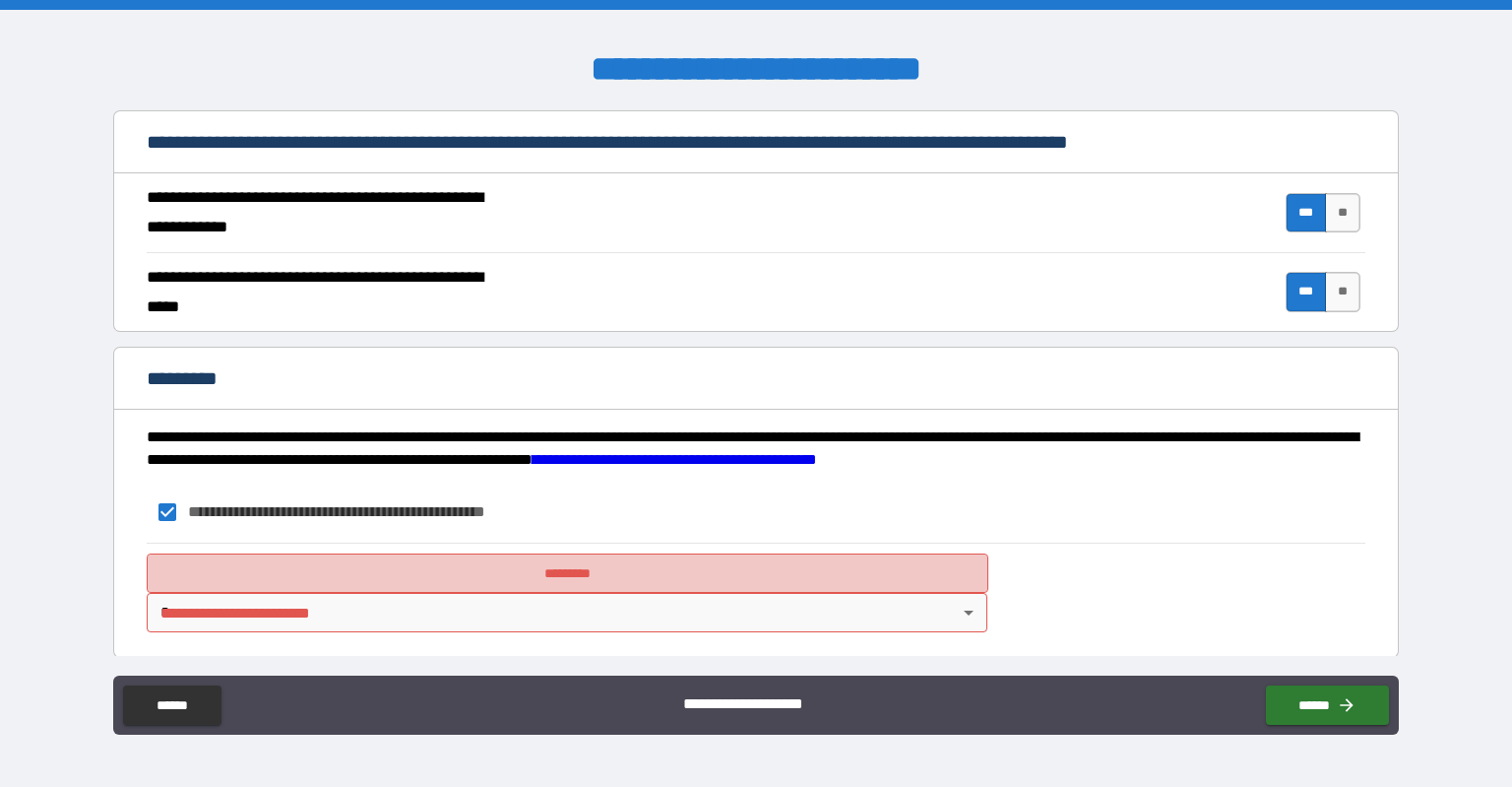 click on "*********" at bounding box center (567, 573) 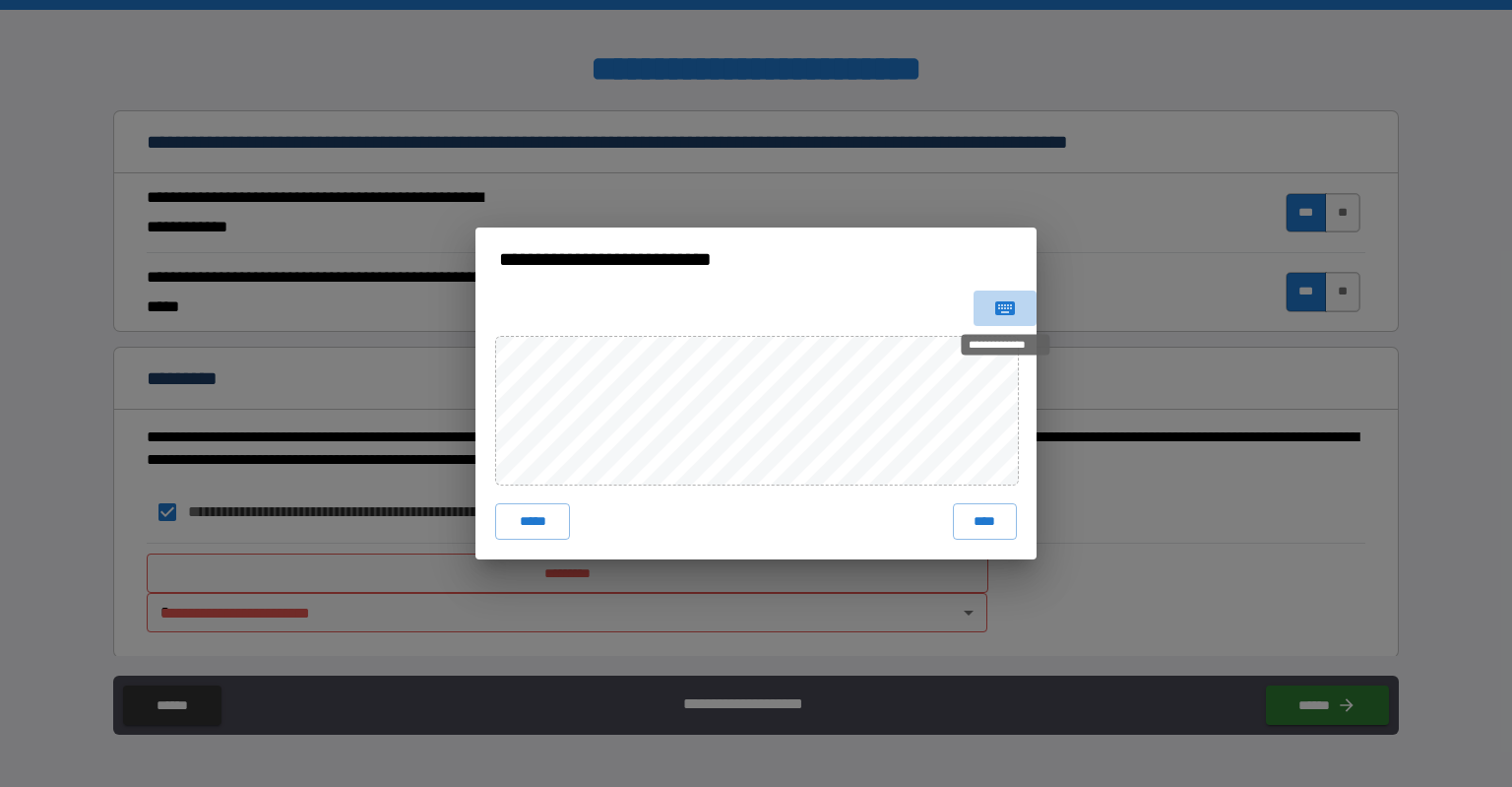click 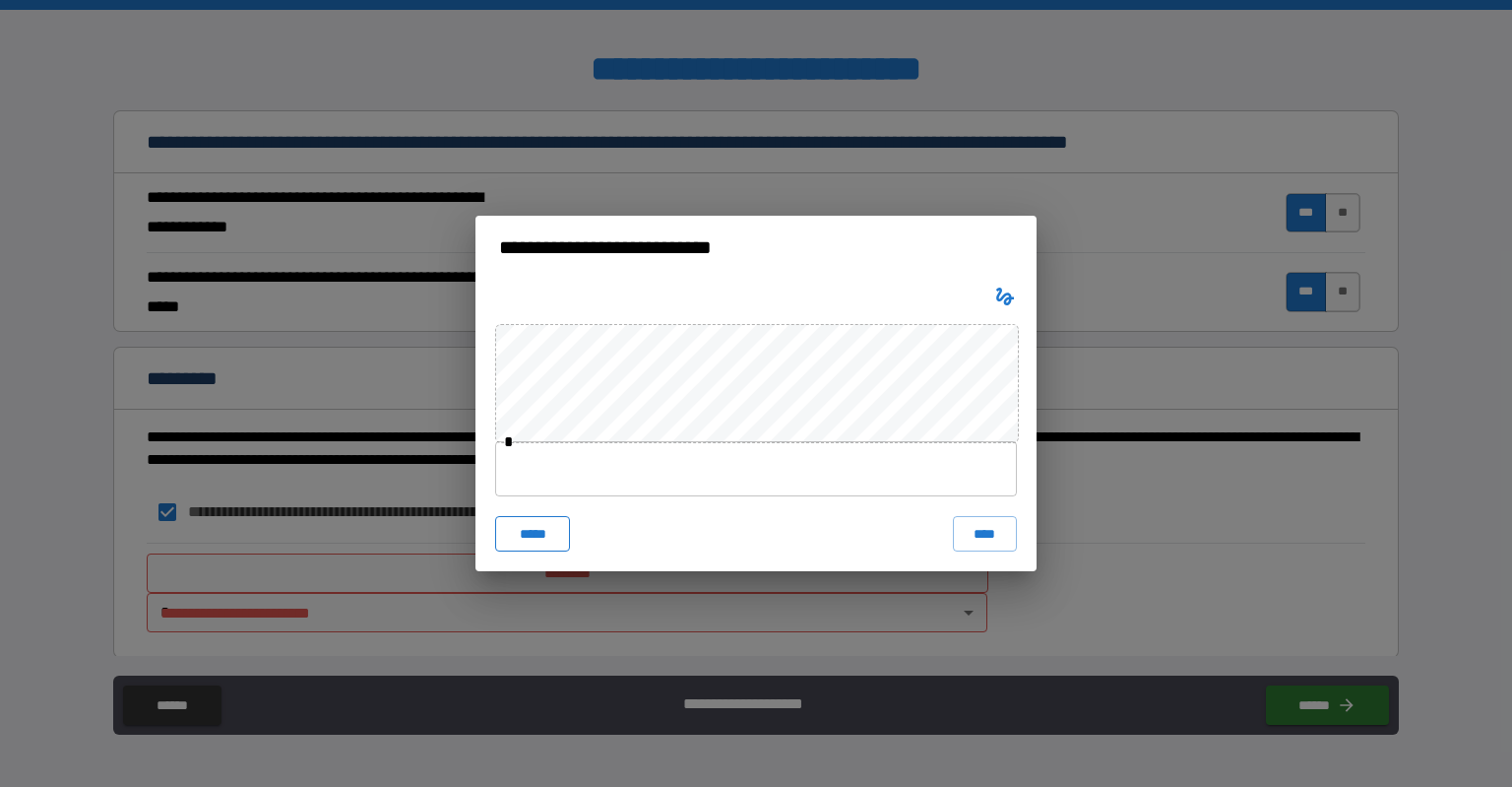 click on "*****" at bounding box center [533, 534] 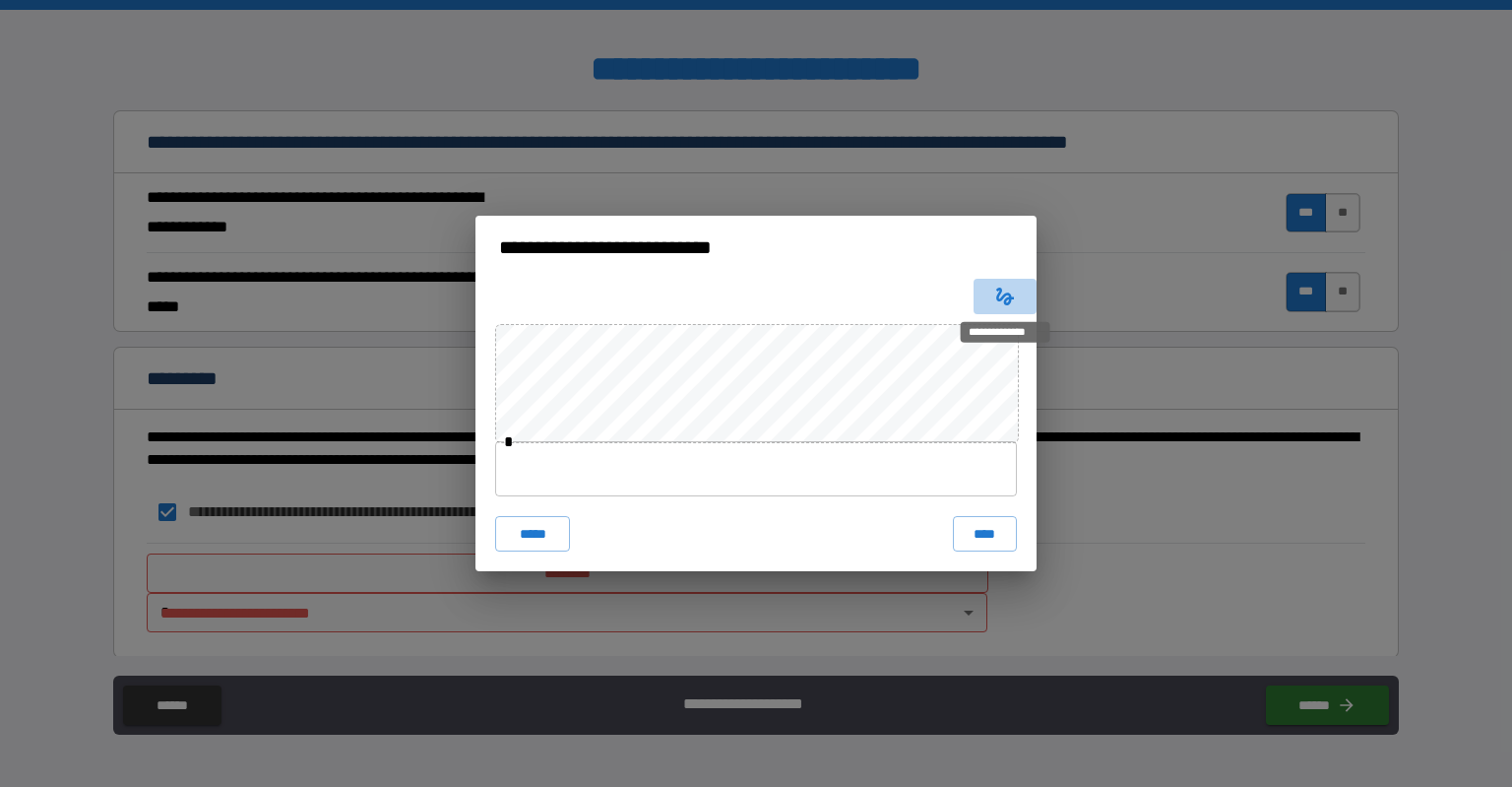 click 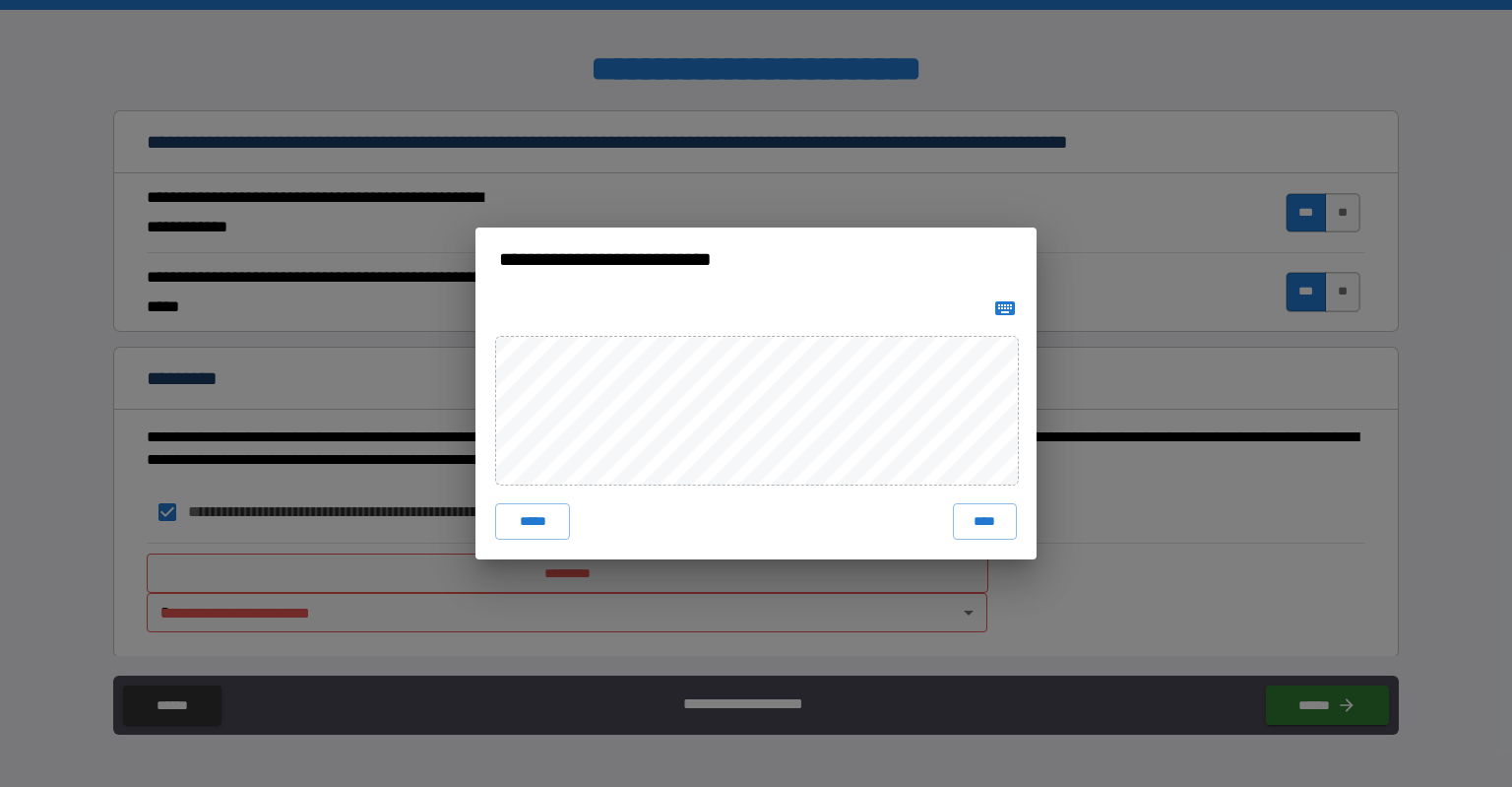 type 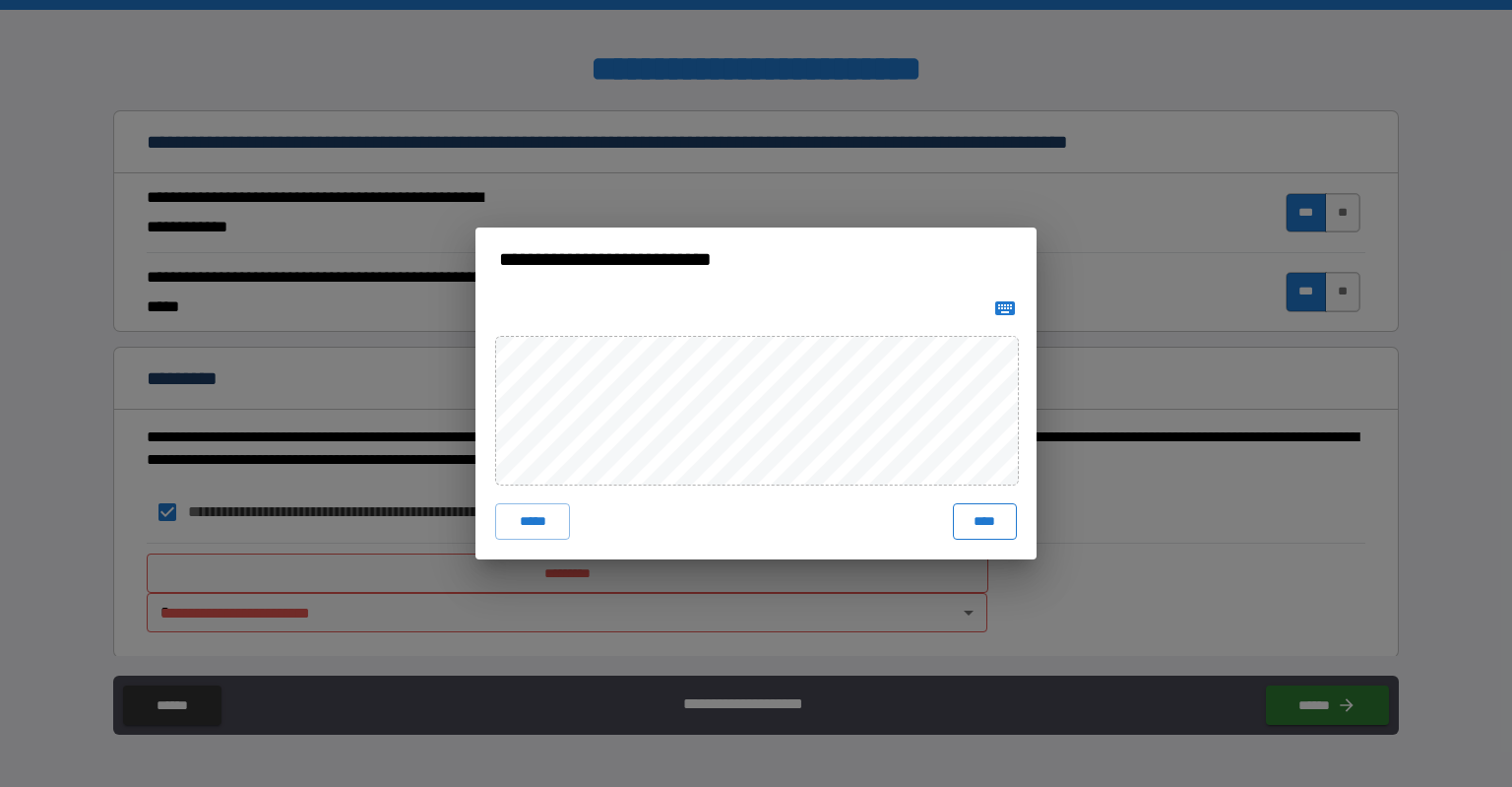 click on "****" at bounding box center (984, 521) 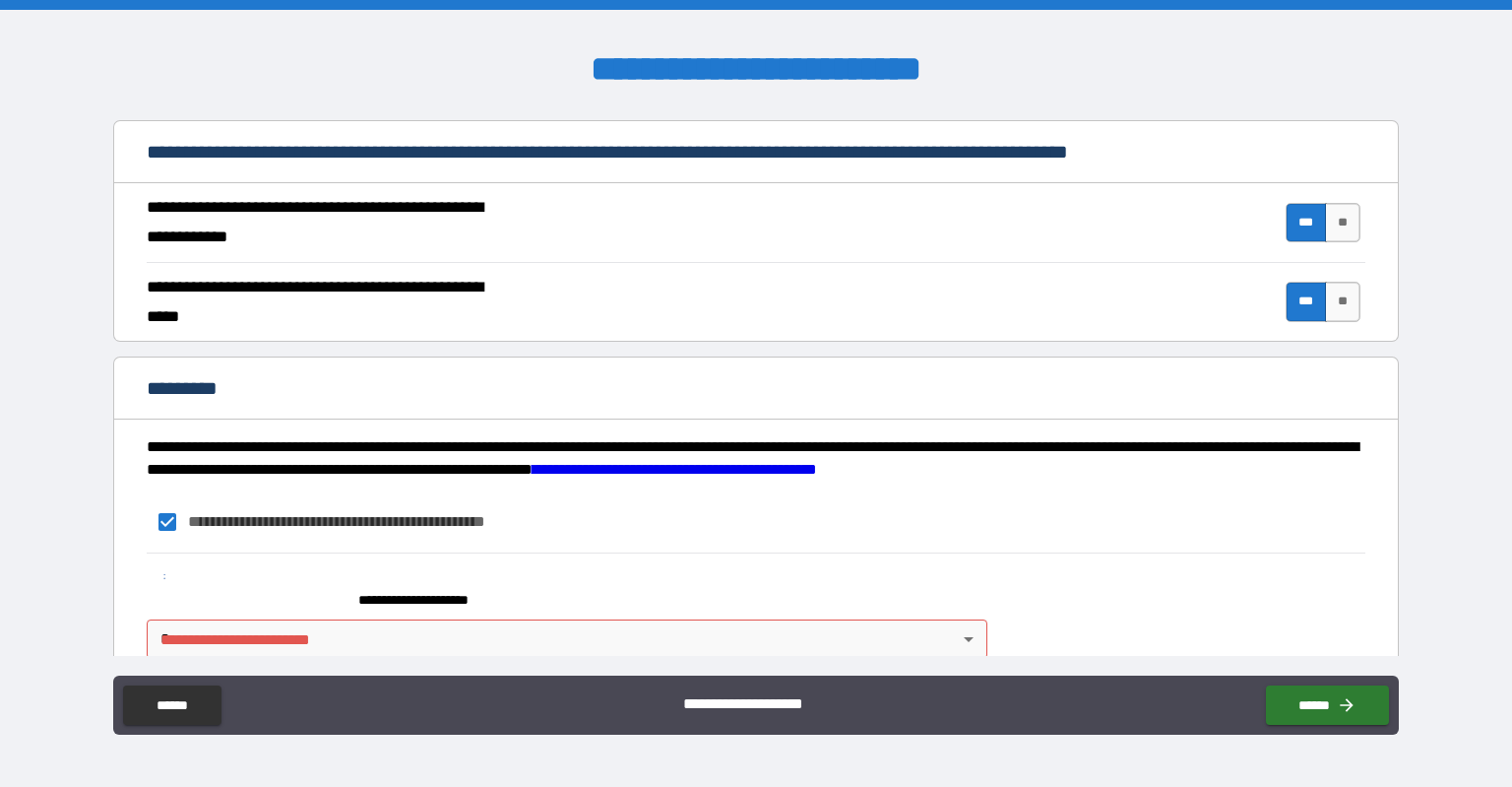 scroll, scrollTop: 1789, scrollLeft: 0, axis: vertical 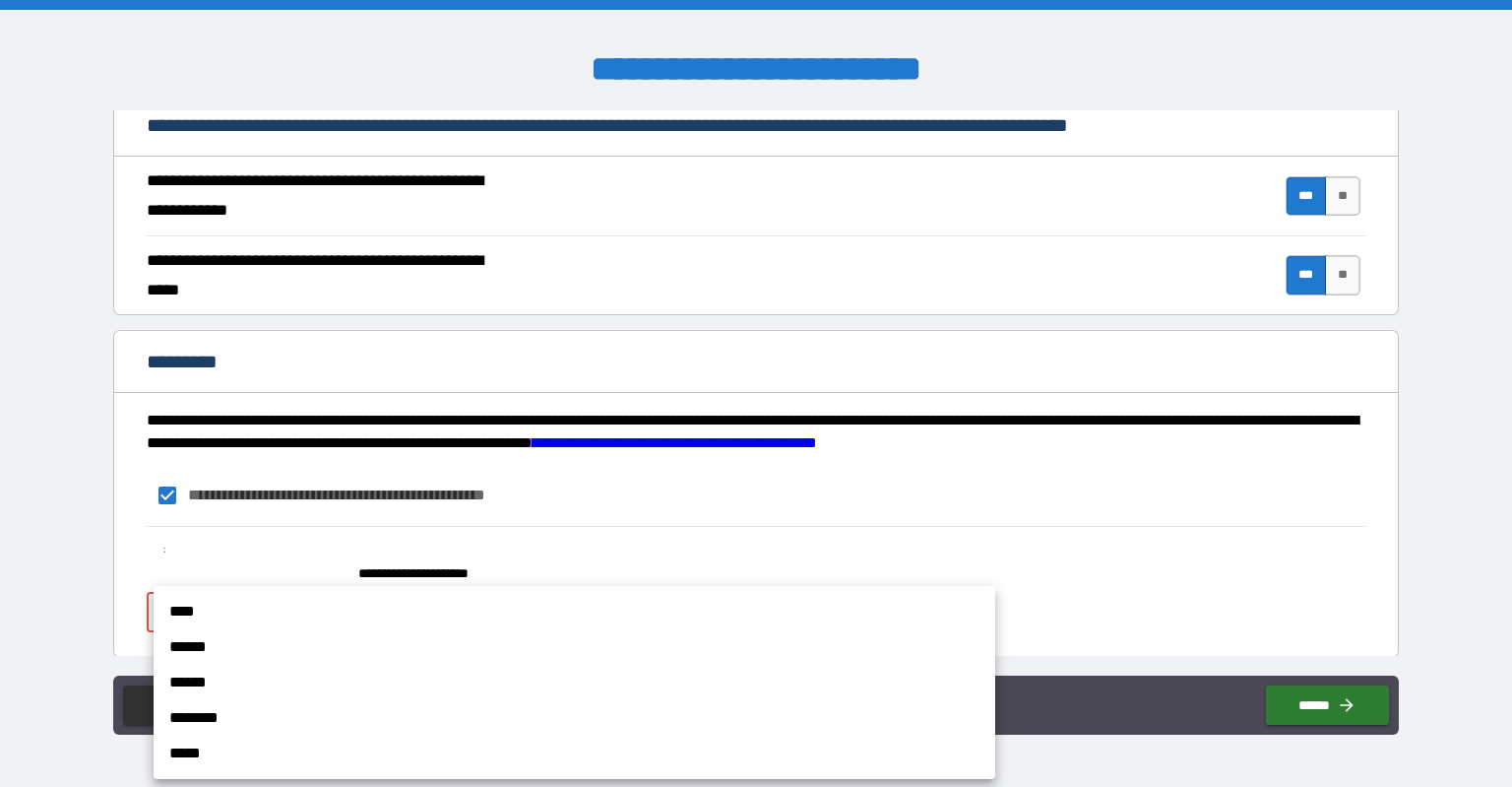 click on "**********" at bounding box center [756, 393] 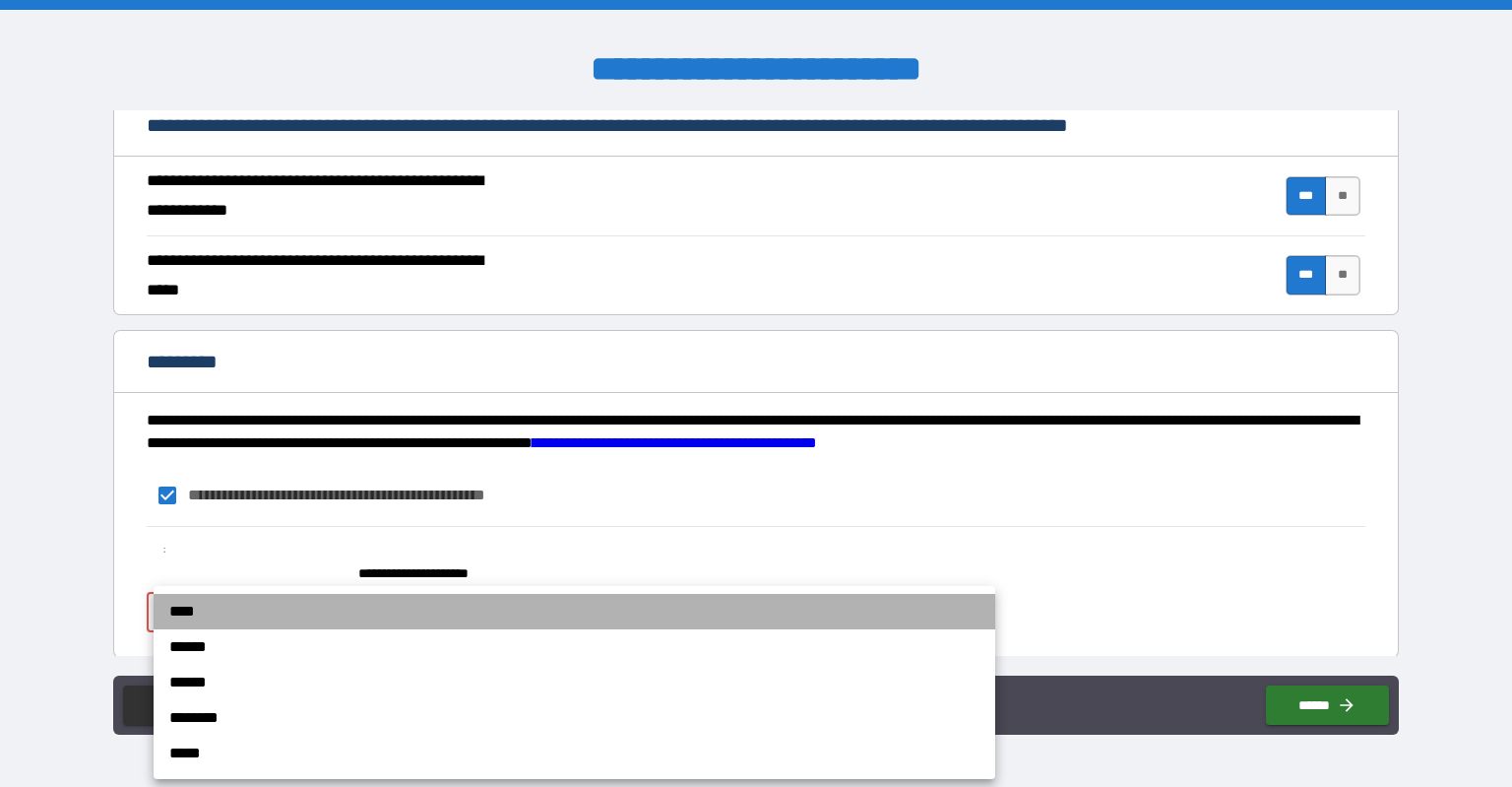 click on "****" at bounding box center [574, 612] 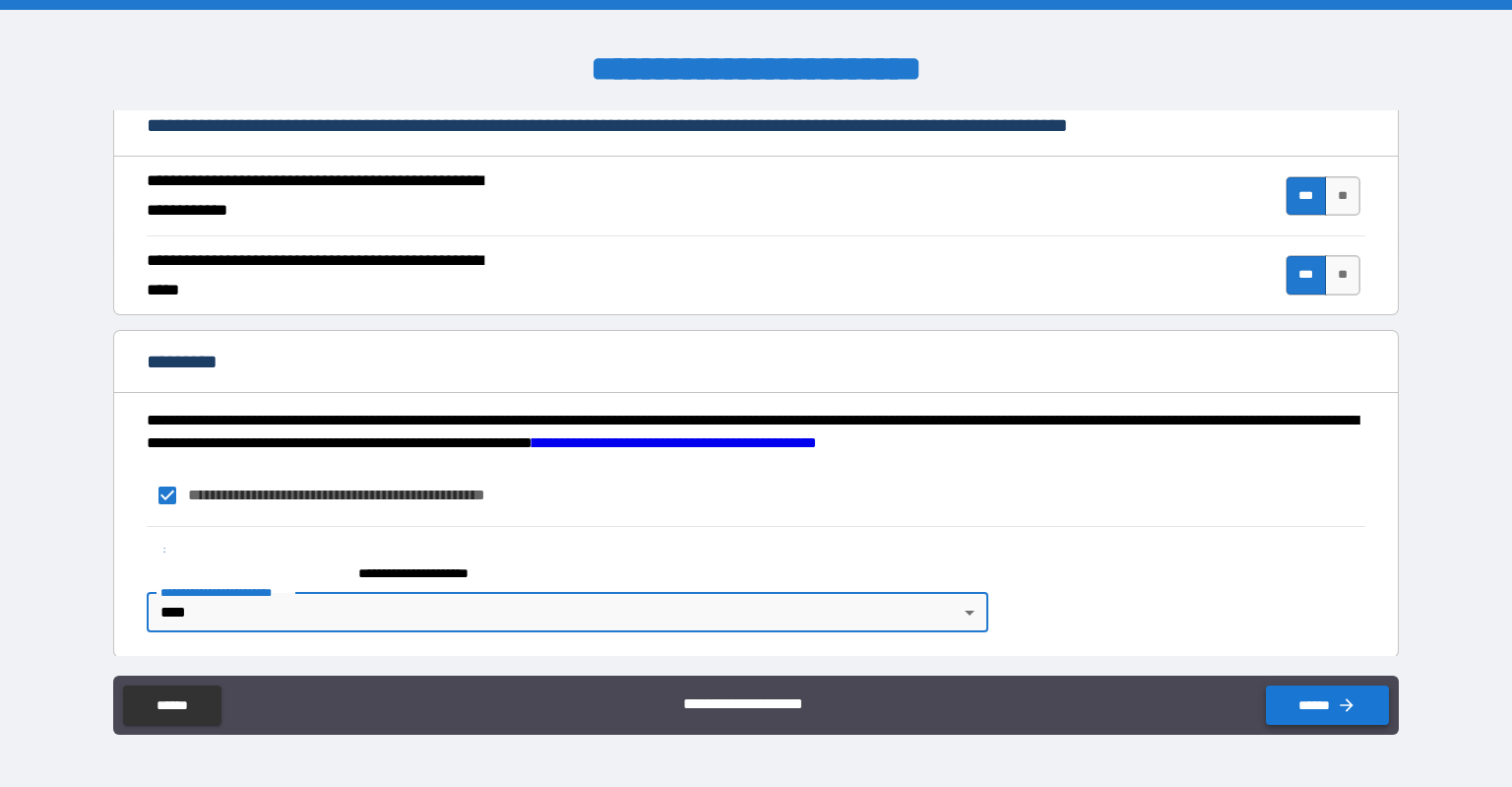 click 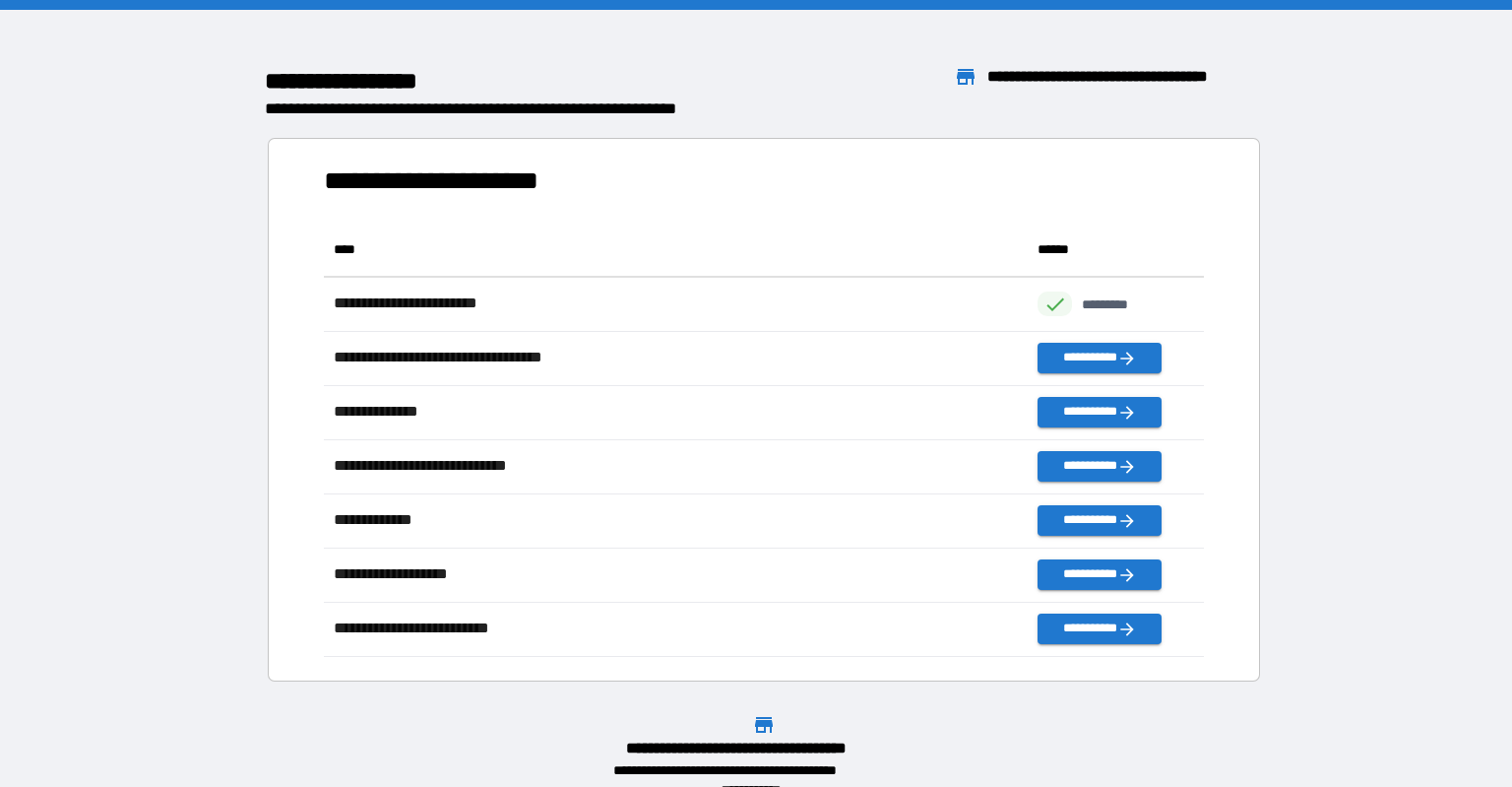 scroll, scrollTop: 433, scrollLeft: 880, axis: both 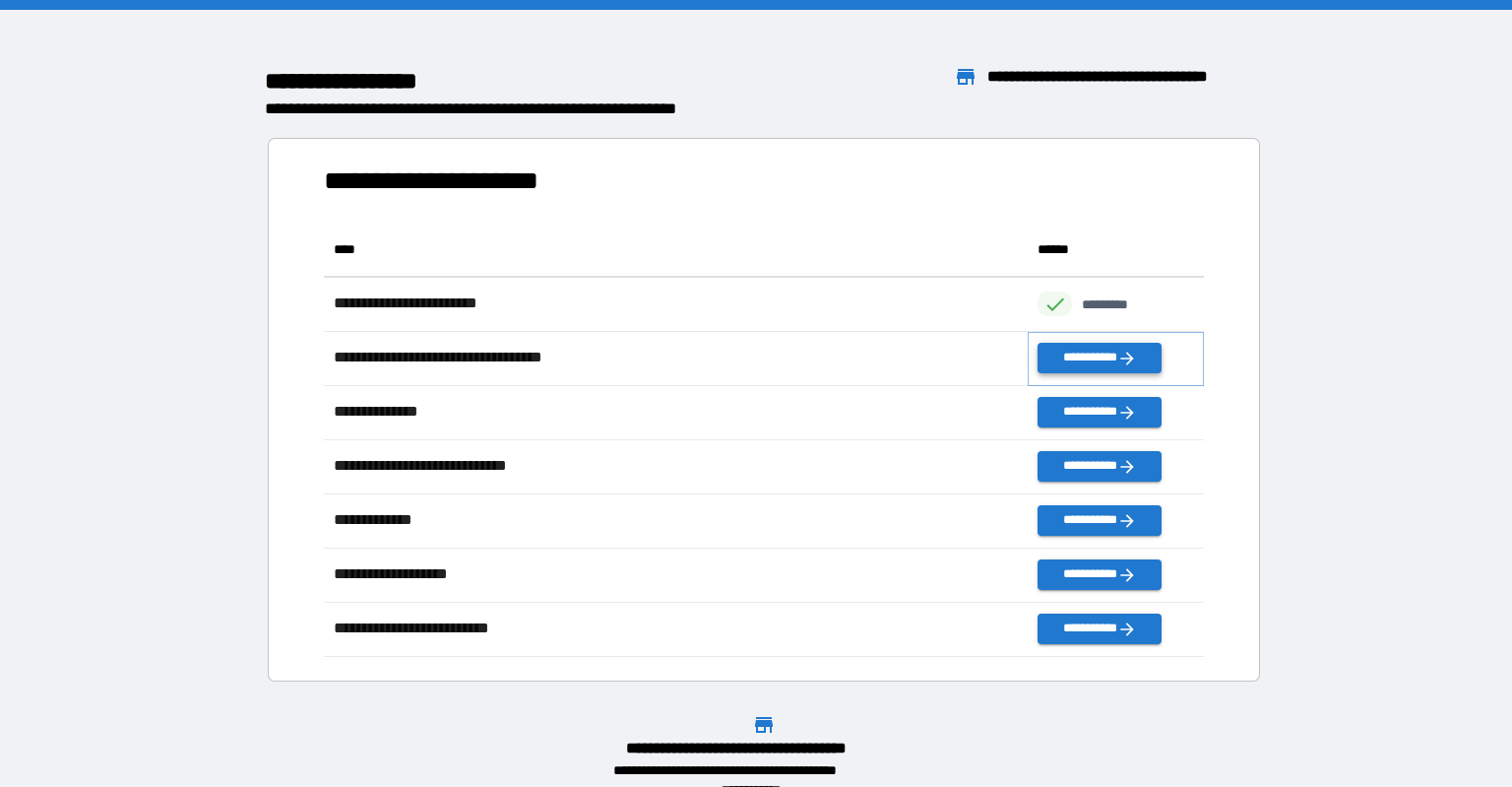click on "**********" at bounding box center [1100, 358] 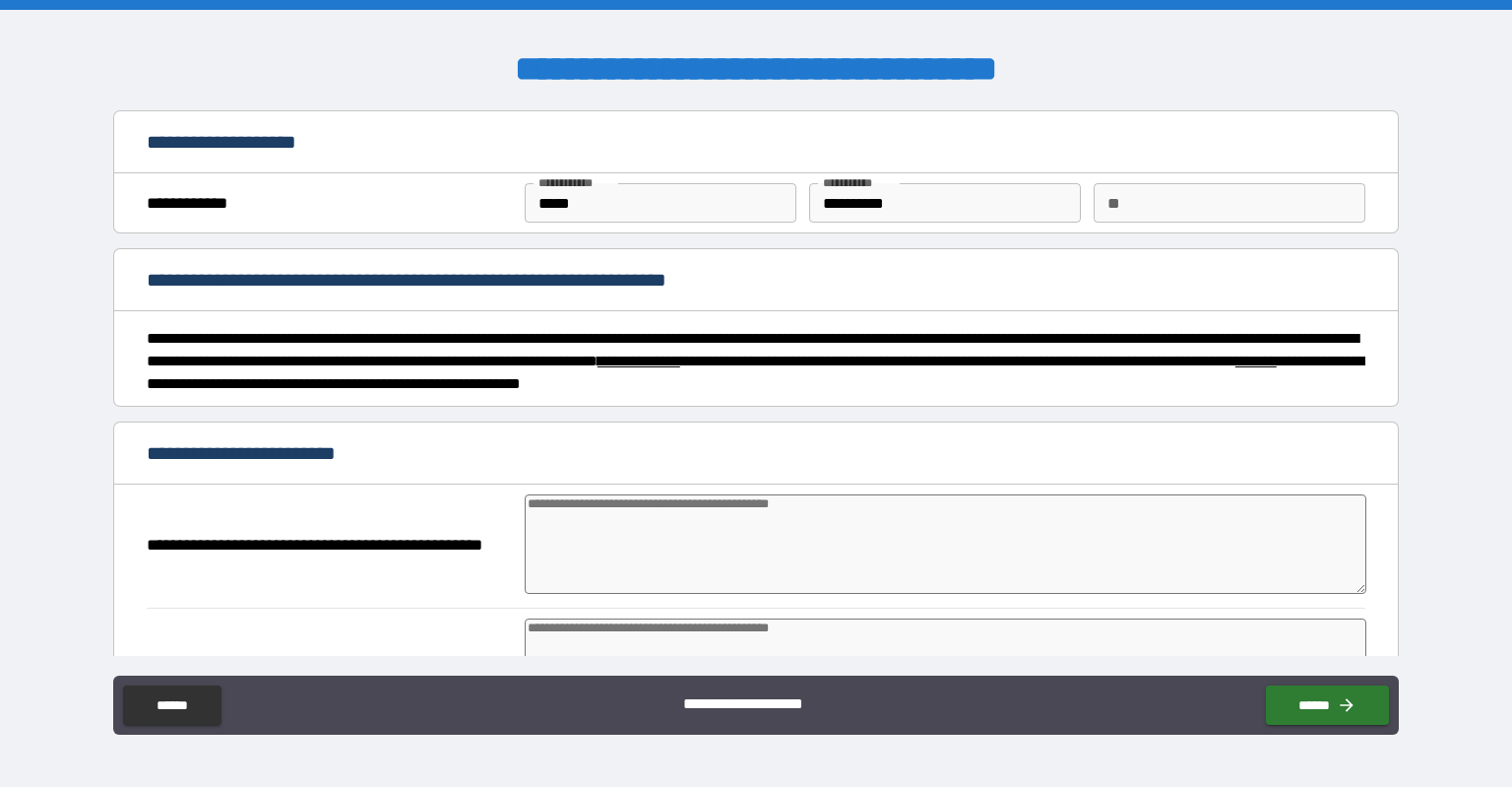 type on "*" 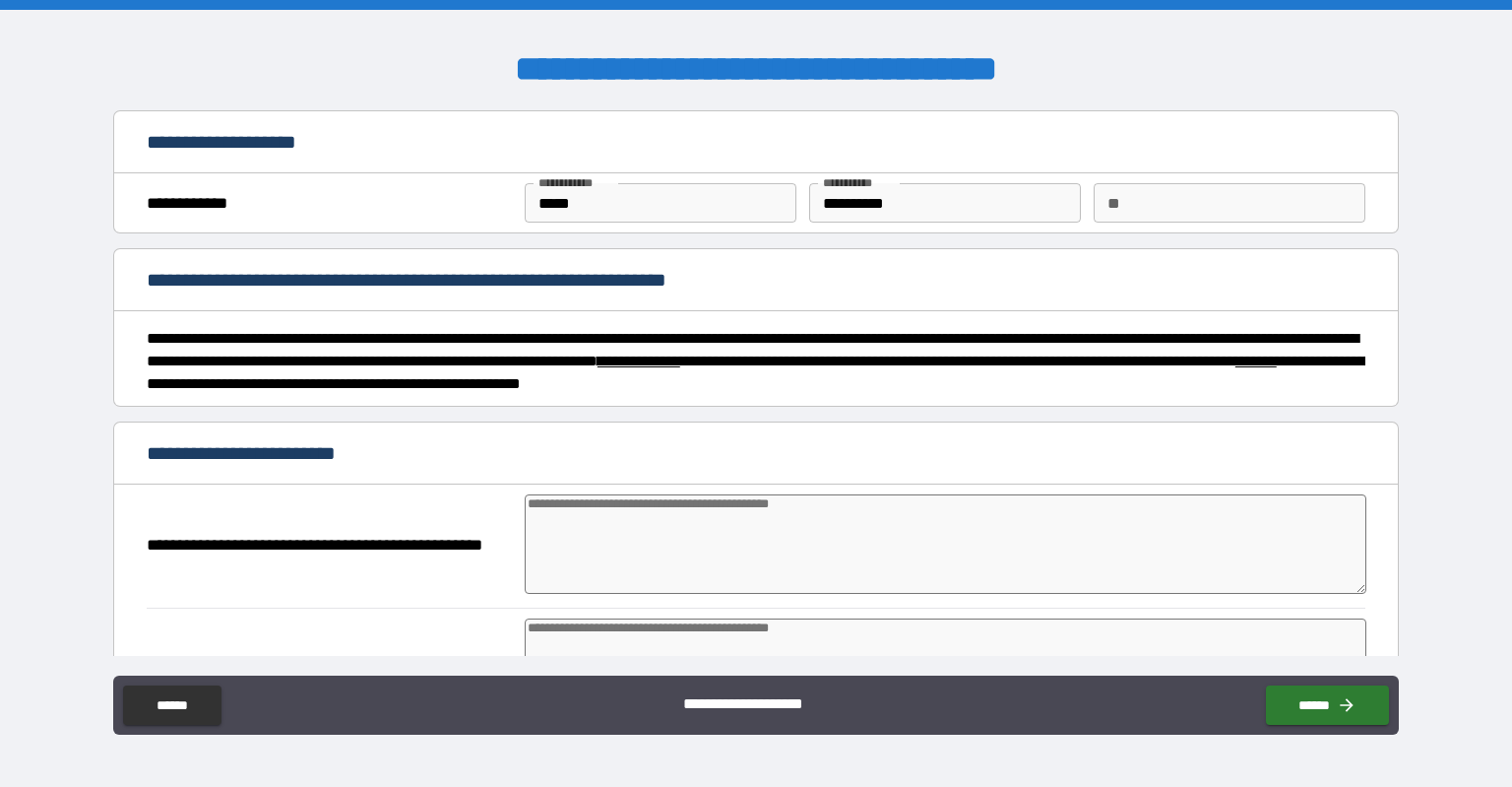 type on "*" 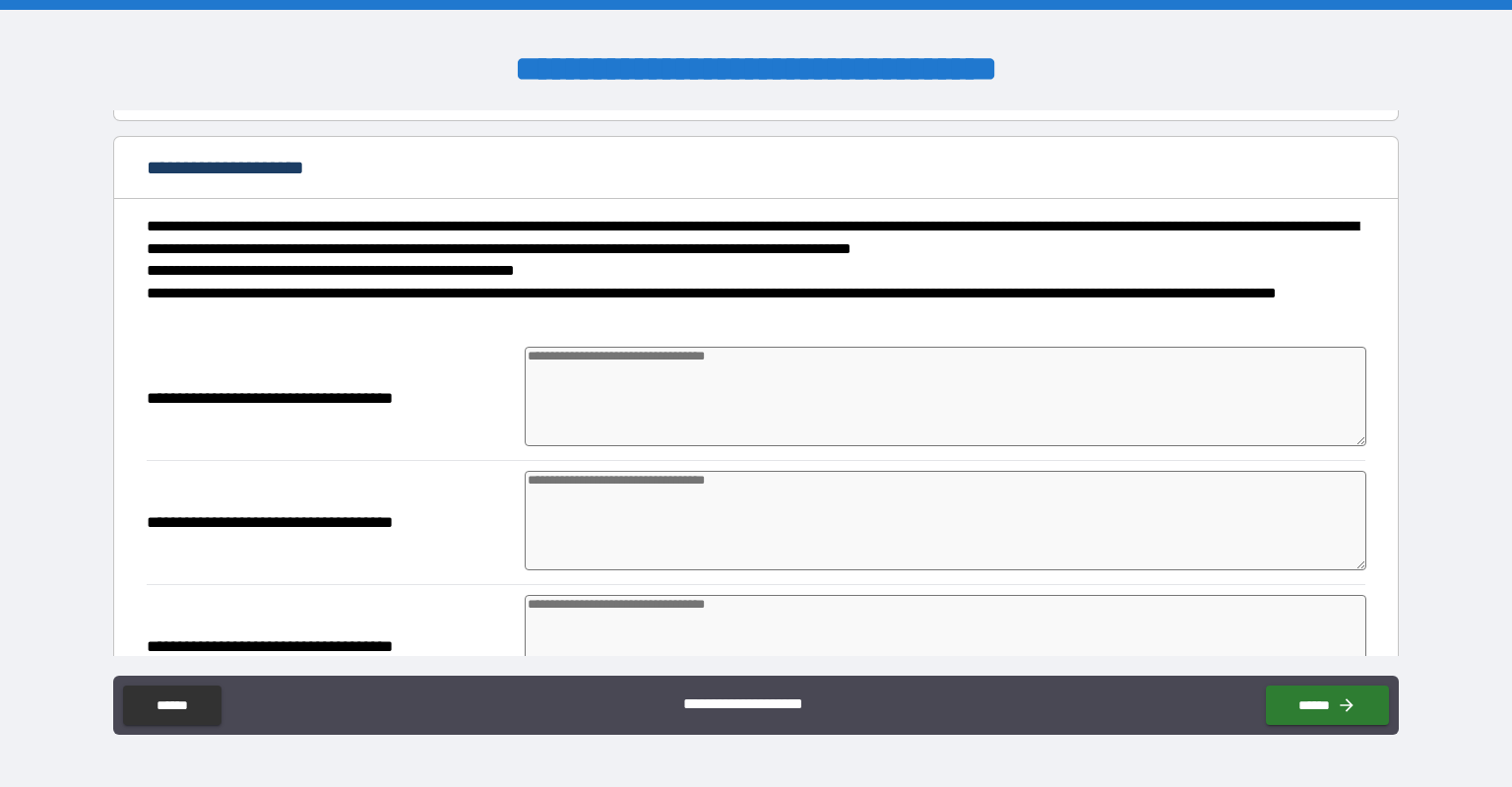 scroll, scrollTop: 1588, scrollLeft: 0, axis: vertical 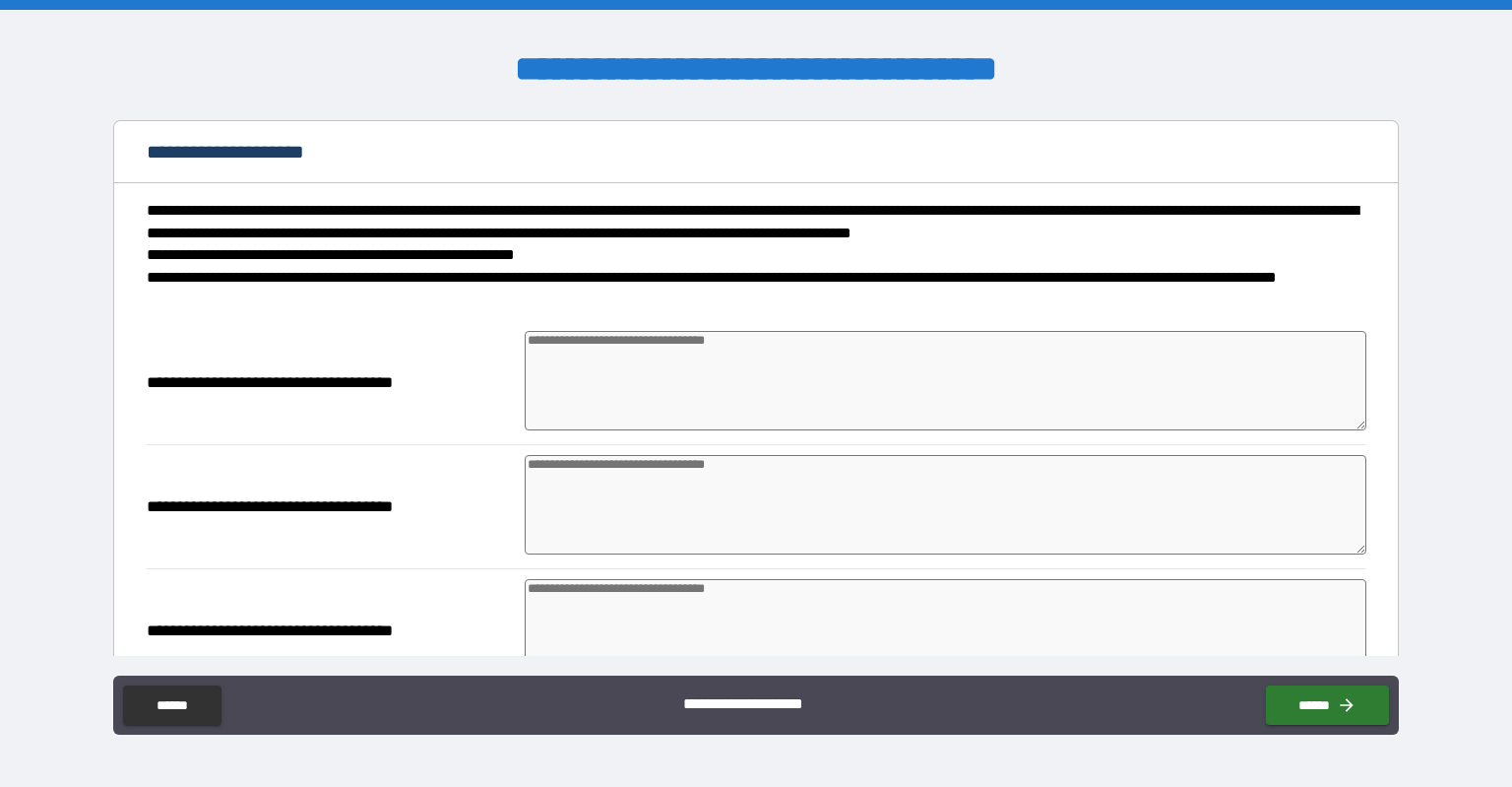 click at bounding box center (946, 380) 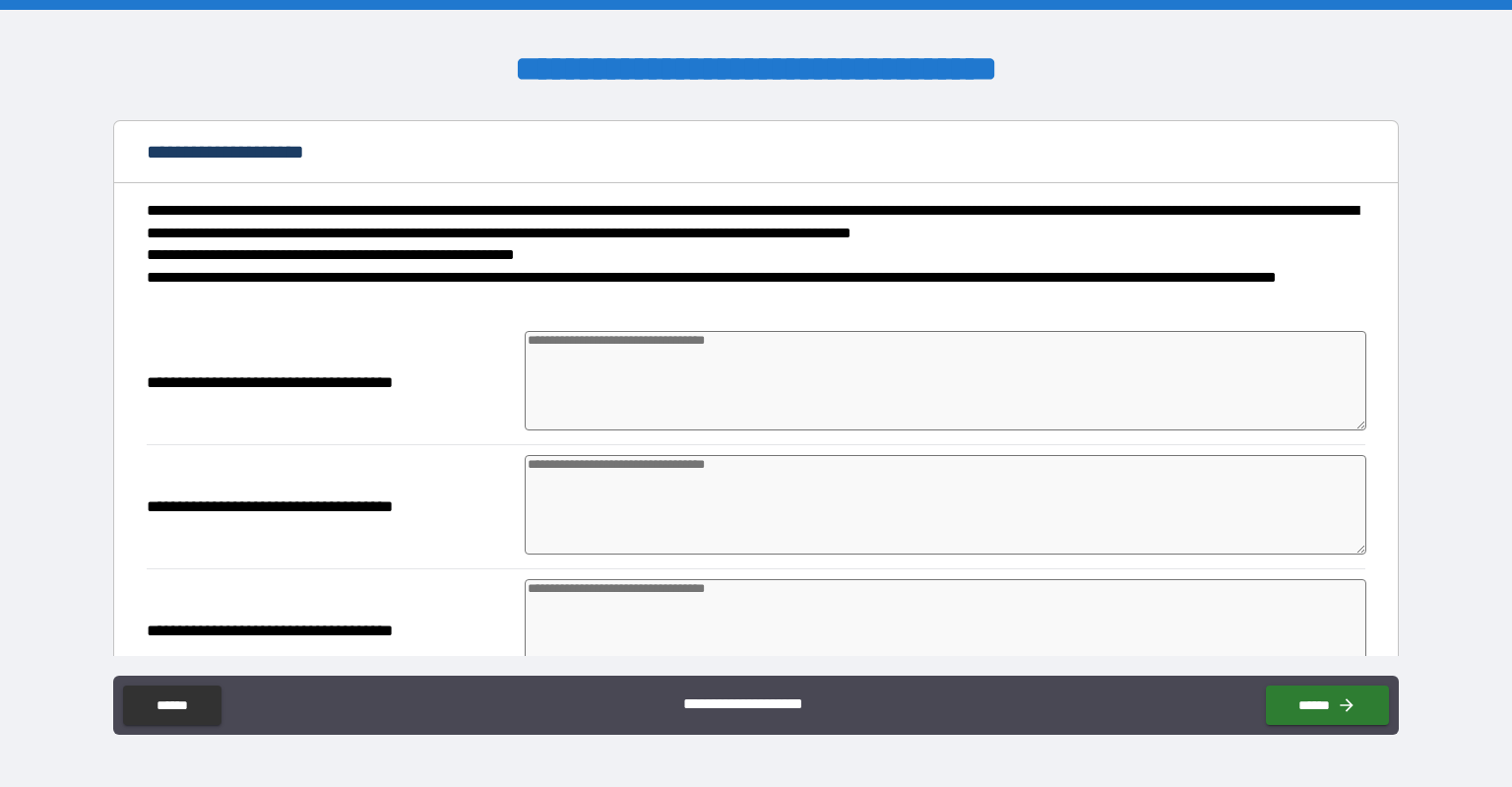 type on "*" 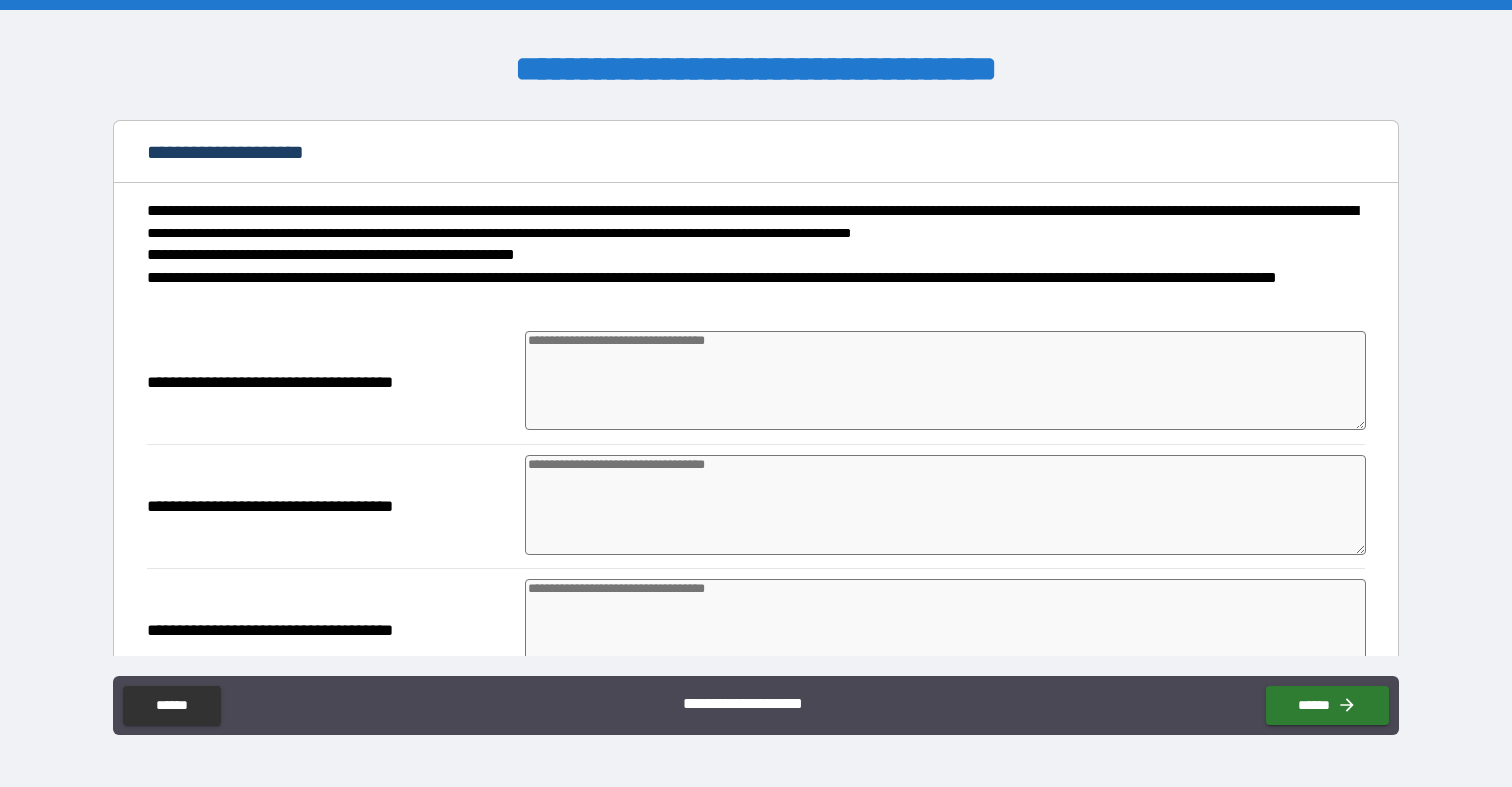type on "*" 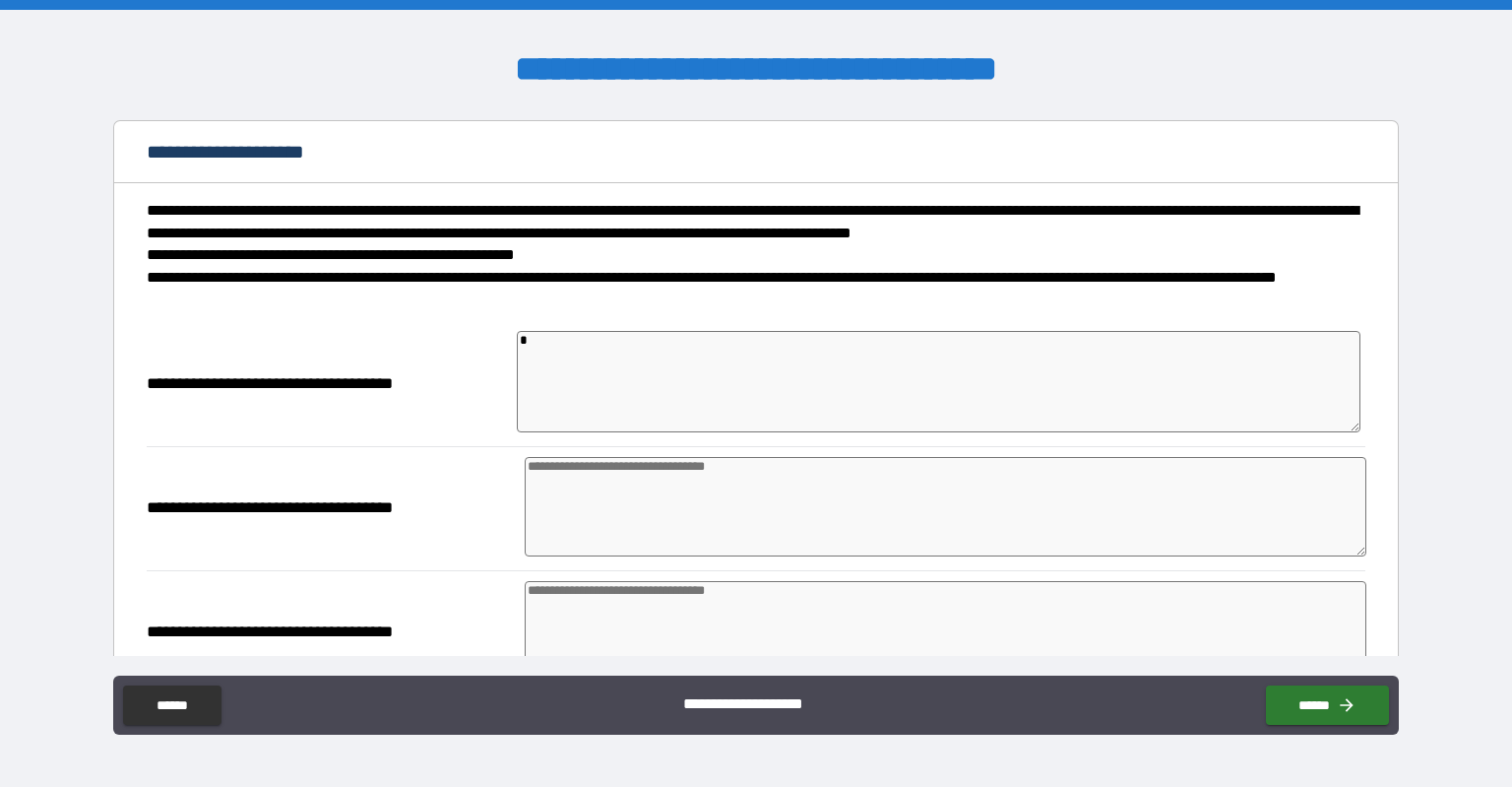 type on "*" 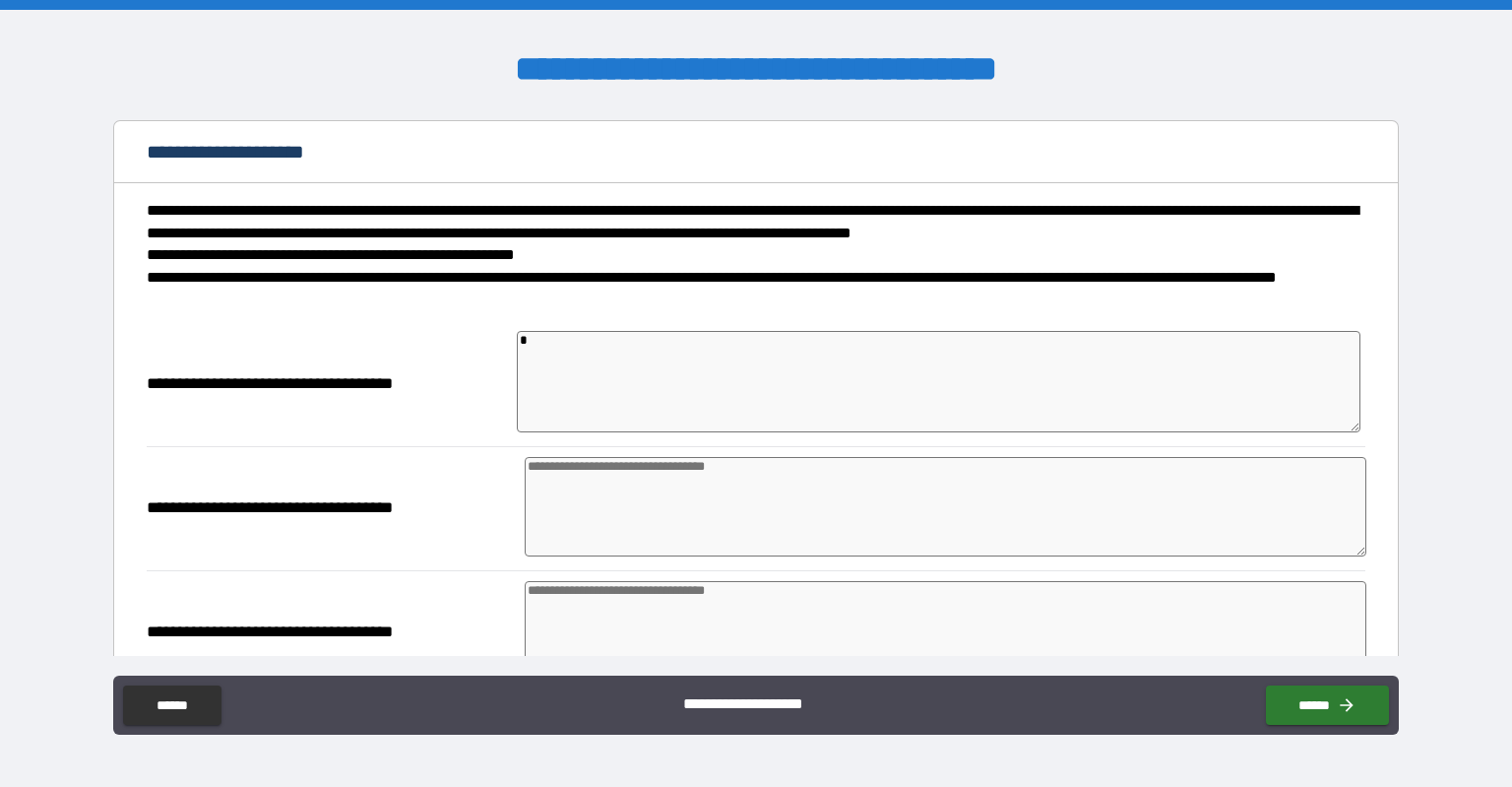 type on "*" 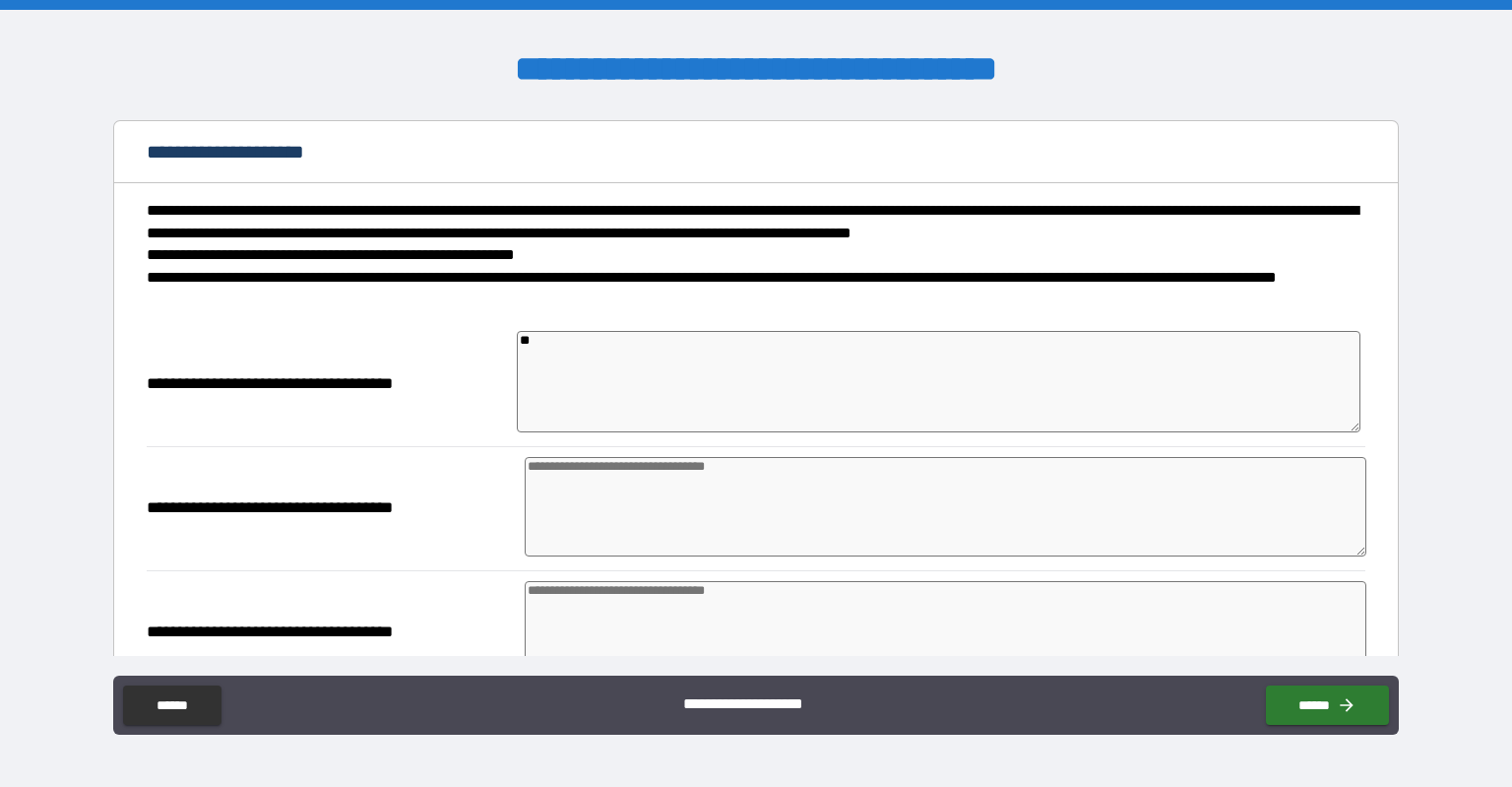 type on "*" 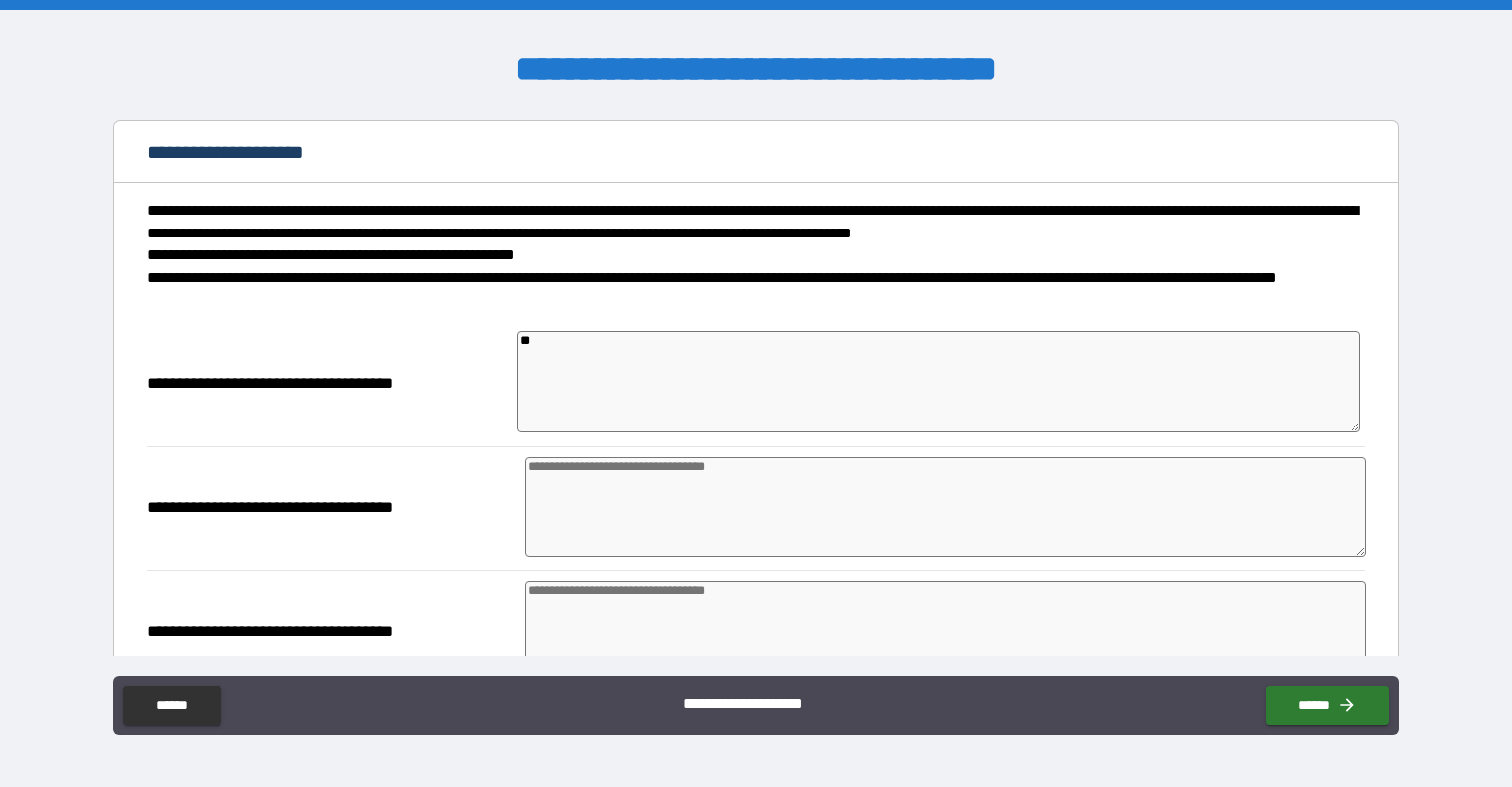 type on "*" 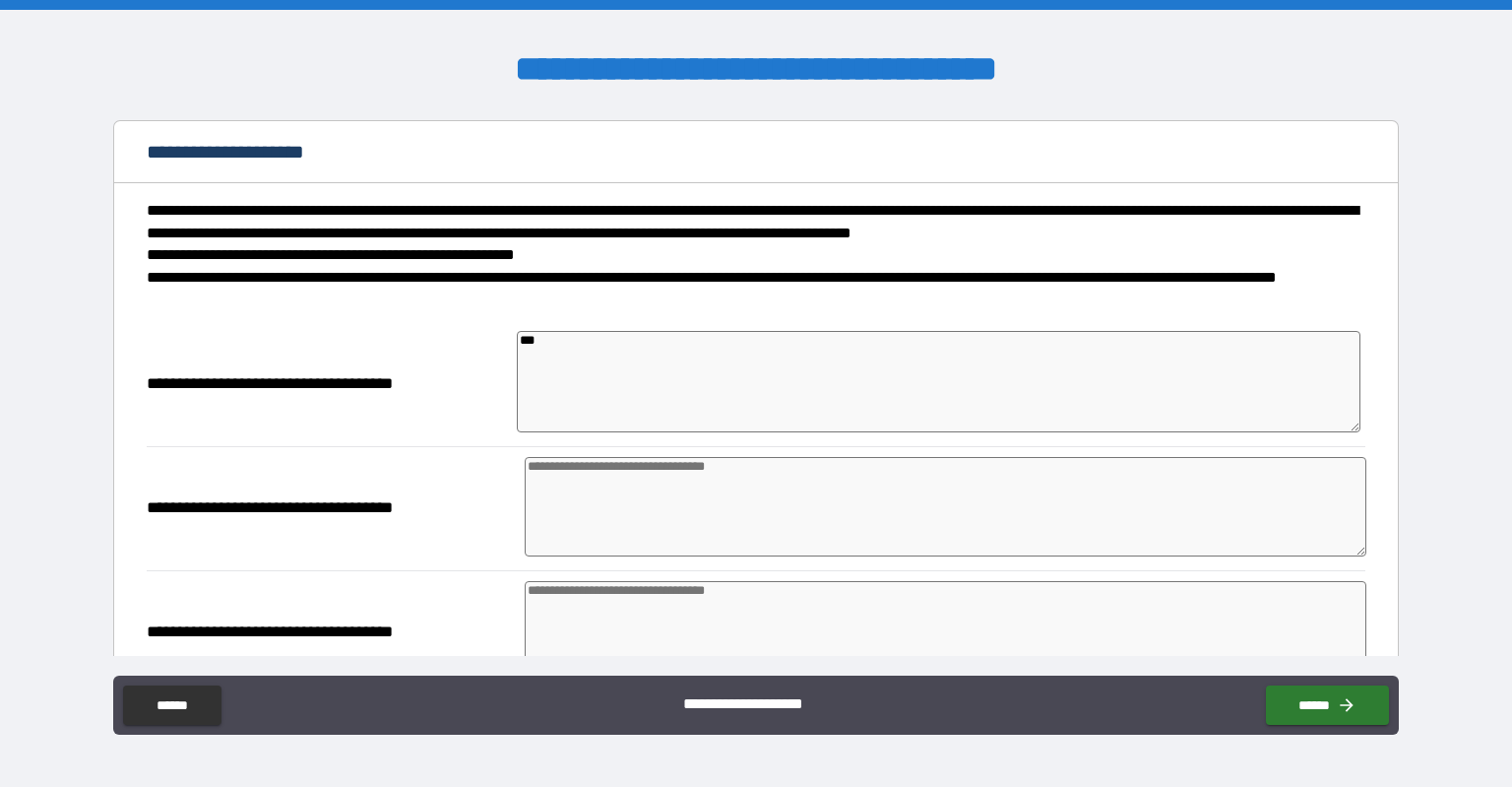 type on "*" 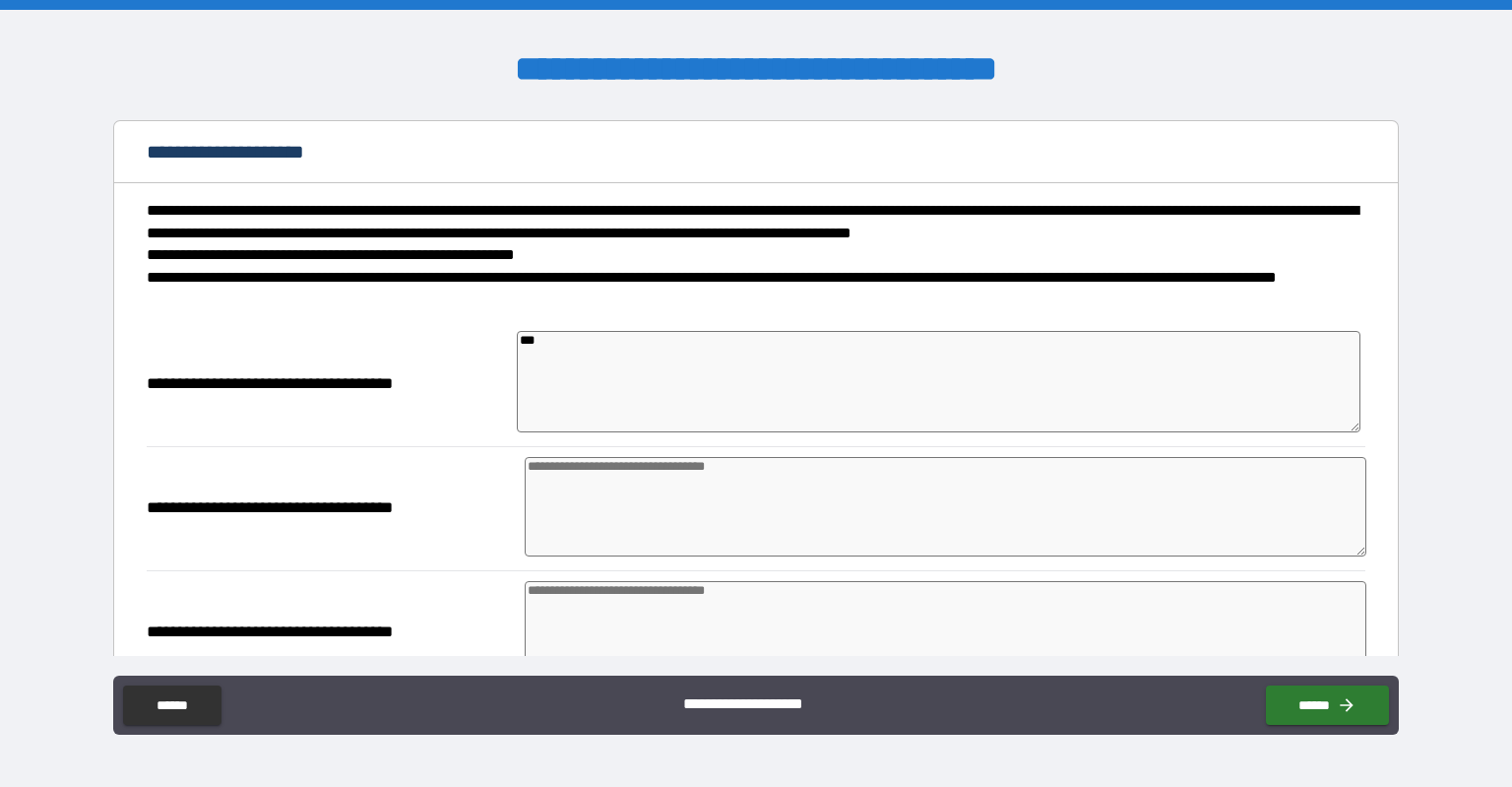 type on "*" 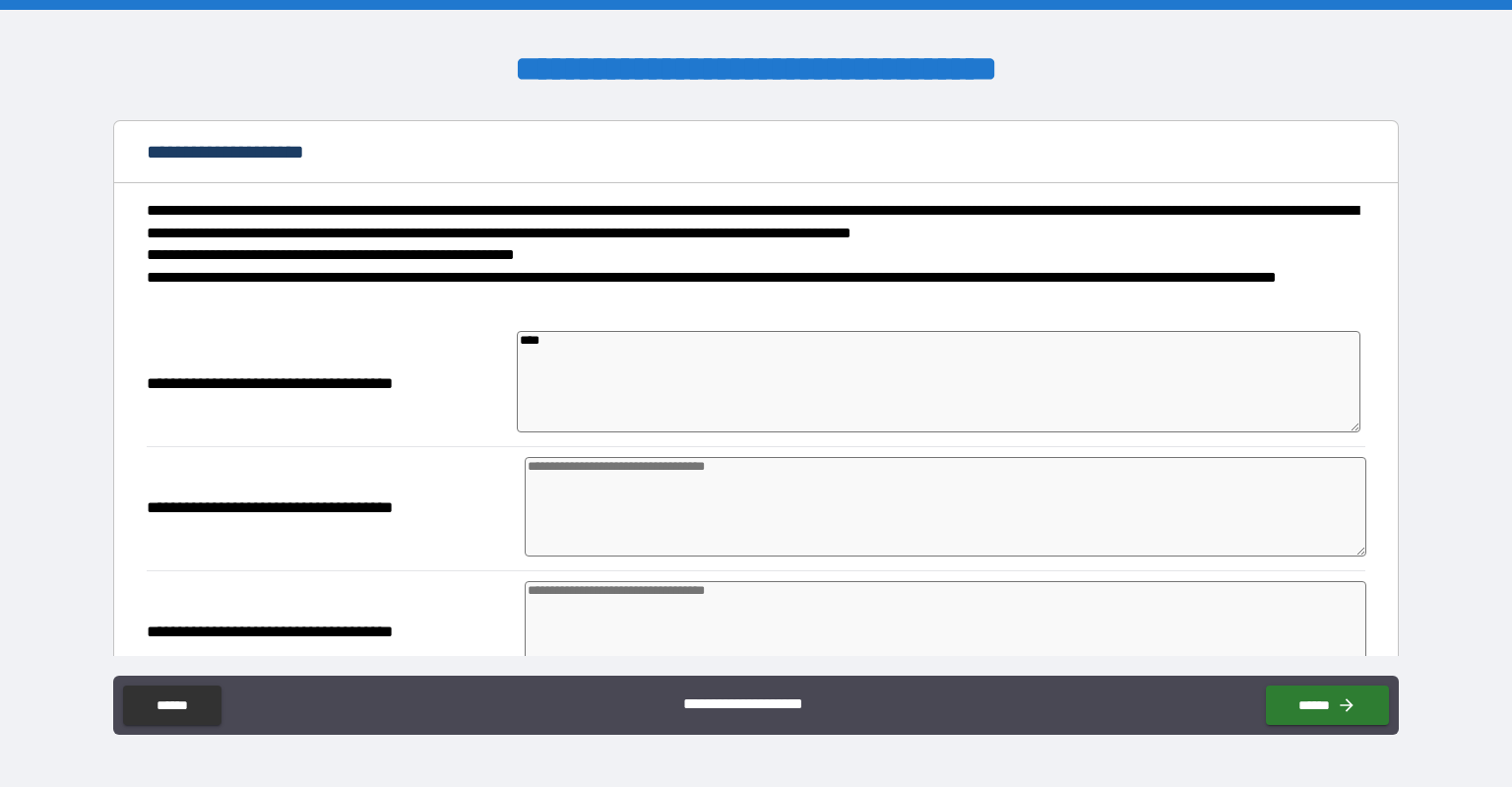 type on "*" 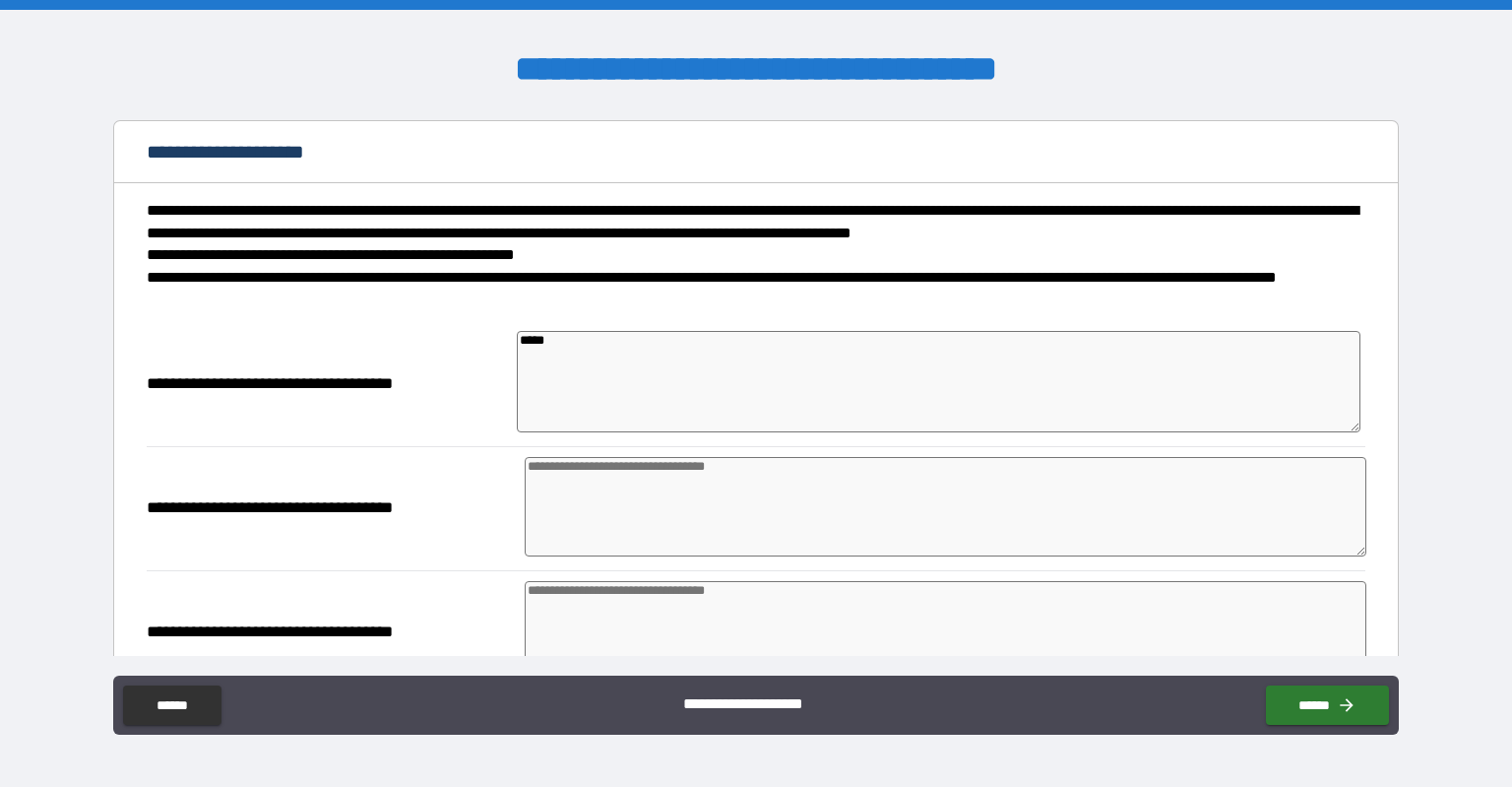 type on "*" 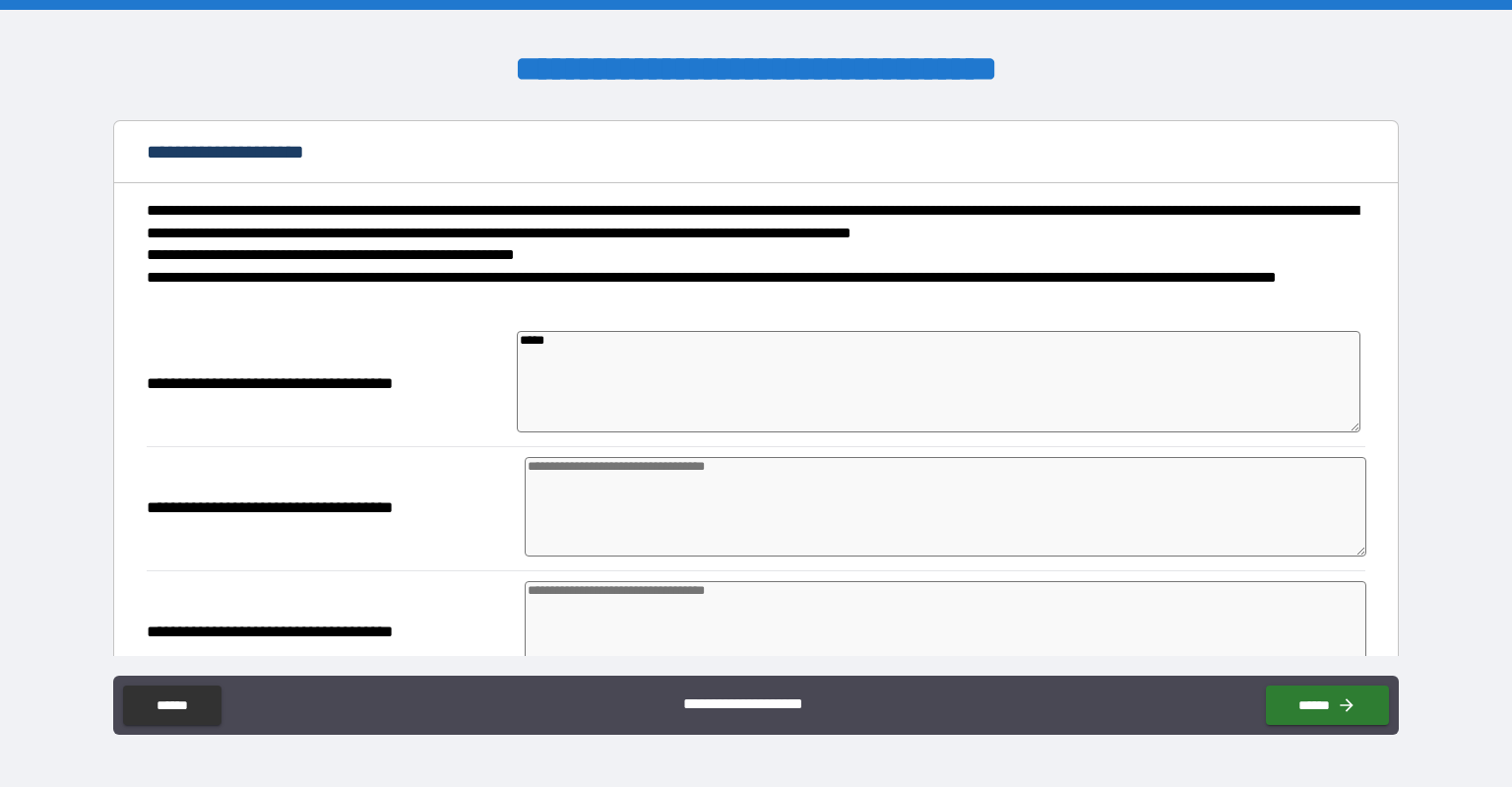 type on "*" 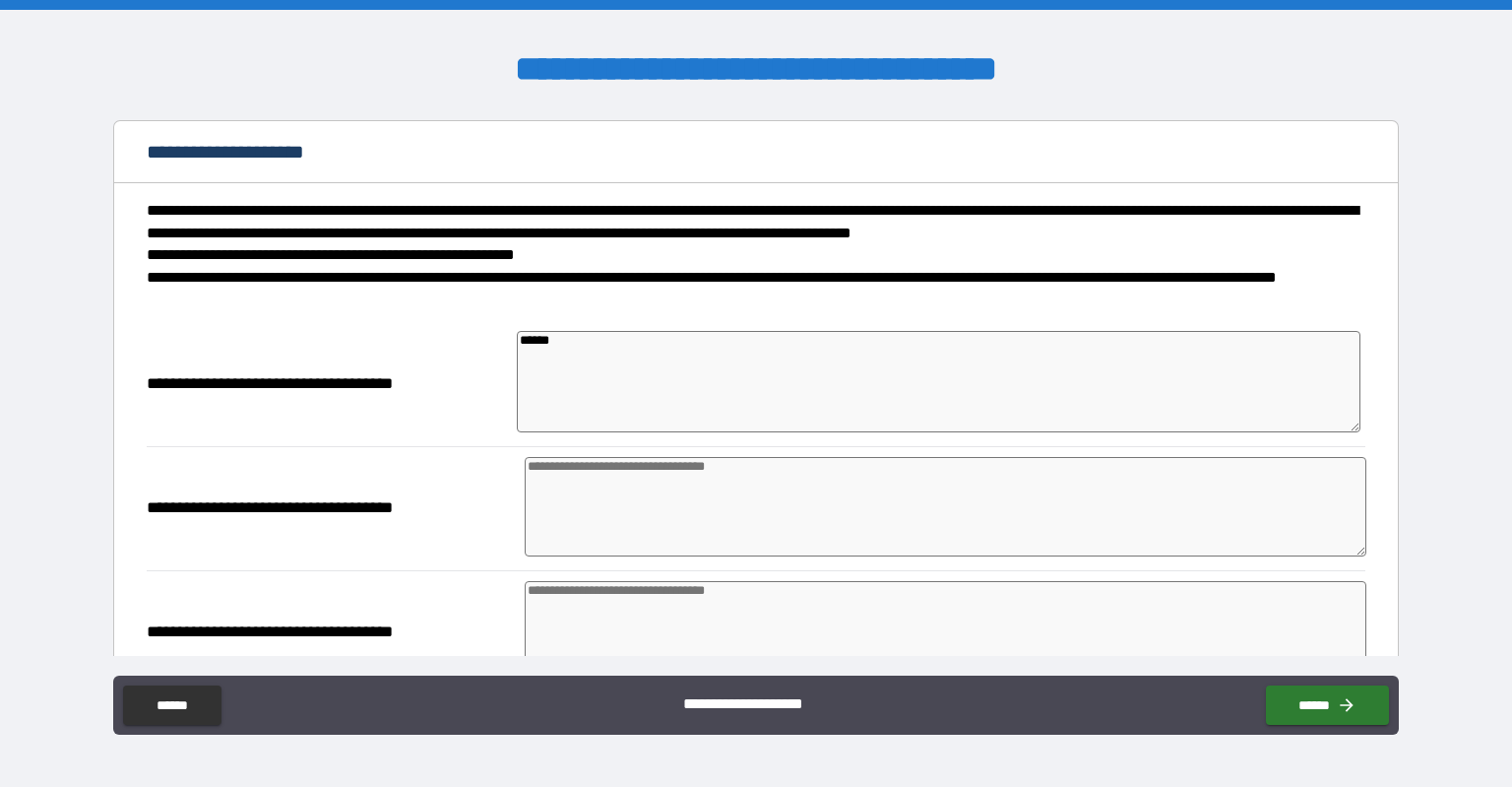 type on "*" 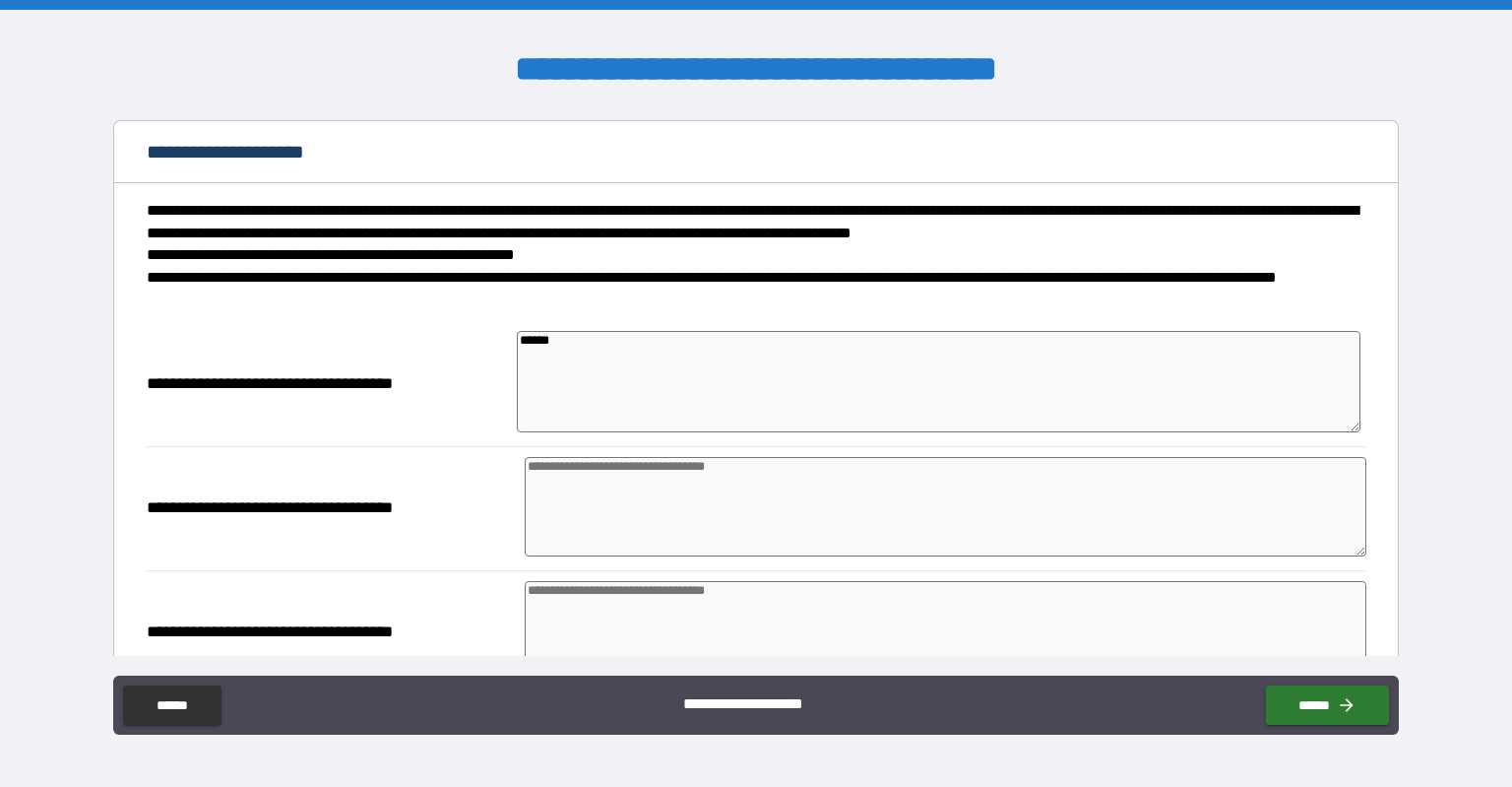type on "*" 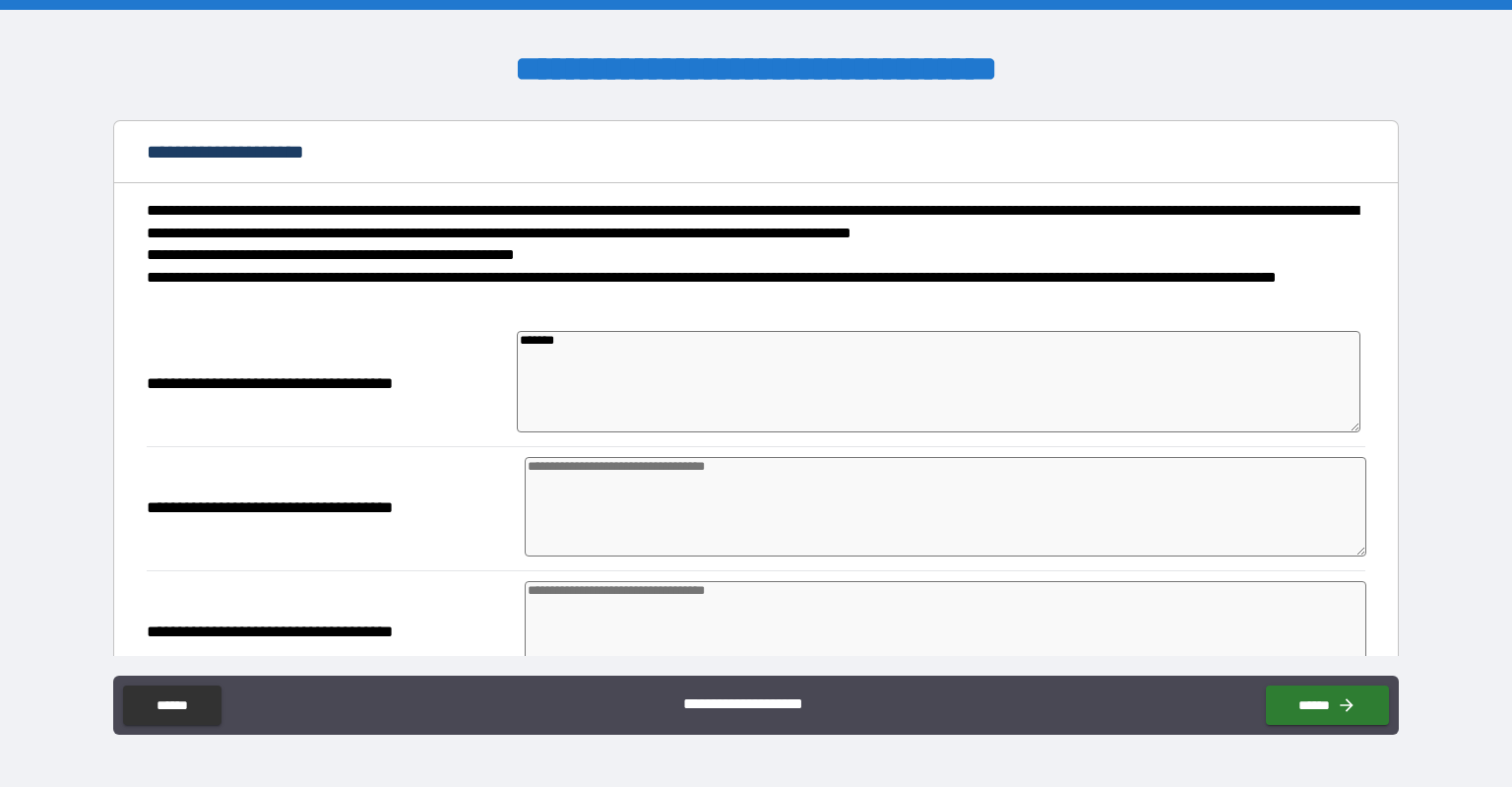 type on "*" 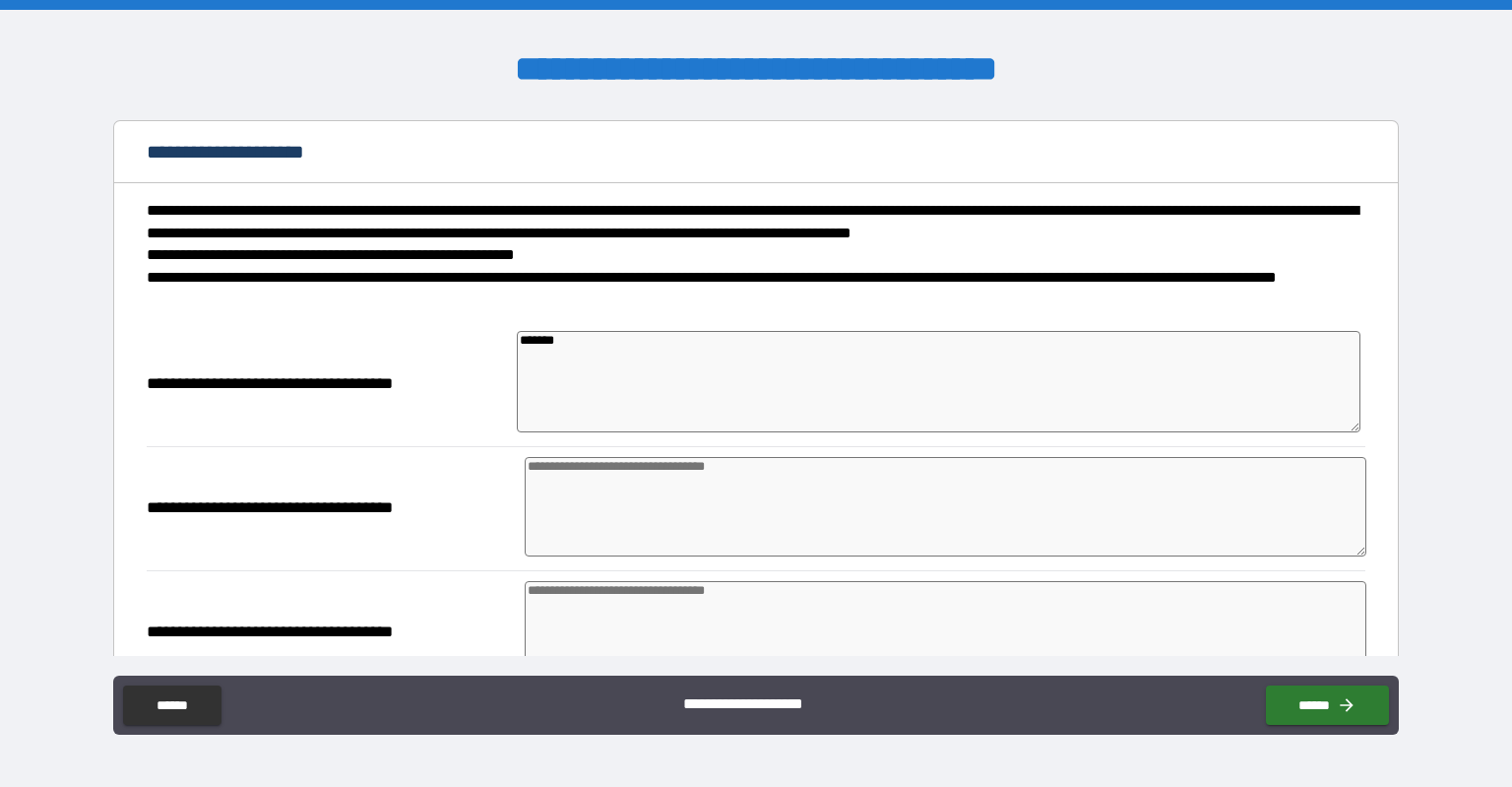 type on "*" 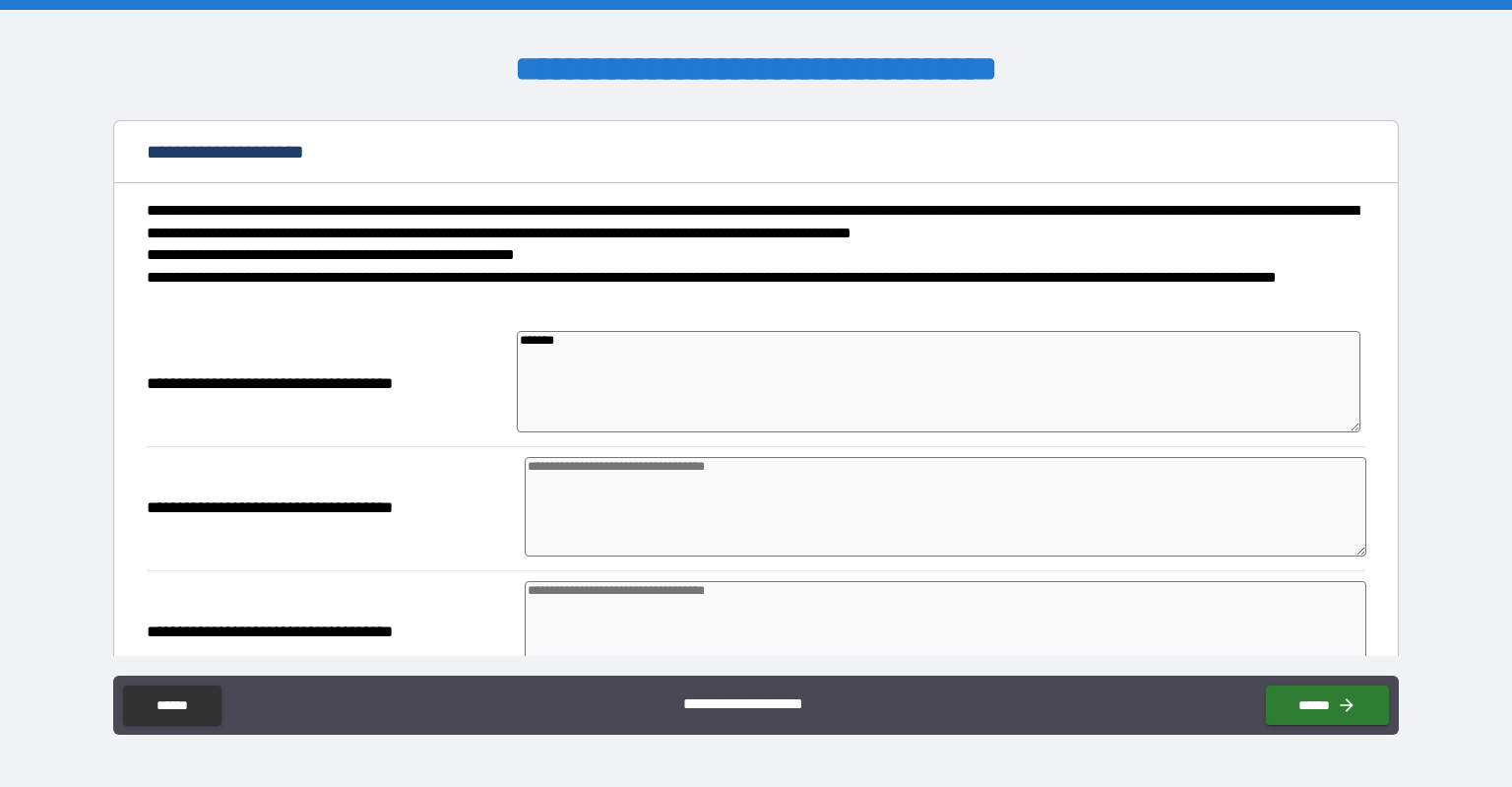 type on "*" 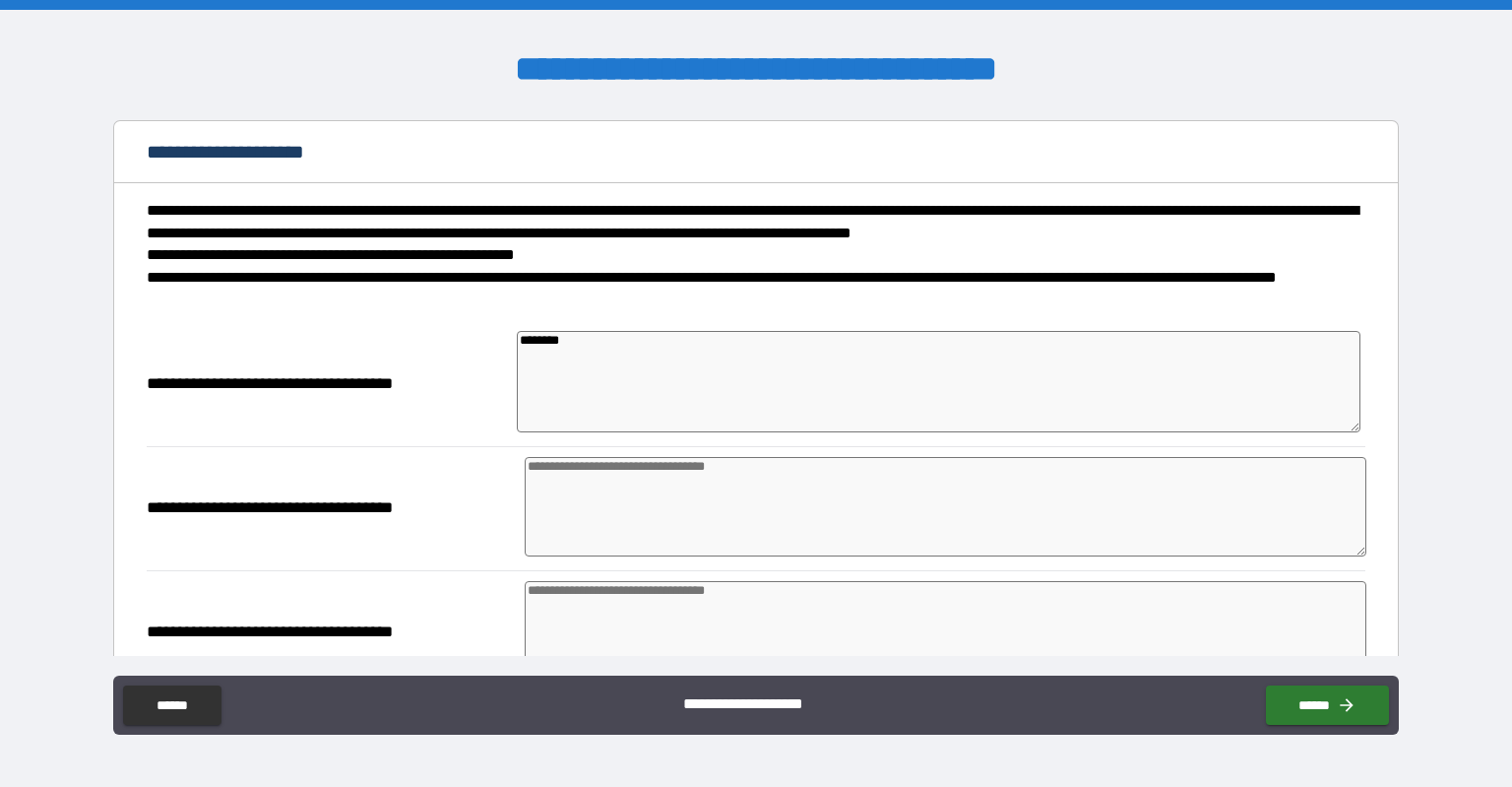 type on "*" 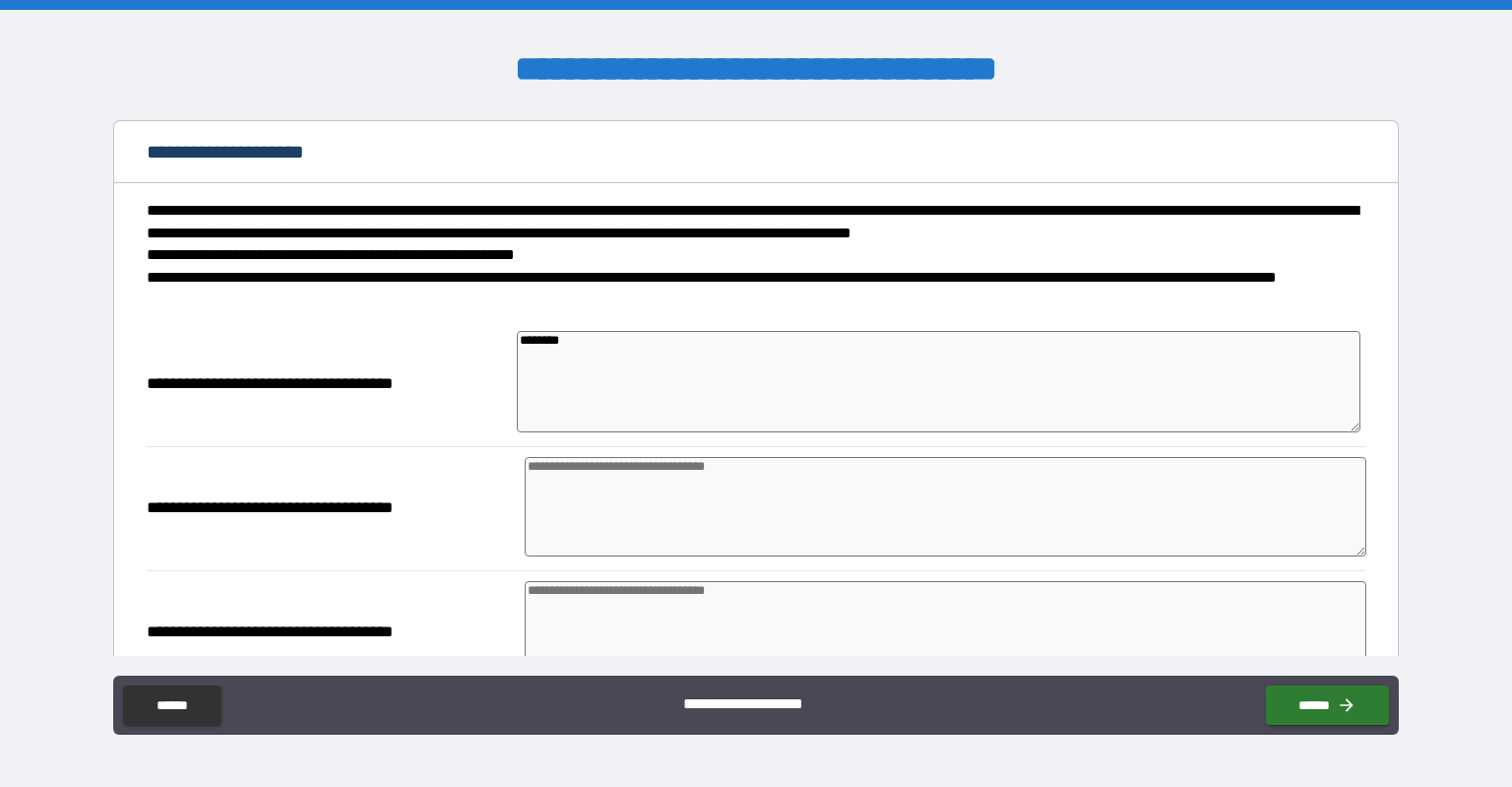 type on "*" 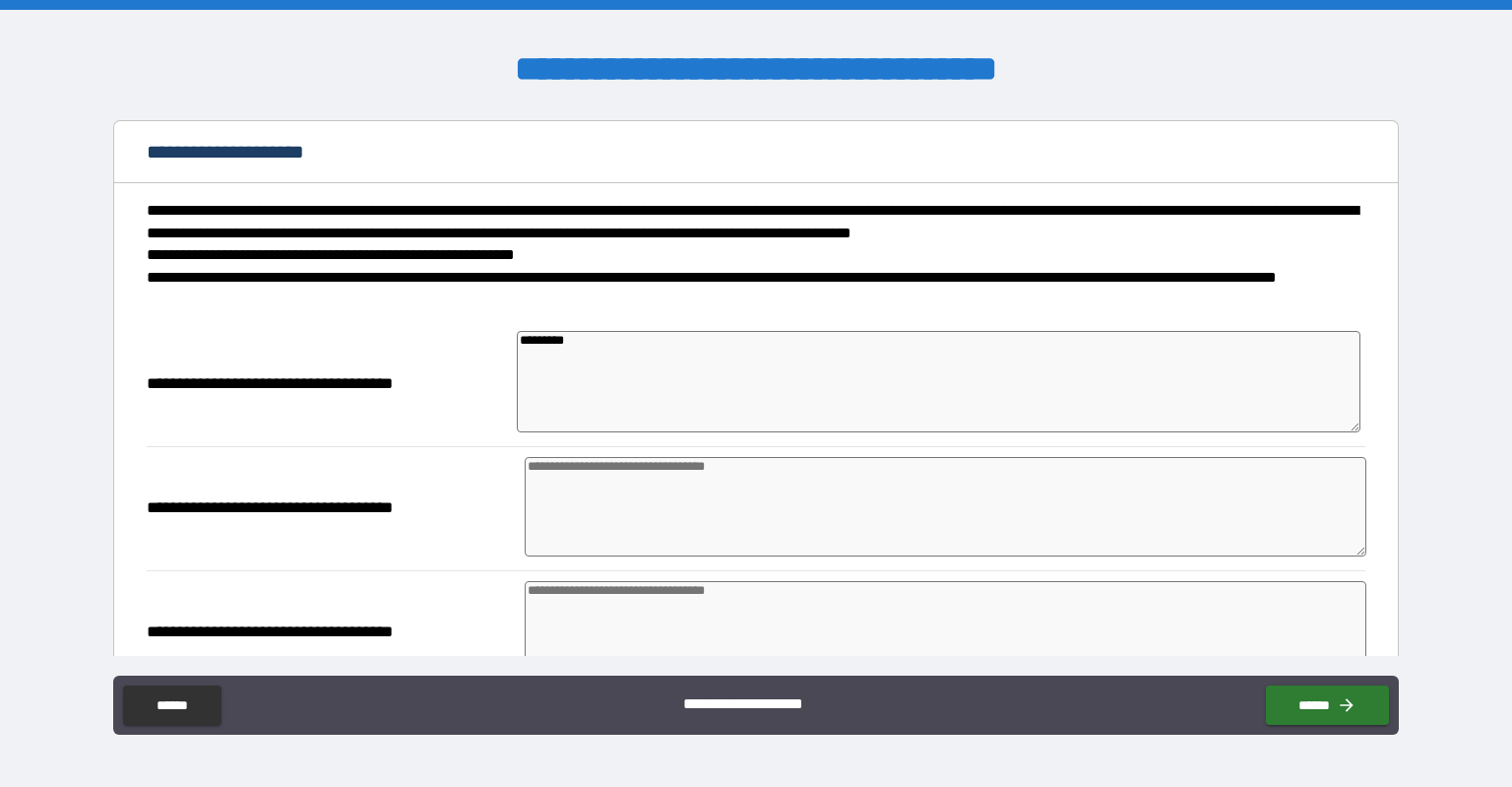 type on "*" 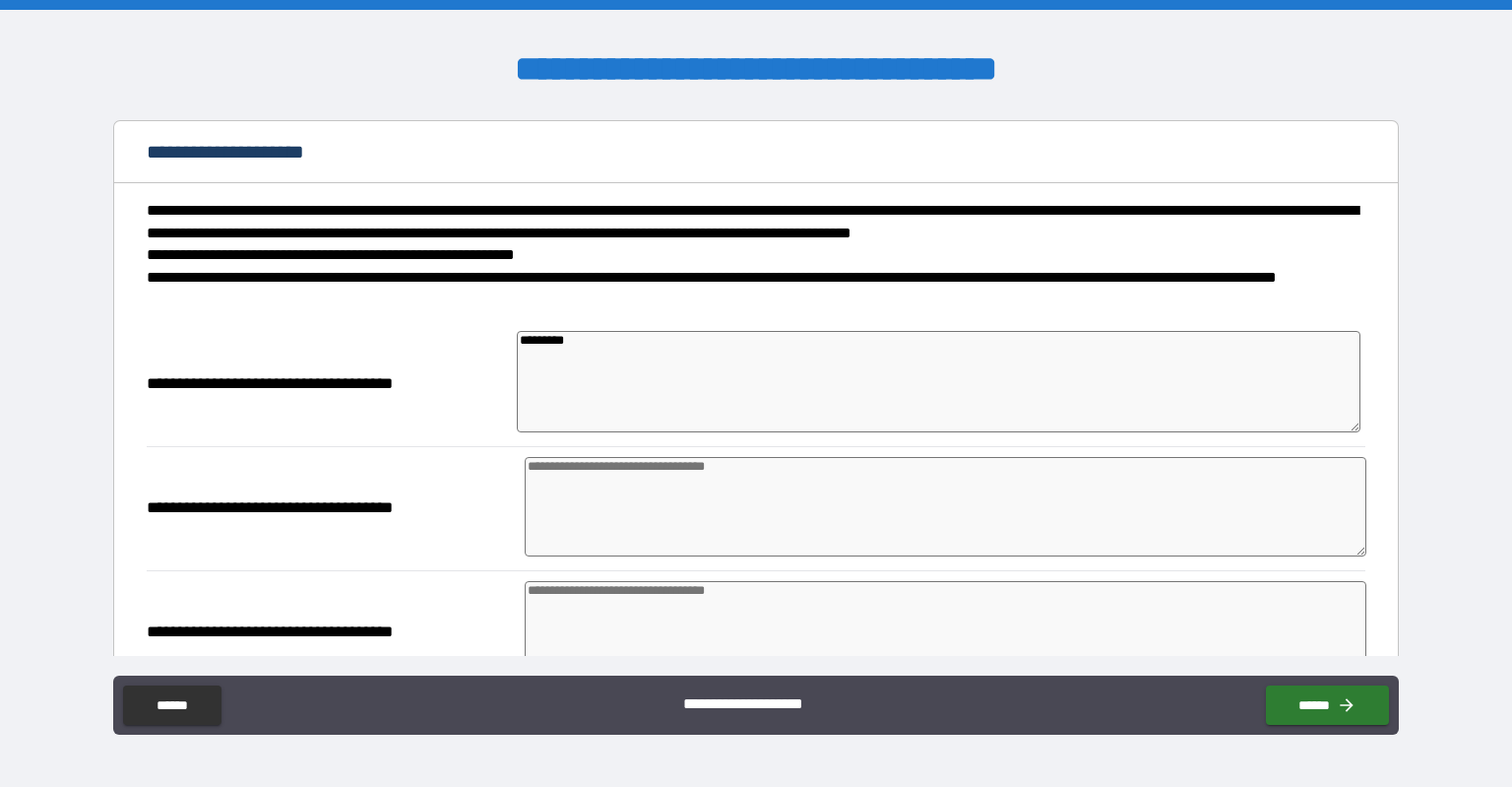 type on "*" 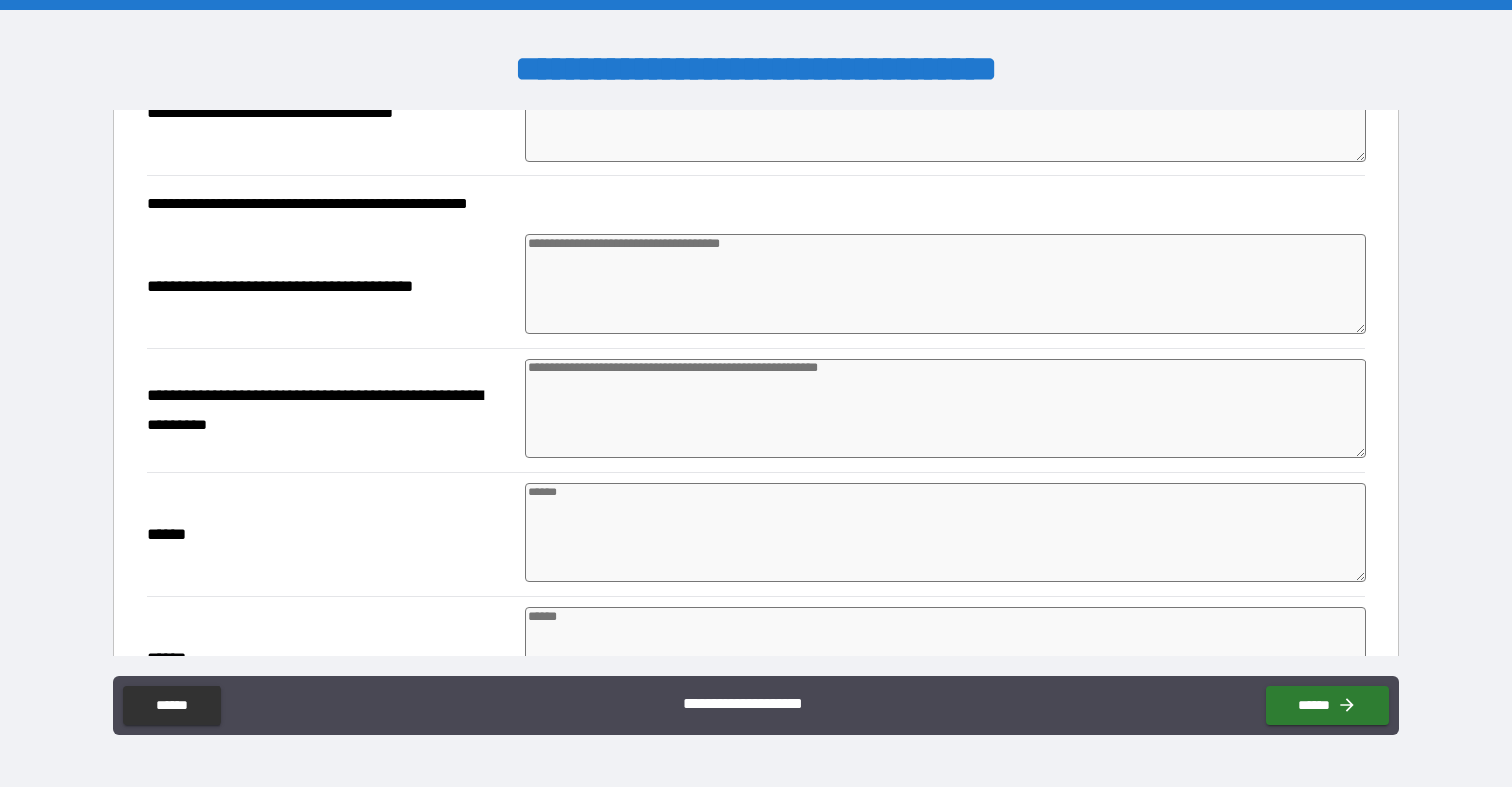 scroll, scrollTop: 2155, scrollLeft: 0, axis: vertical 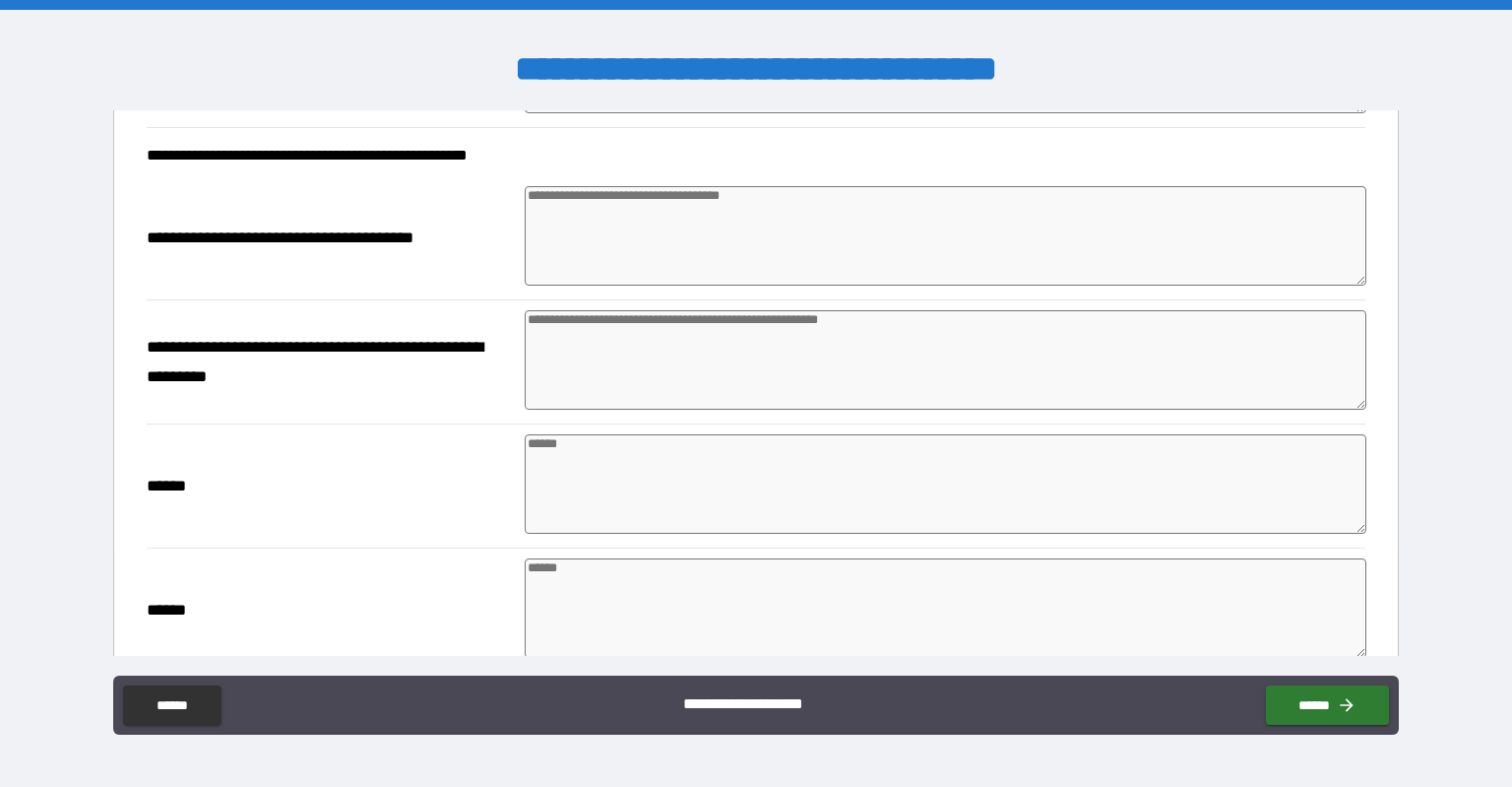 click at bounding box center [946, 235] 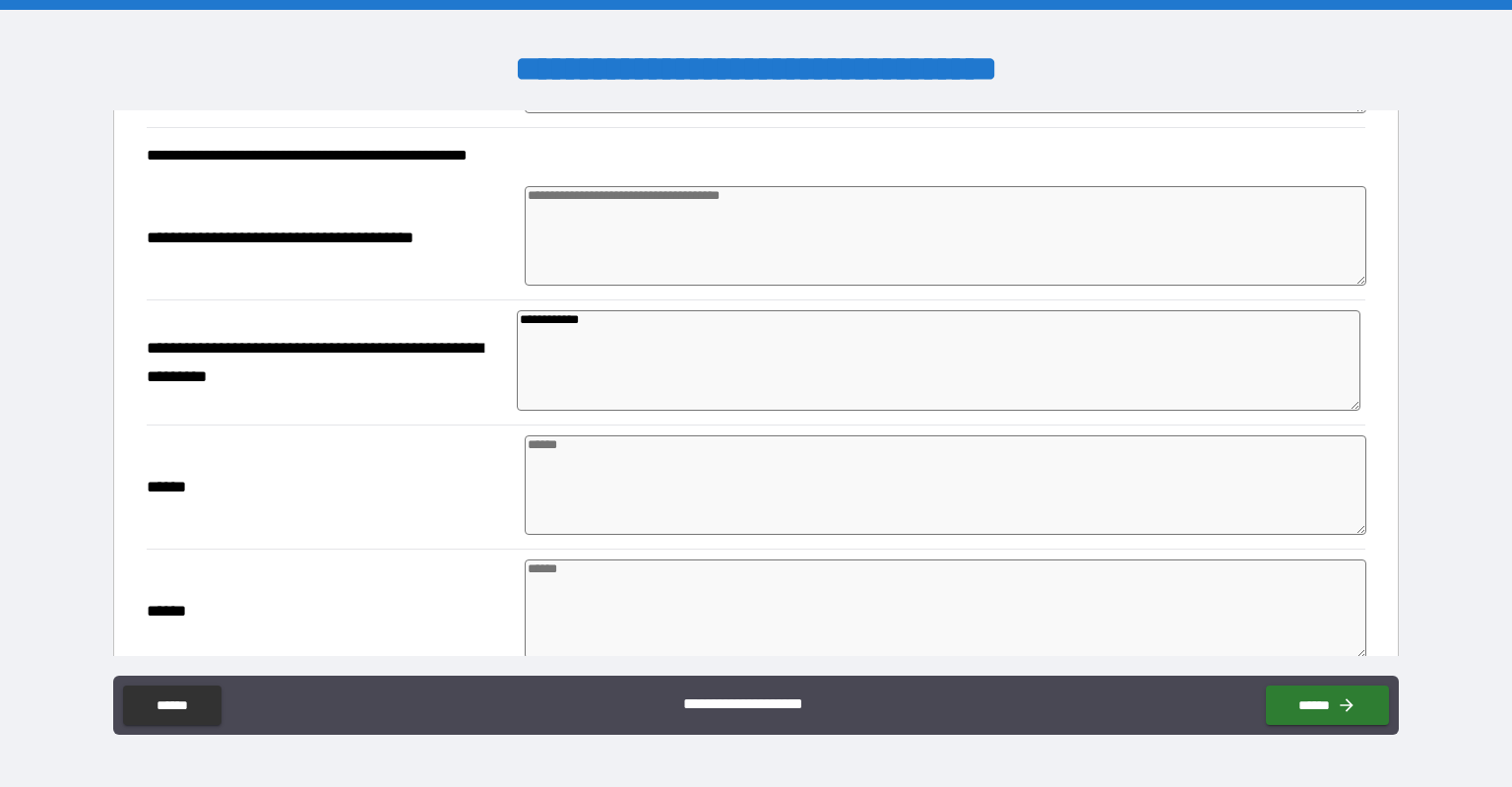 click at bounding box center [946, 485] 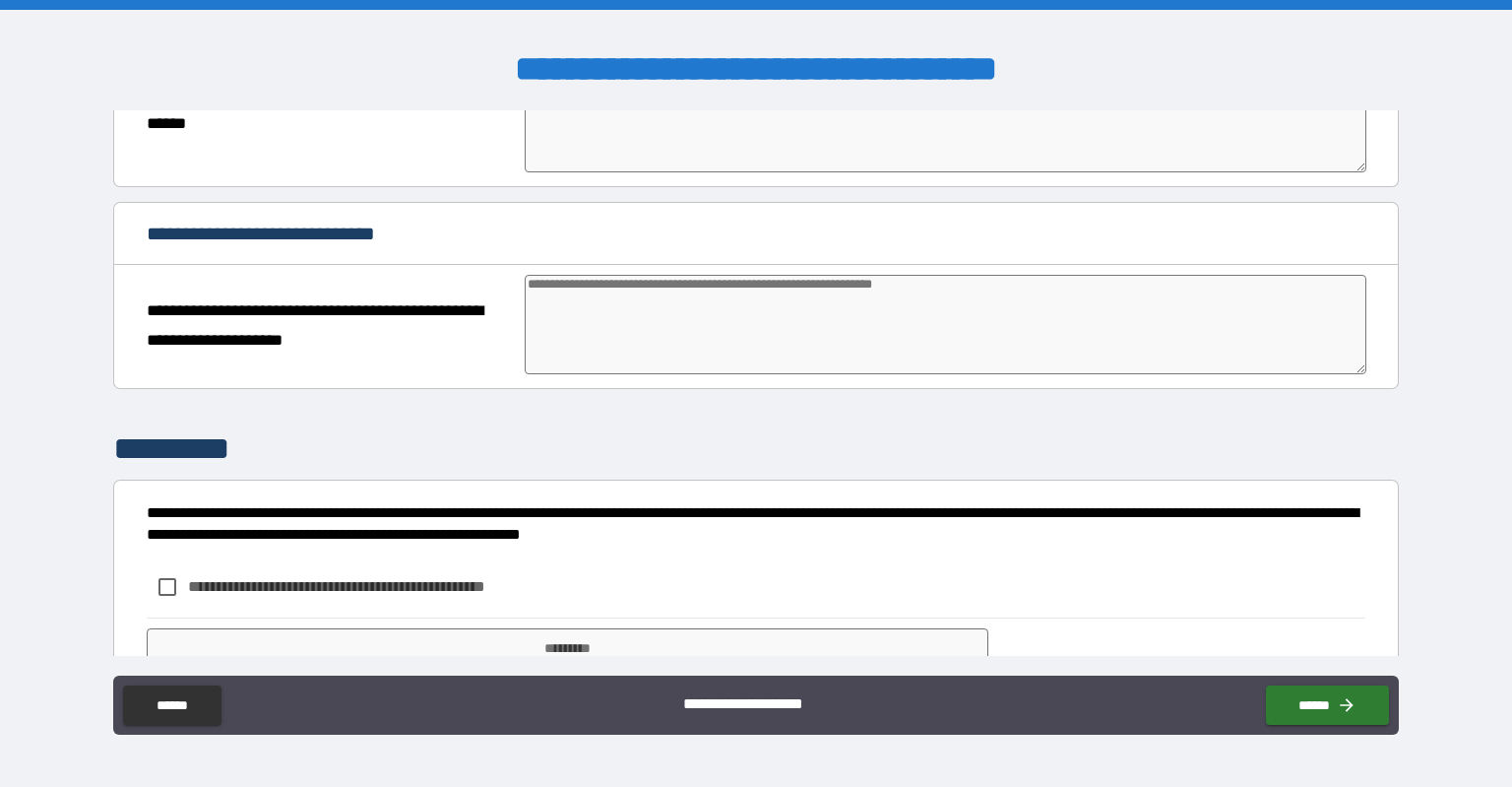 scroll, scrollTop: 2591, scrollLeft: 0, axis: vertical 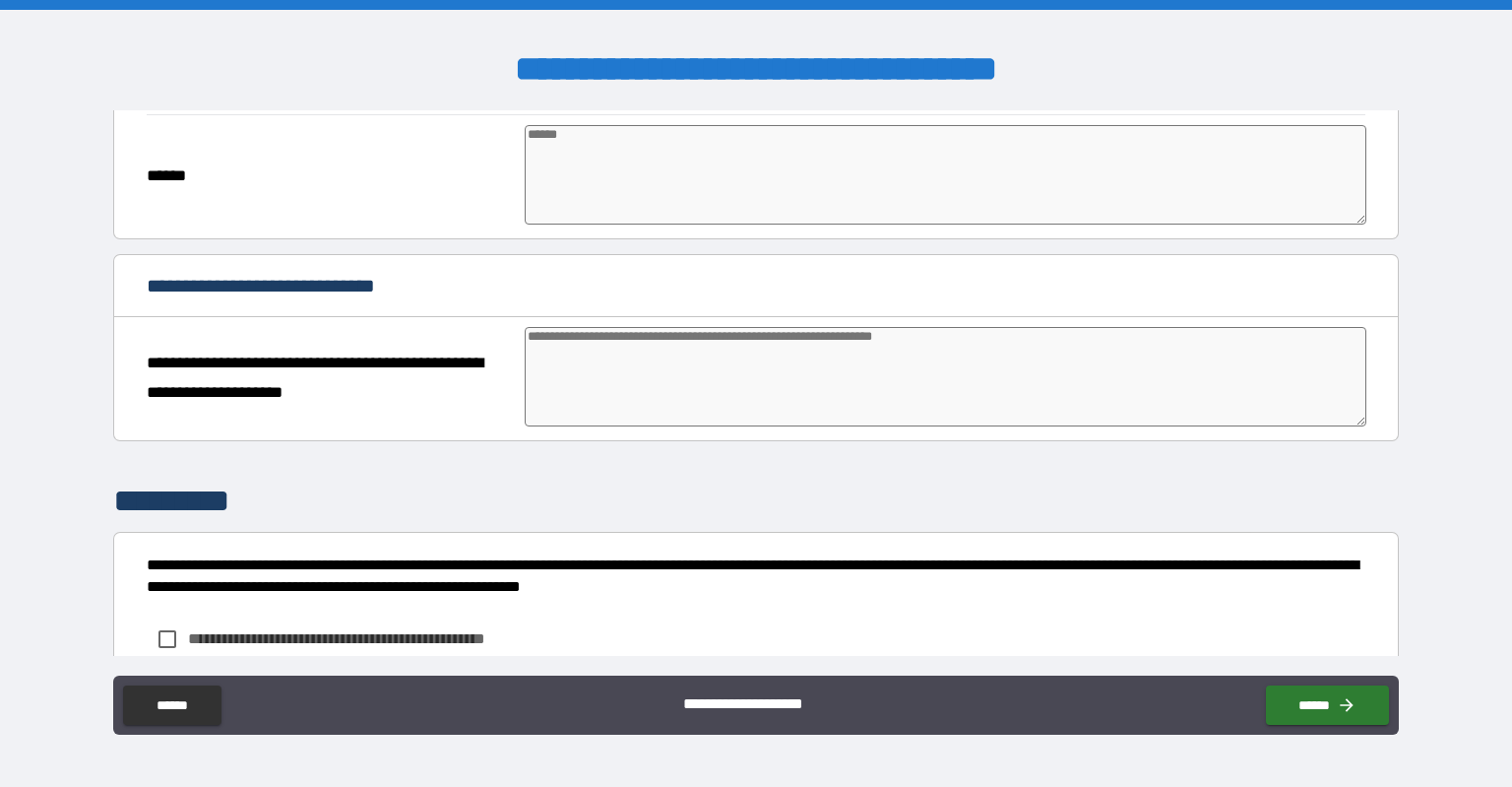 click on "**********" at bounding box center [756, 379] 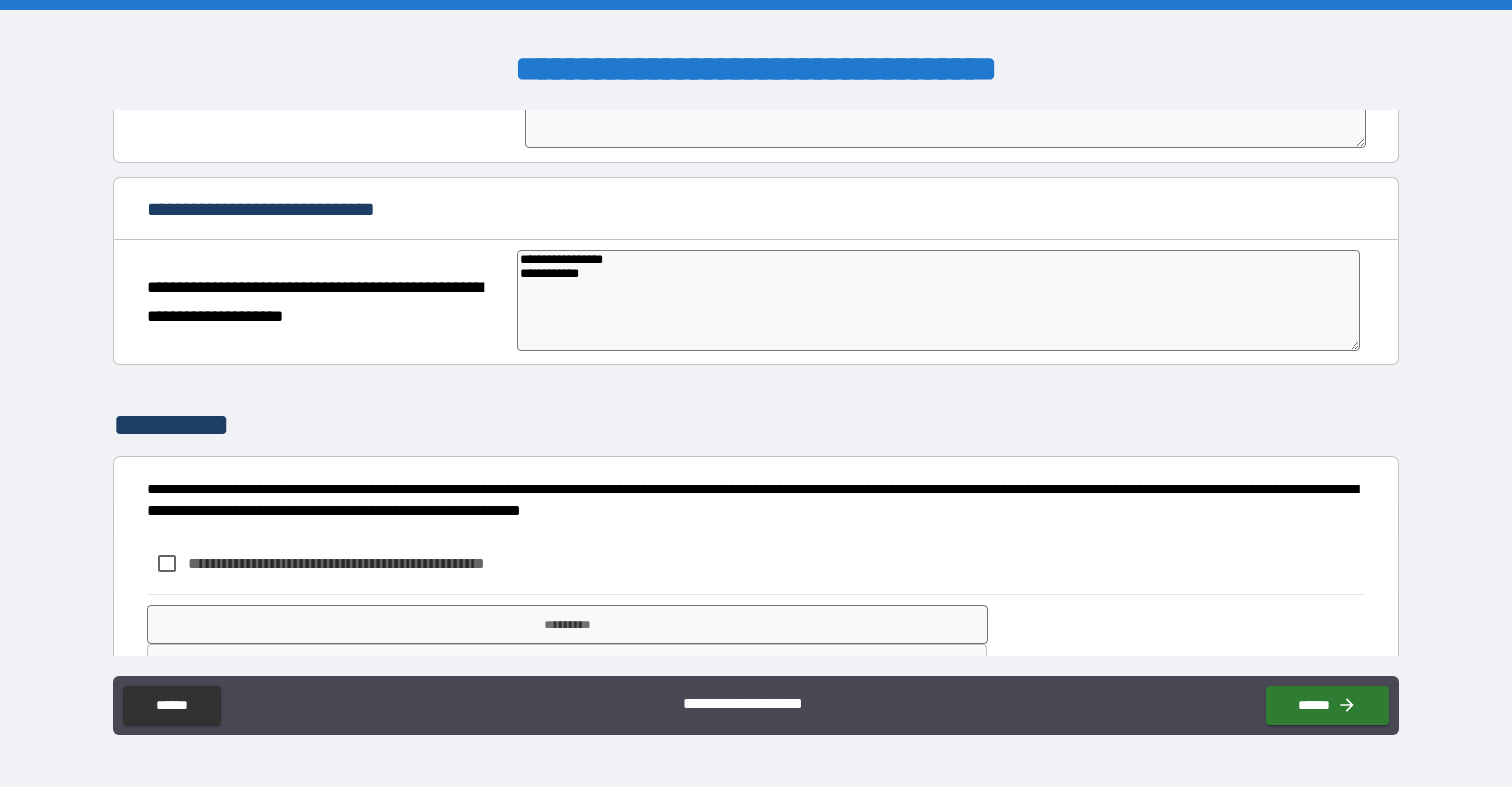 scroll, scrollTop: 2705, scrollLeft: 0, axis: vertical 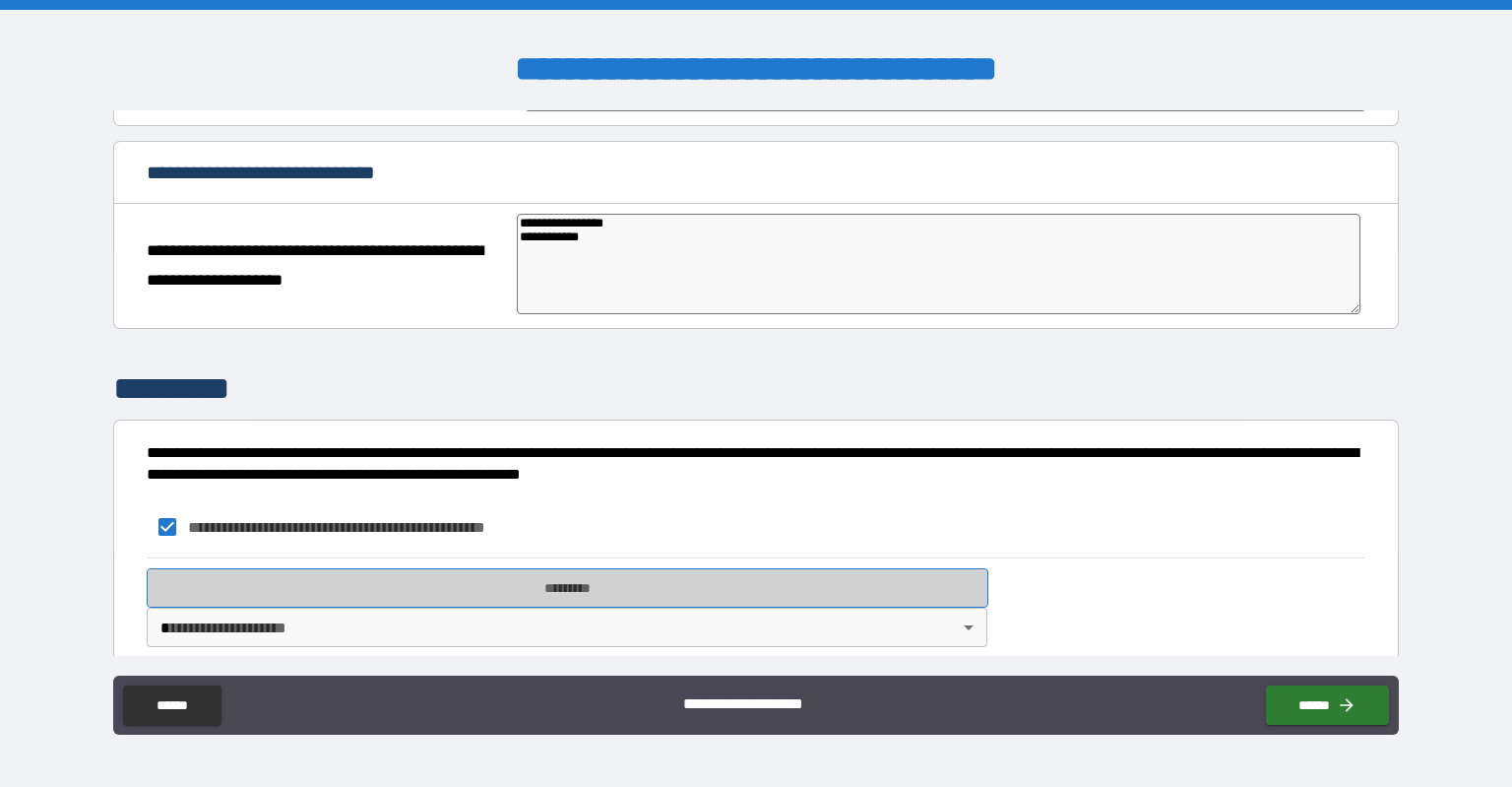 click on "*********" at bounding box center (567, 588) 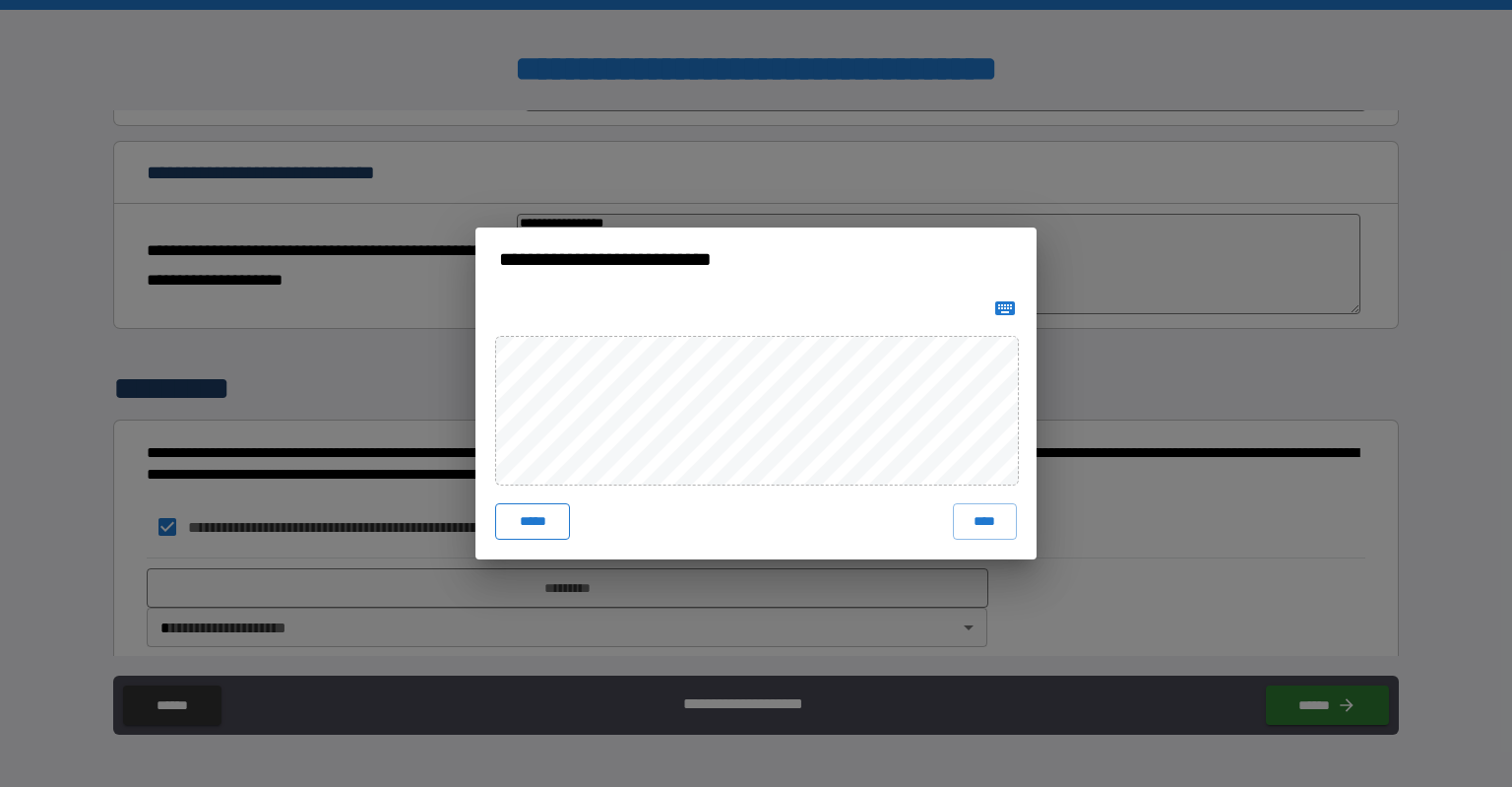 click on "*****" at bounding box center (533, 521) 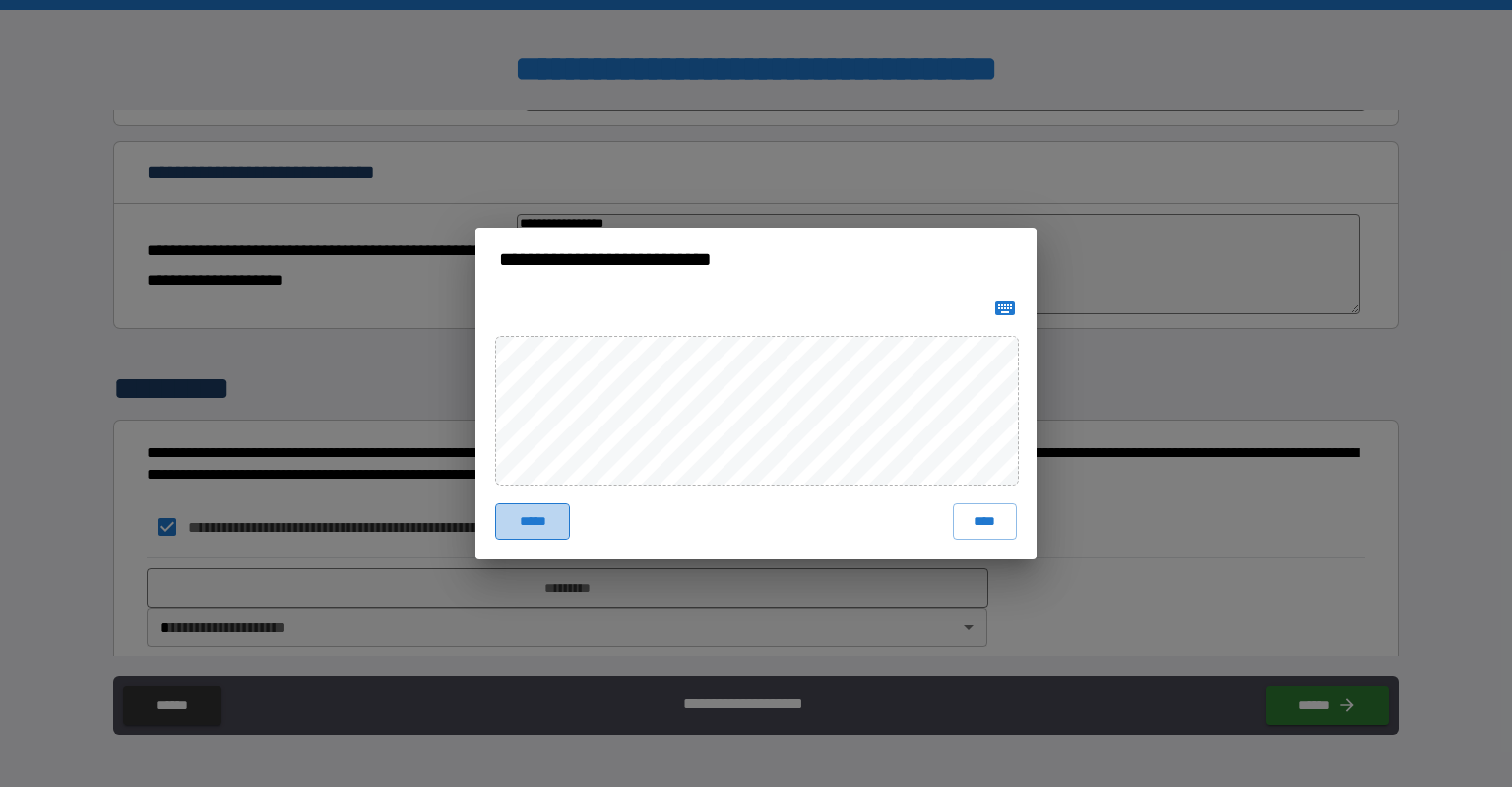 click on "*****" at bounding box center (533, 521) 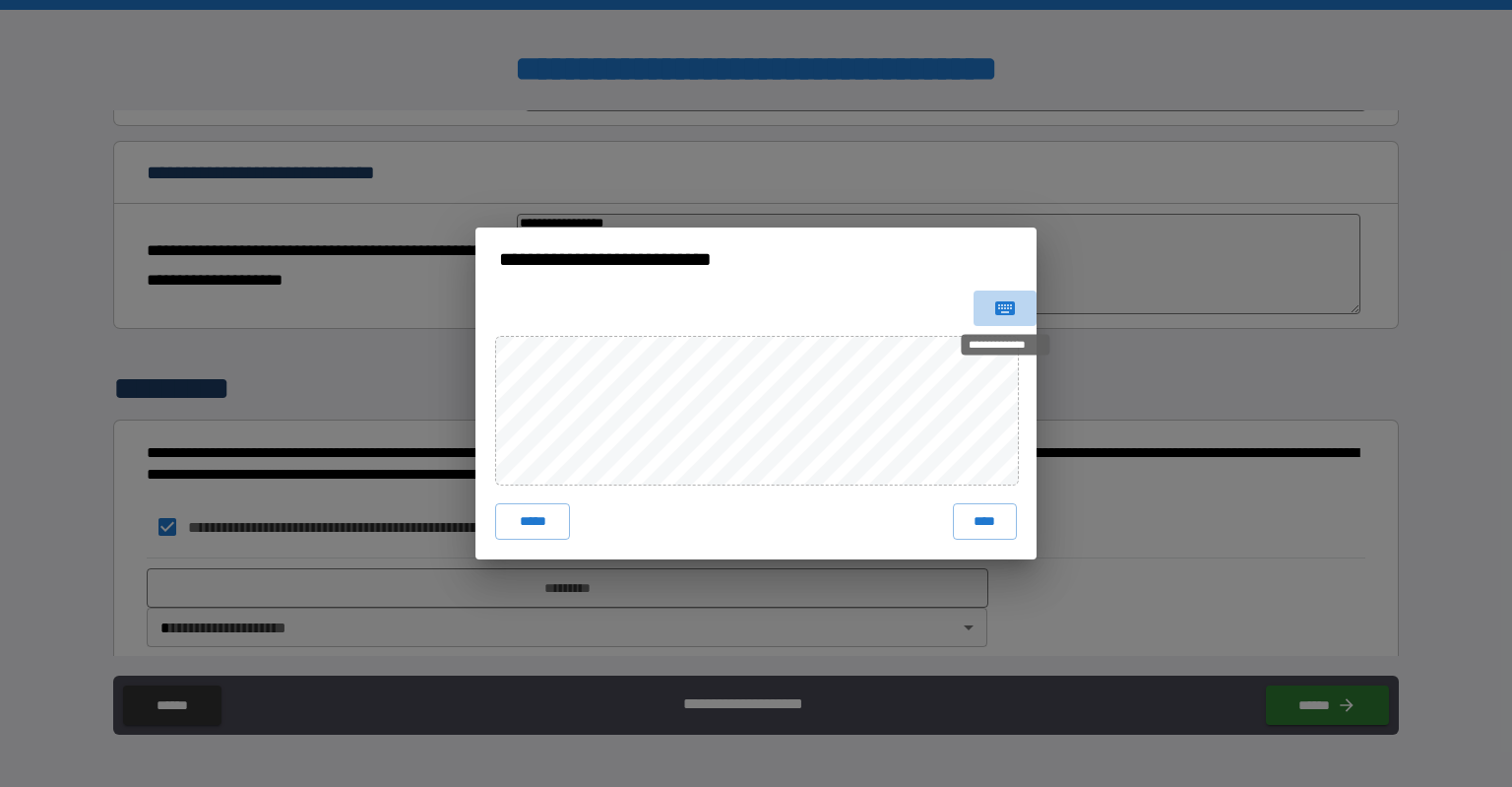 click 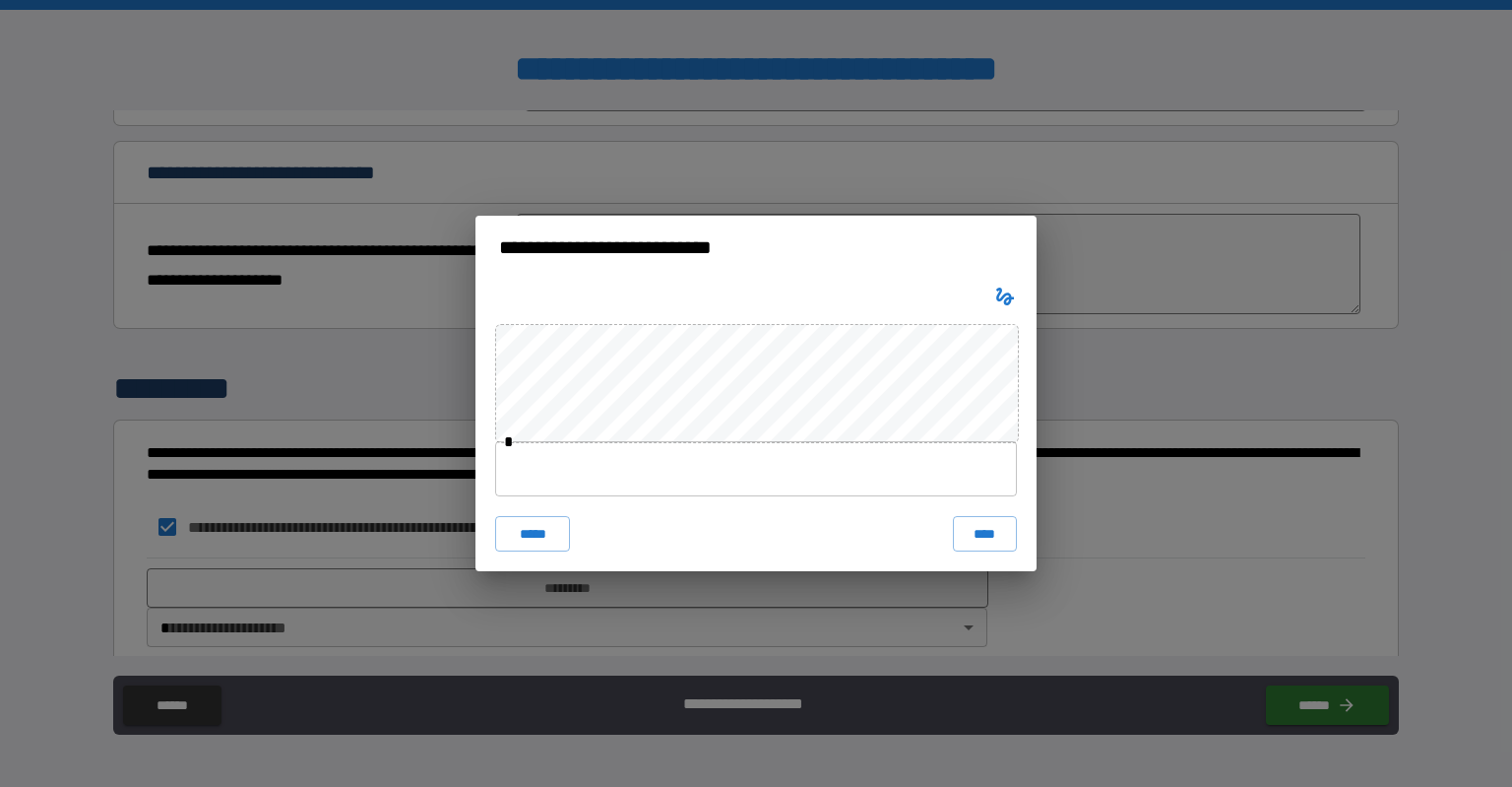 click at bounding box center (756, 469) 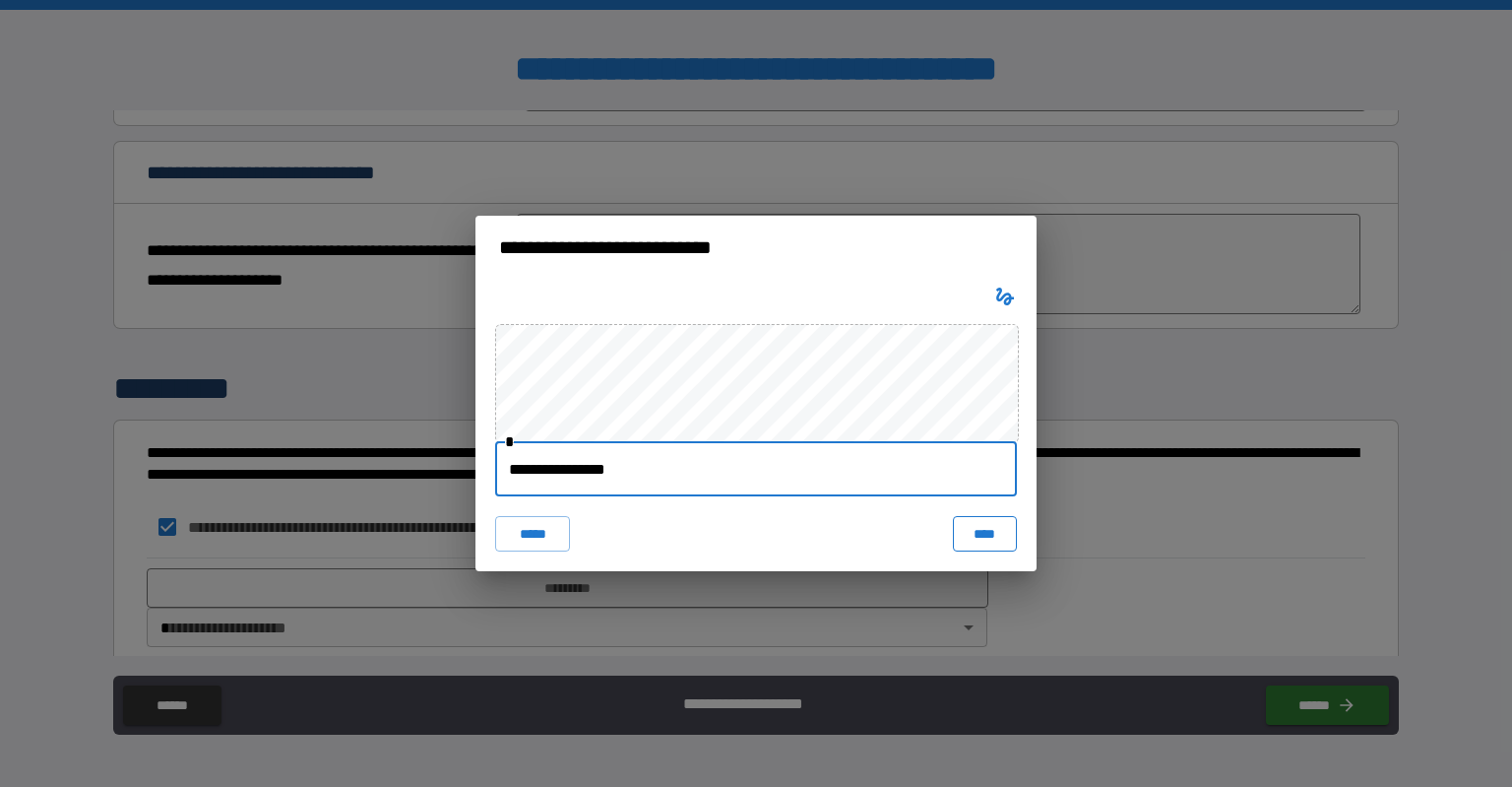 click on "****" at bounding box center (984, 534) 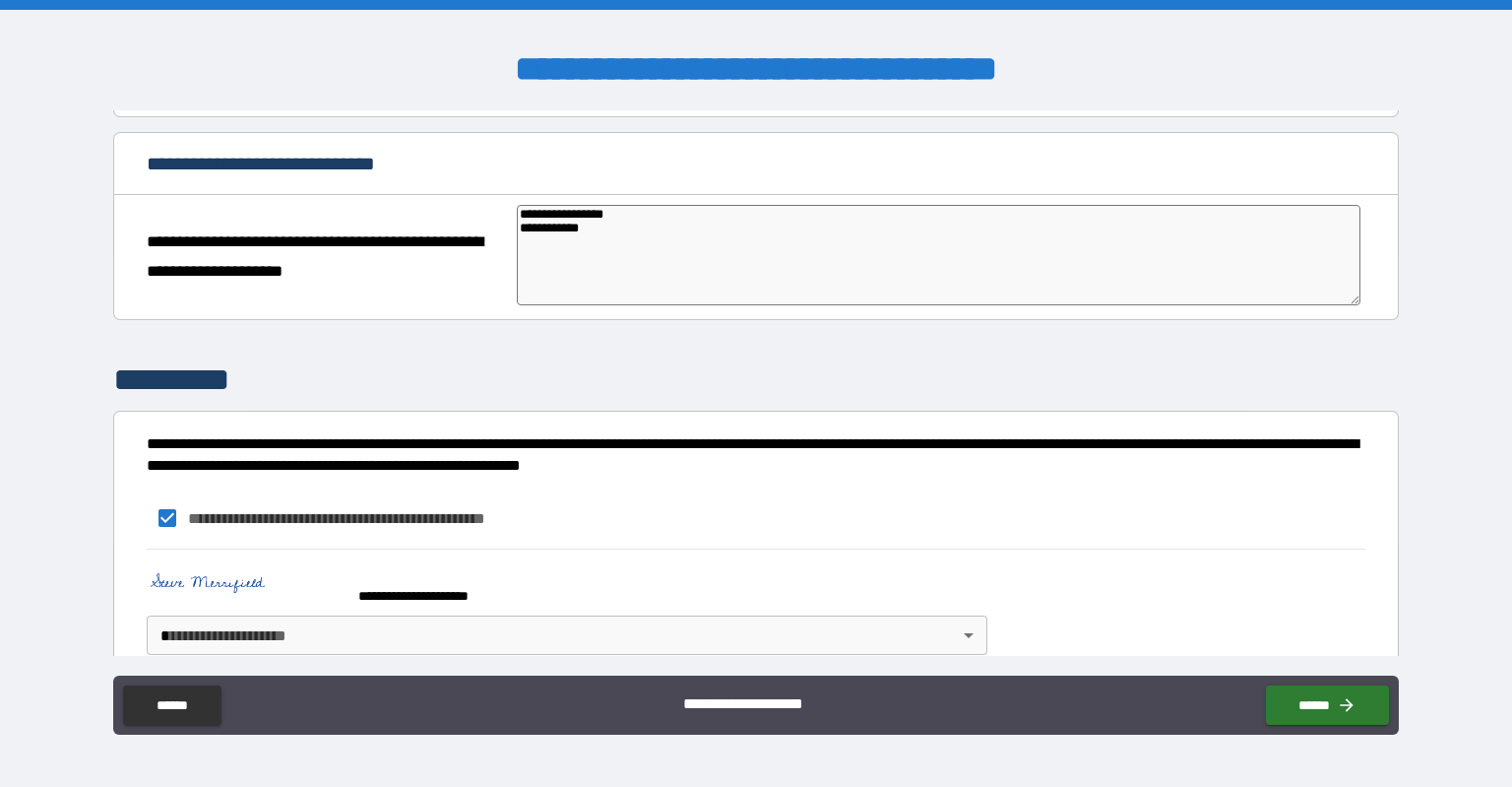 scroll, scrollTop: 2722, scrollLeft: 0, axis: vertical 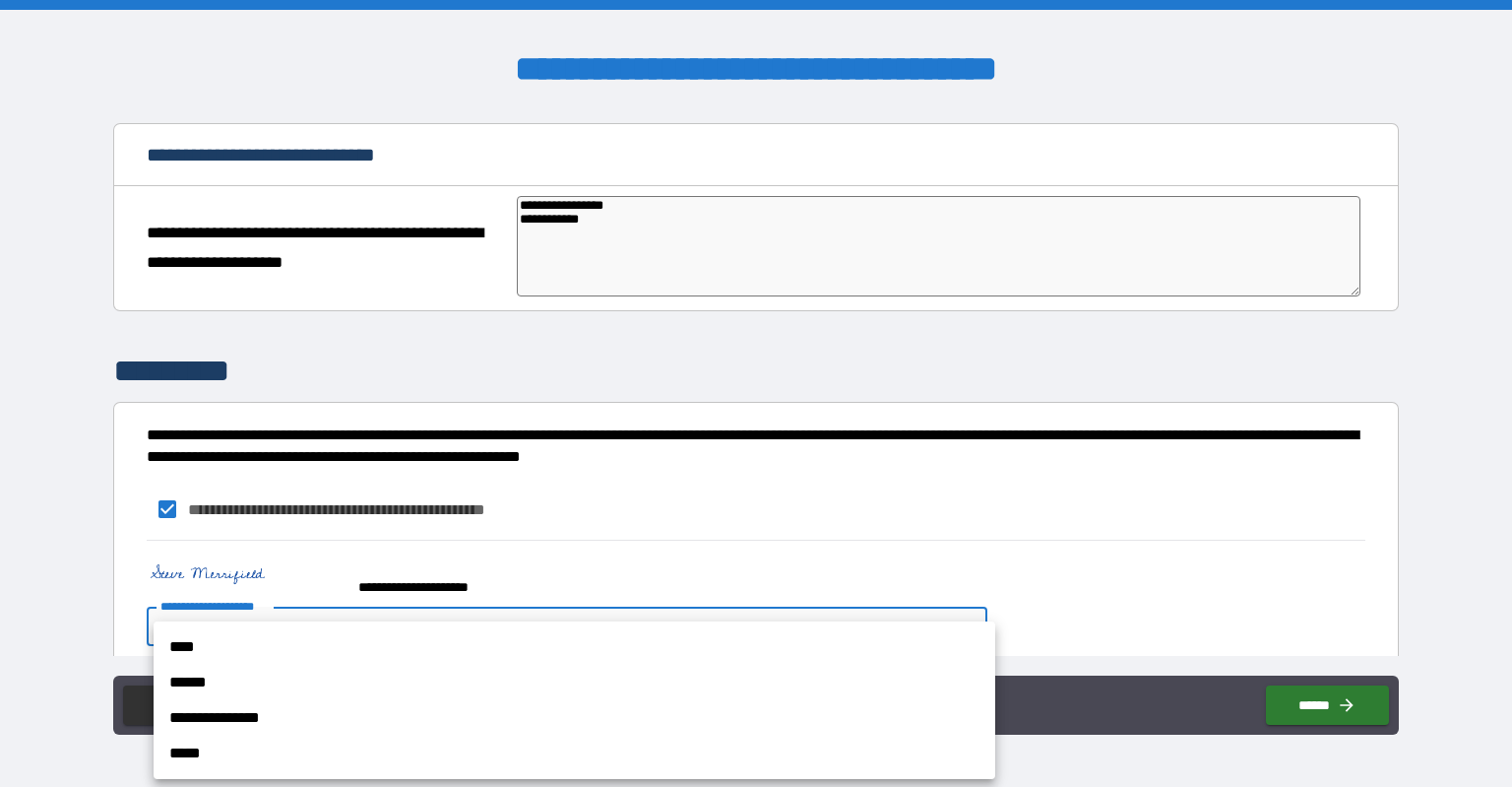 click on "**********" at bounding box center [756, 393] 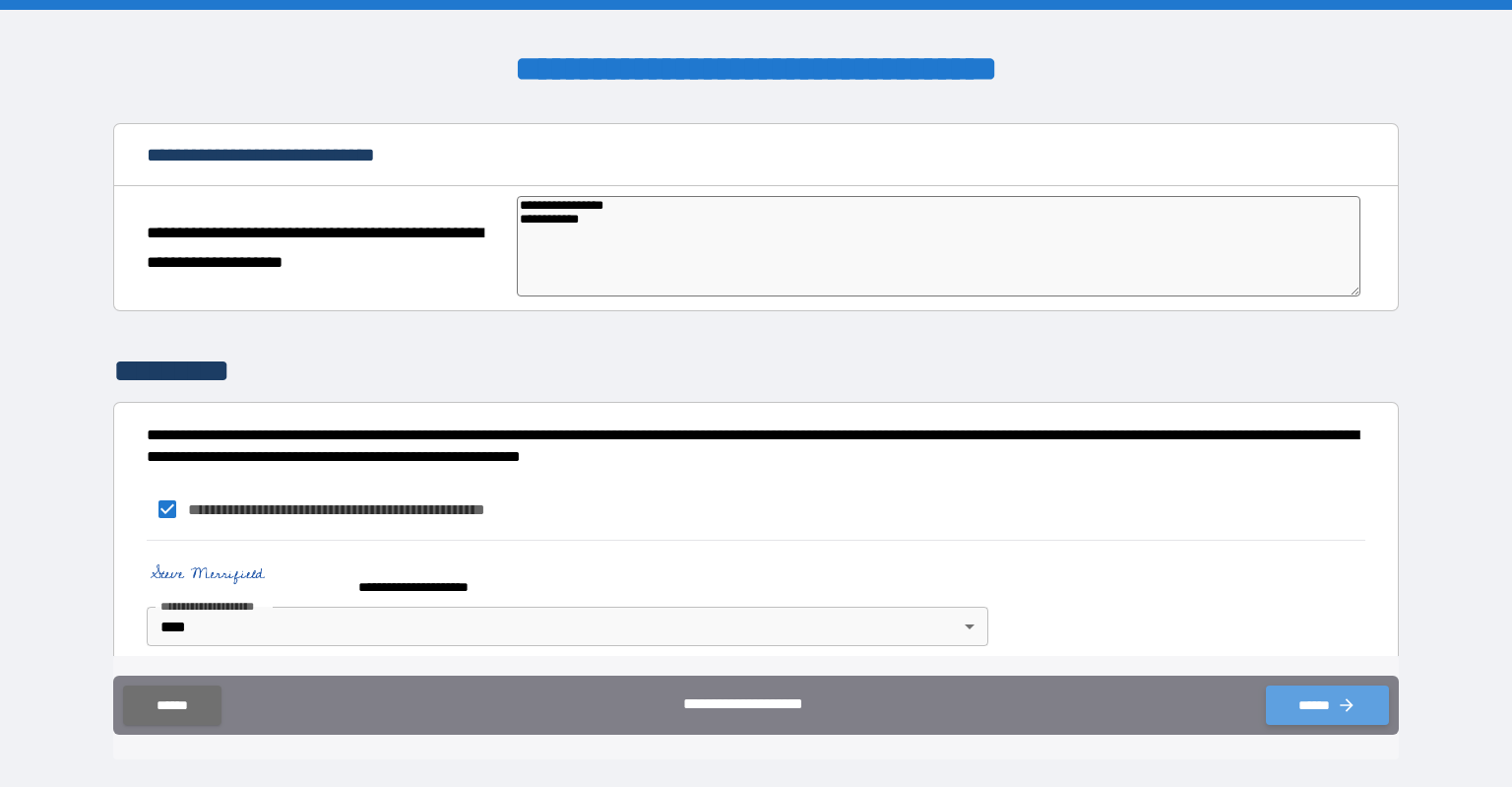 click on "******" at bounding box center (1327, 705) 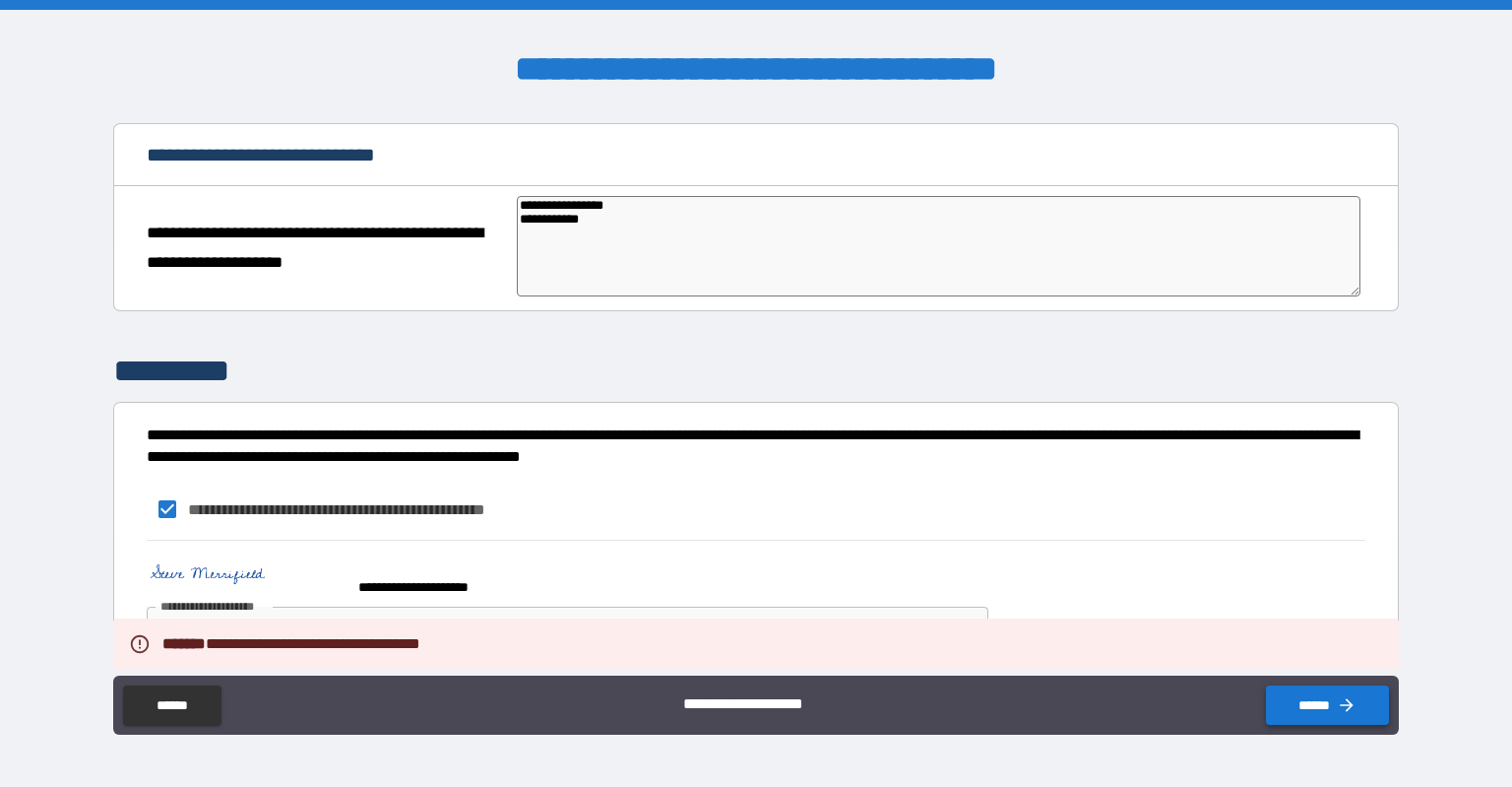 scroll, scrollTop: 2721, scrollLeft: 0, axis: vertical 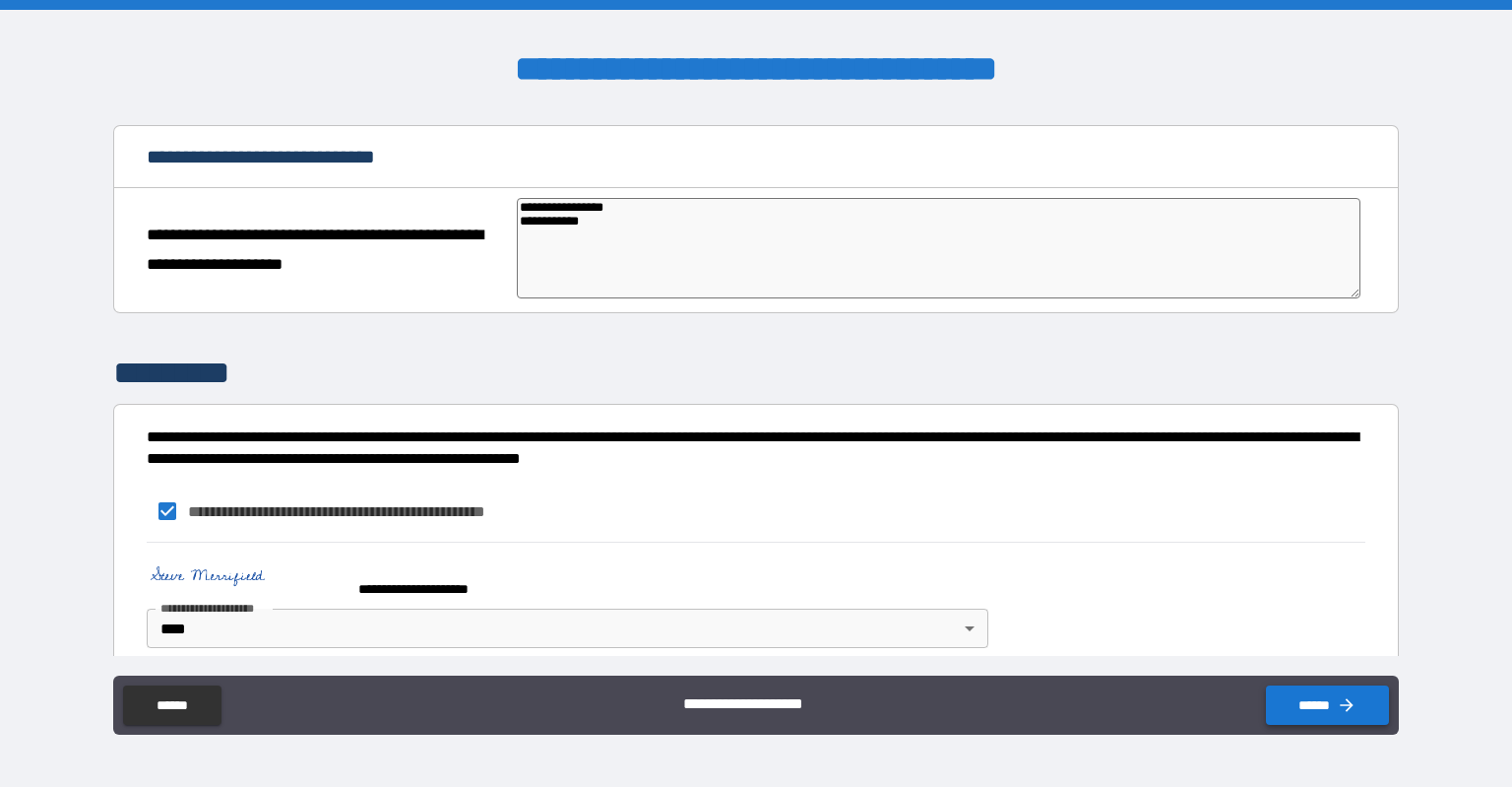 click on "******" at bounding box center [1327, 705] 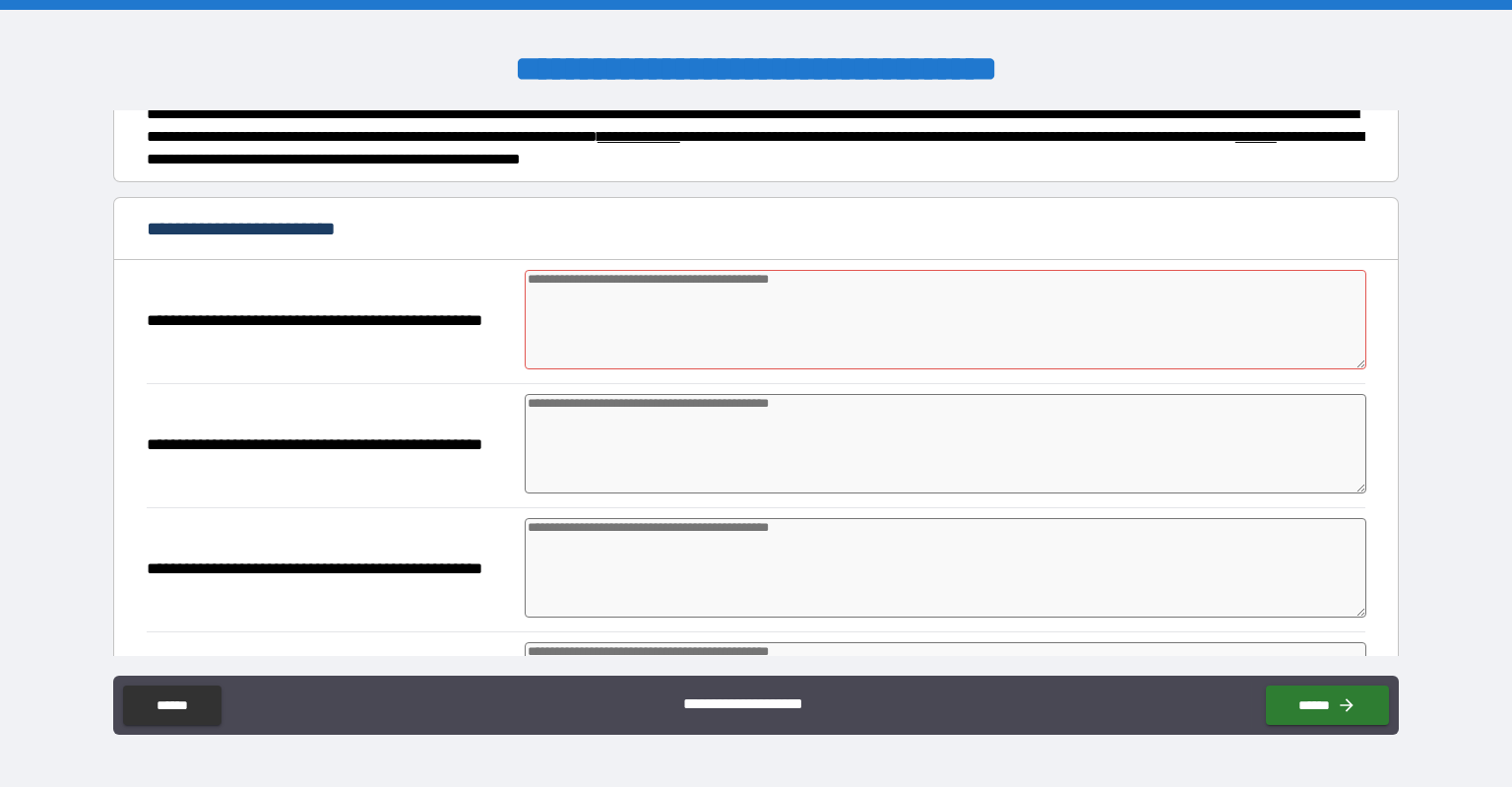 scroll, scrollTop: 0, scrollLeft: 0, axis: both 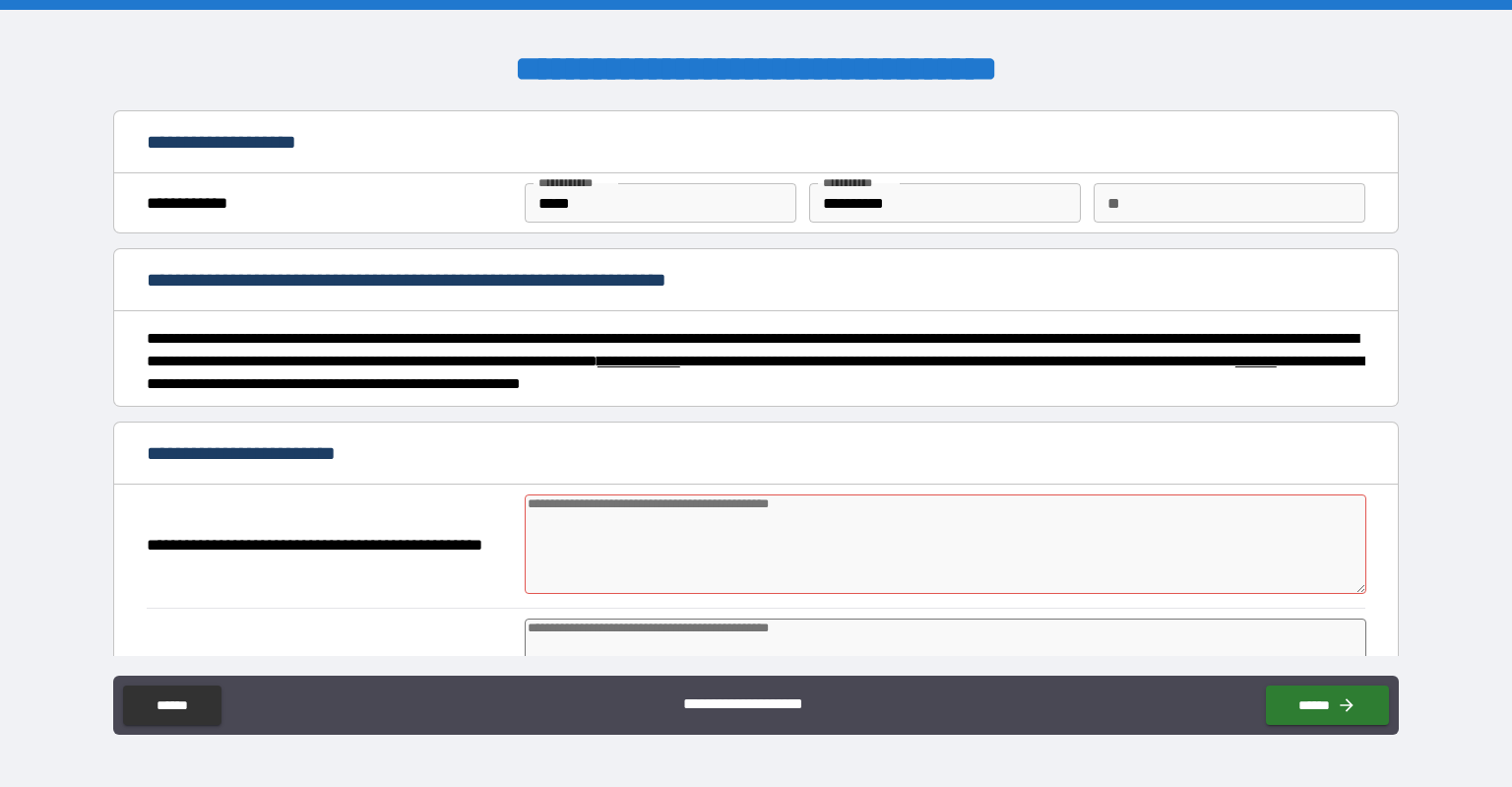 click at bounding box center [946, 544] 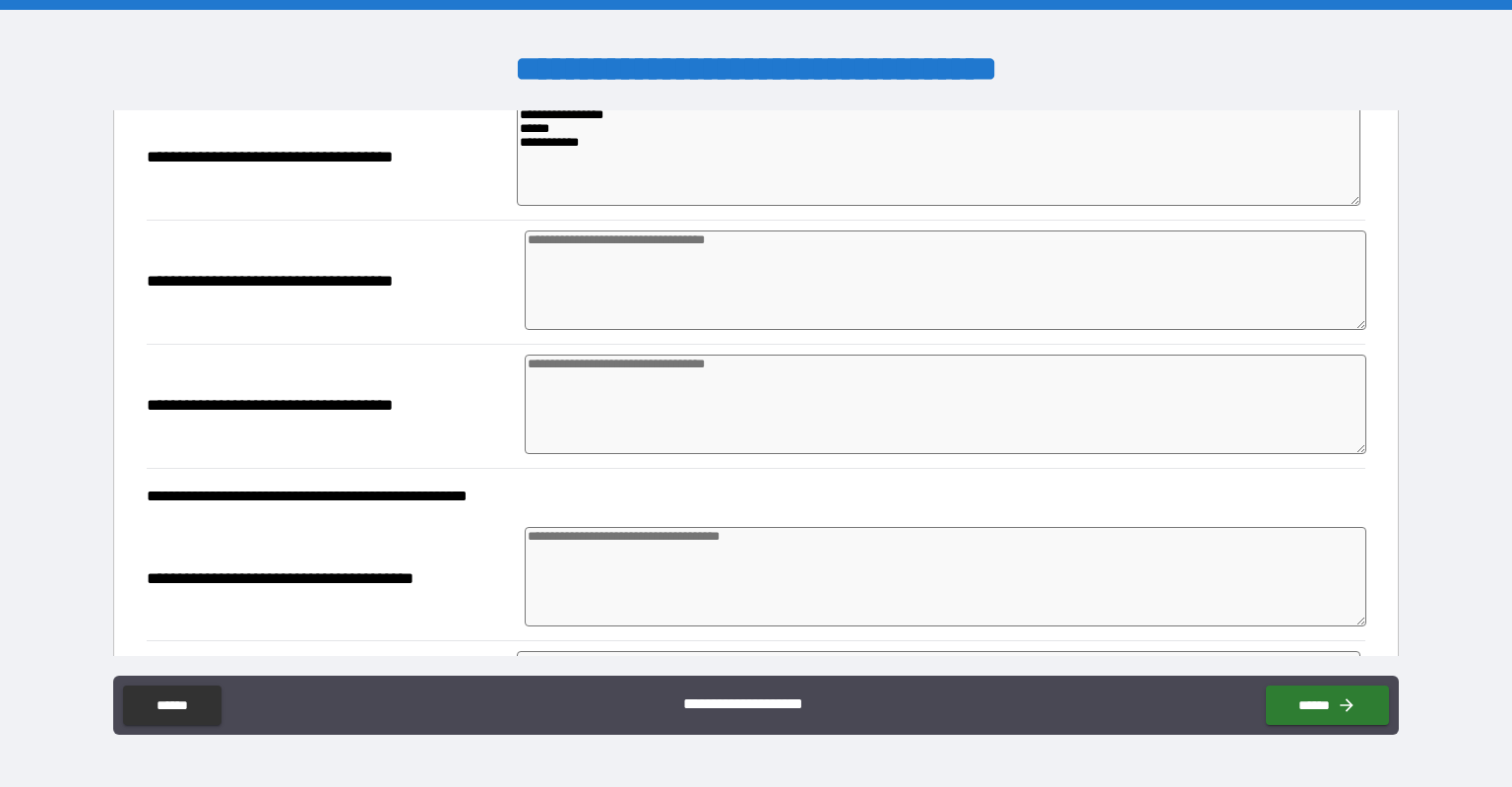 scroll, scrollTop: 2722, scrollLeft: 0, axis: vertical 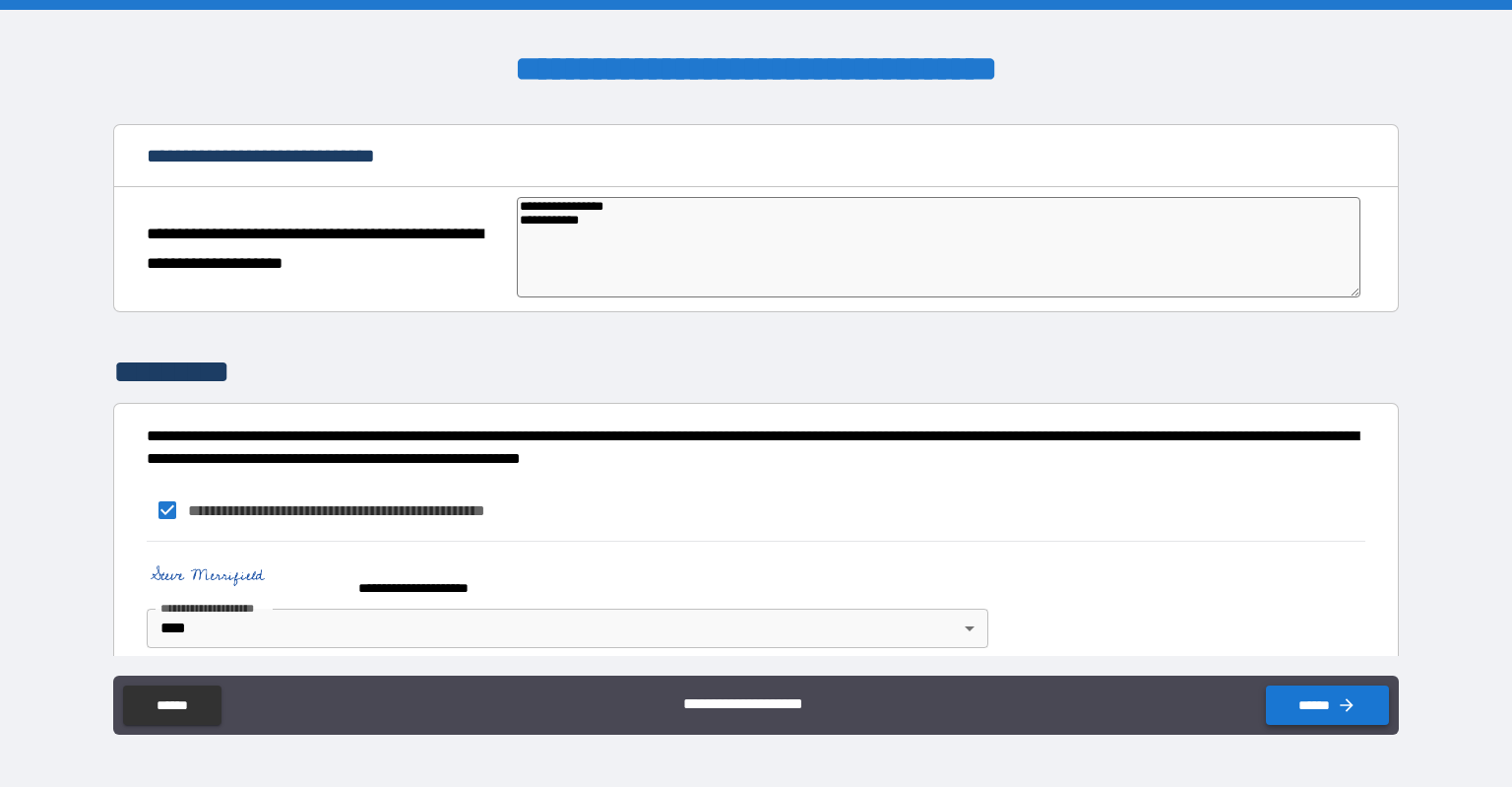 click 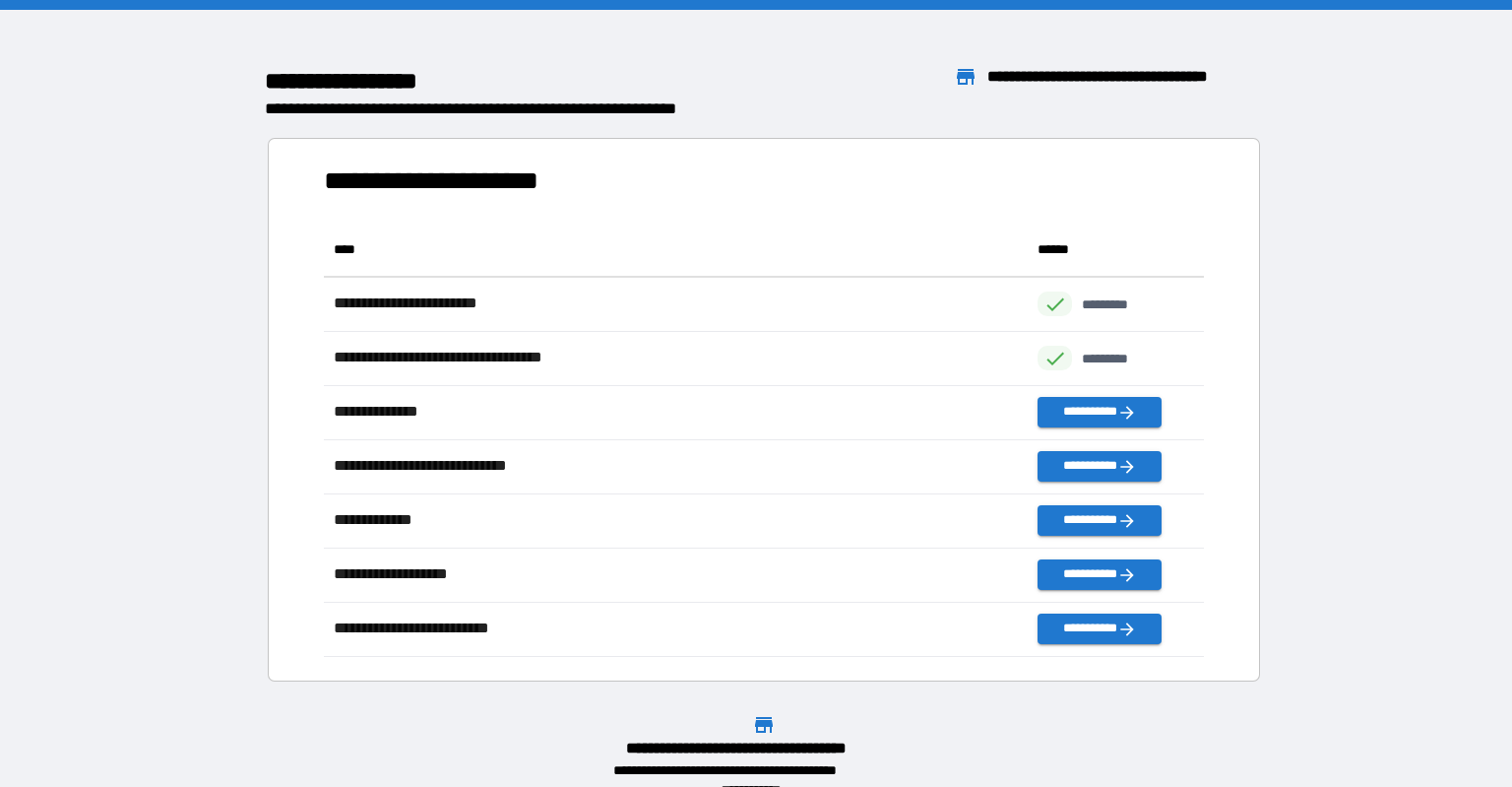 scroll, scrollTop: 0, scrollLeft: 0, axis: both 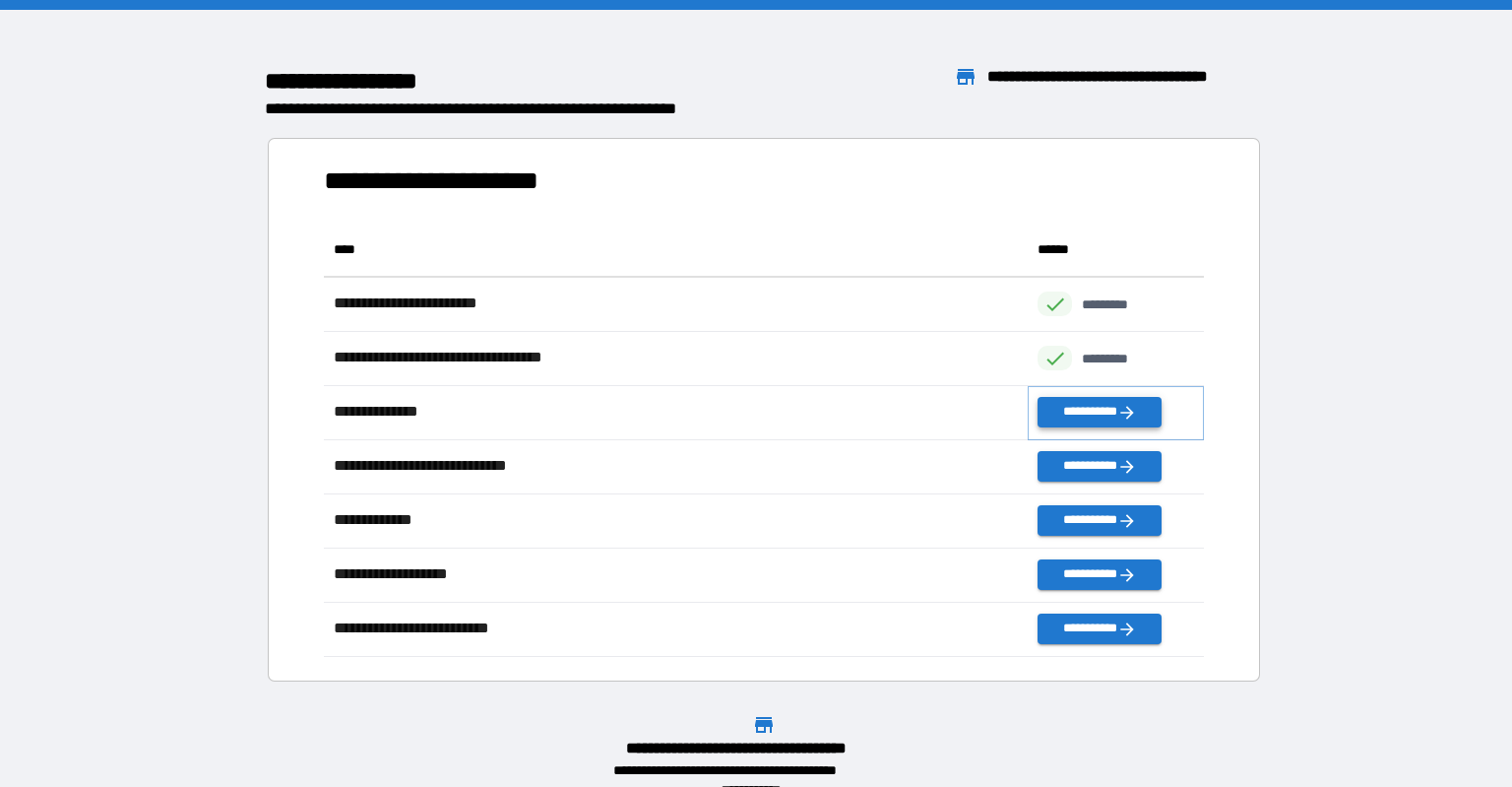 click on "**********" at bounding box center [1100, 412] 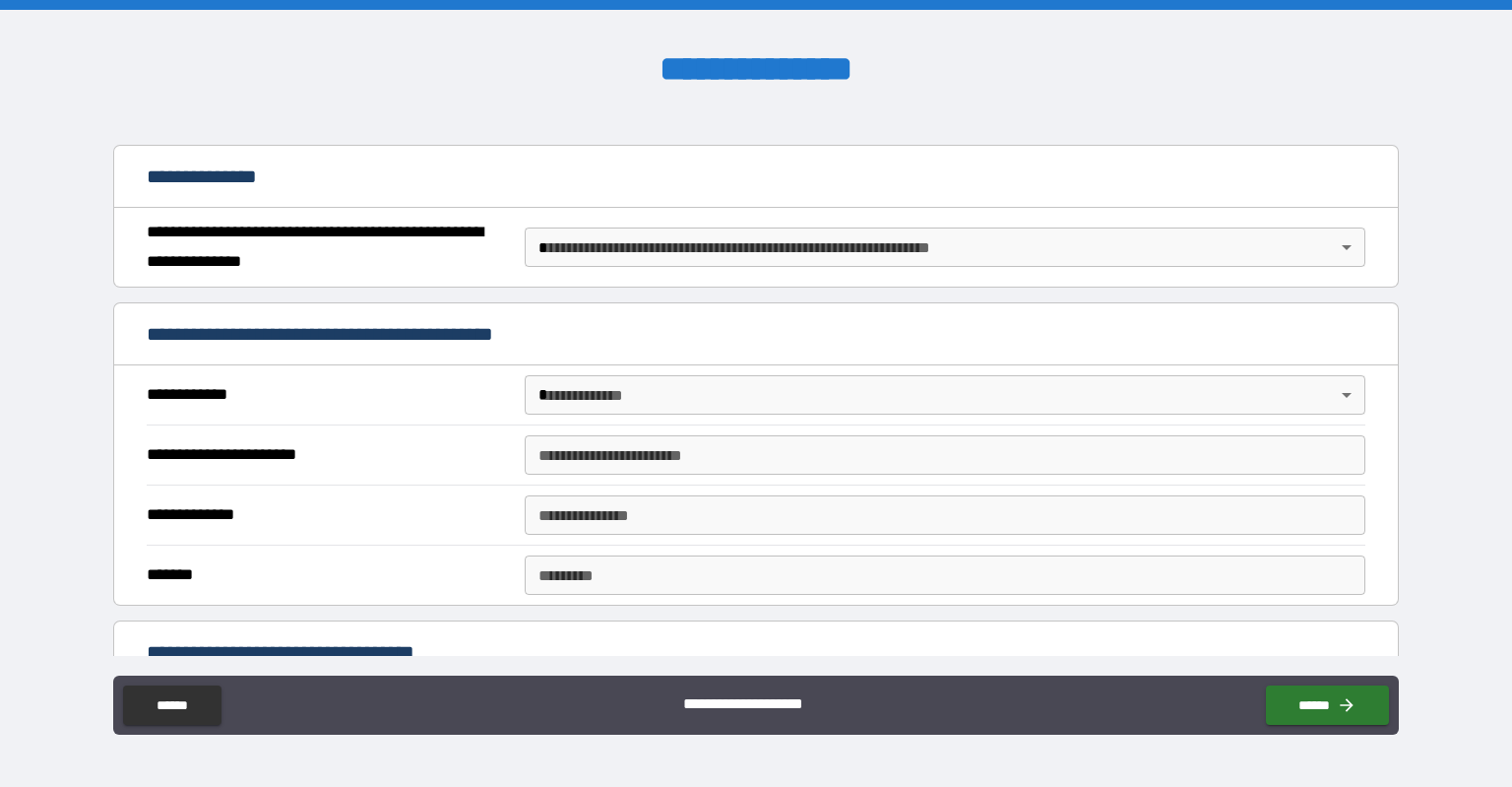 scroll, scrollTop: 227, scrollLeft: 0, axis: vertical 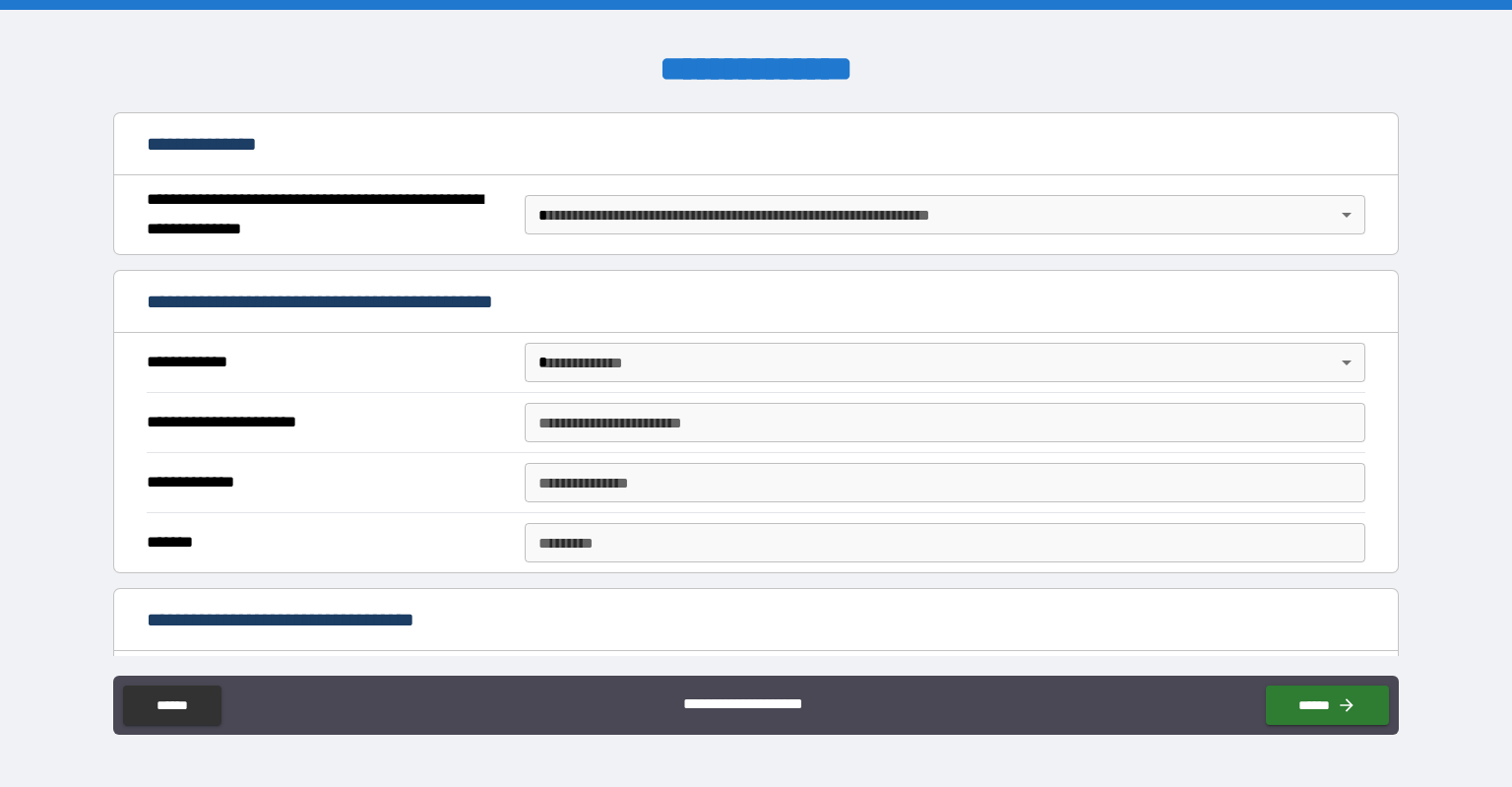 click on "**********" at bounding box center [756, 393] 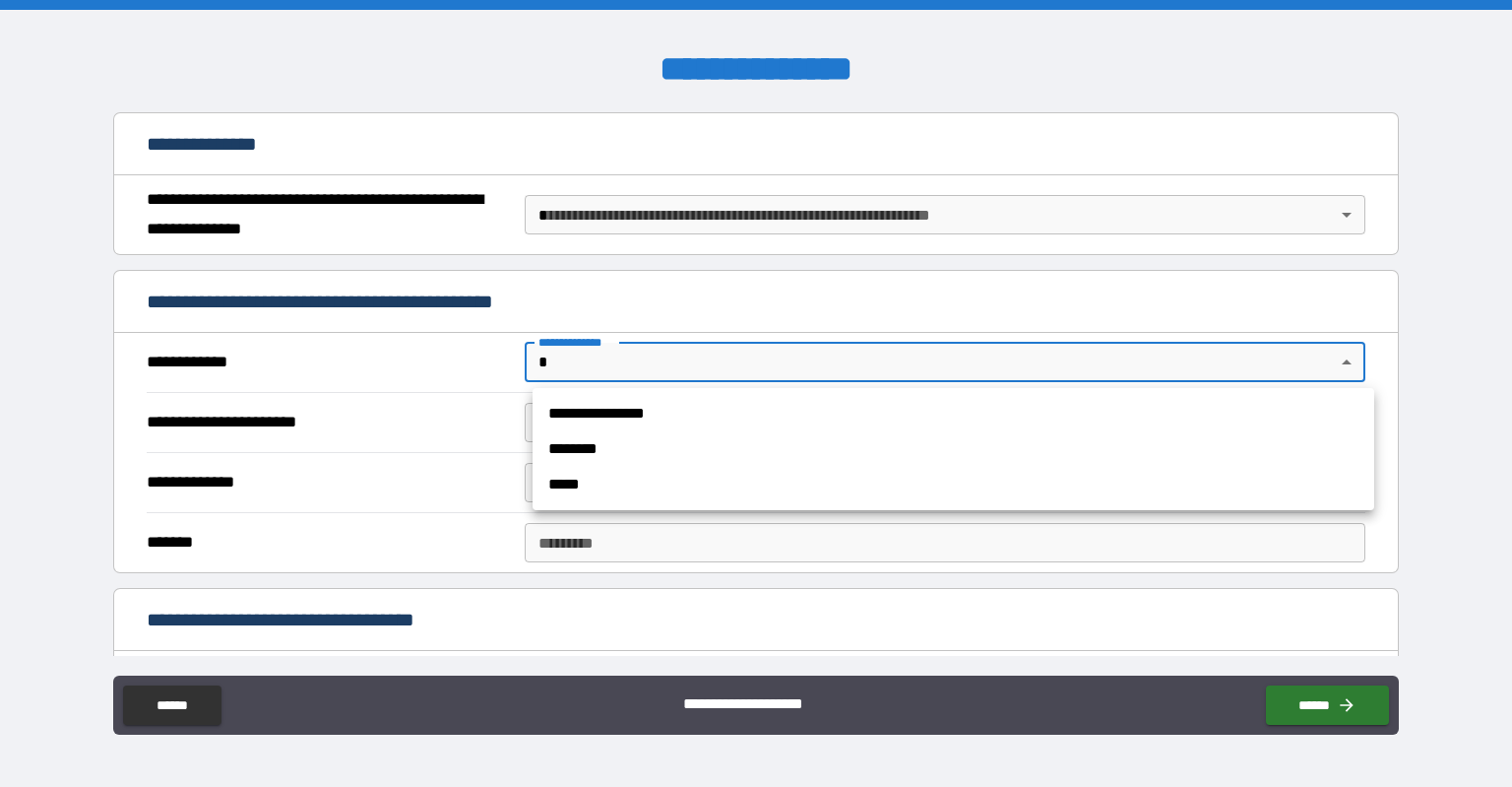 click on "**********" at bounding box center [953, 414] 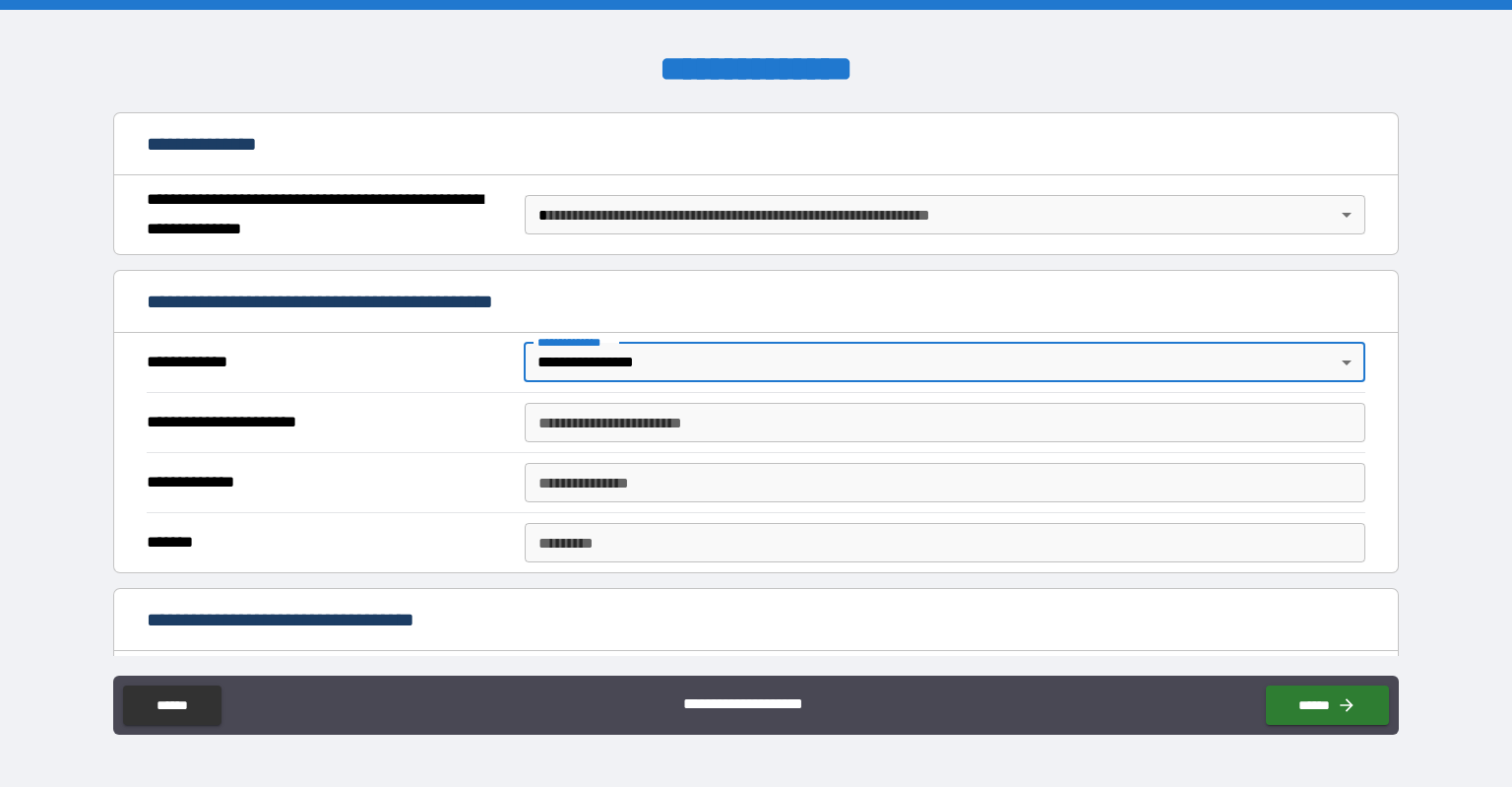 click on "**********" at bounding box center [945, 423] 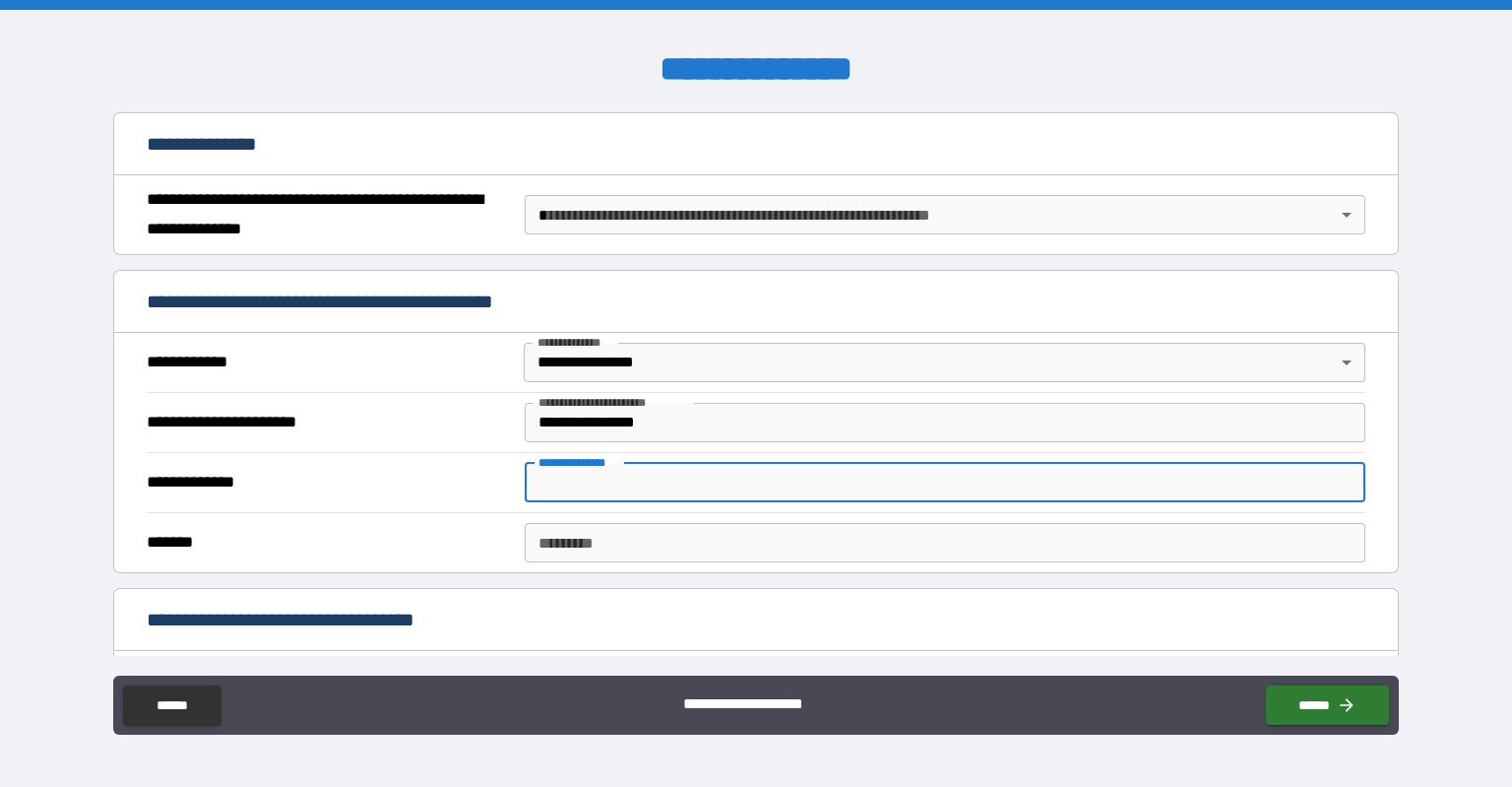 click on "**********" at bounding box center [945, 483] 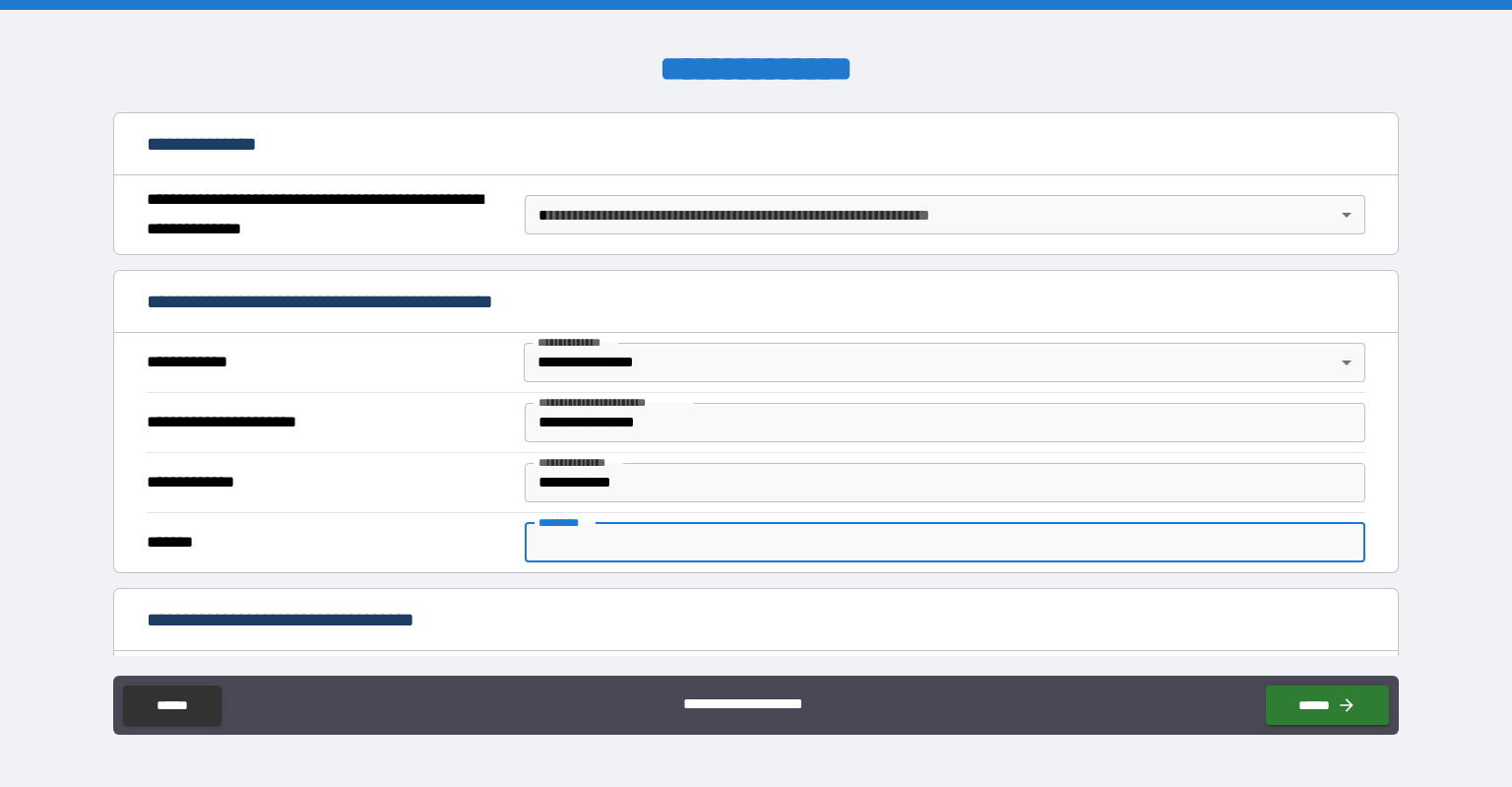 click on "*******   *" at bounding box center (945, 543) 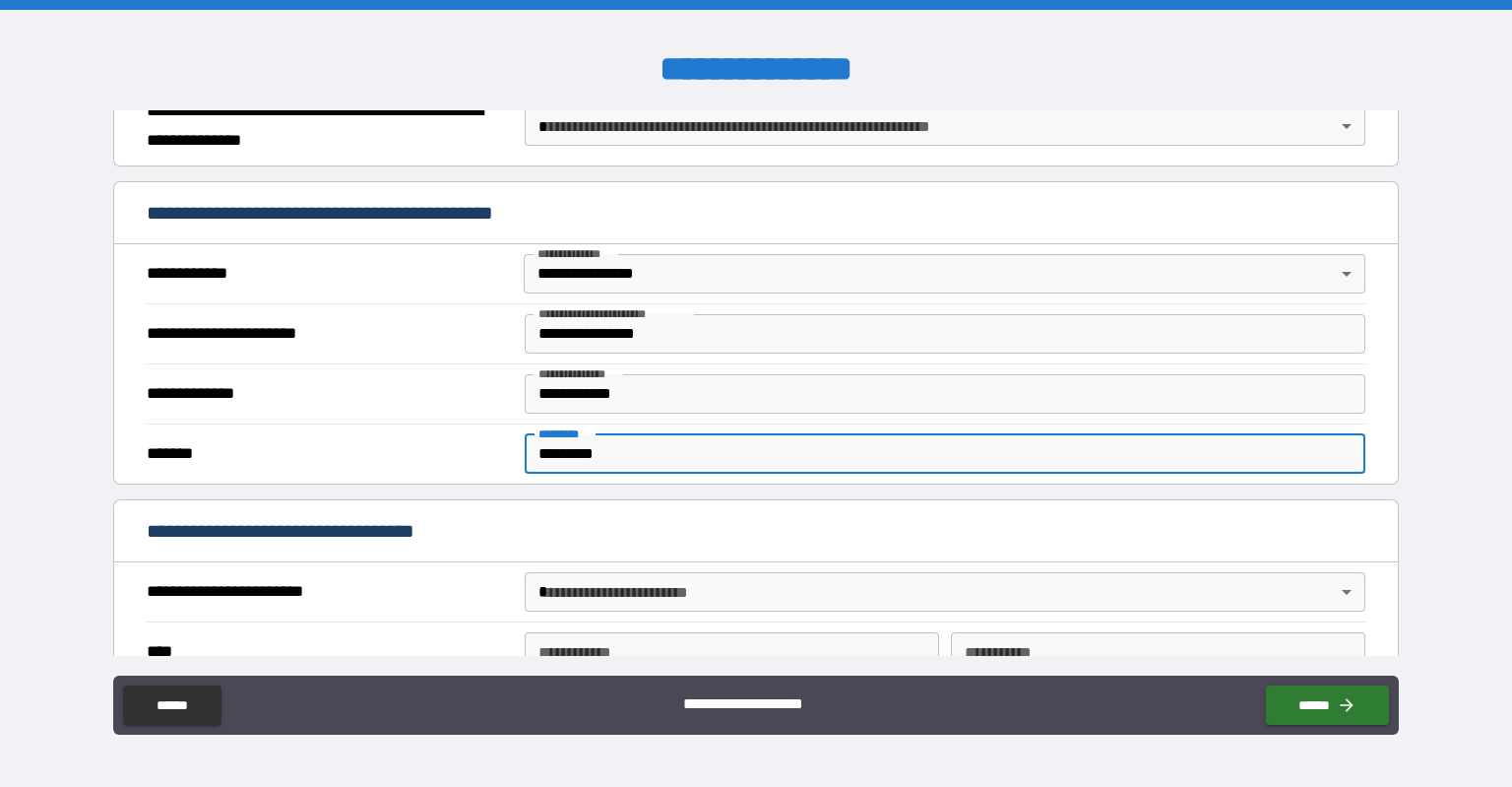 scroll, scrollTop: 453, scrollLeft: 0, axis: vertical 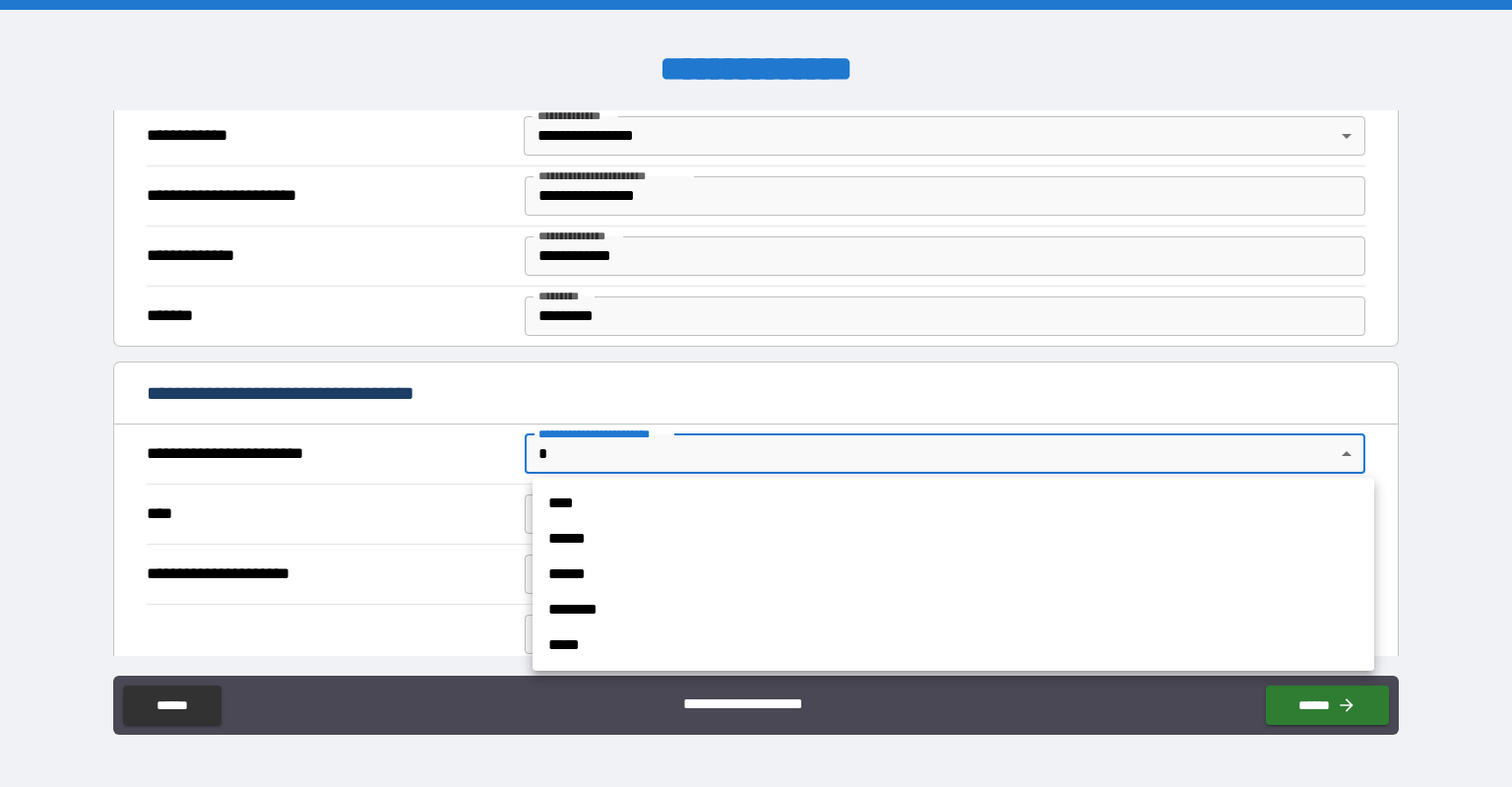 click on "**********" at bounding box center (756, 393) 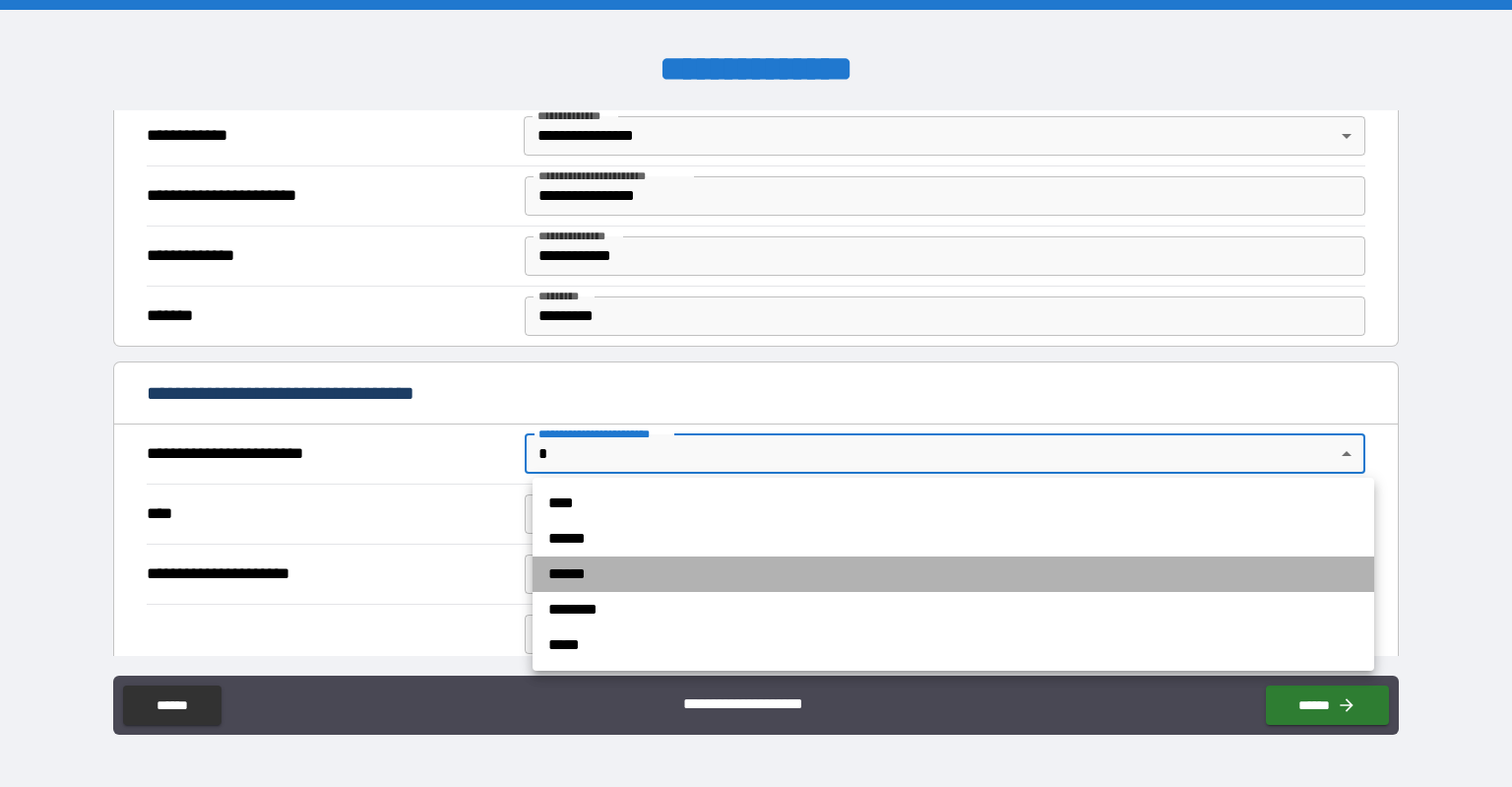 click on "******" at bounding box center (953, 574) 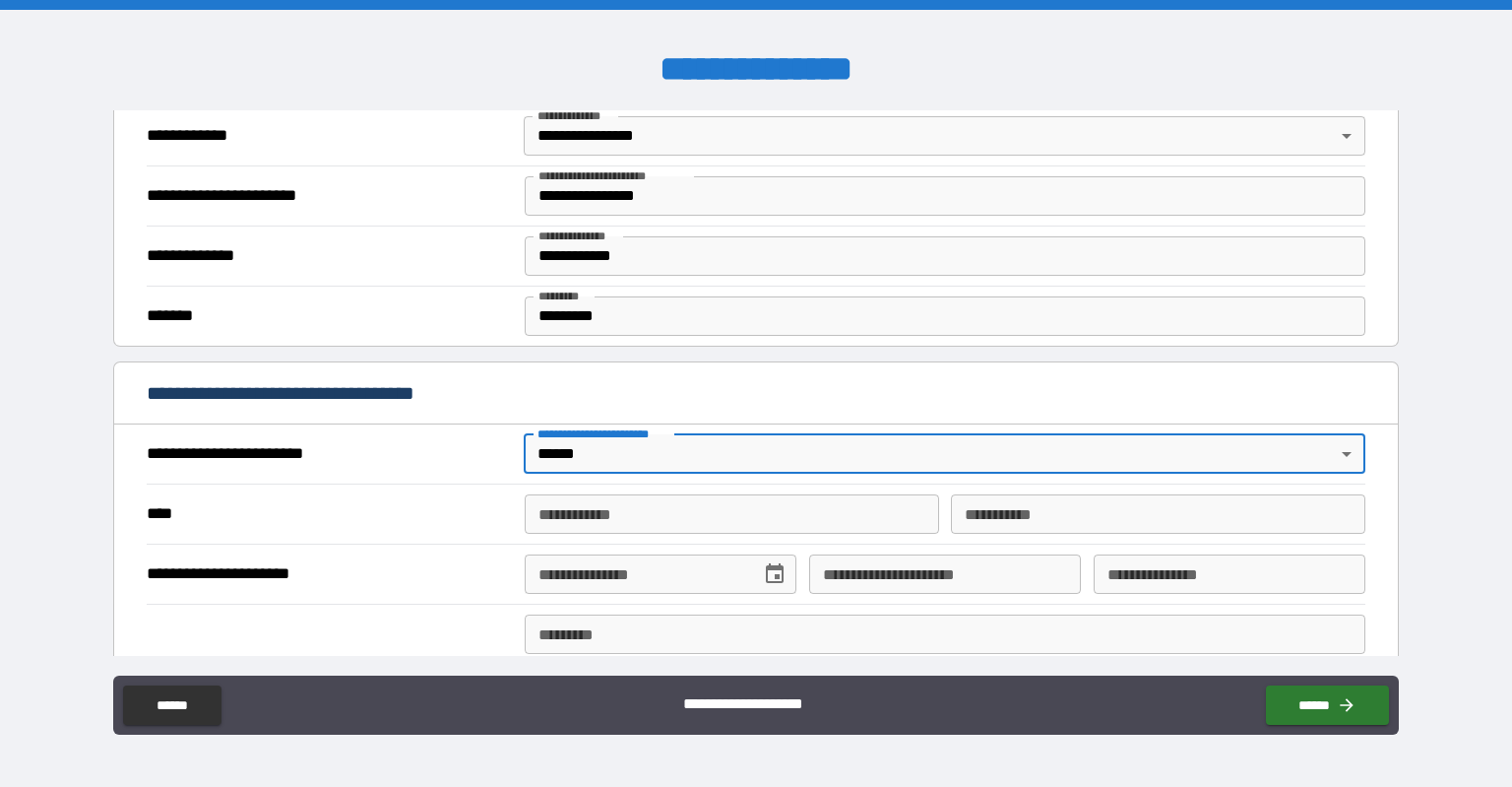 click on "**********" at bounding box center [731, 514] 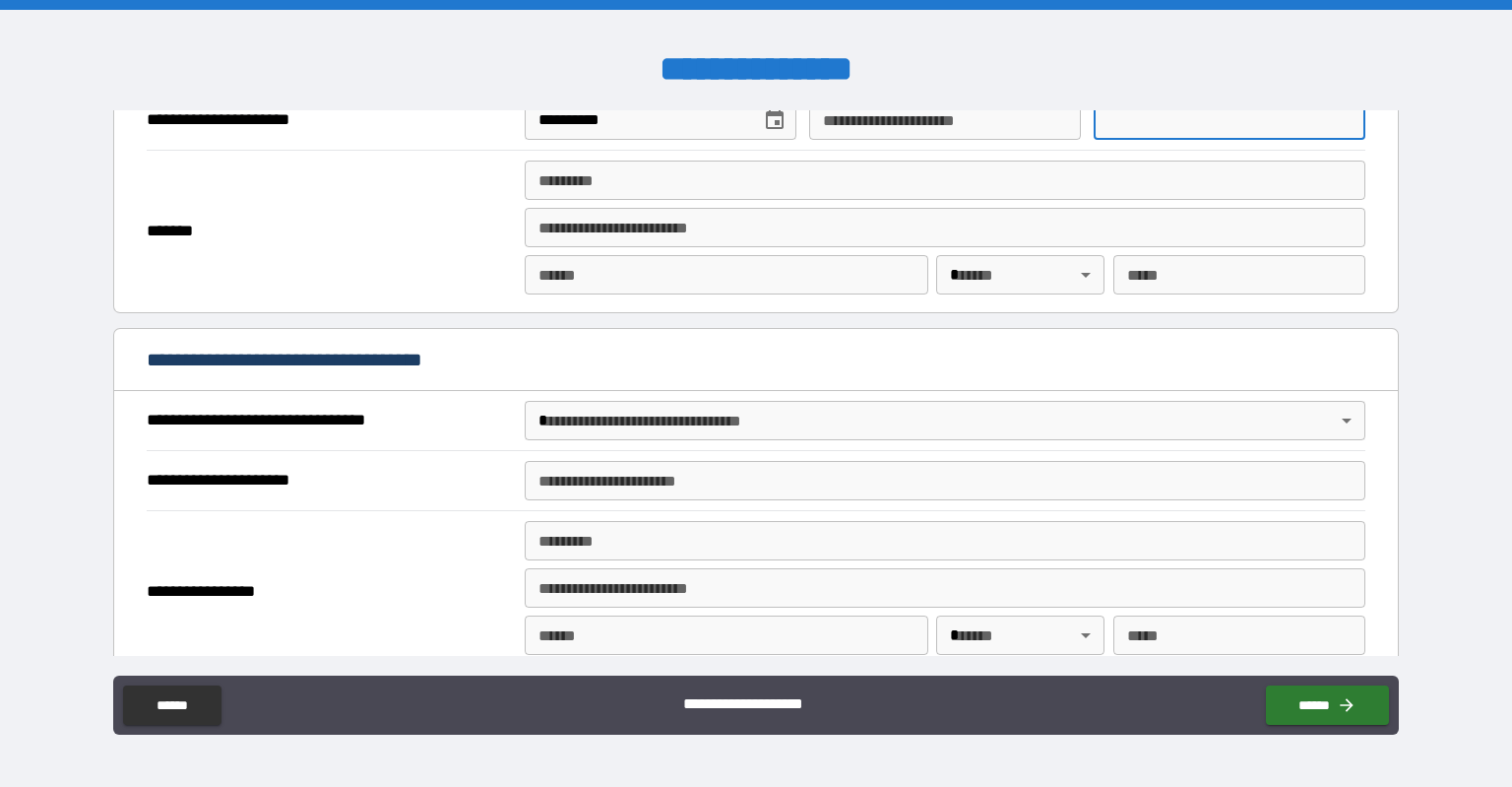 scroll, scrollTop: 681, scrollLeft: 0, axis: vertical 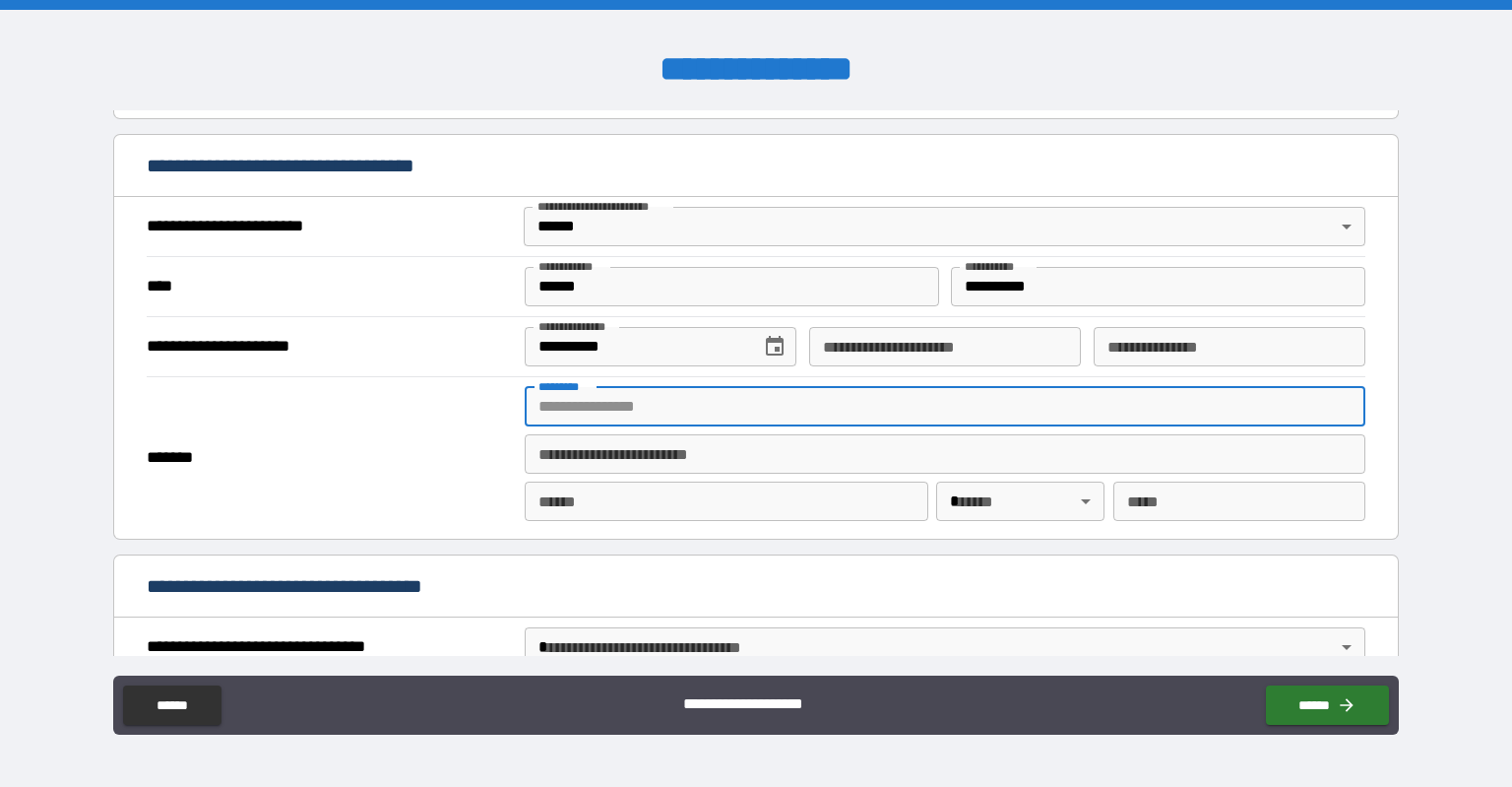 click on "*******   *" at bounding box center [945, 407] 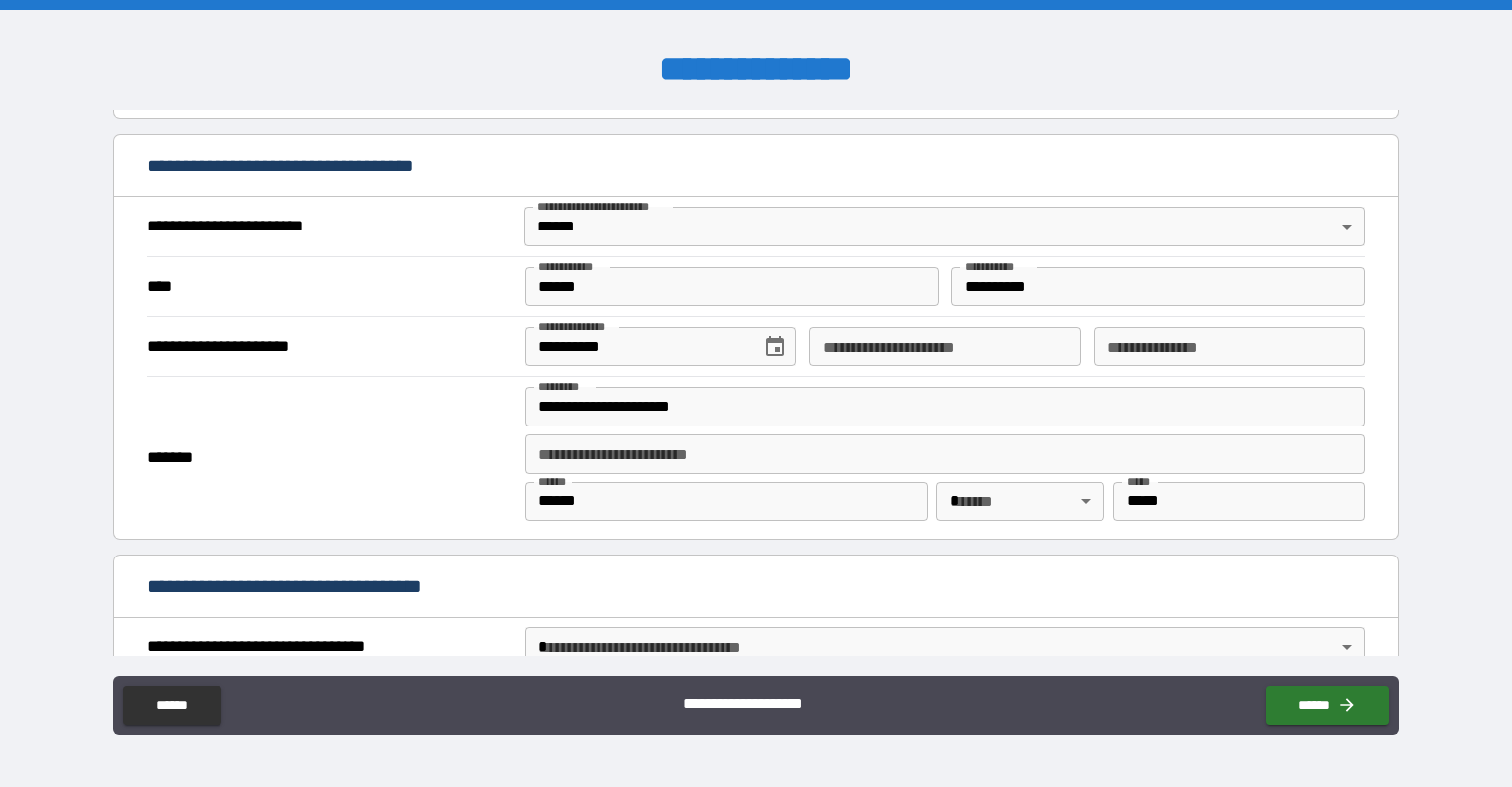 click on "*******" at bounding box center (330, 458) 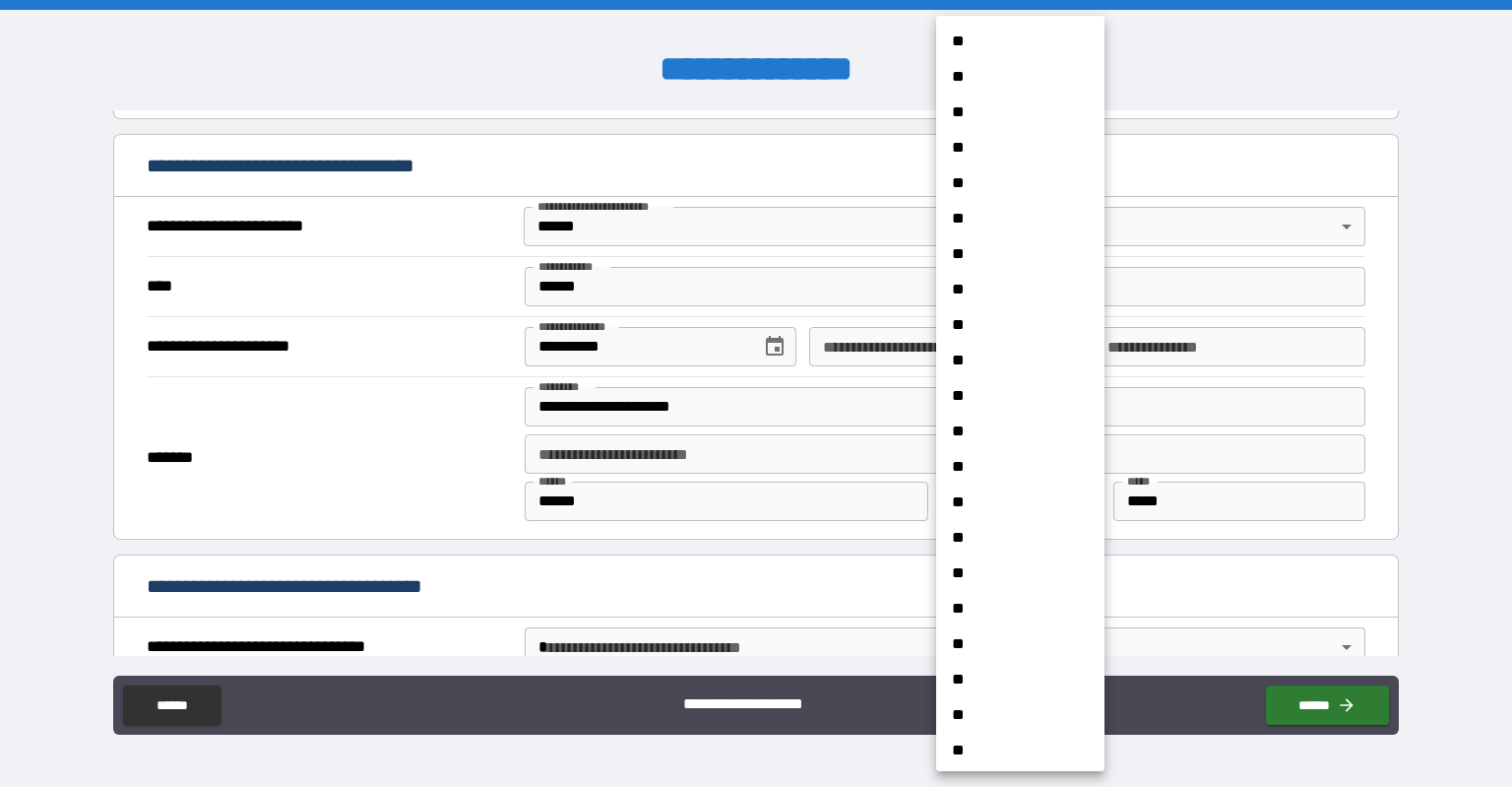 click on "**********" at bounding box center (756, 393) 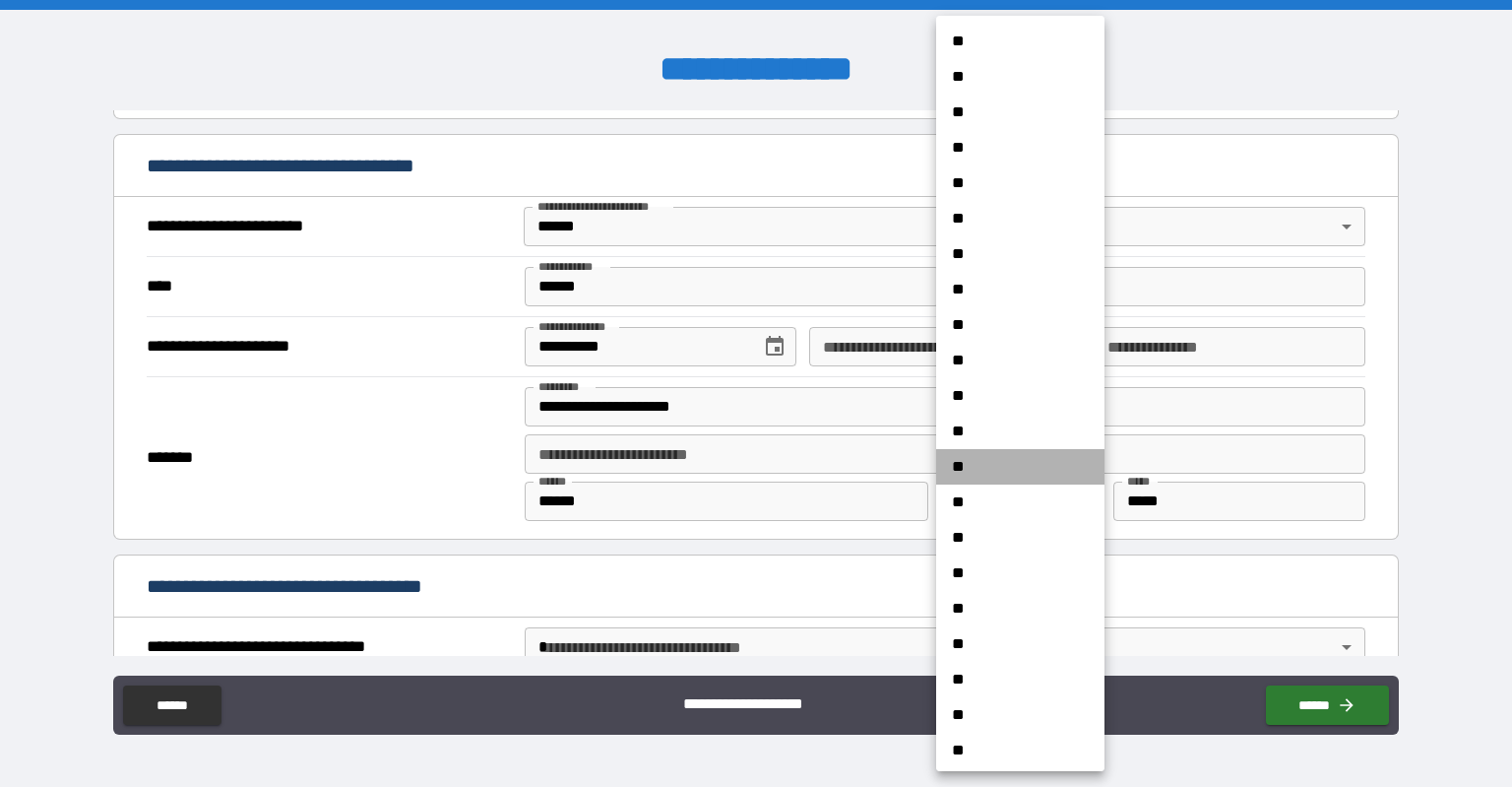 click on "**" at bounding box center [1020, 467] 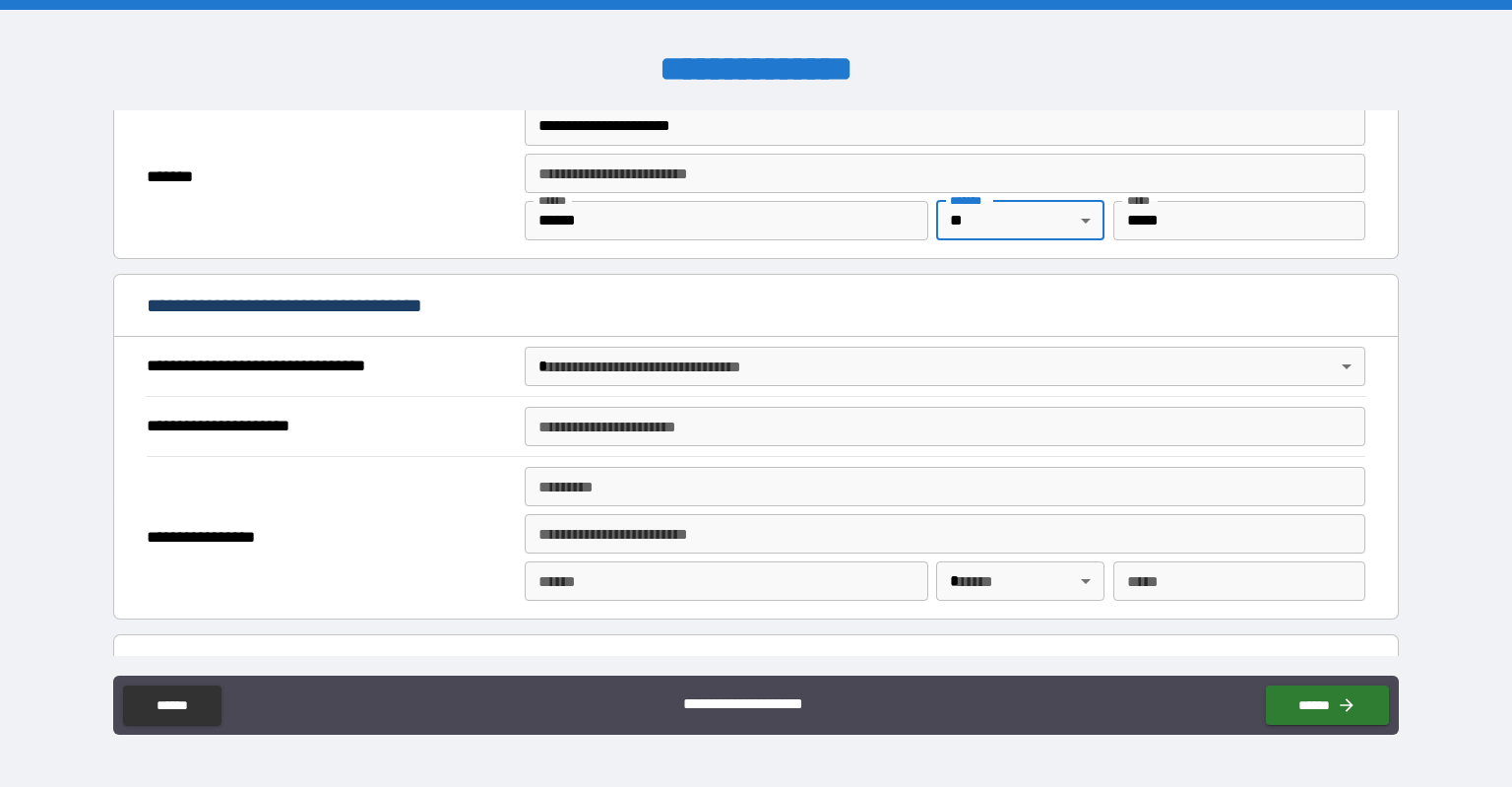 scroll, scrollTop: 1020, scrollLeft: 0, axis: vertical 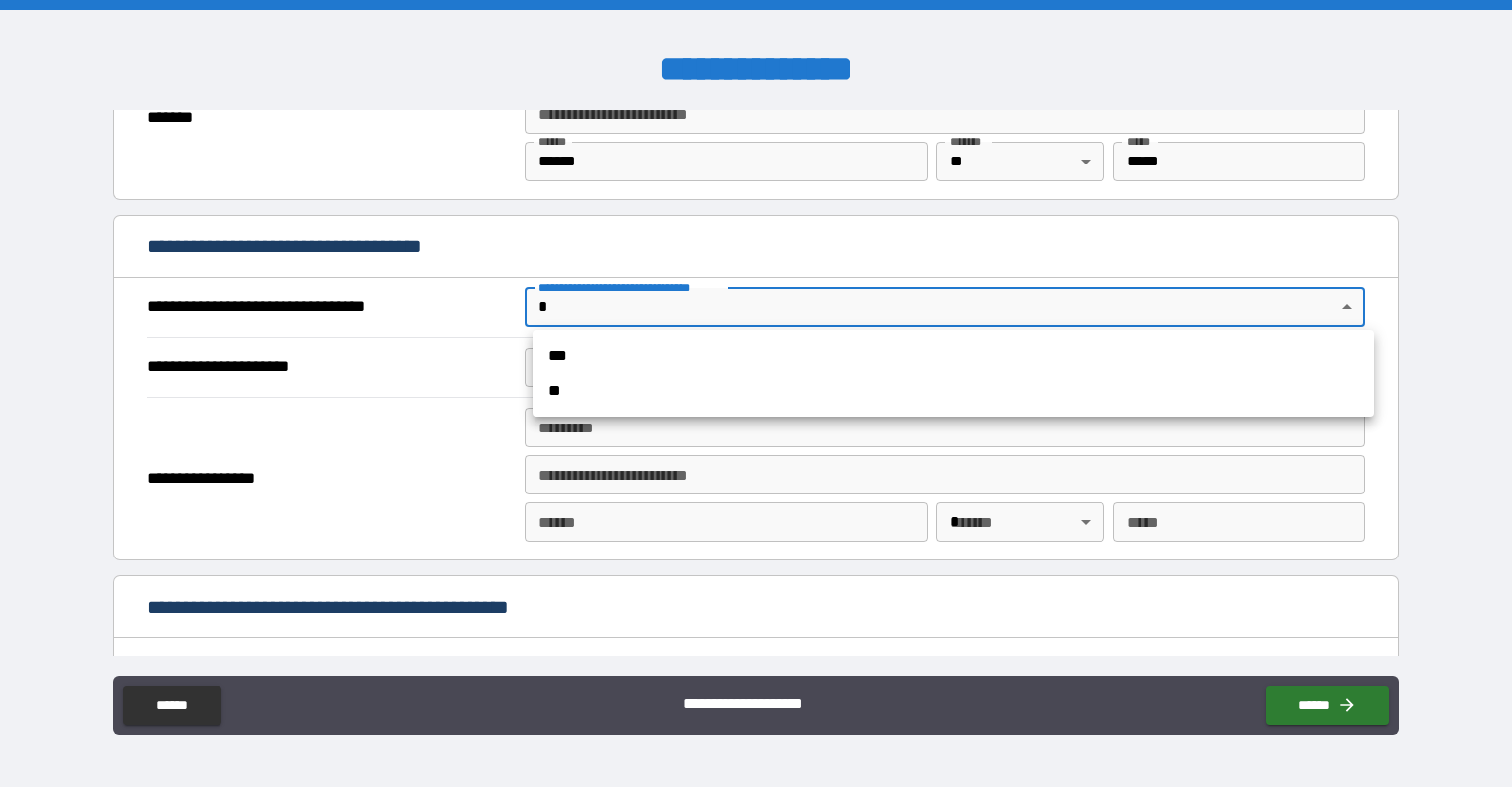 click on "**********" at bounding box center (756, 393) 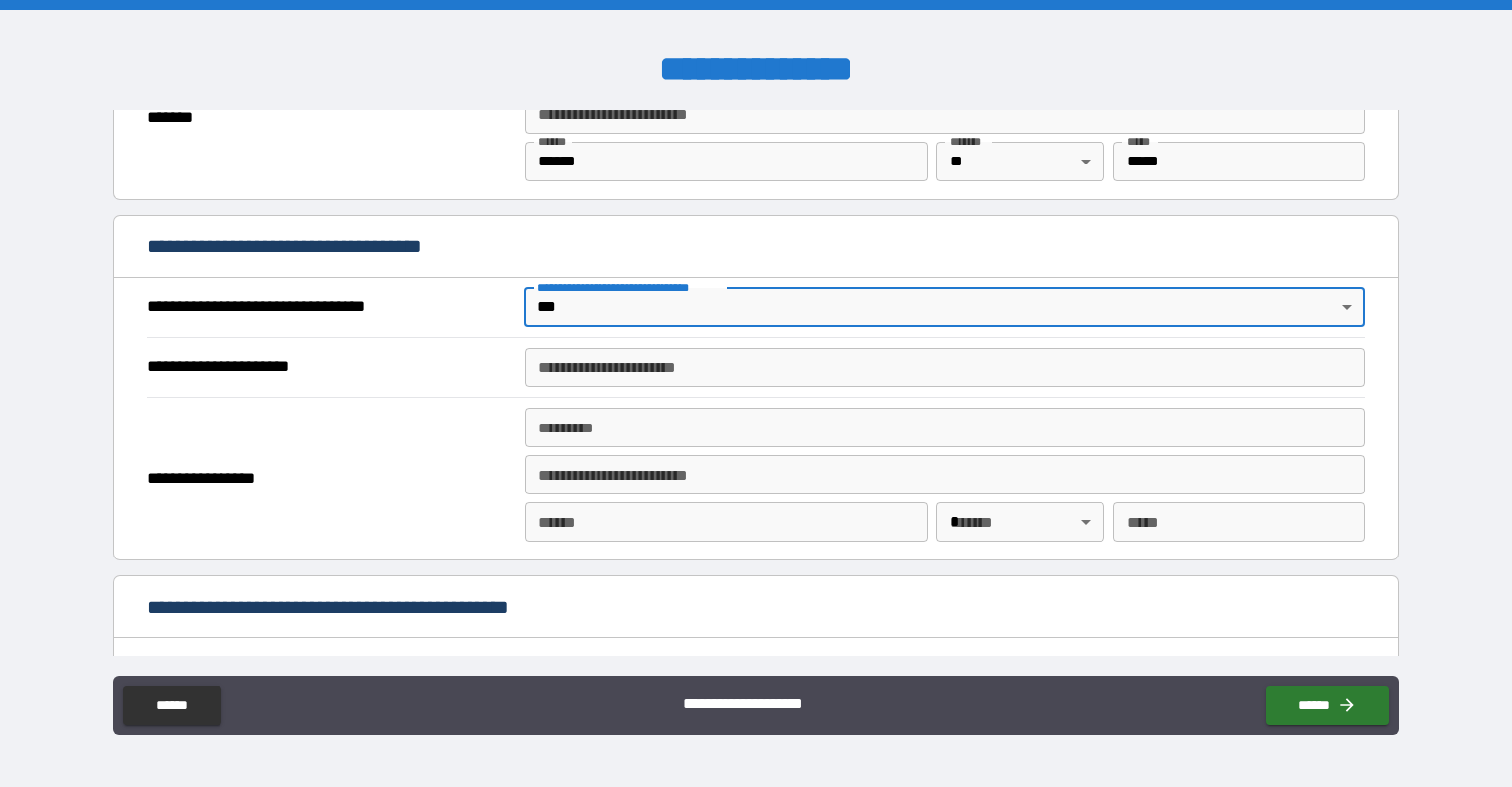 click on "**********" at bounding box center (945, 367) 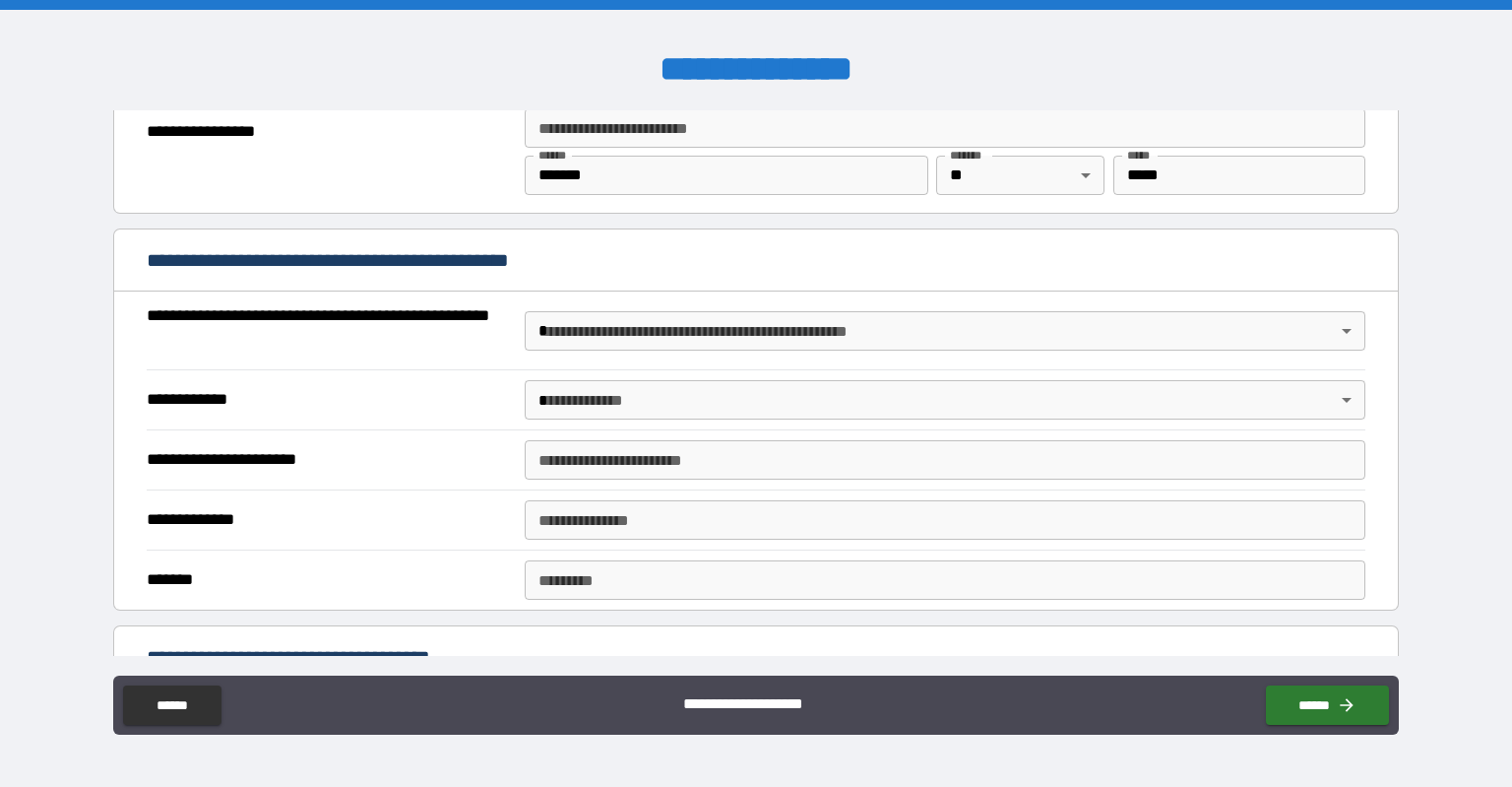 scroll, scrollTop: 1475, scrollLeft: 0, axis: vertical 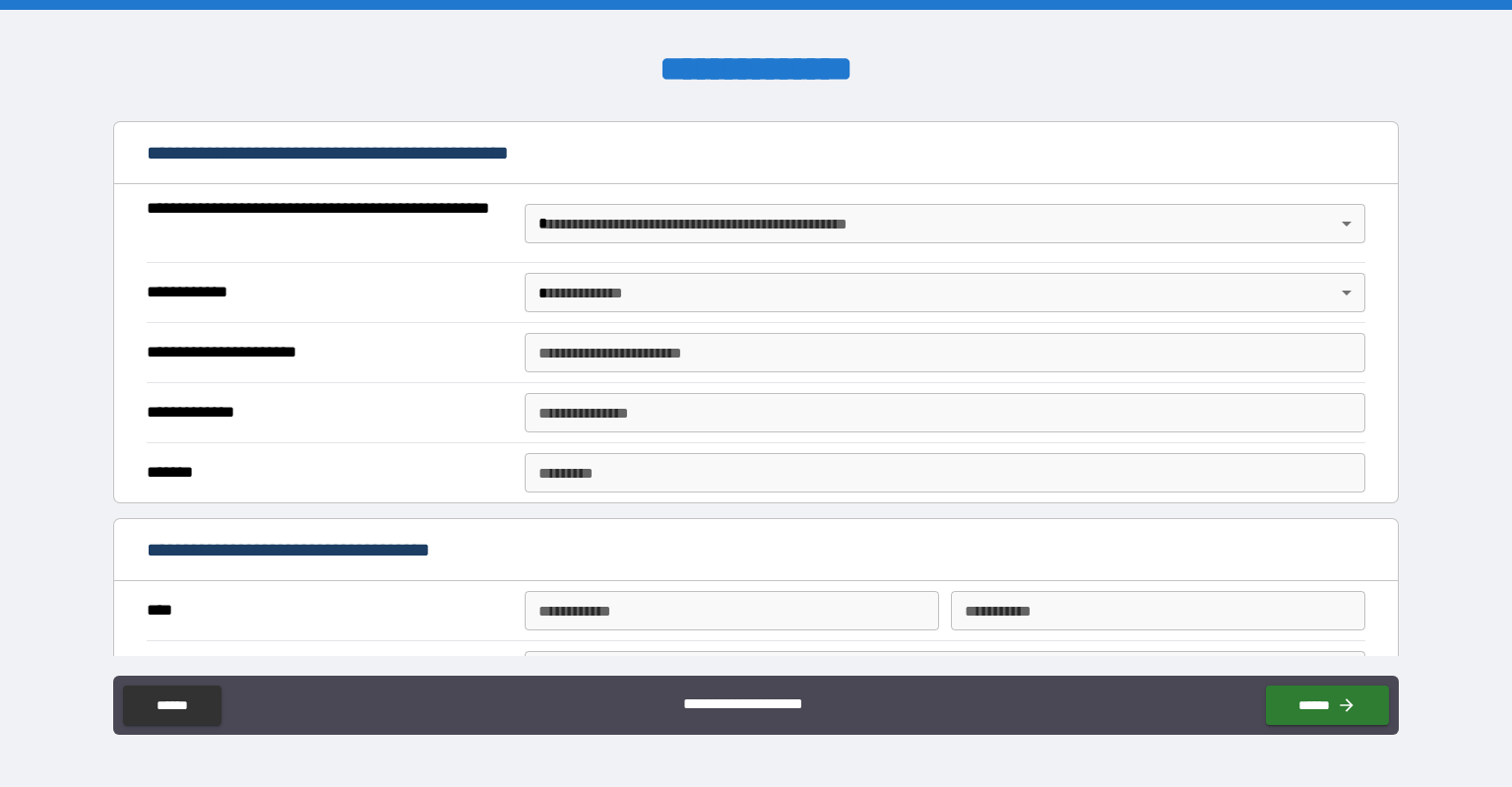 click on "**********" at bounding box center [756, 393] 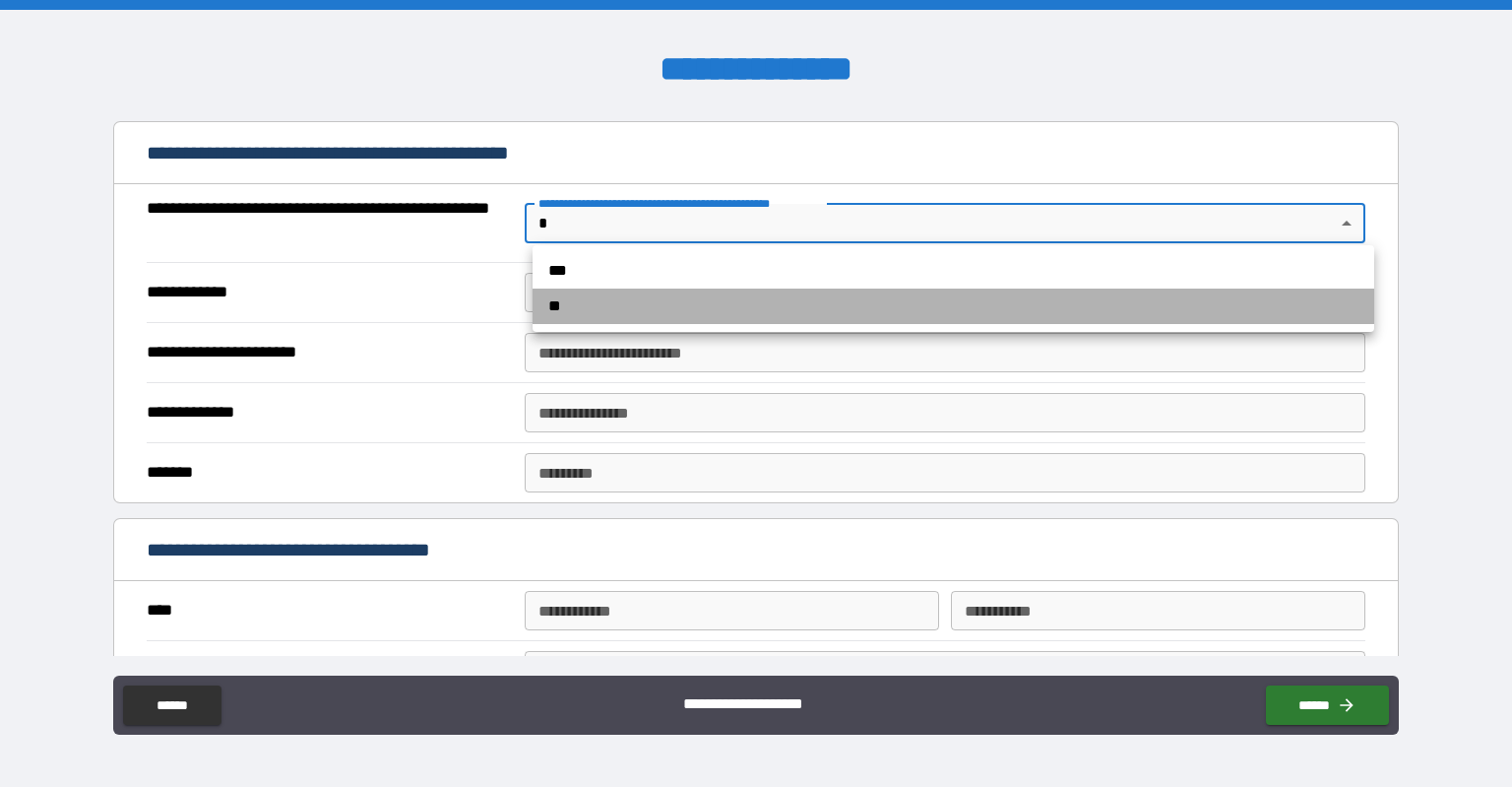 click on "**" at bounding box center [953, 306] 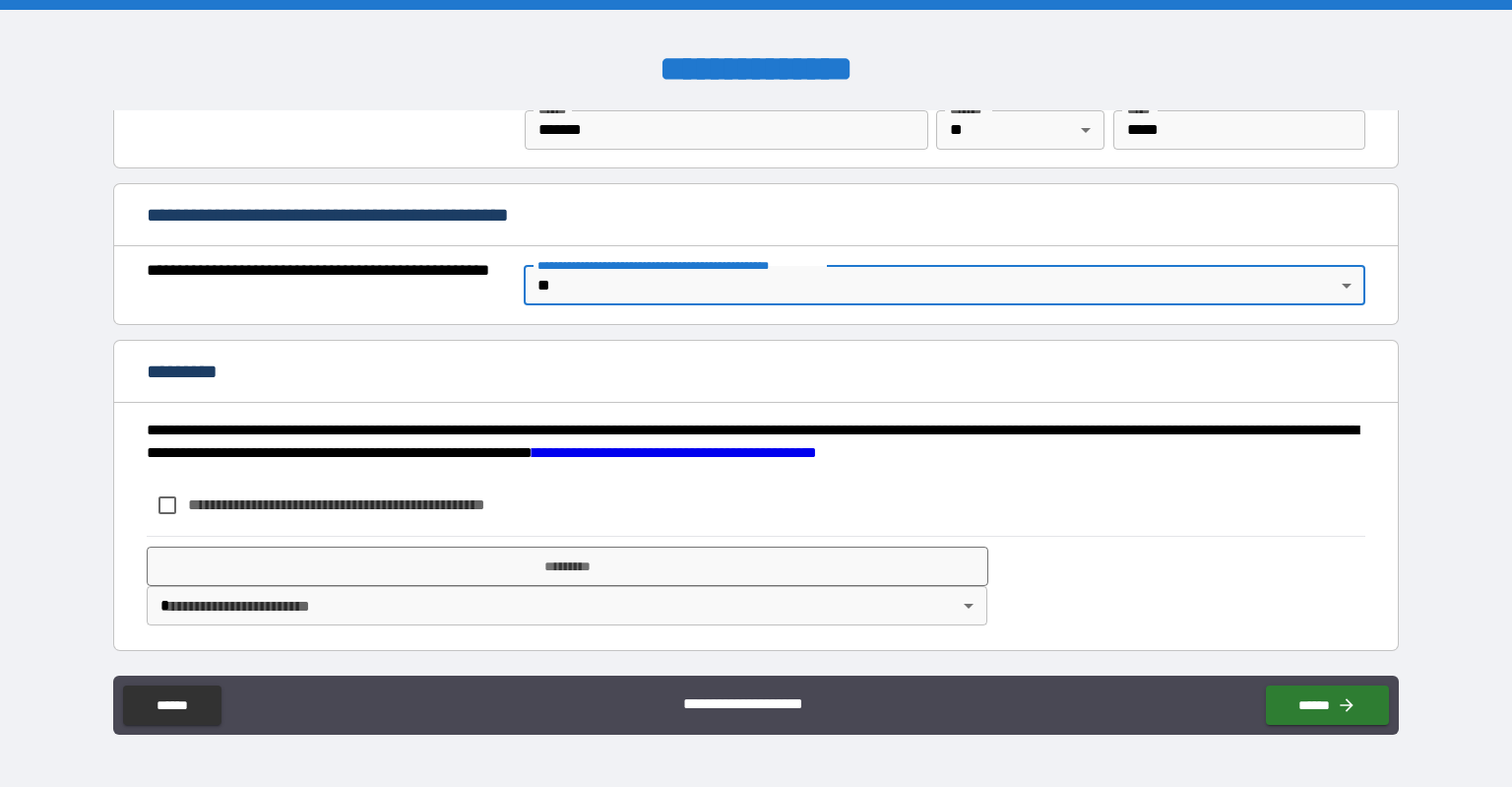 scroll, scrollTop: 1407, scrollLeft: 0, axis: vertical 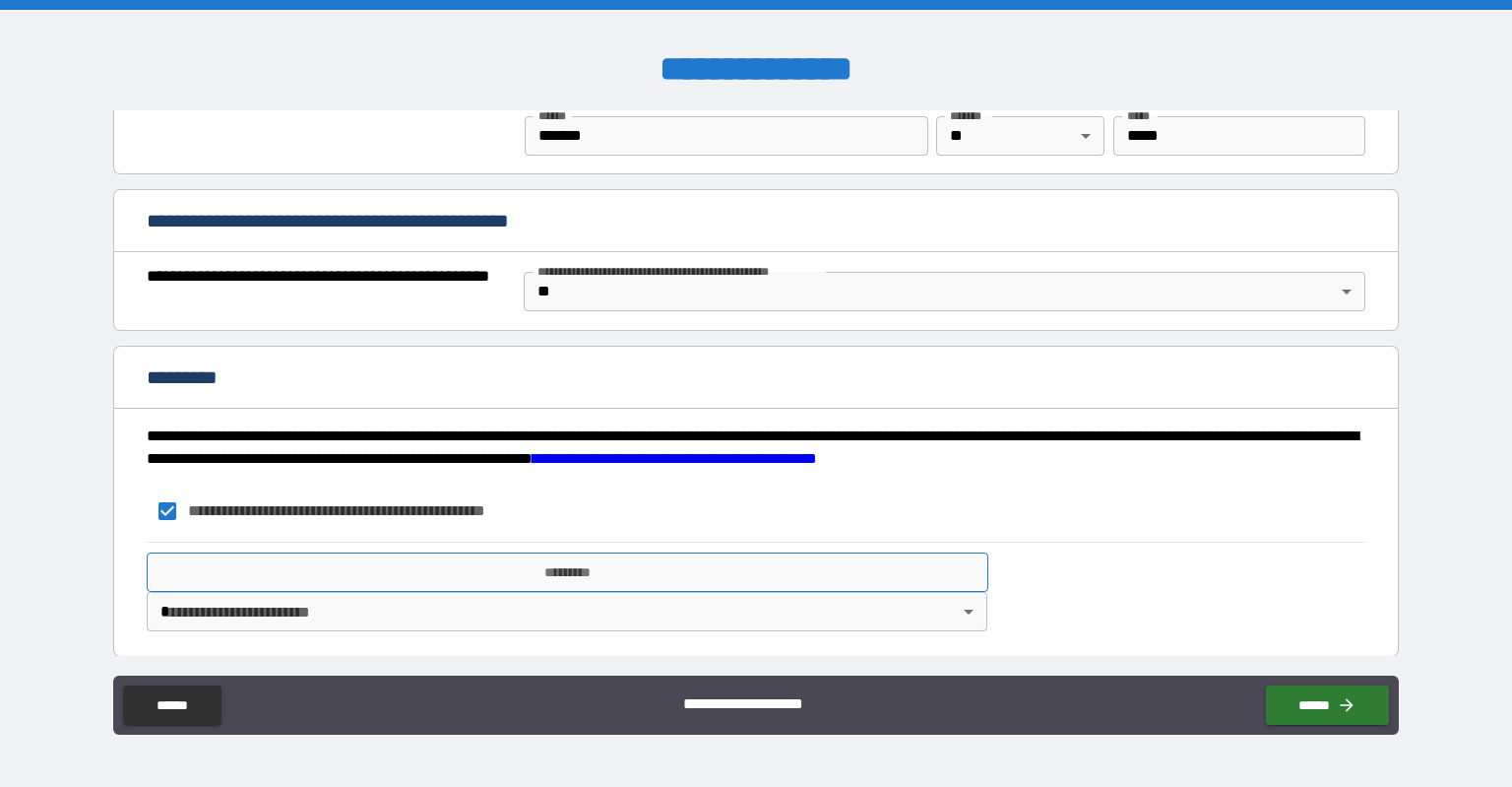 click on "*********" at bounding box center (567, 572) 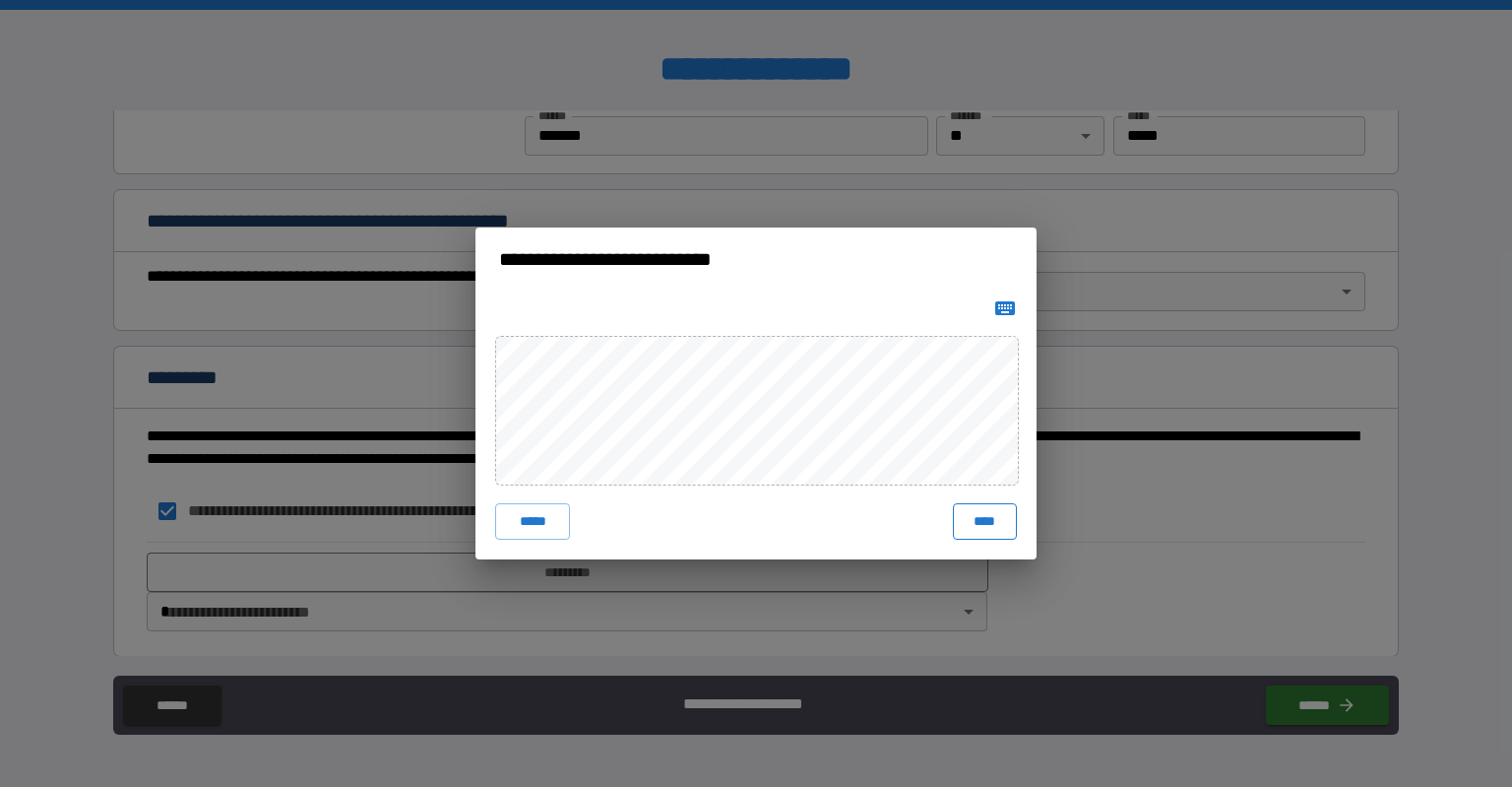 click on "****" at bounding box center (984, 521) 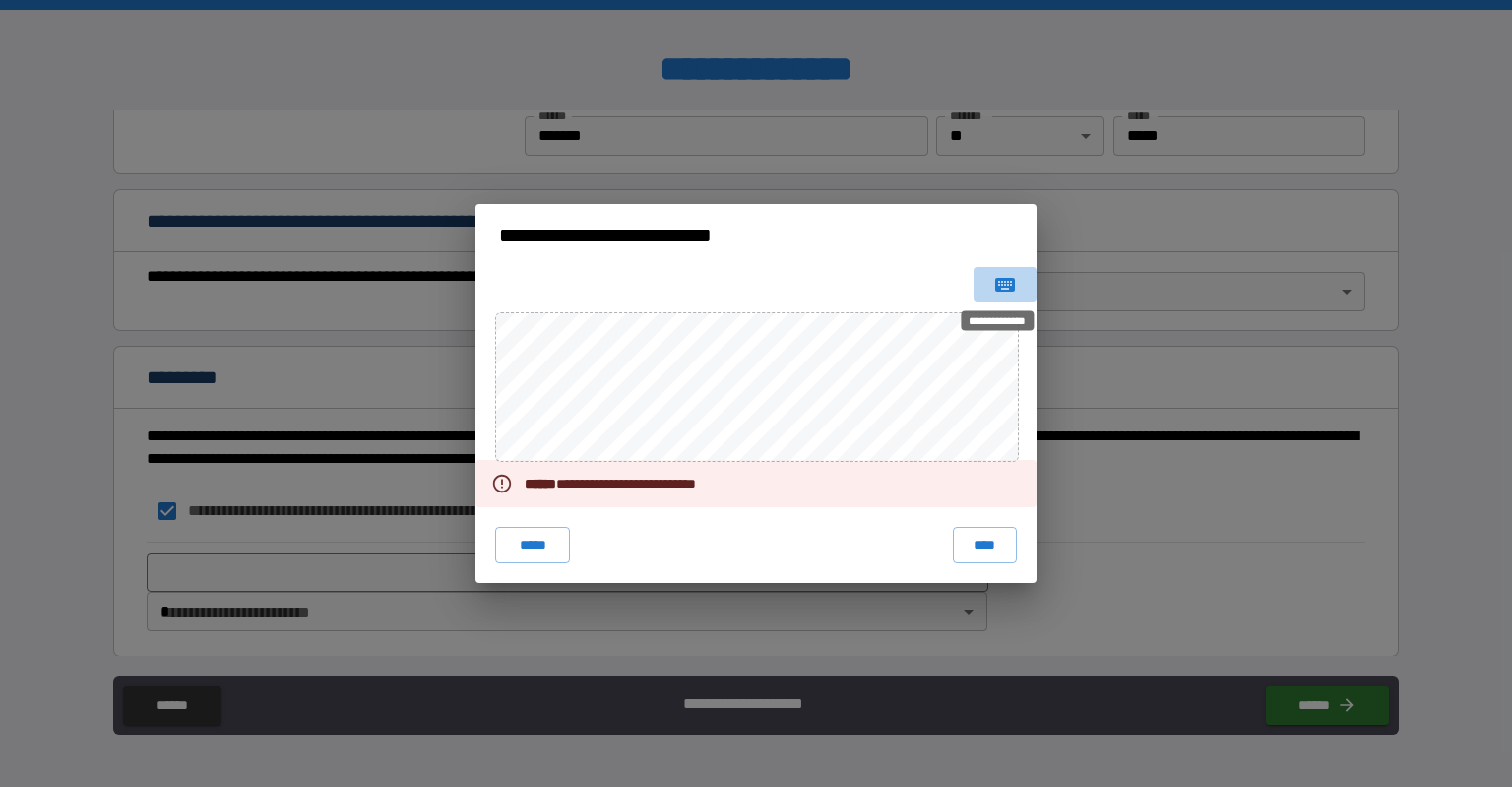 click 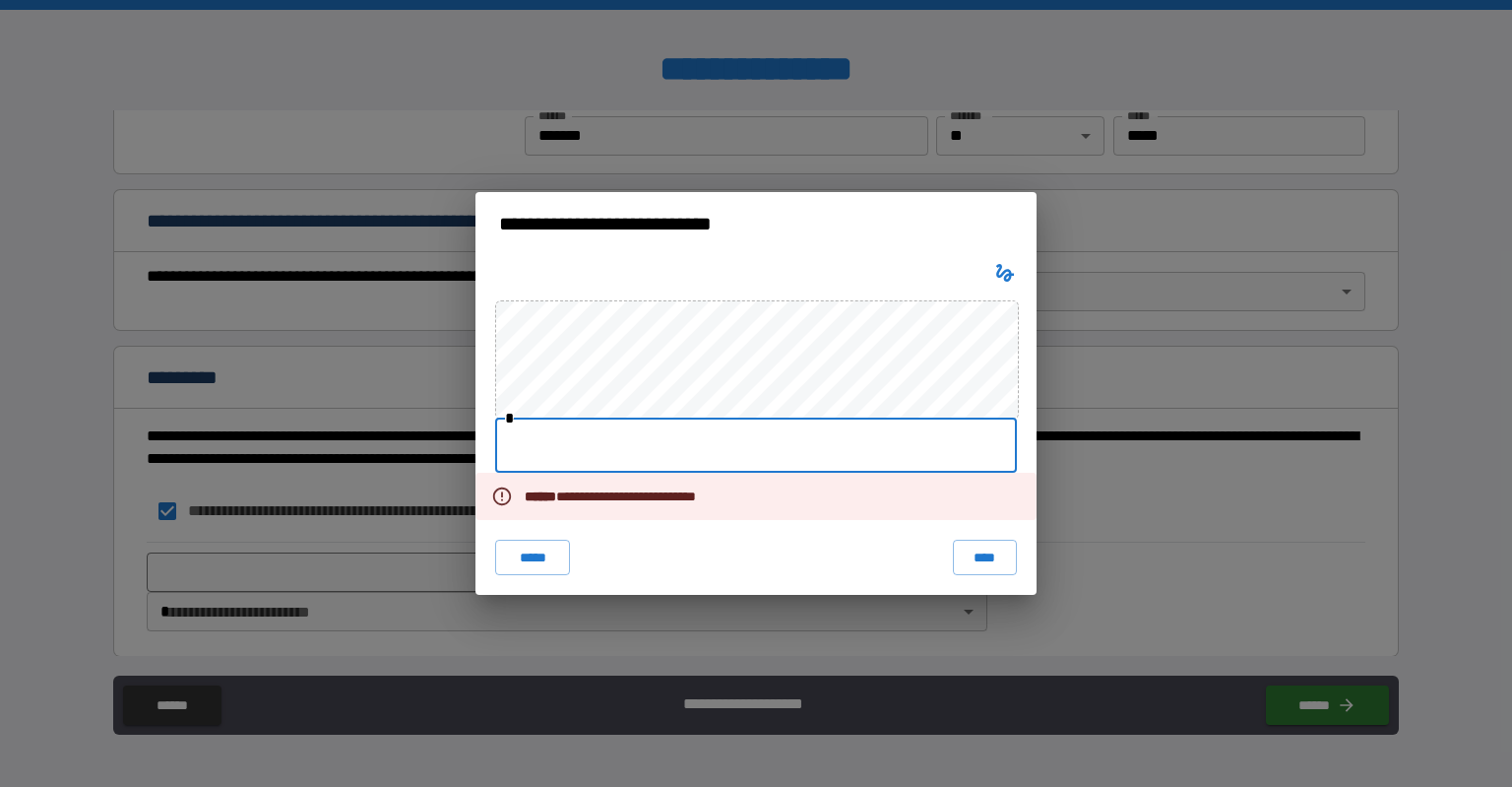 click at bounding box center [756, 445] 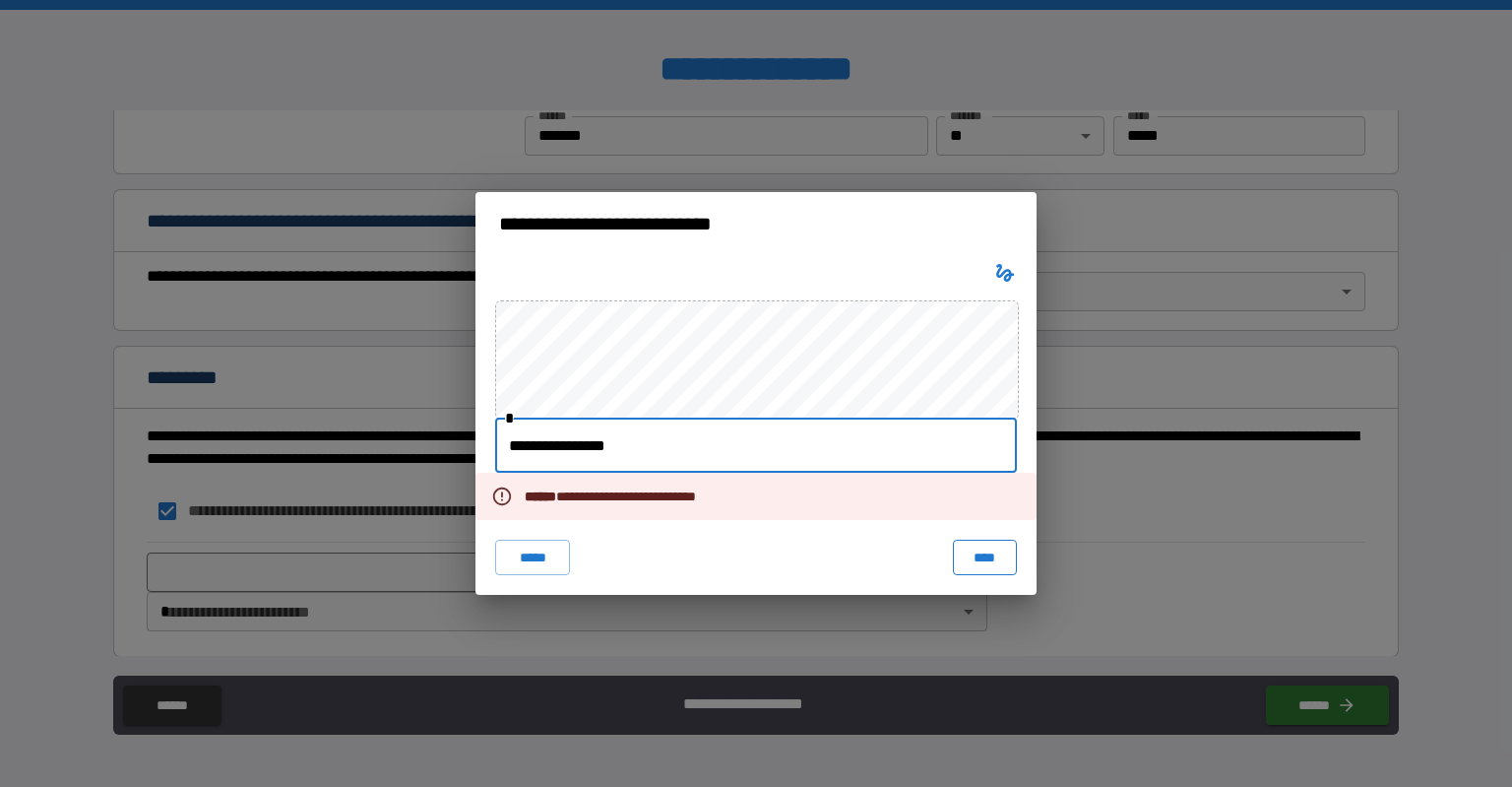 click on "****" at bounding box center [984, 557] 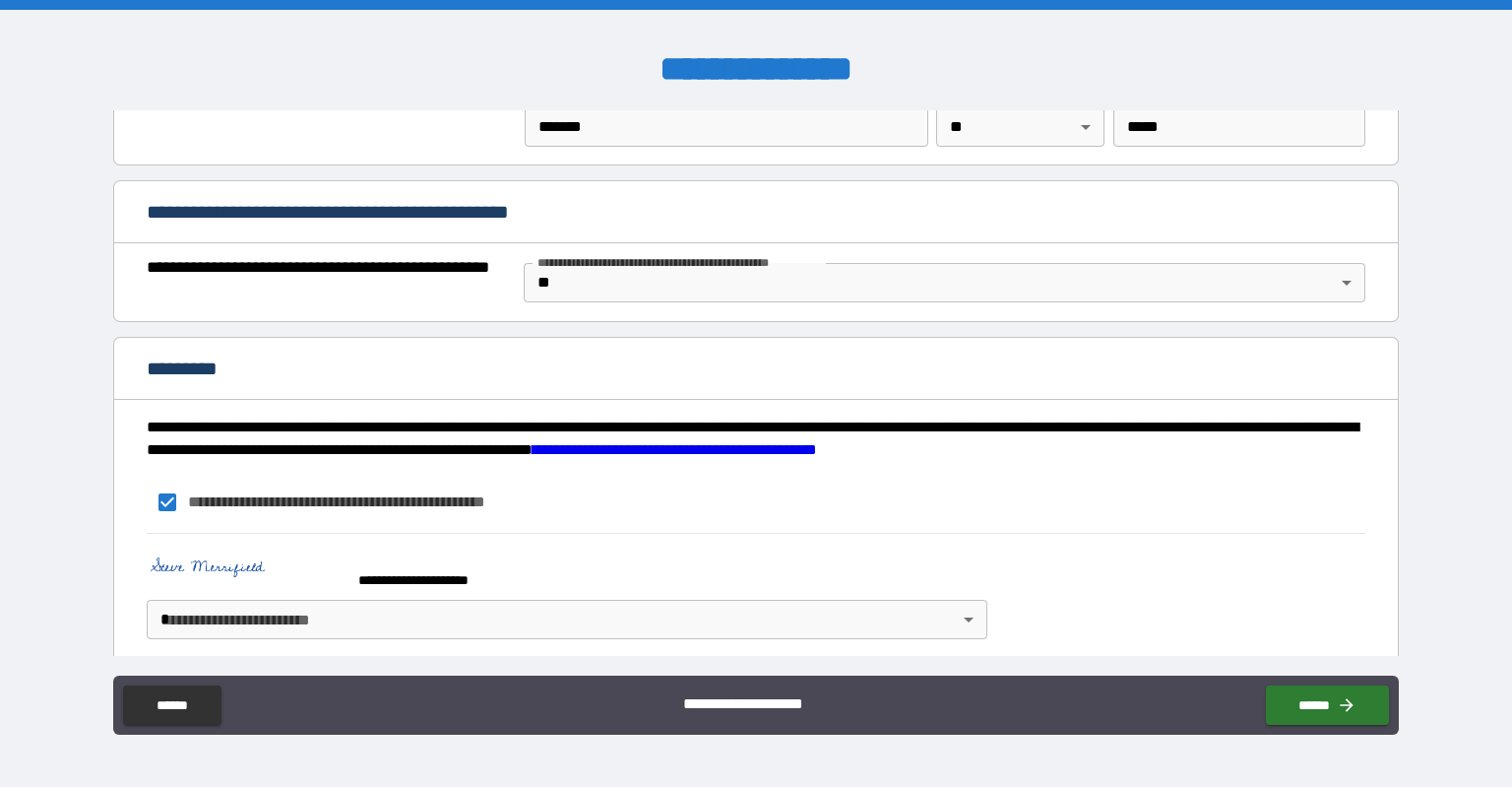scroll, scrollTop: 1423, scrollLeft: 0, axis: vertical 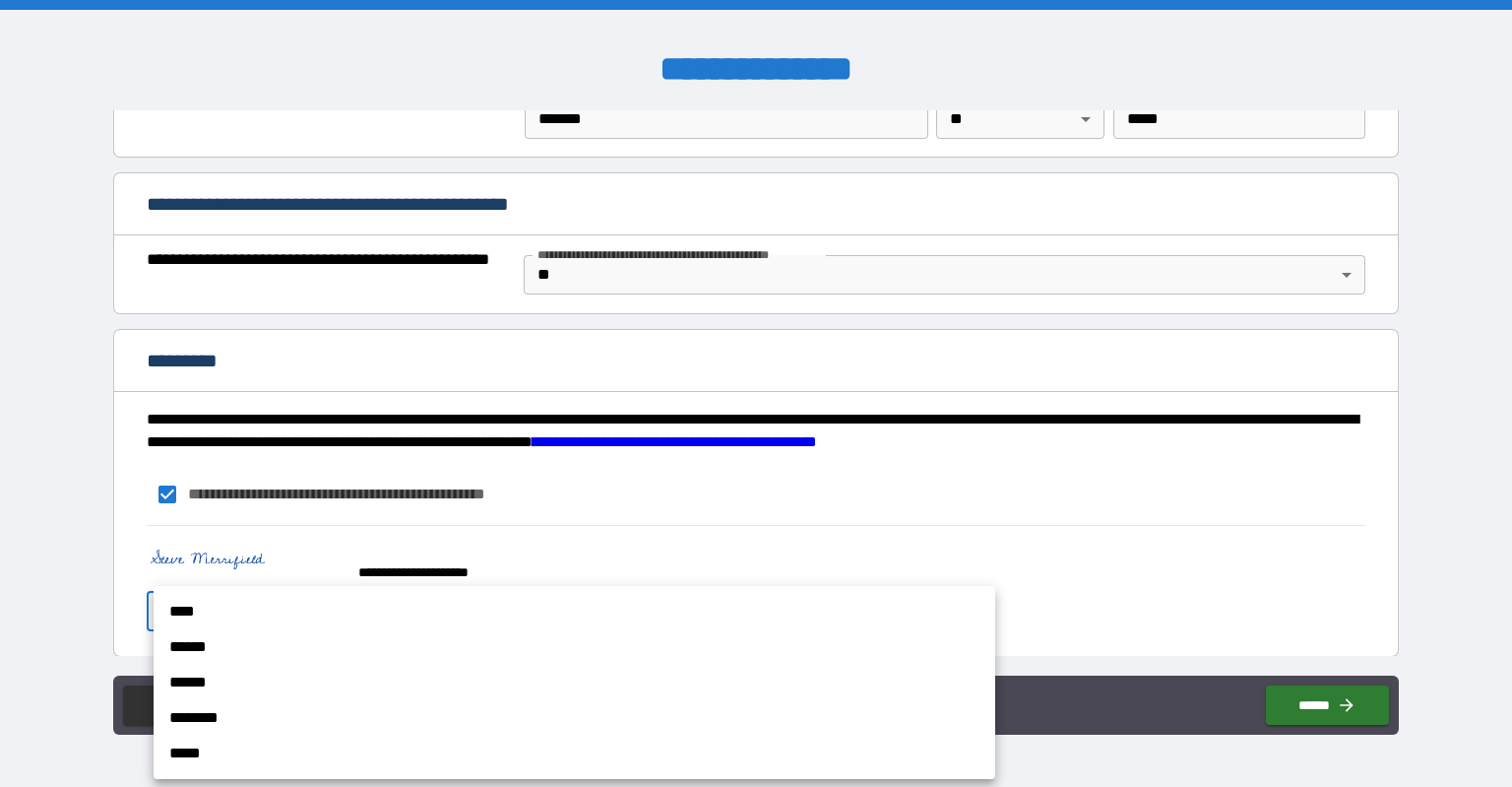 click on "**********" at bounding box center (756, 393) 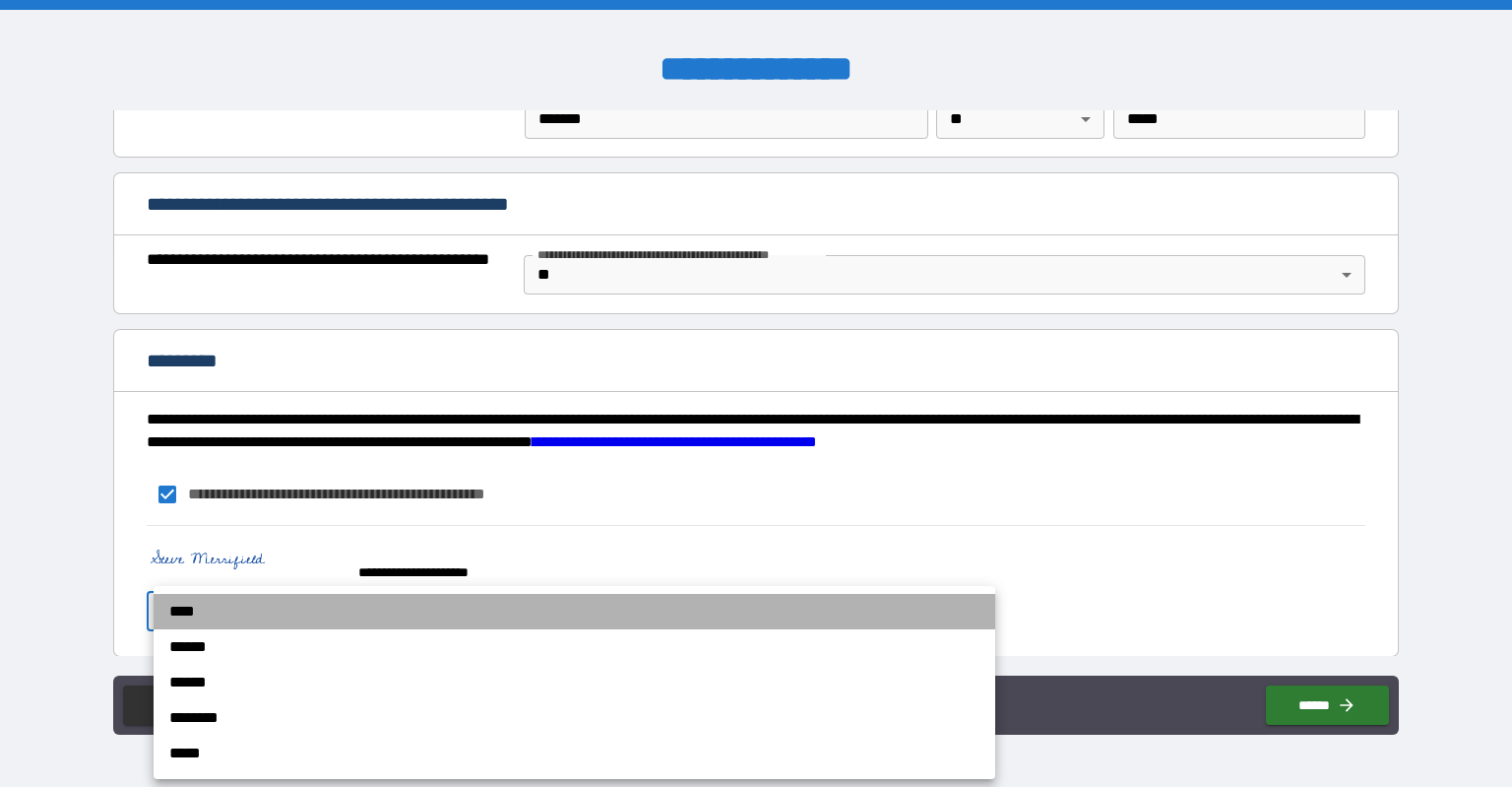 click on "****" at bounding box center (574, 612) 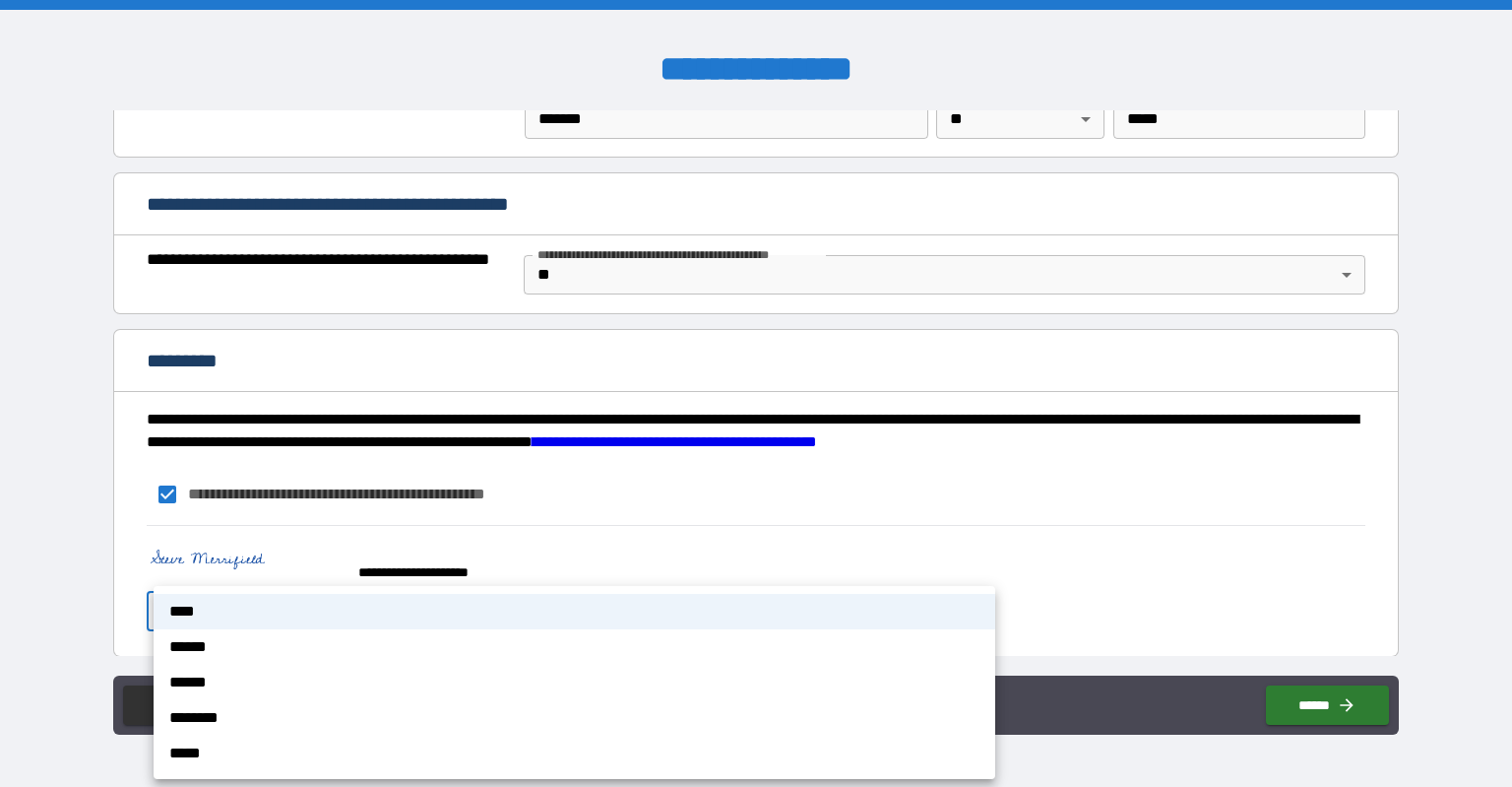 click on "**********" at bounding box center (756, 393) 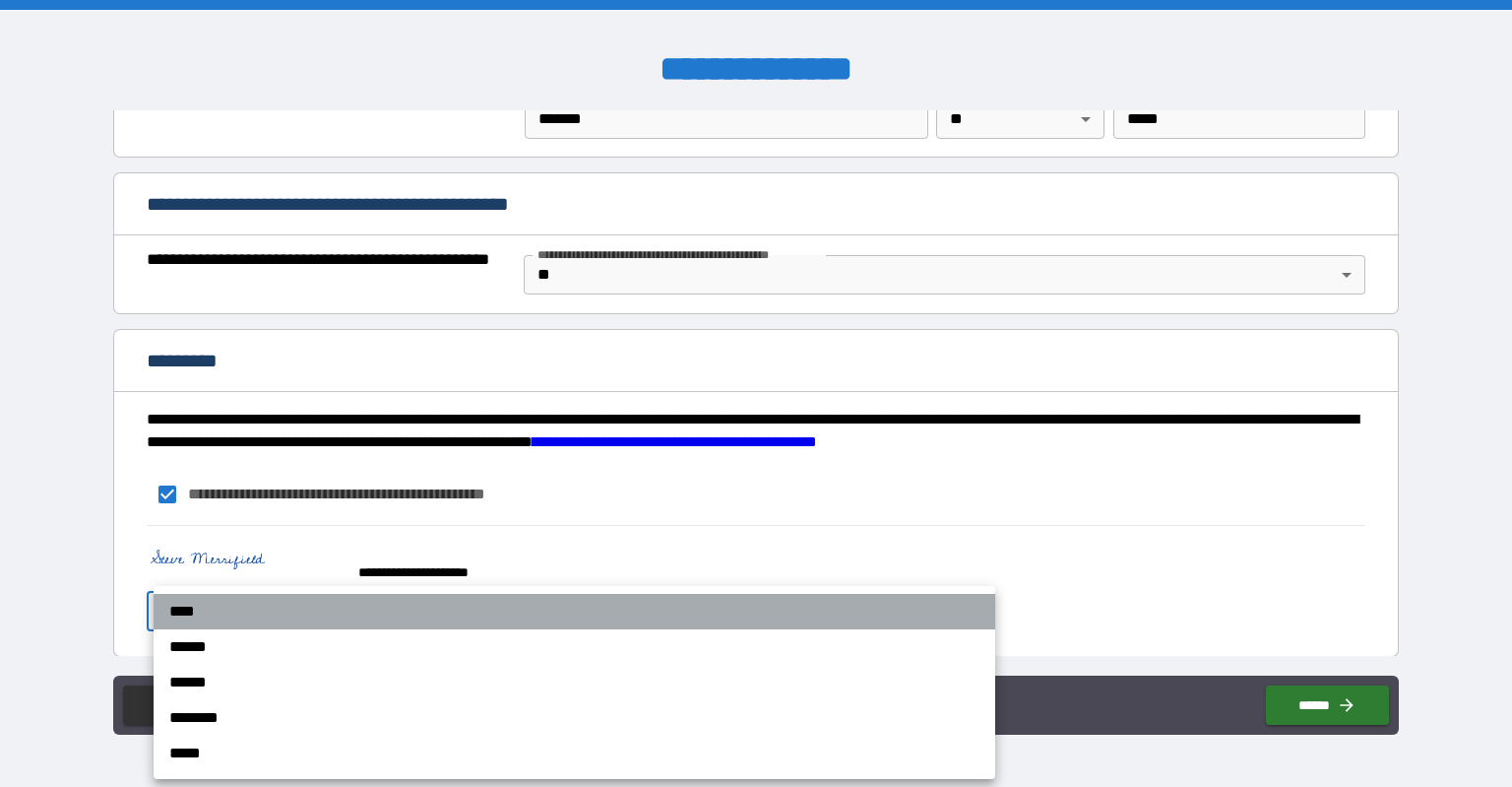 click on "****" at bounding box center (574, 612) 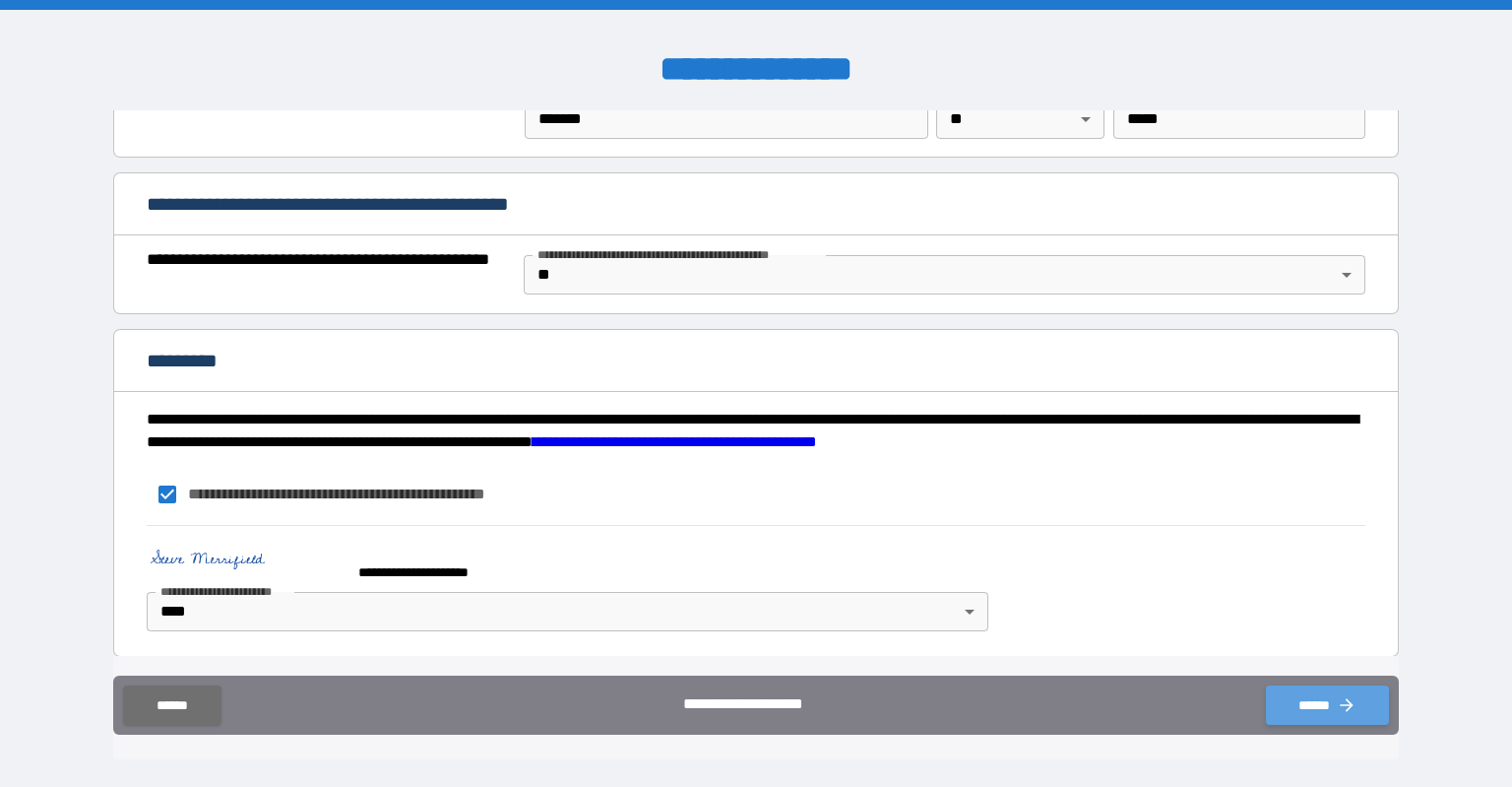 click on "******" at bounding box center (1327, 705) 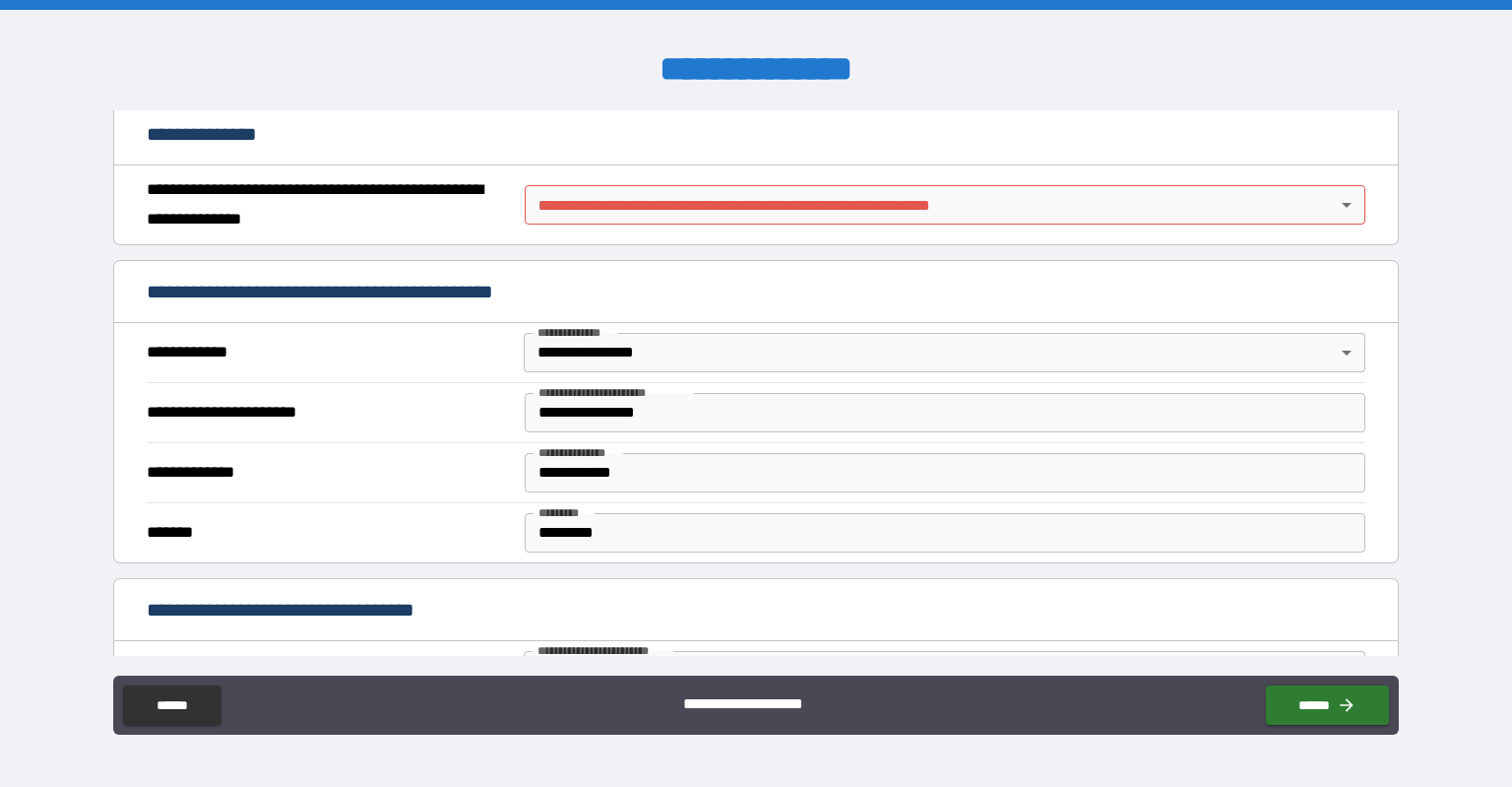scroll, scrollTop: 175, scrollLeft: 0, axis: vertical 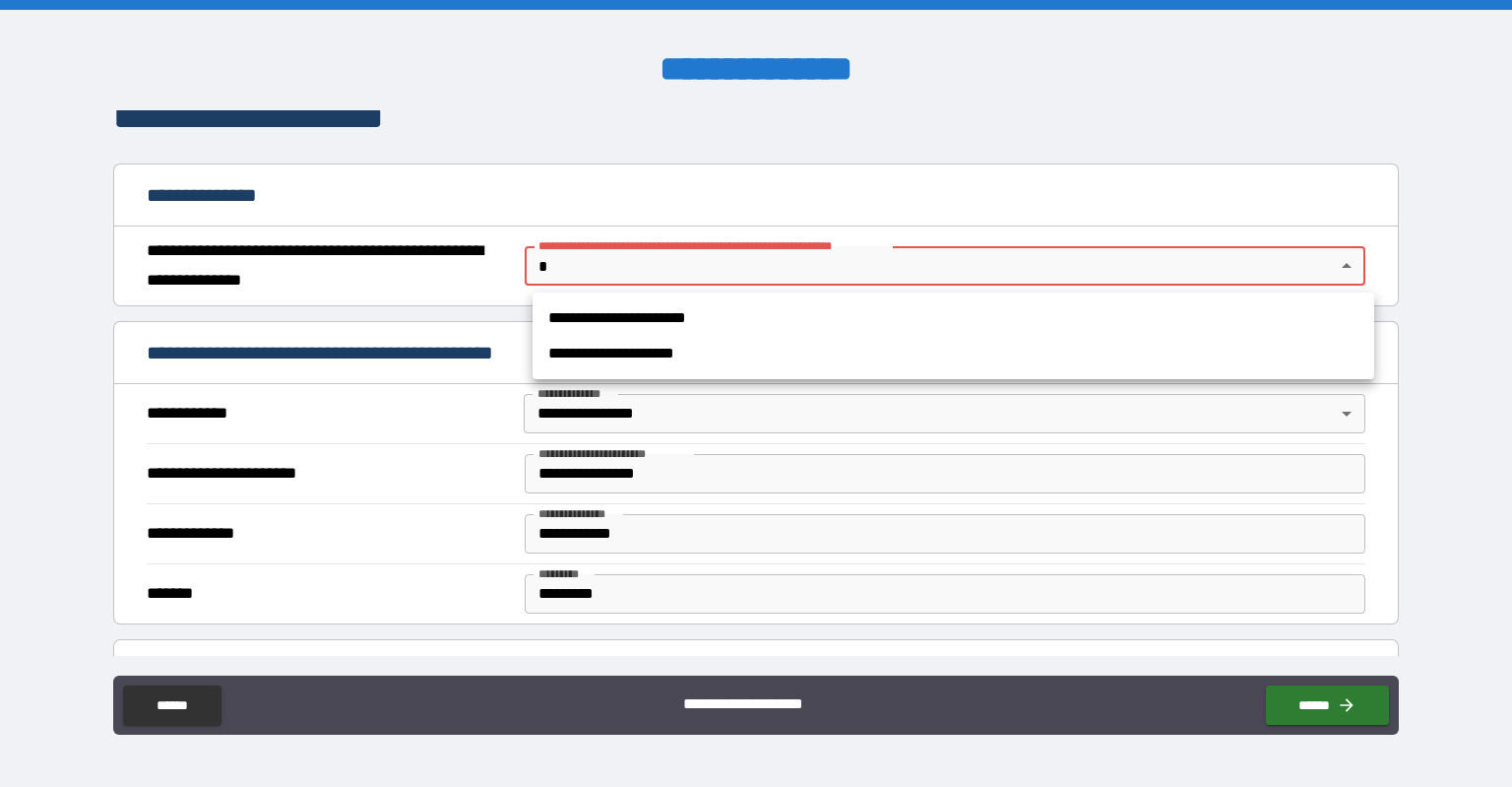 click on "**********" at bounding box center (756, 393) 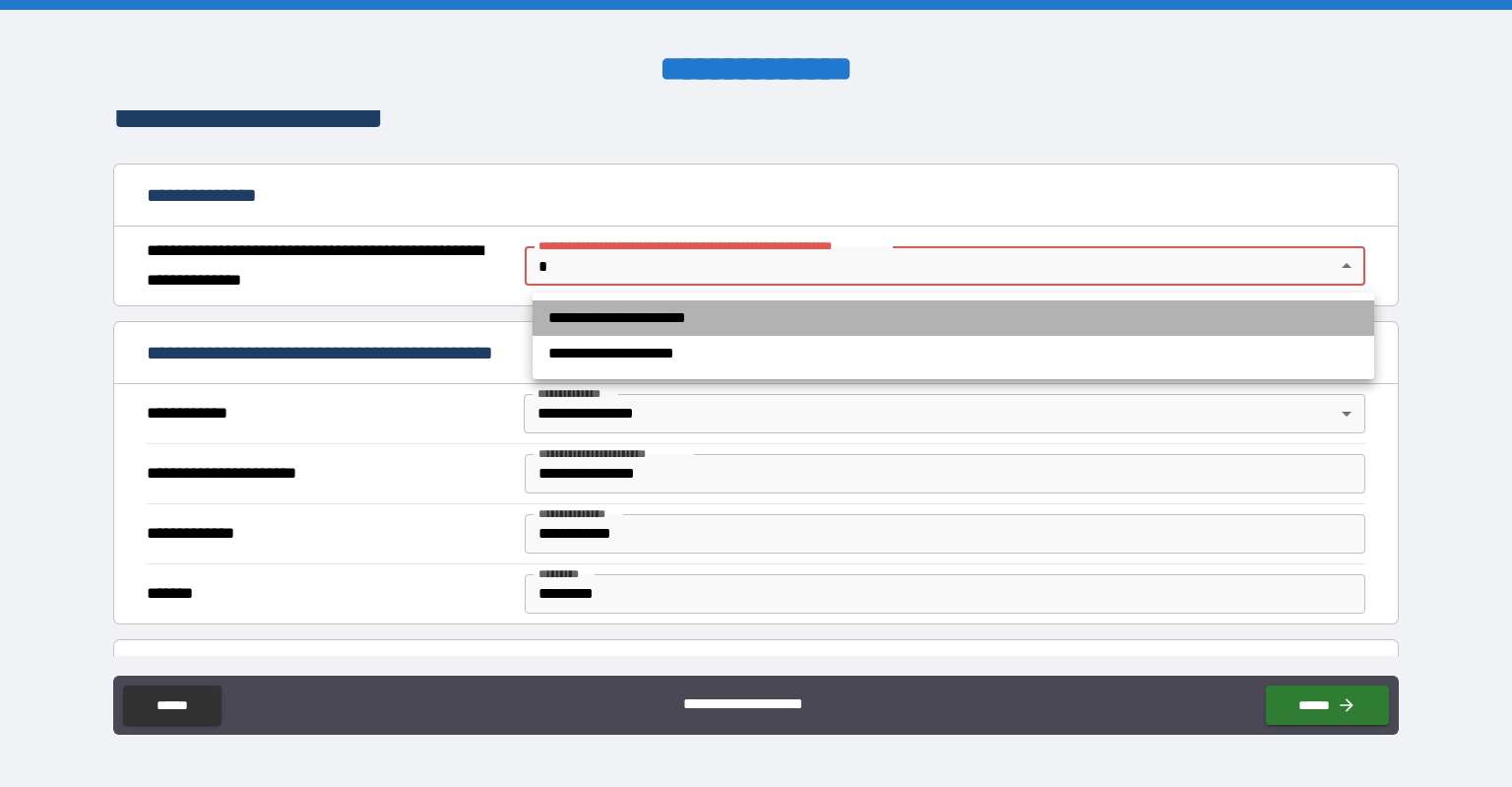 click on "**********" at bounding box center (953, 318) 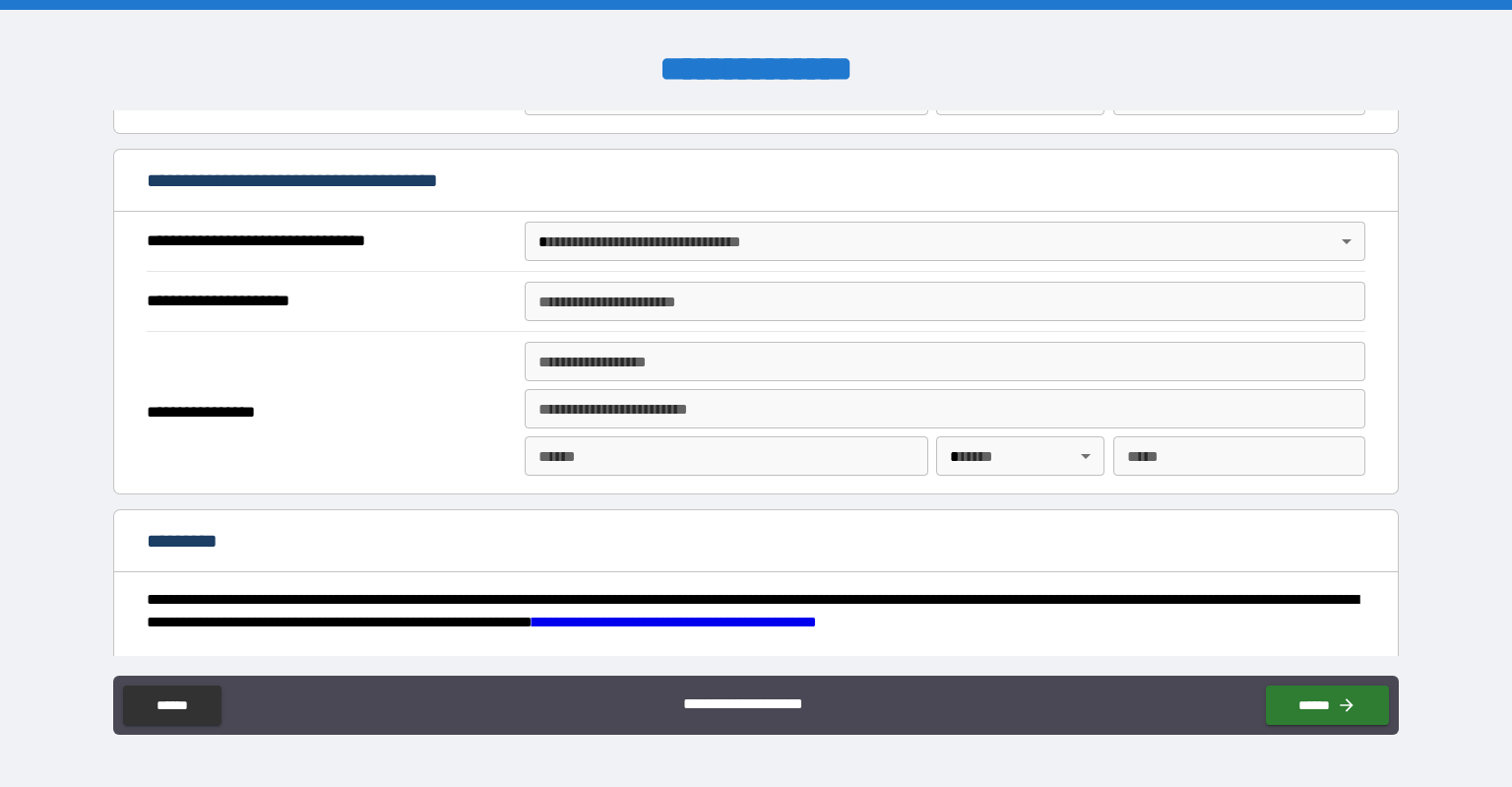 scroll, scrollTop: 2442, scrollLeft: 0, axis: vertical 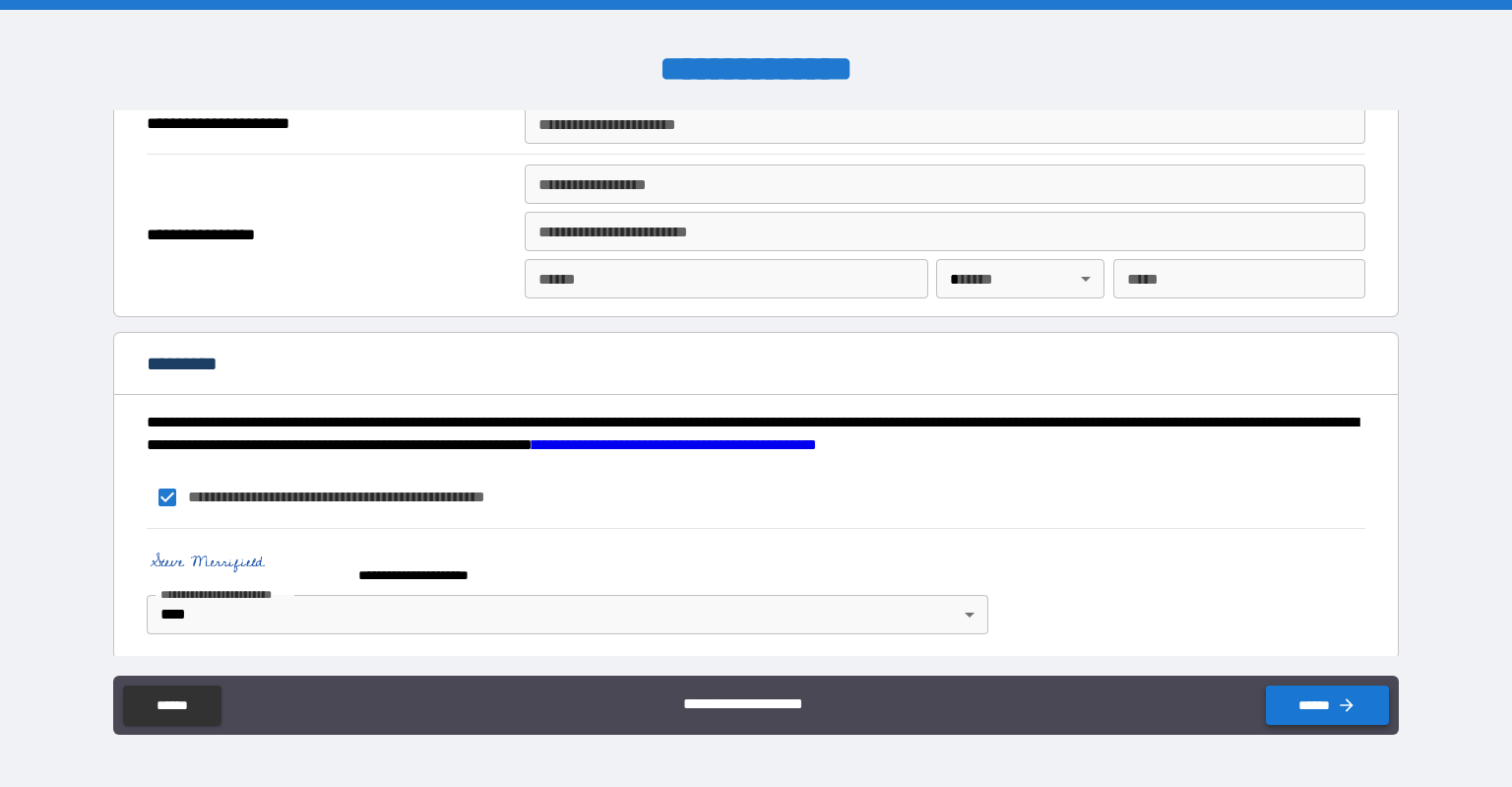 click 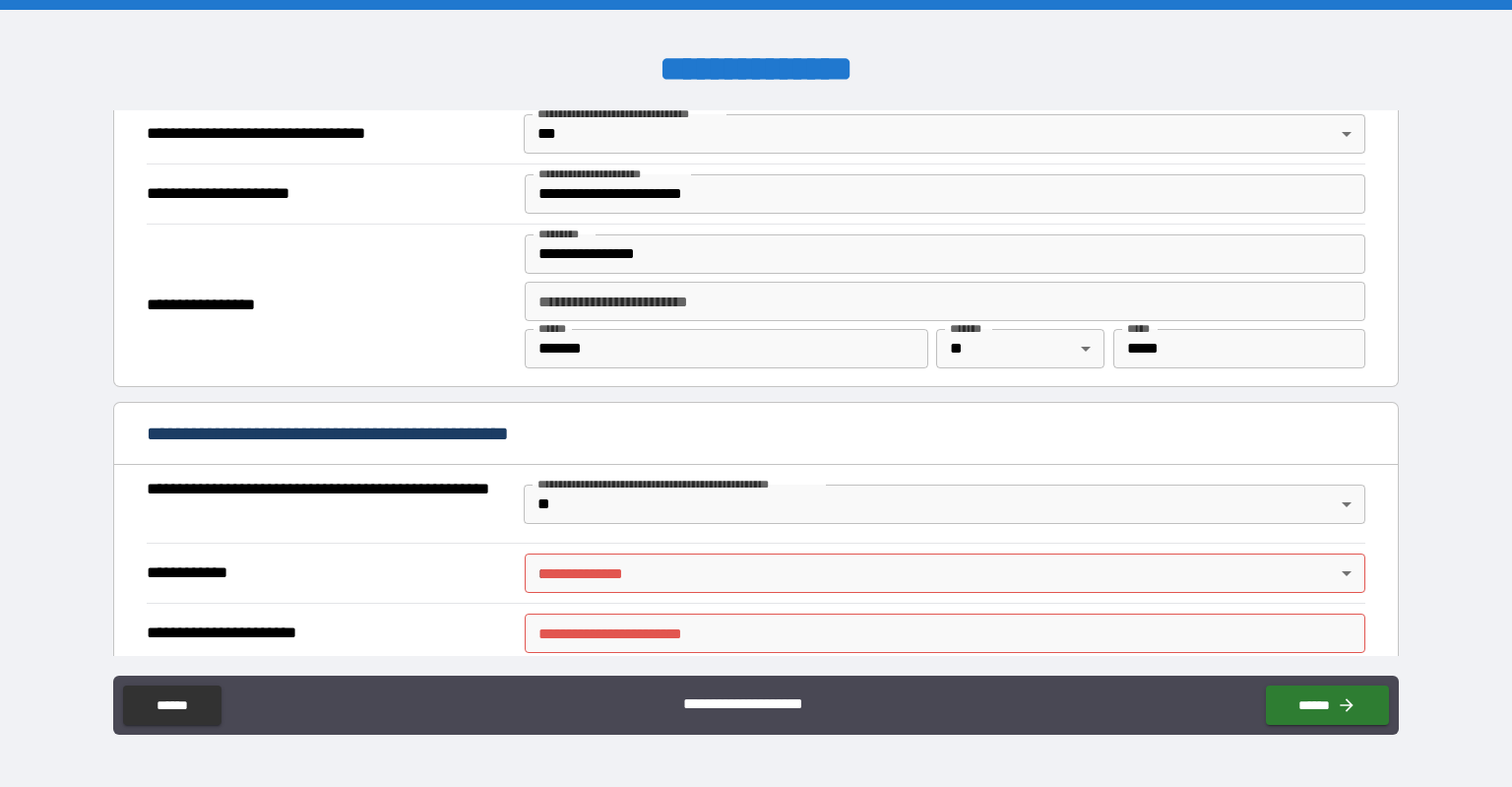 scroll, scrollTop: 1307, scrollLeft: 0, axis: vertical 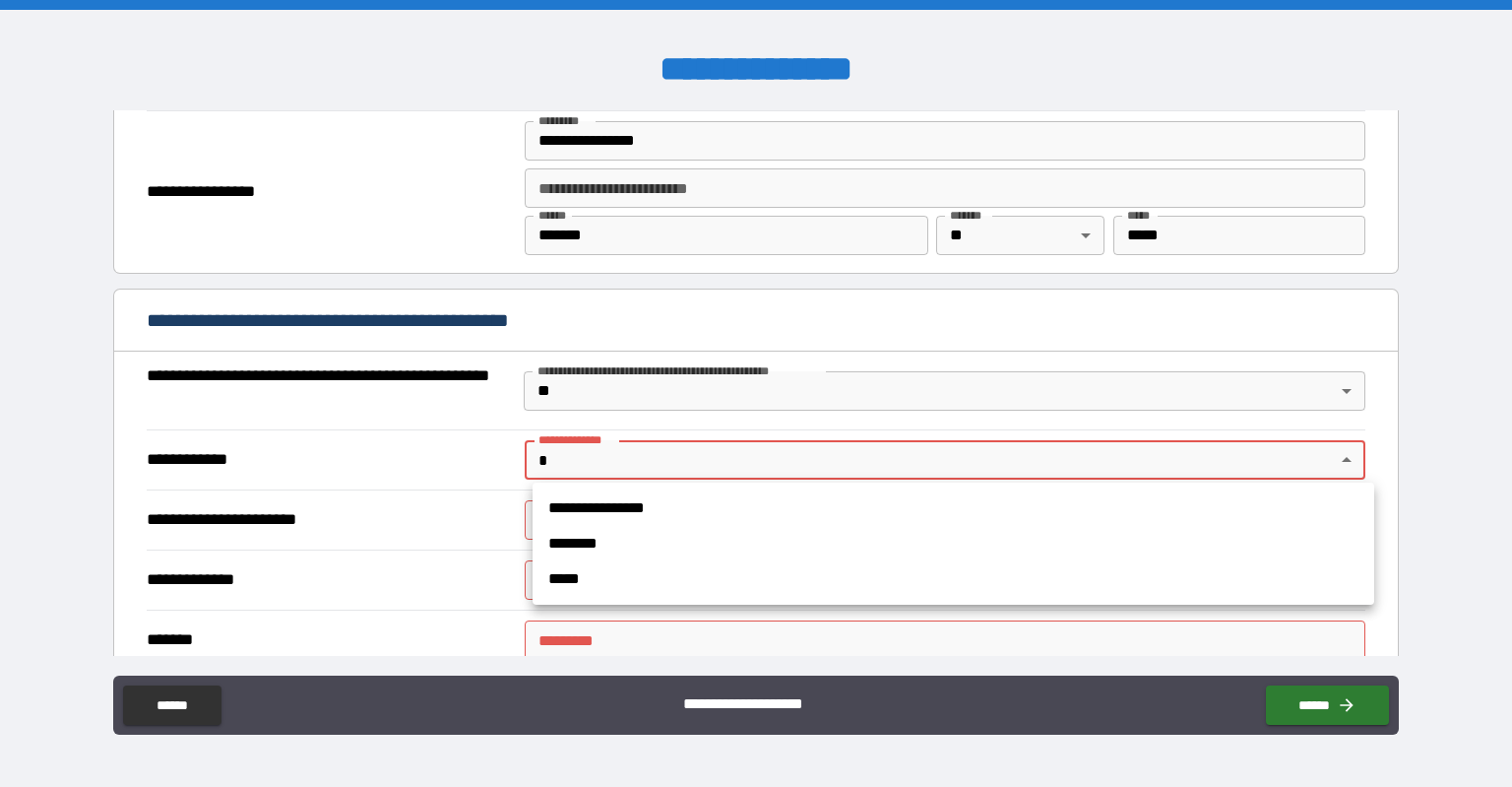 click on "**********" at bounding box center [756, 393] 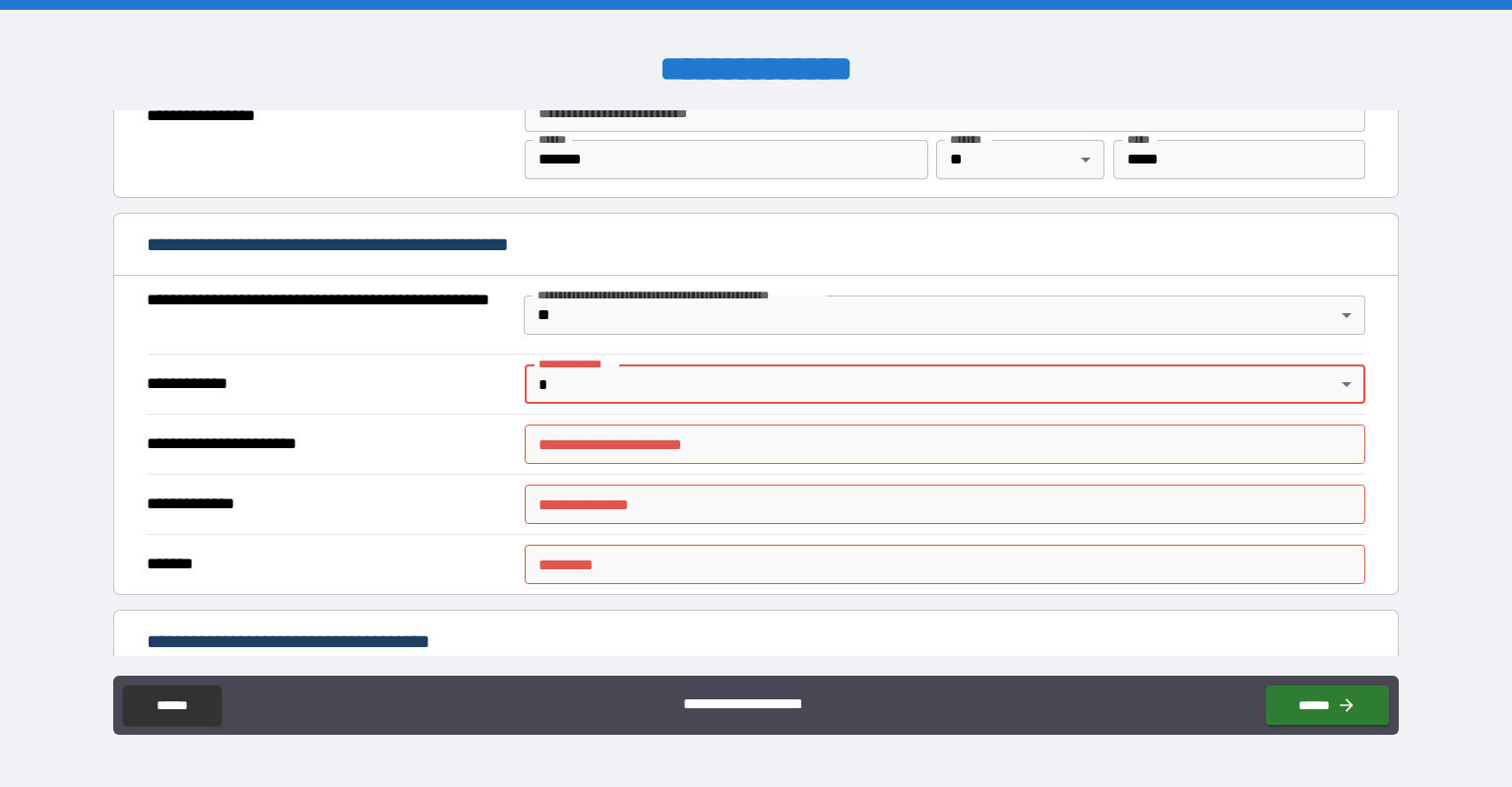 scroll, scrollTop: 1420, scrollLeft: 0, axis: vertical 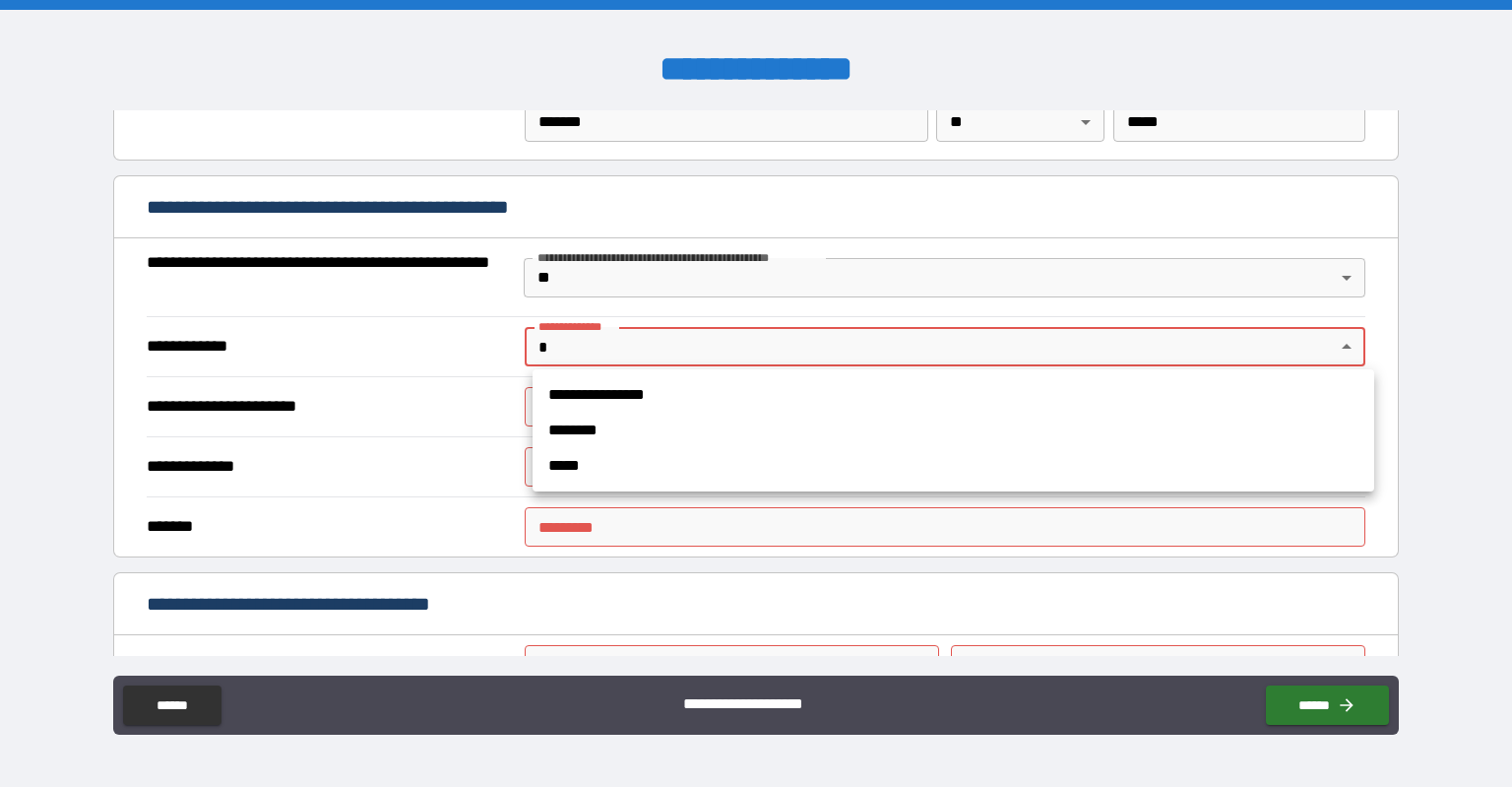 click on "**********" at bounding box center (756, 393) 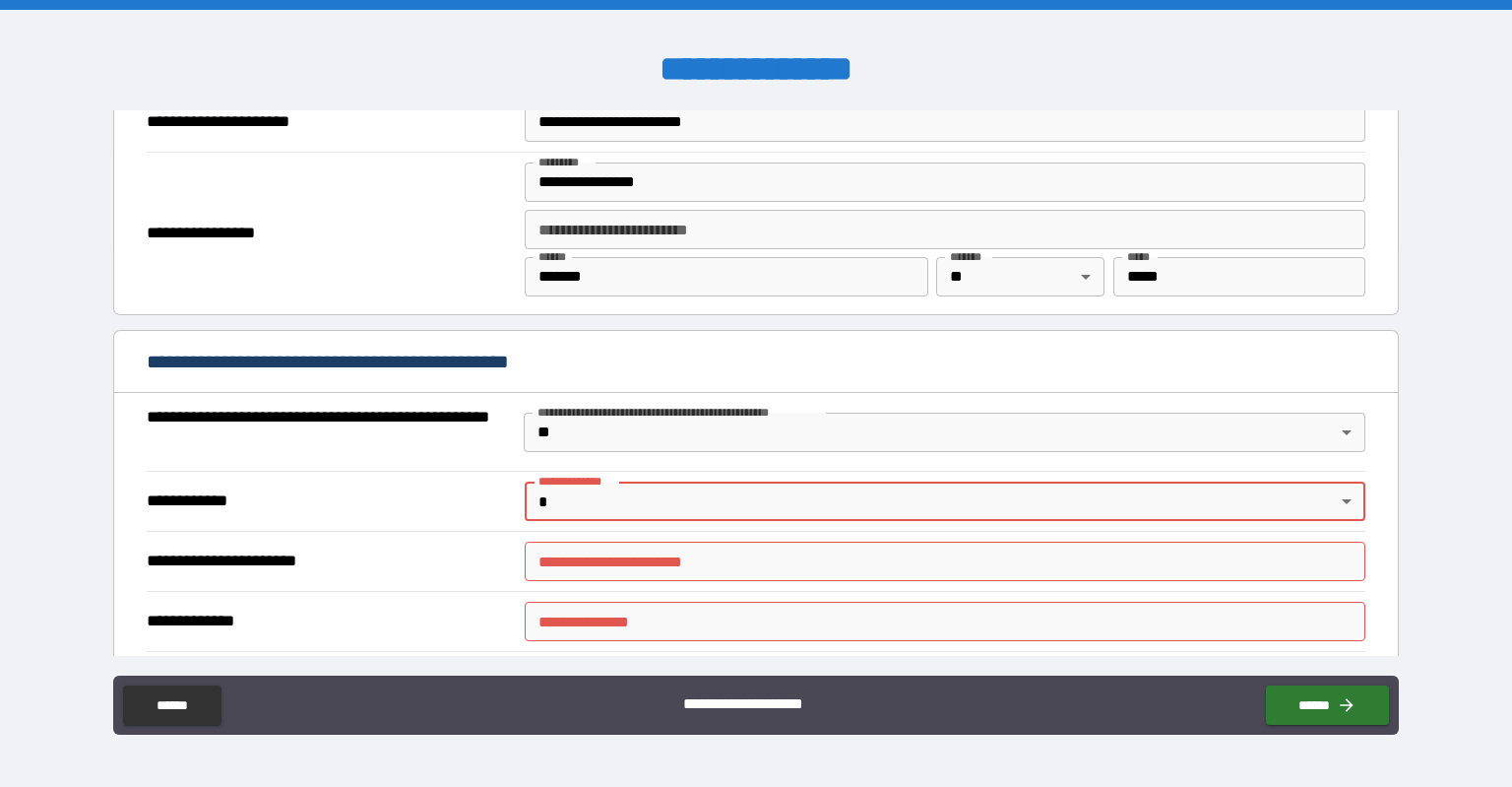 scroll, scrollTop: 1307, scrollLeft: 0, axis: vertical 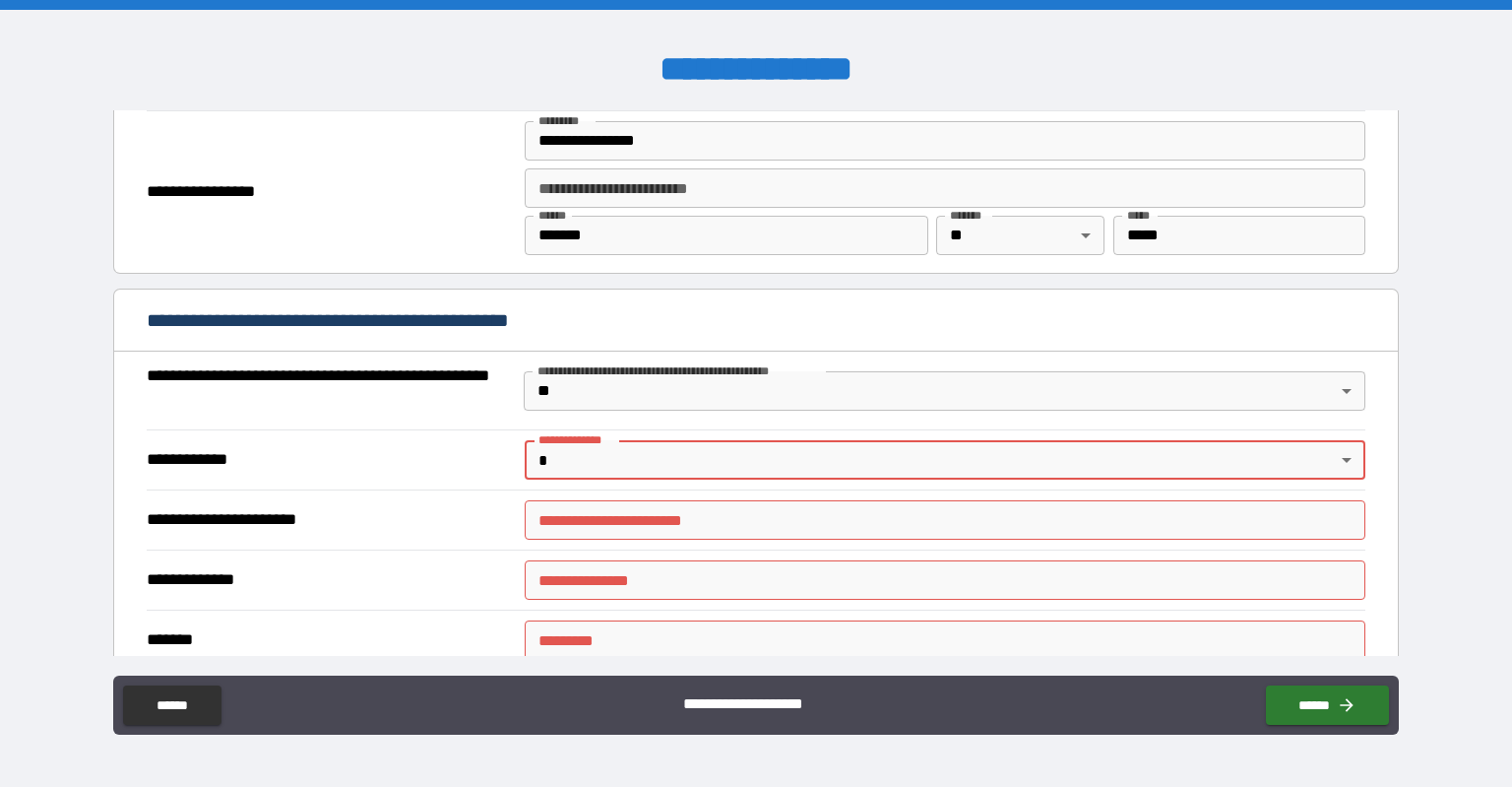click on "**********" at bounding box center [756, 393] 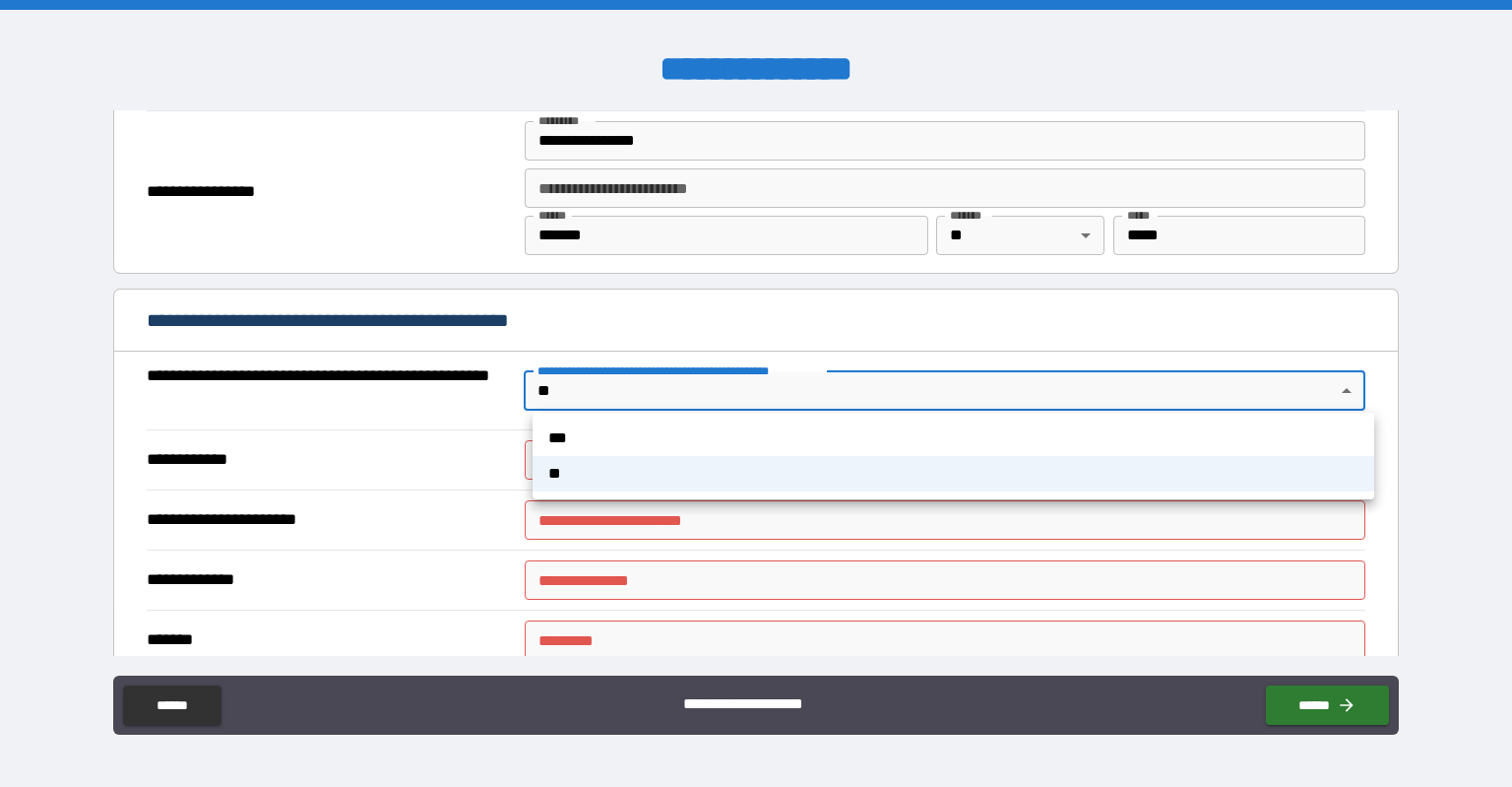 click on "**" at bounding box center [953, 474] 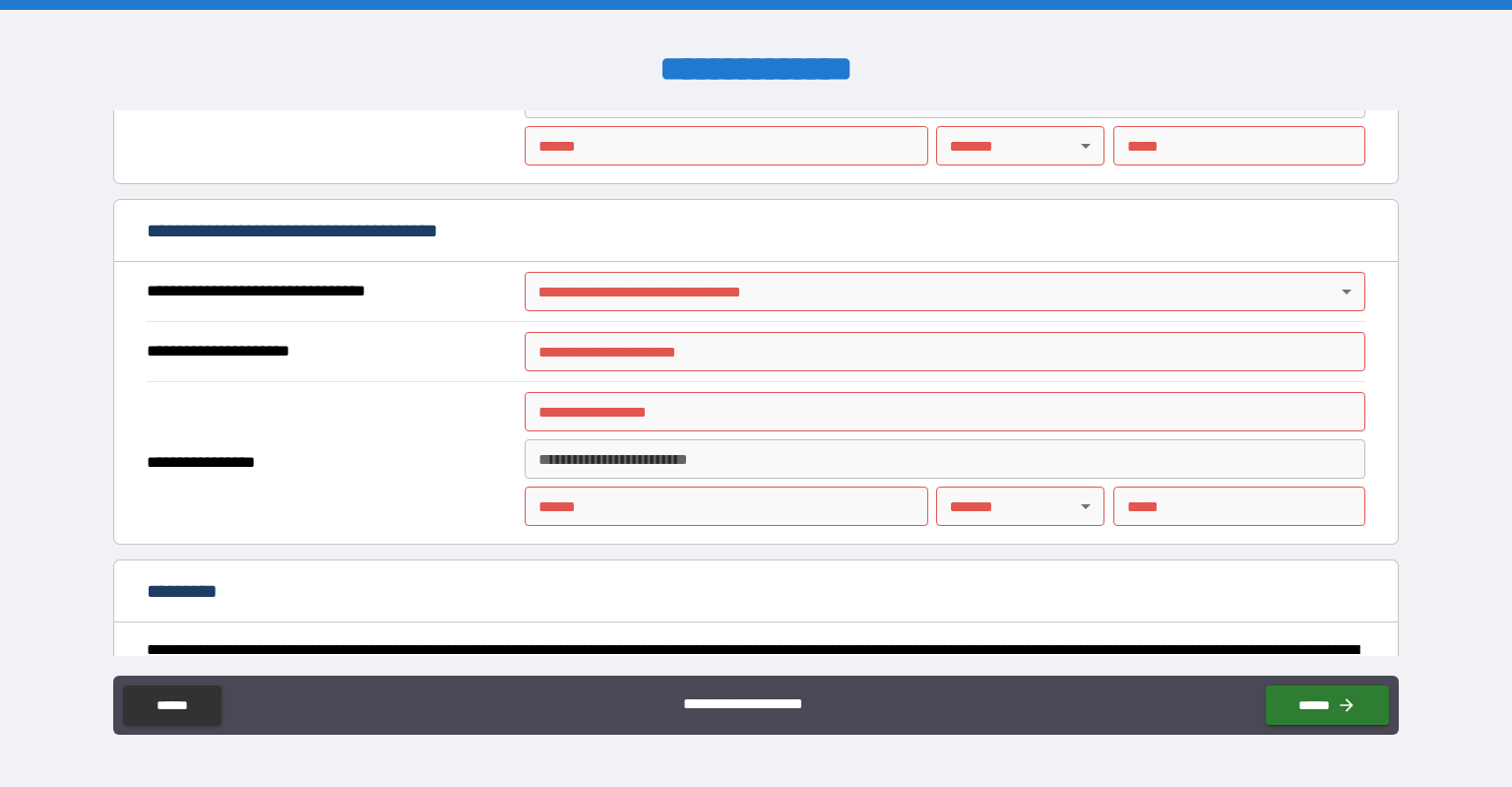 scroll, scrollTop: 2442, scrollLeft: 0, axis: vertical 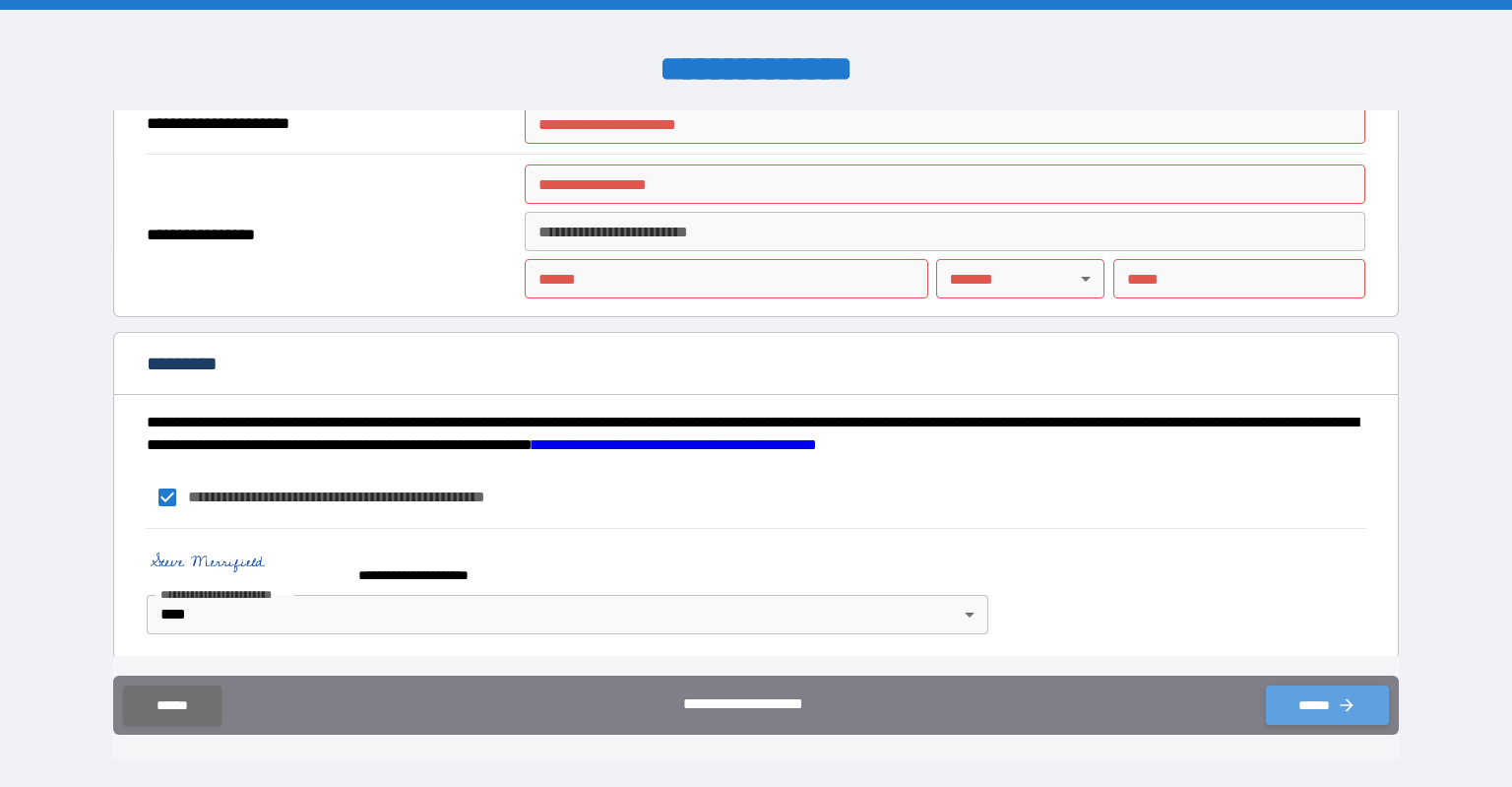 click on "******" at bounding box center (1327, 705) 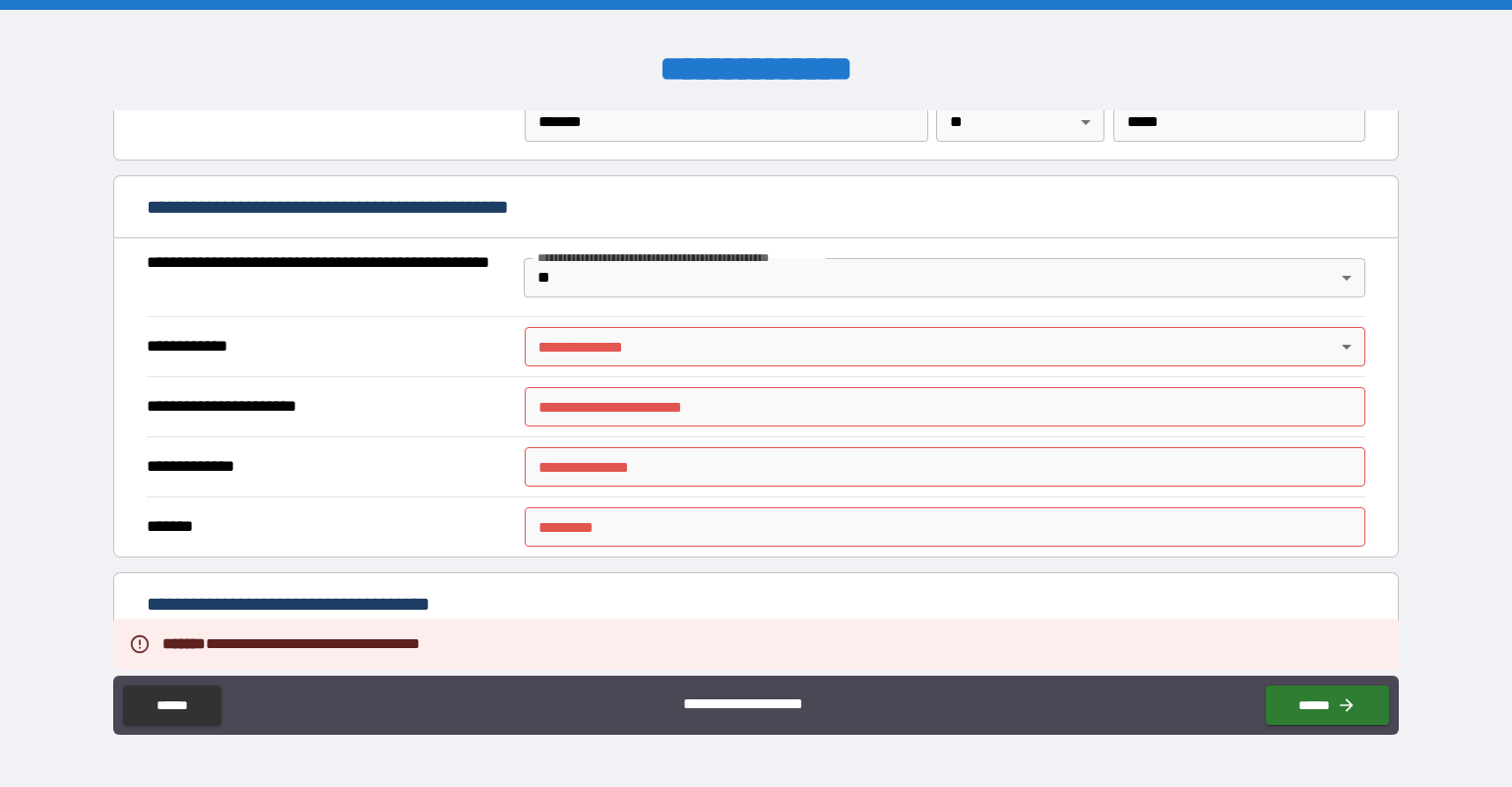 scroll, scrollTop: 1307, scrollLeft: 0, axis: vertical 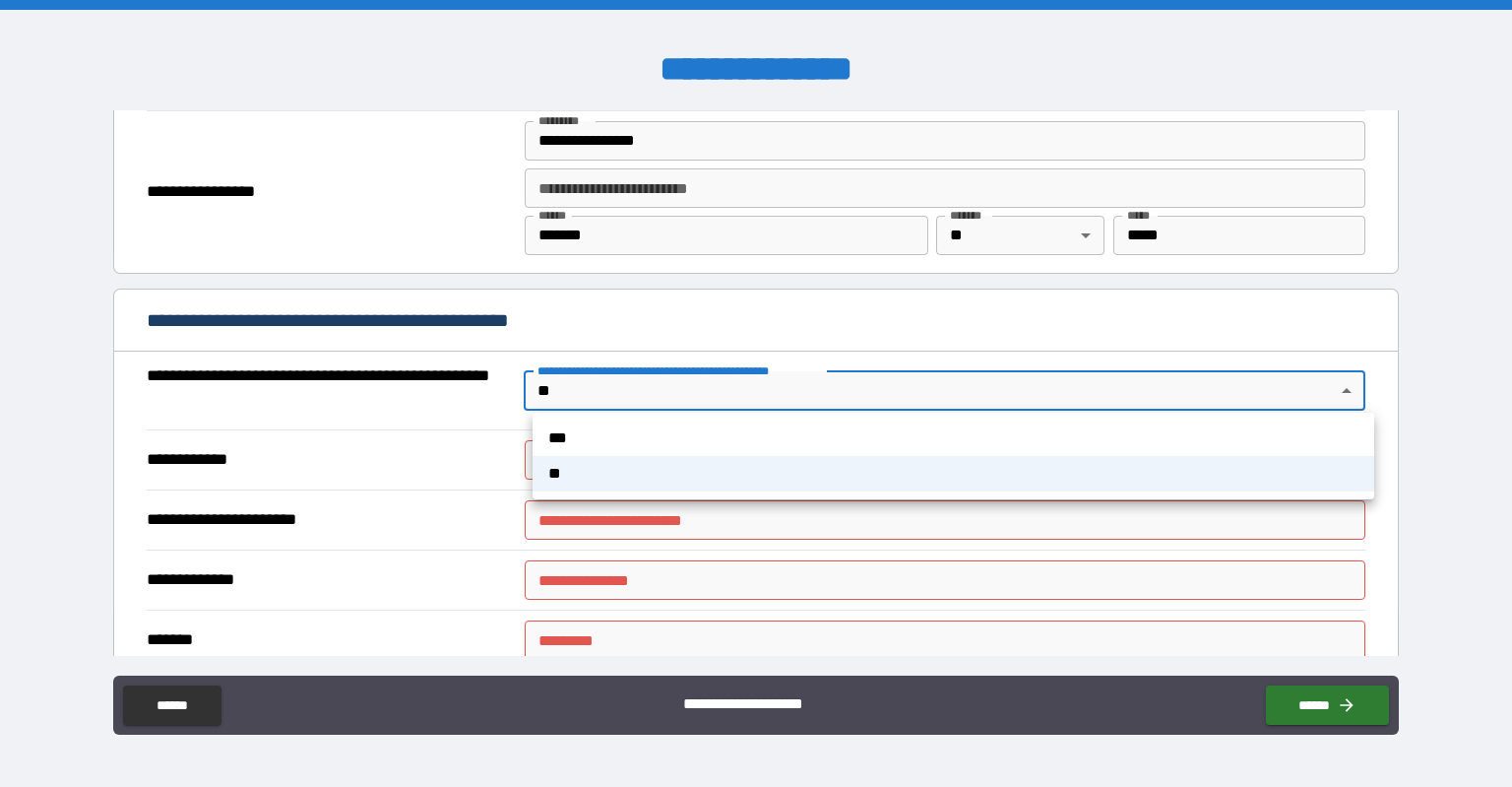 click on "**********" at bounding box center [756, 393] 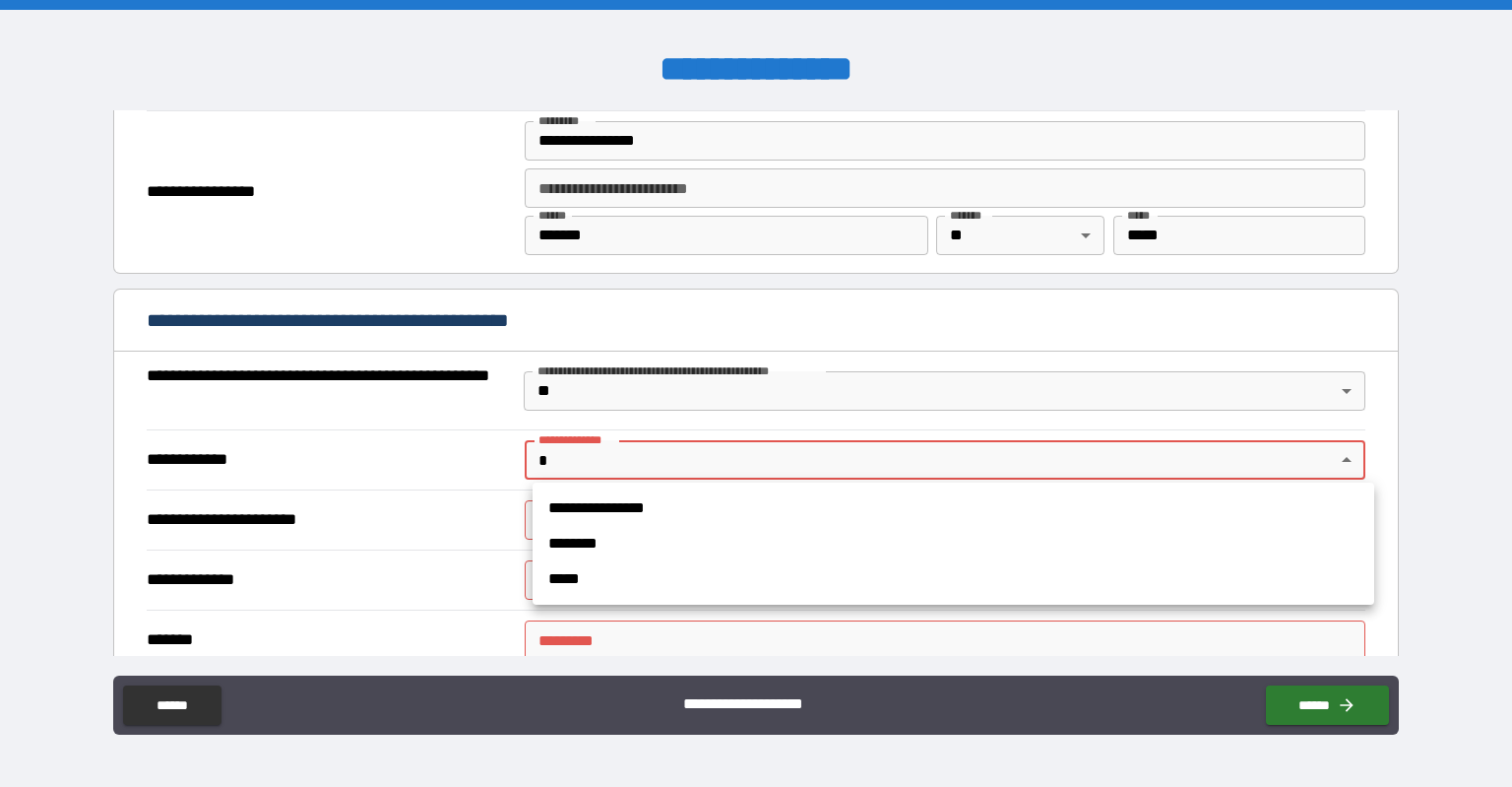 click on "**********" at bounding box center [756, 393] 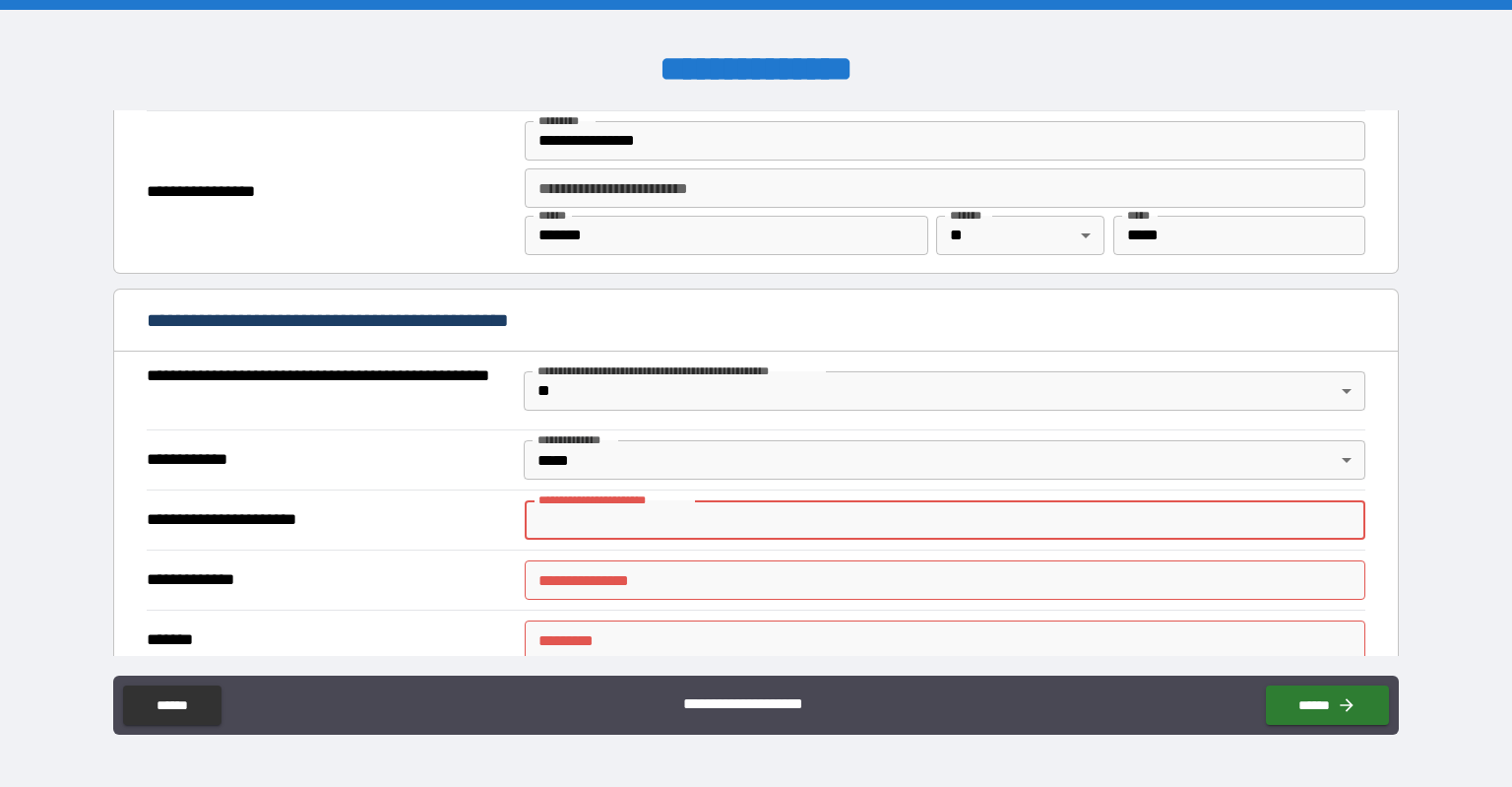 click on "**********" at bounding box center [945, 520] 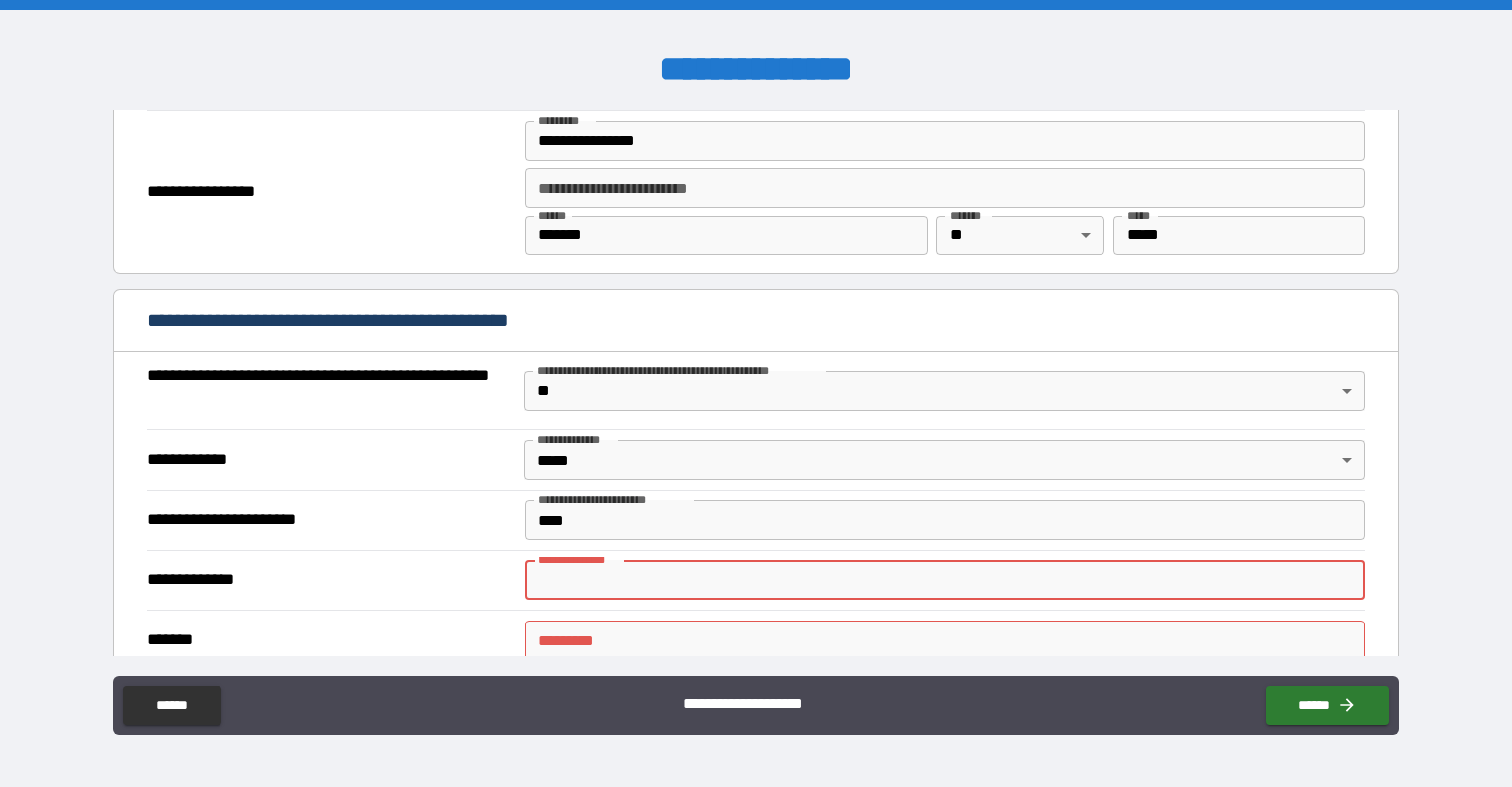 click on "**********" at bounding box center [945, 580] 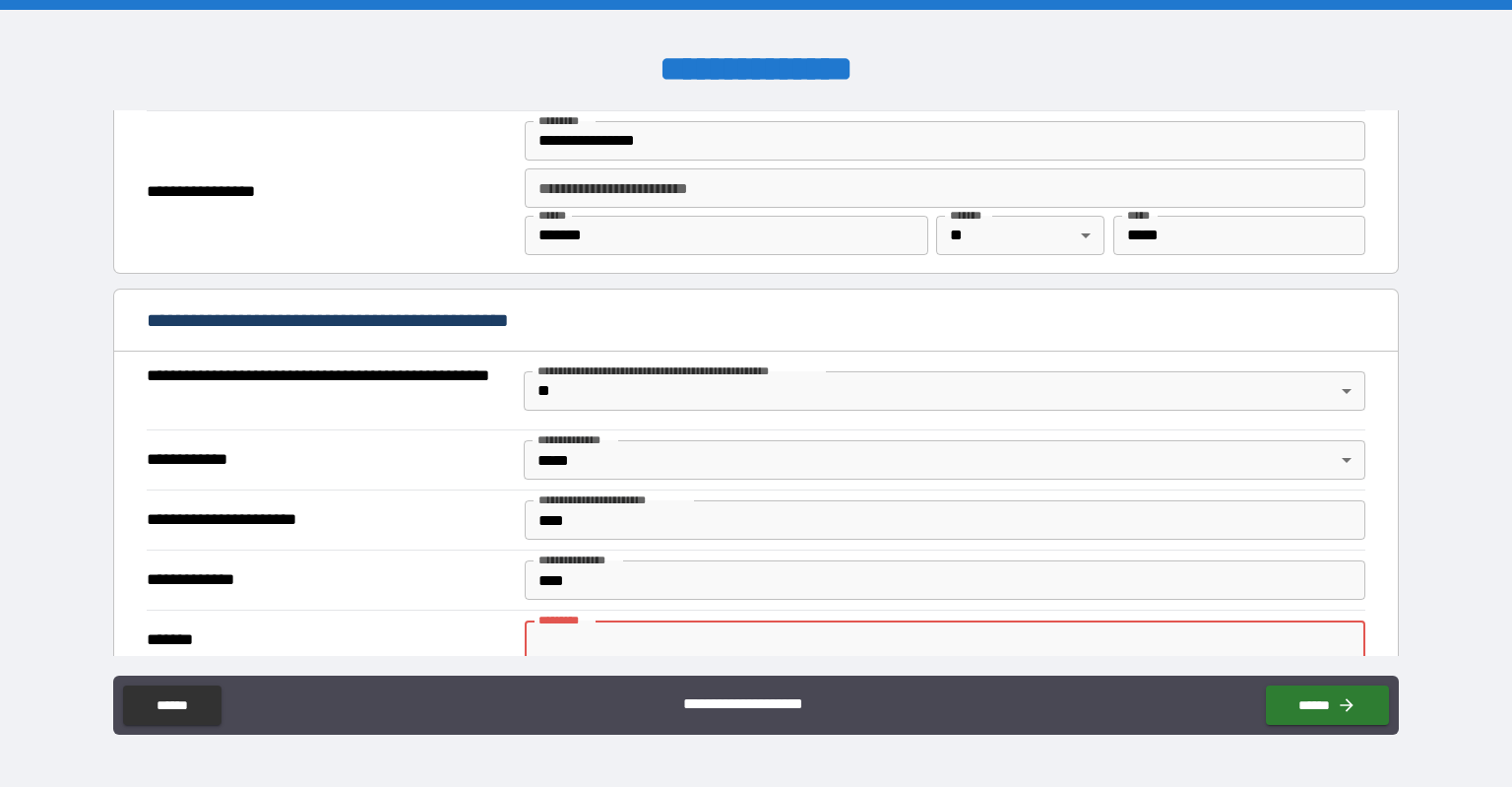 click on "*******   *" at bounding box center [945, 640] 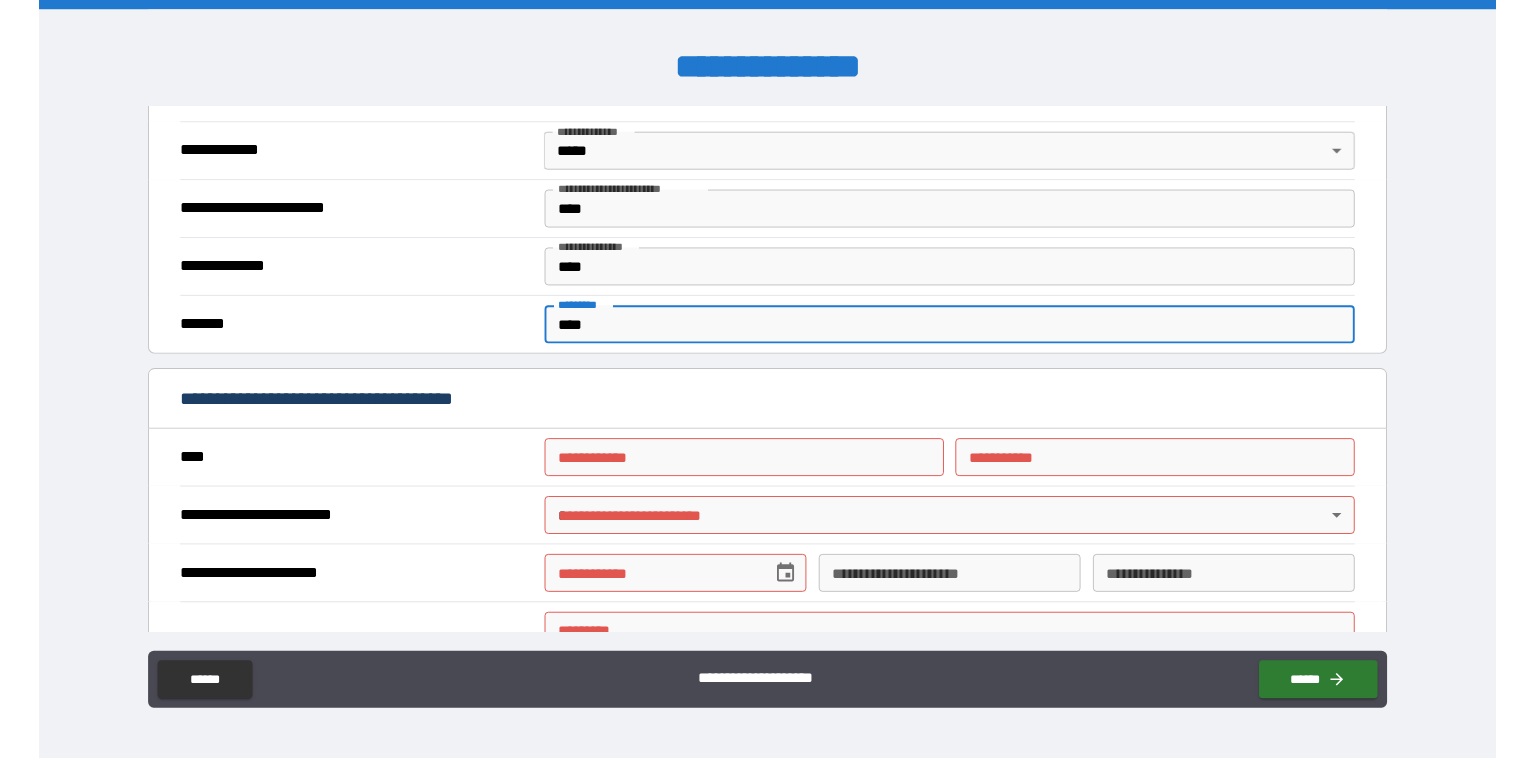 scroll, scrollTop: 1788, scrollLeft: 0, axis: vertical 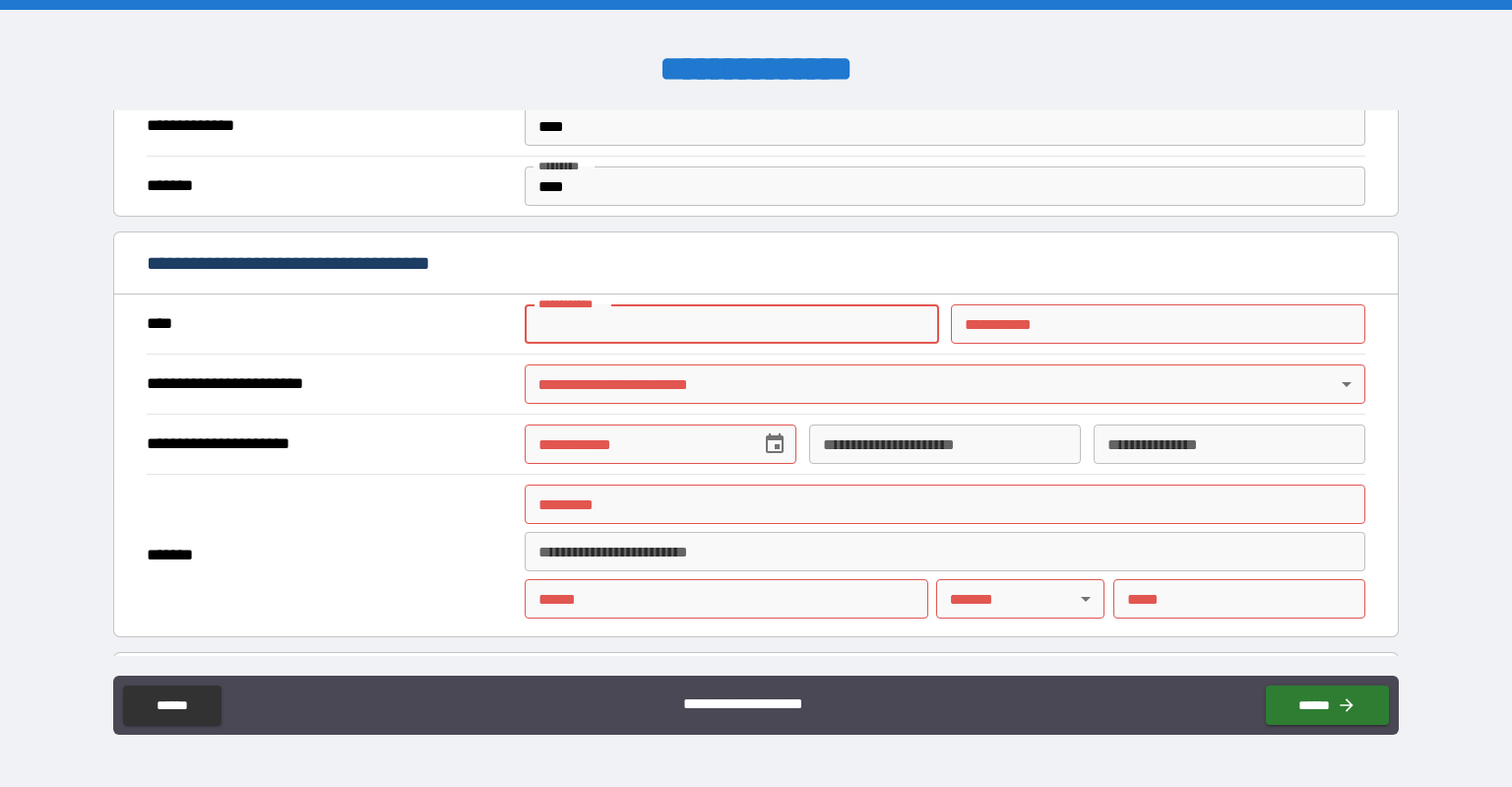 click on "**********" at bounding box center (731, 324) 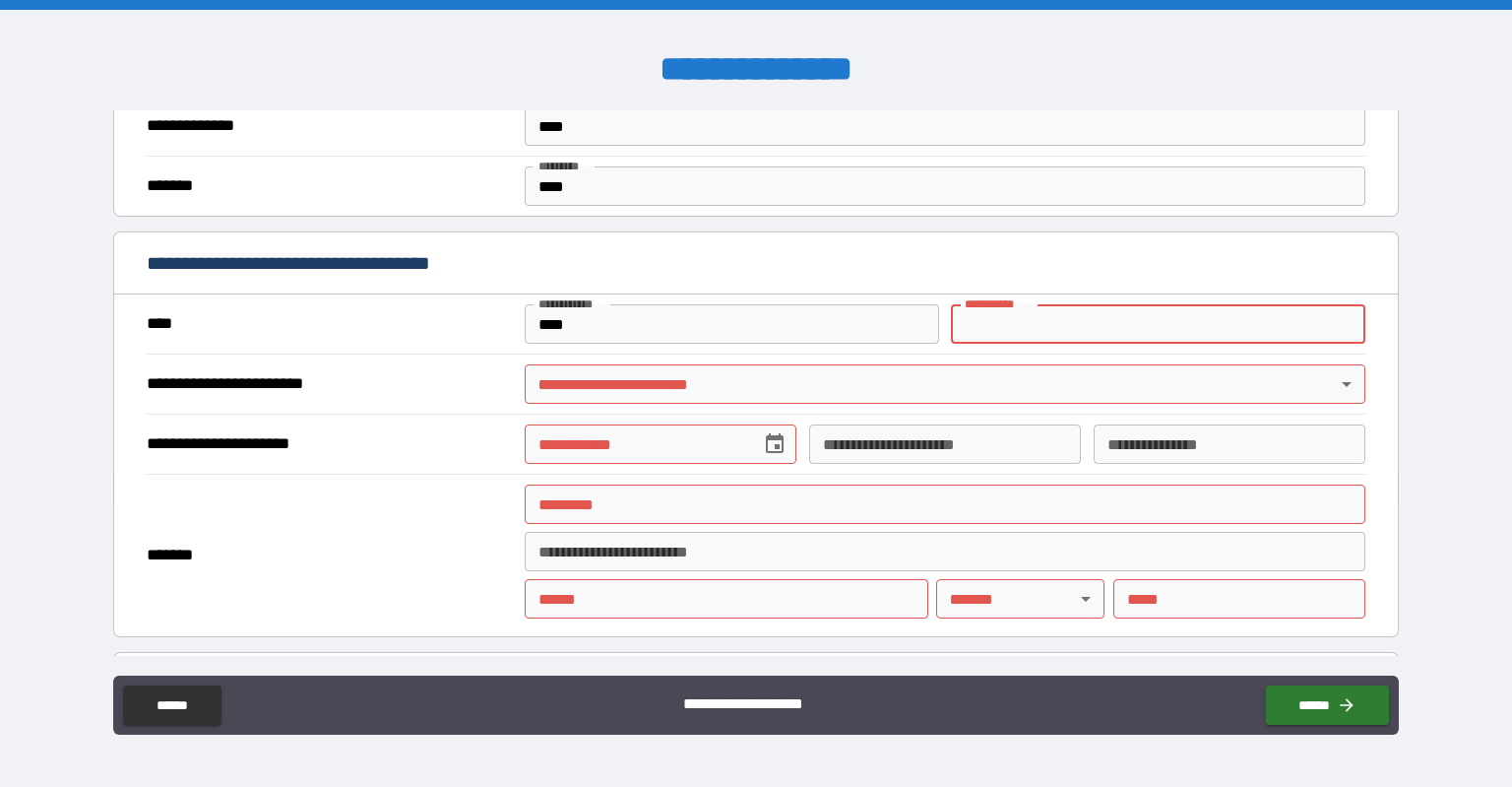 click on "*********   *" at bounding box center (1158, 324) 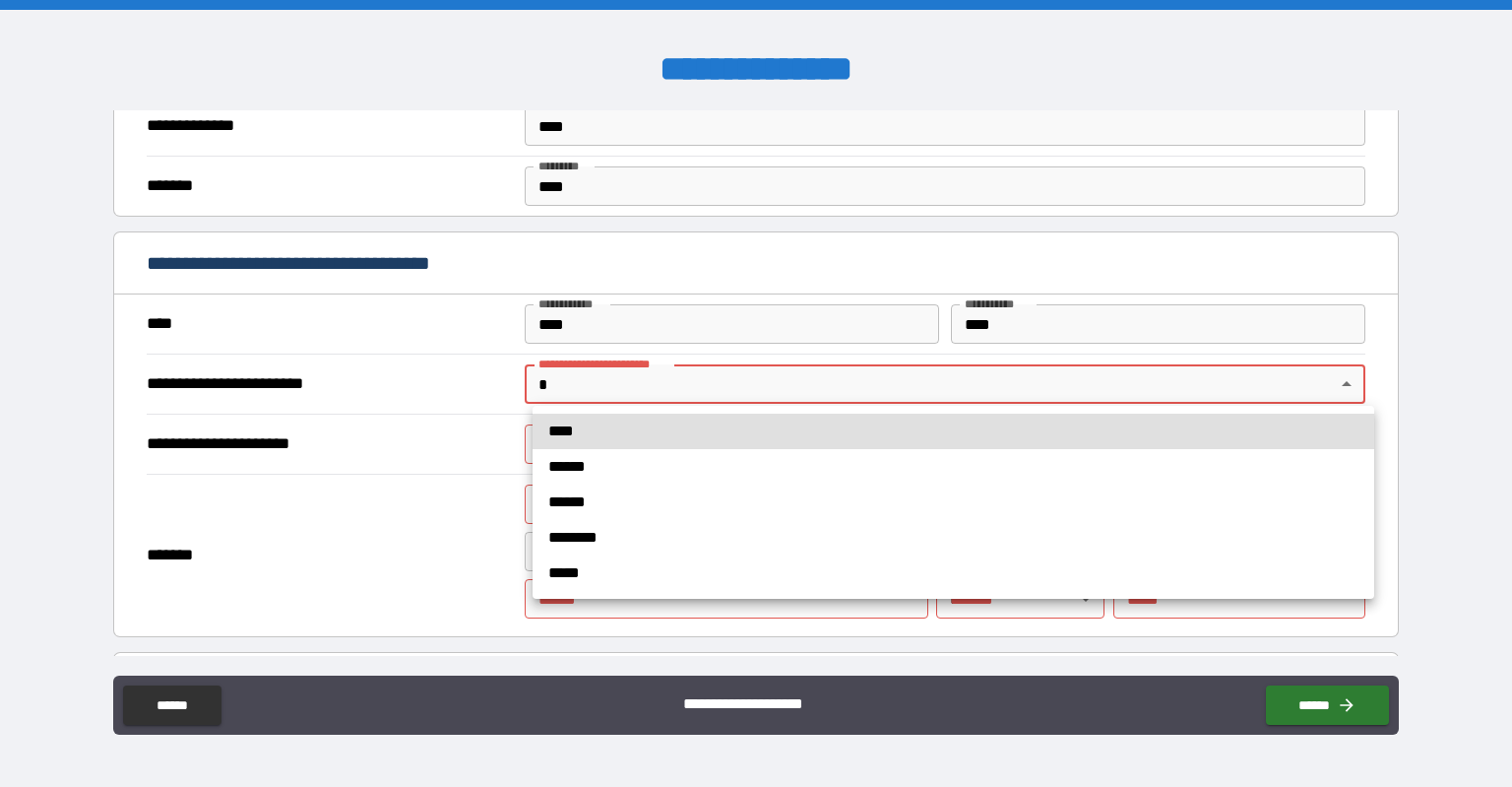 click on "**********" at bounding box center [756, 393] 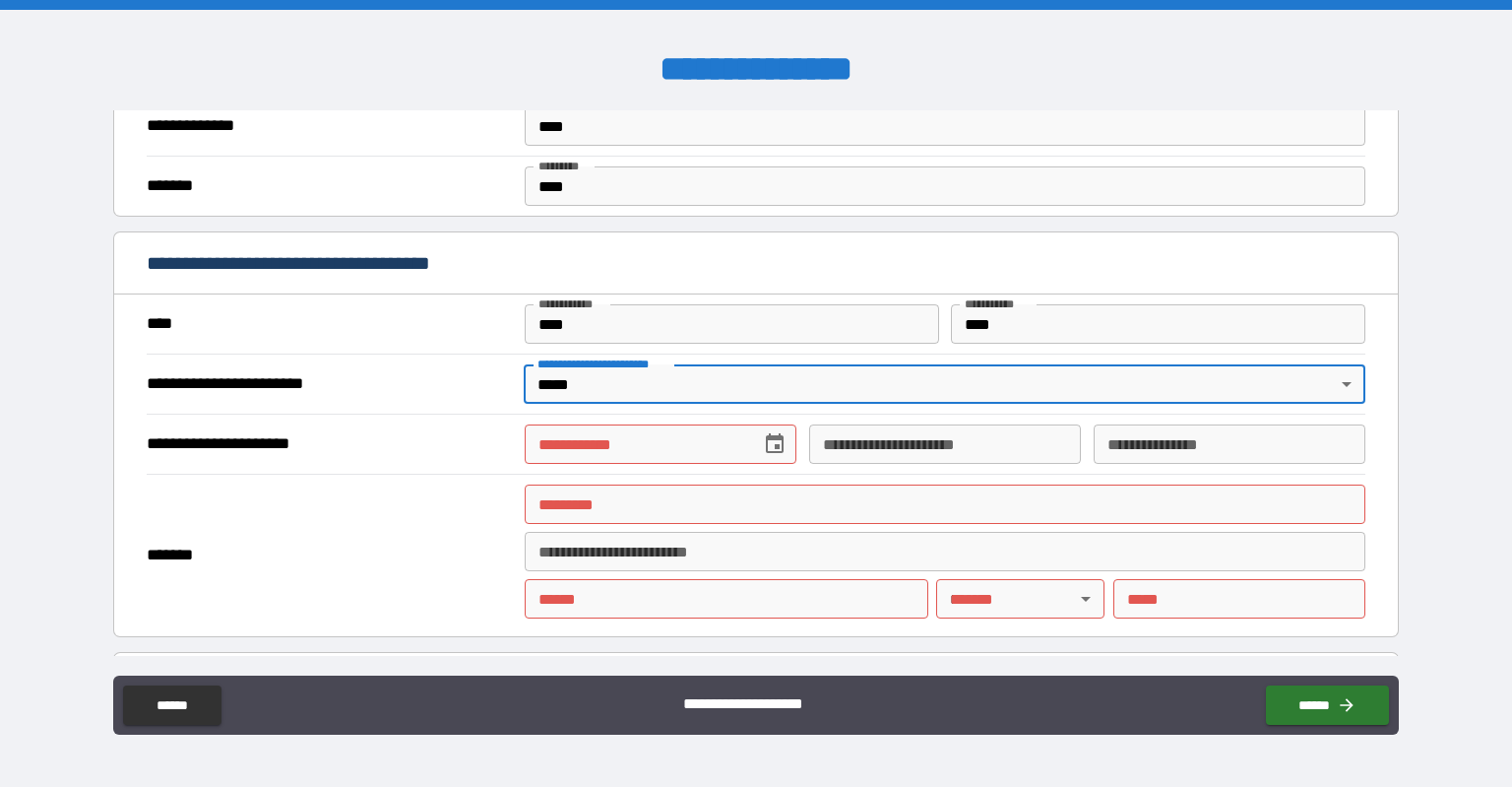 click on "**********" at bounding box center [636, 444] 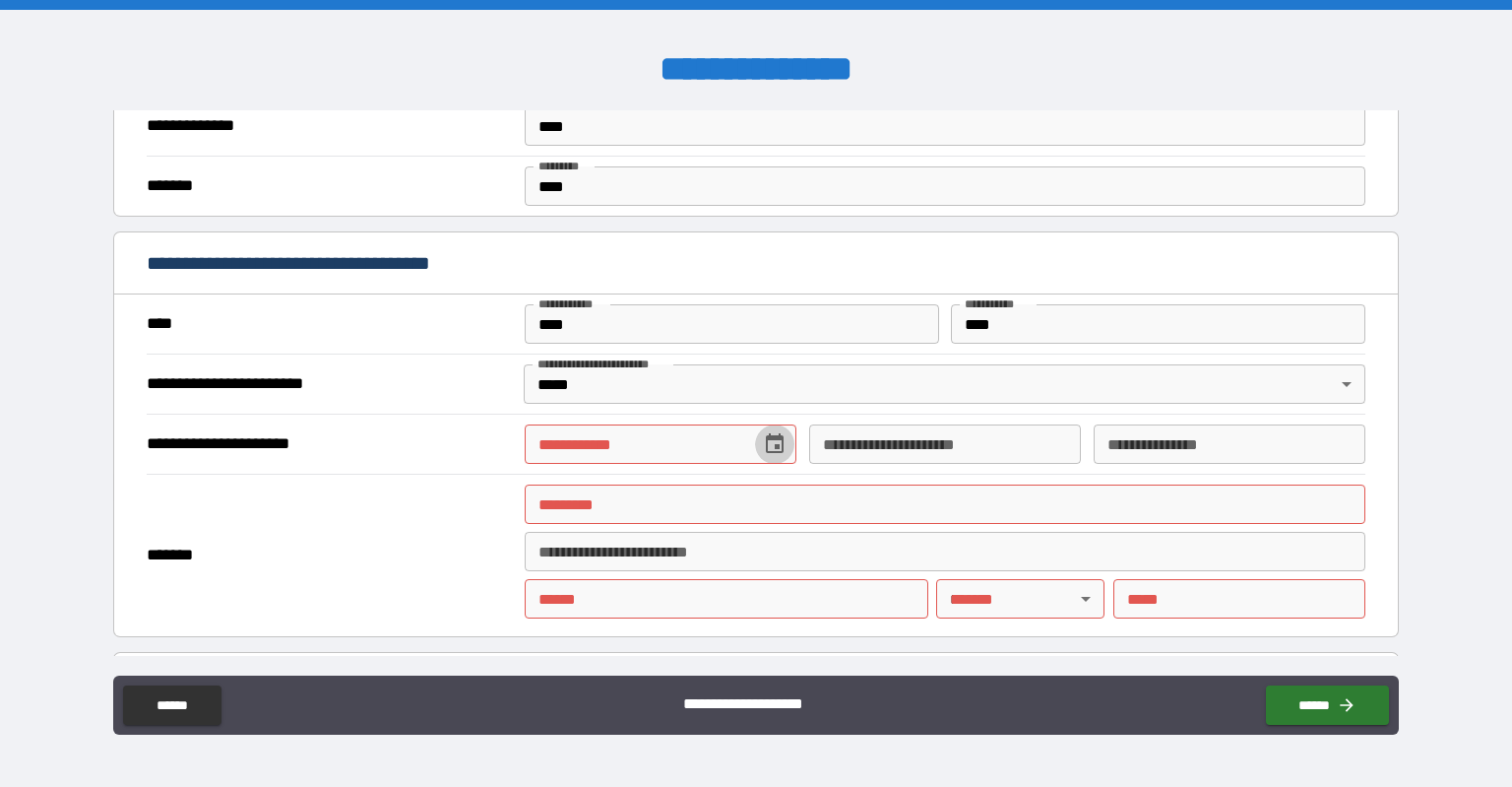 click 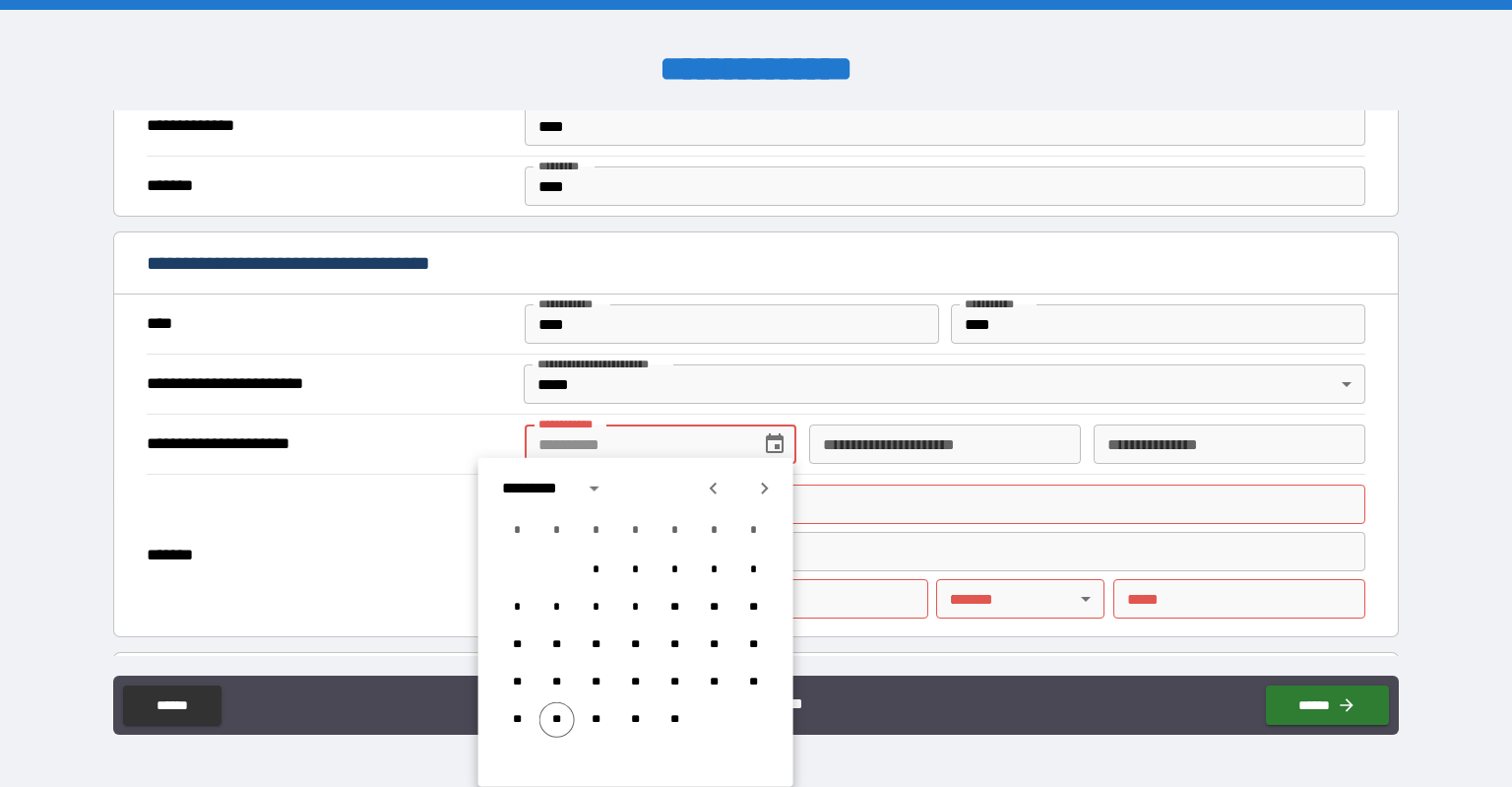 click on "**********" at bounding box center [636, 444] 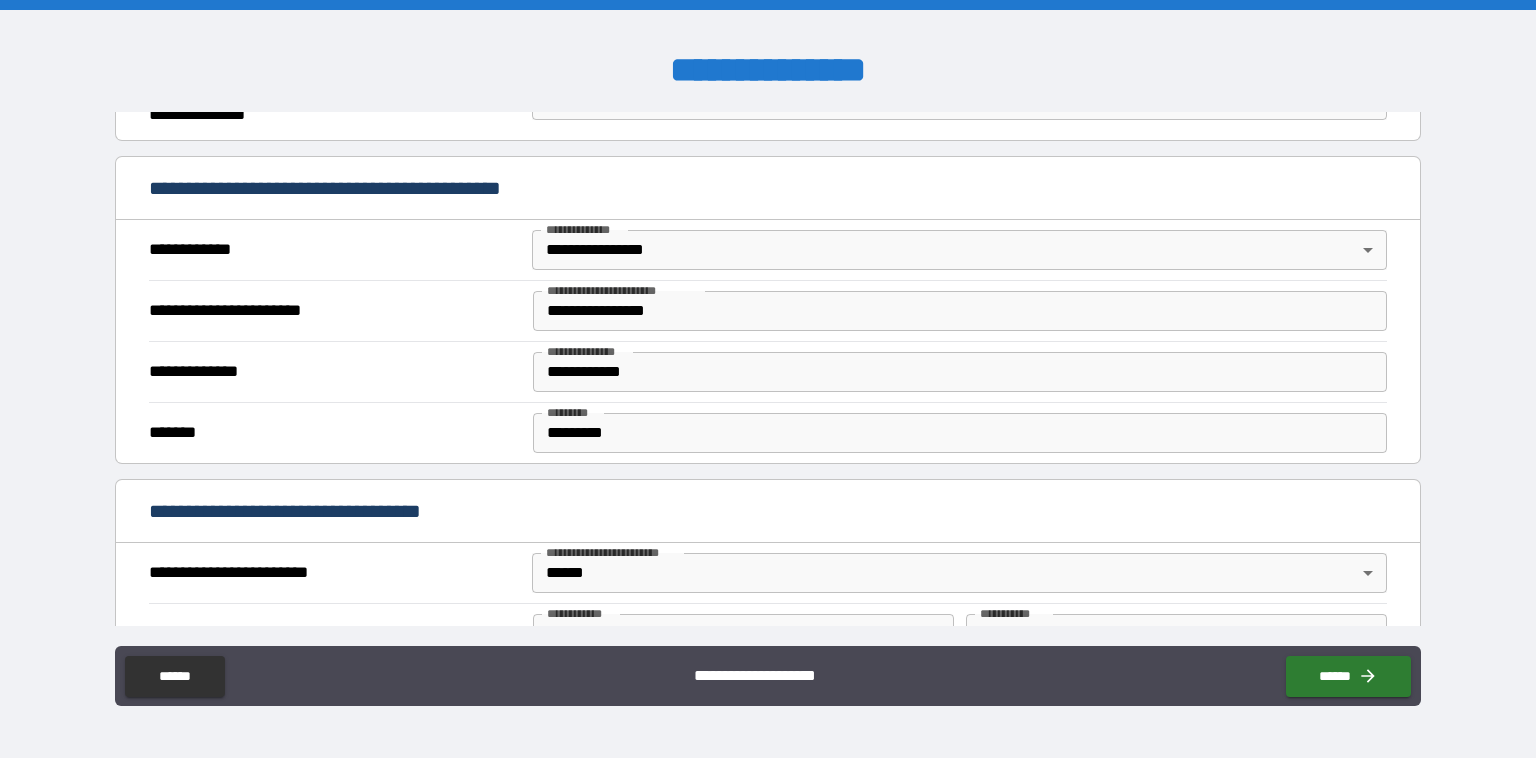 scroll, scrollTop: 809, scrollLeft: 0, axis: vertical 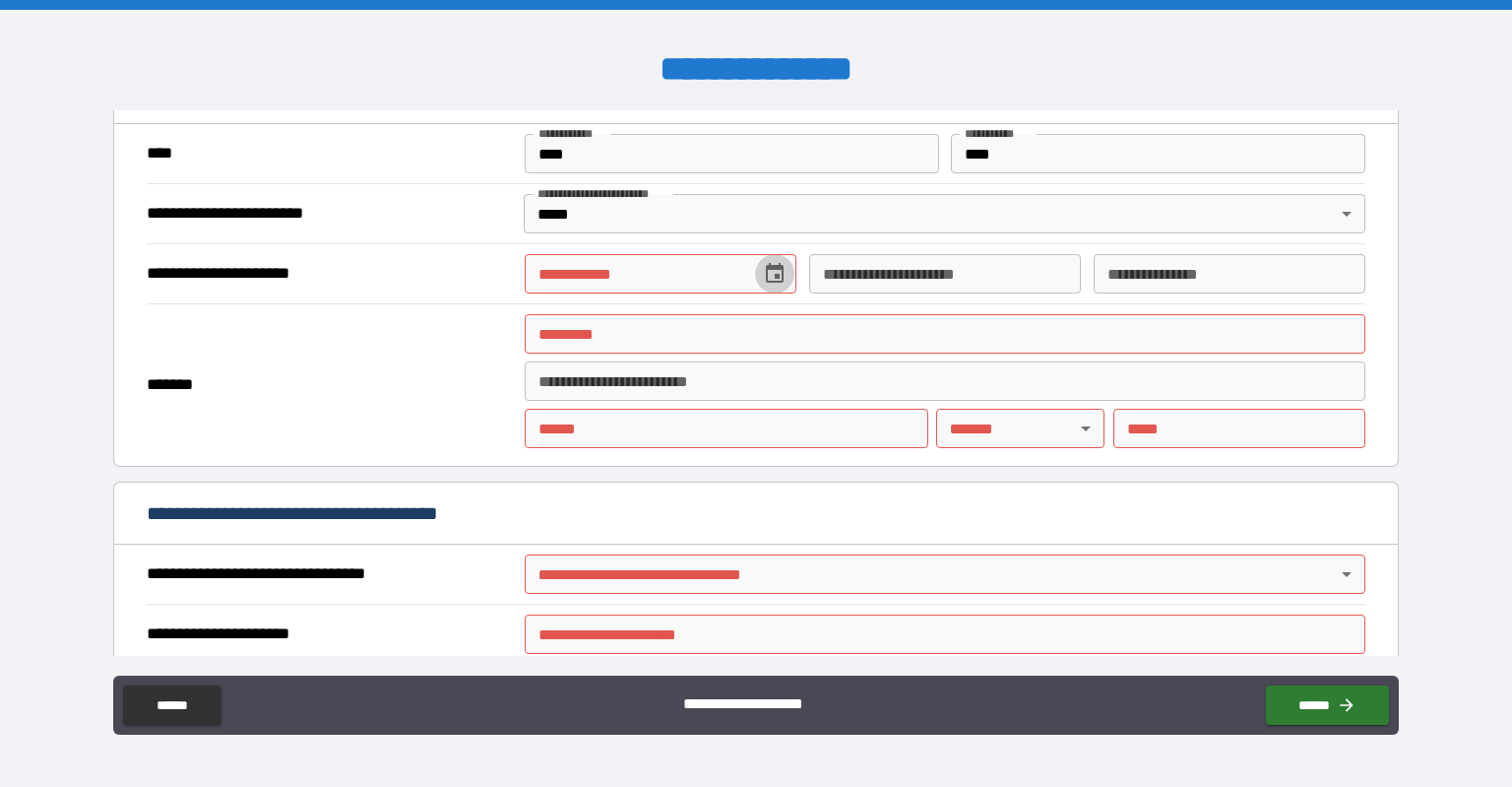 click 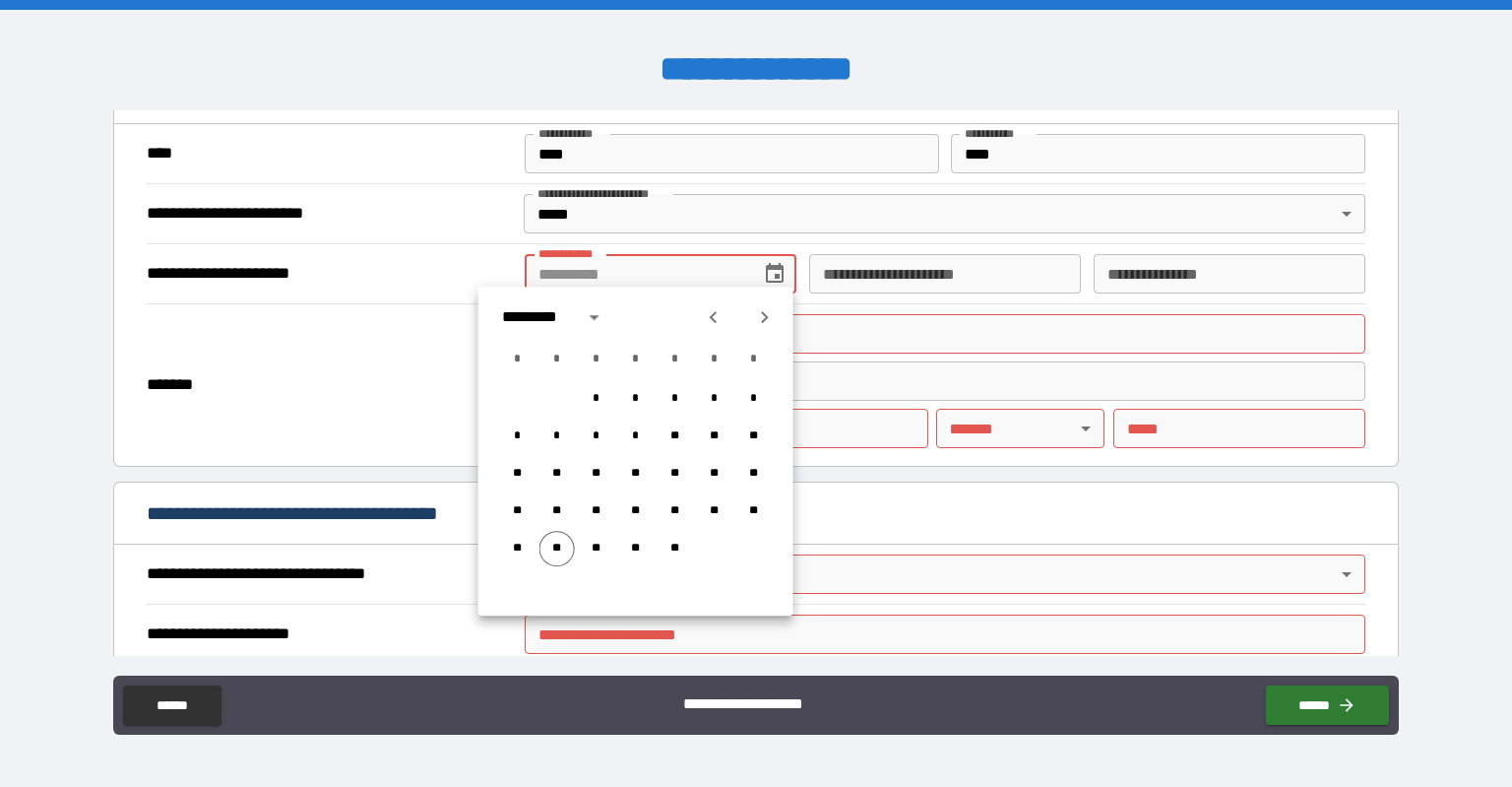 click on "**********" at bounding box center [636, 274] 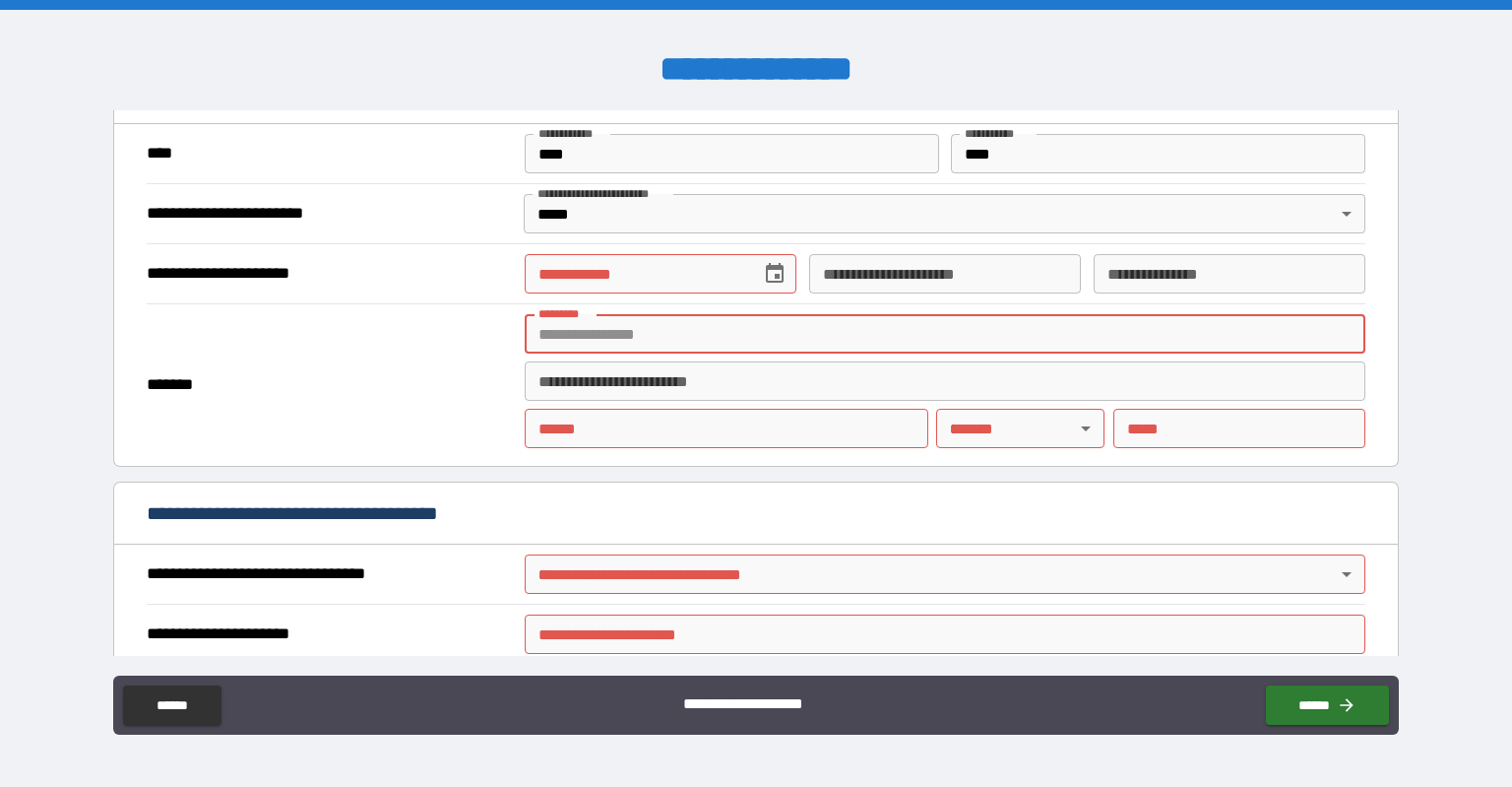 click on "*******   *" at bounding box center (945, 334) 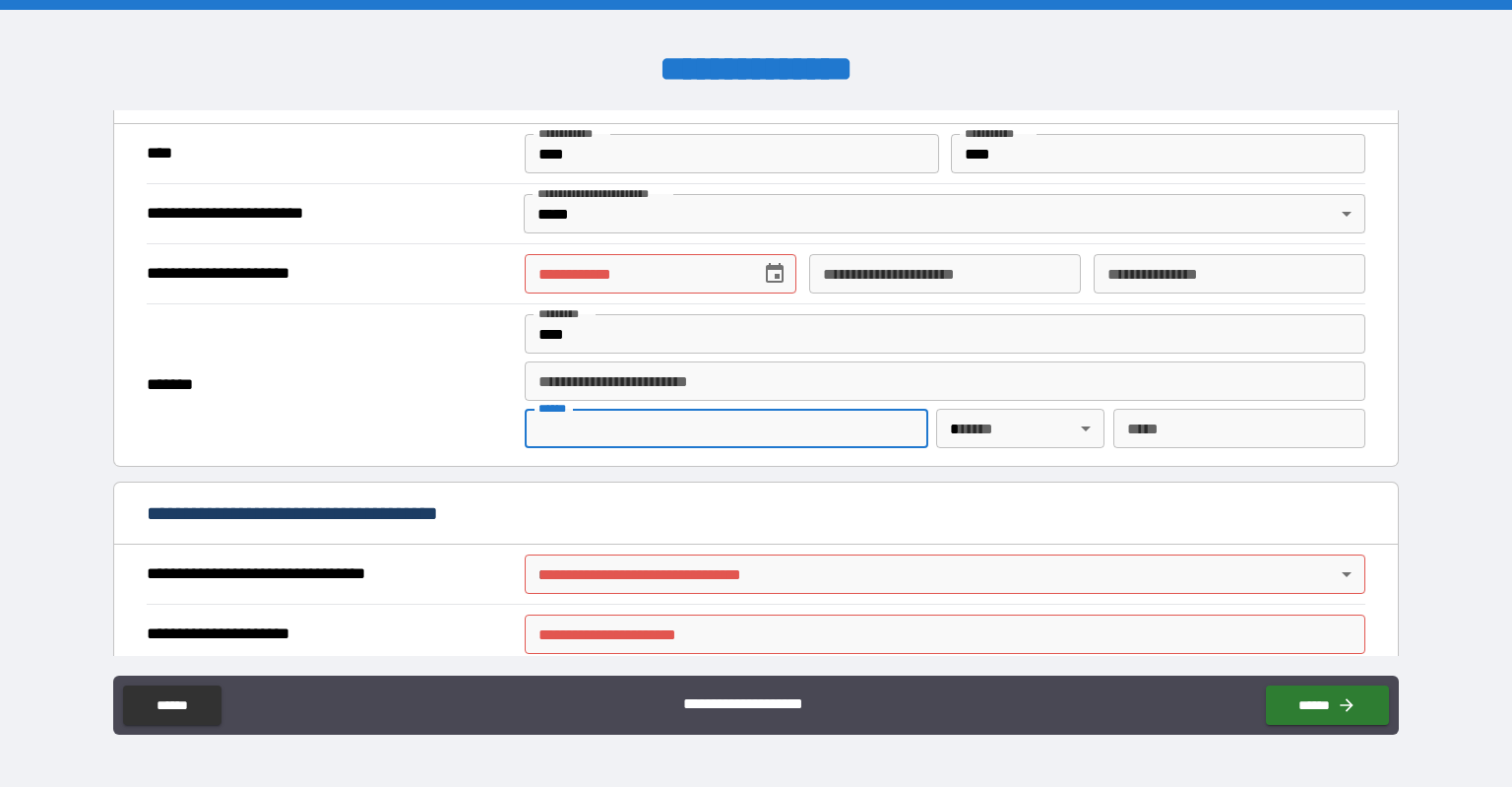 click on "****   *" at bounding box center [726, 428] 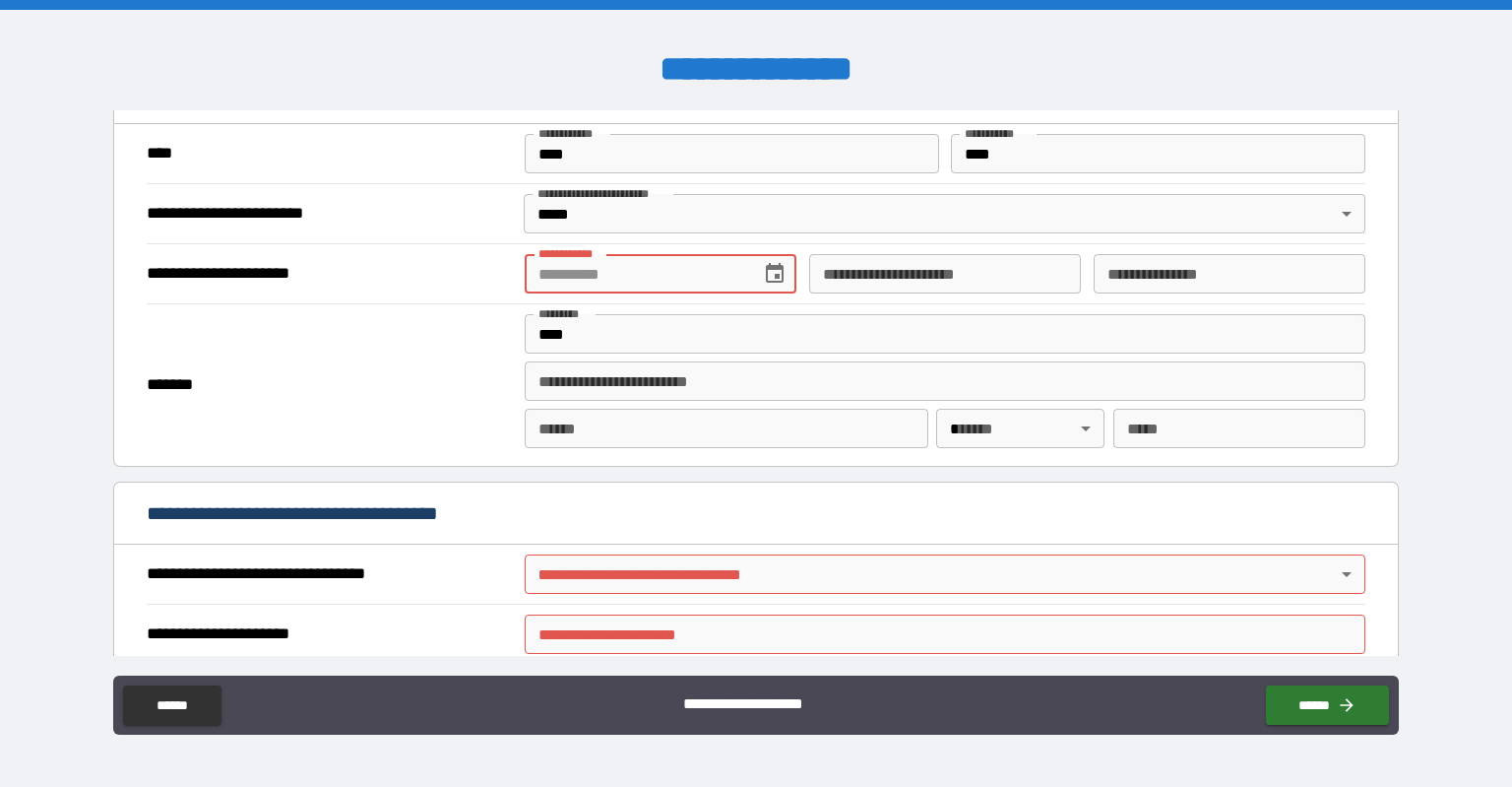 click on "**********" at bounding box center (636, 274) 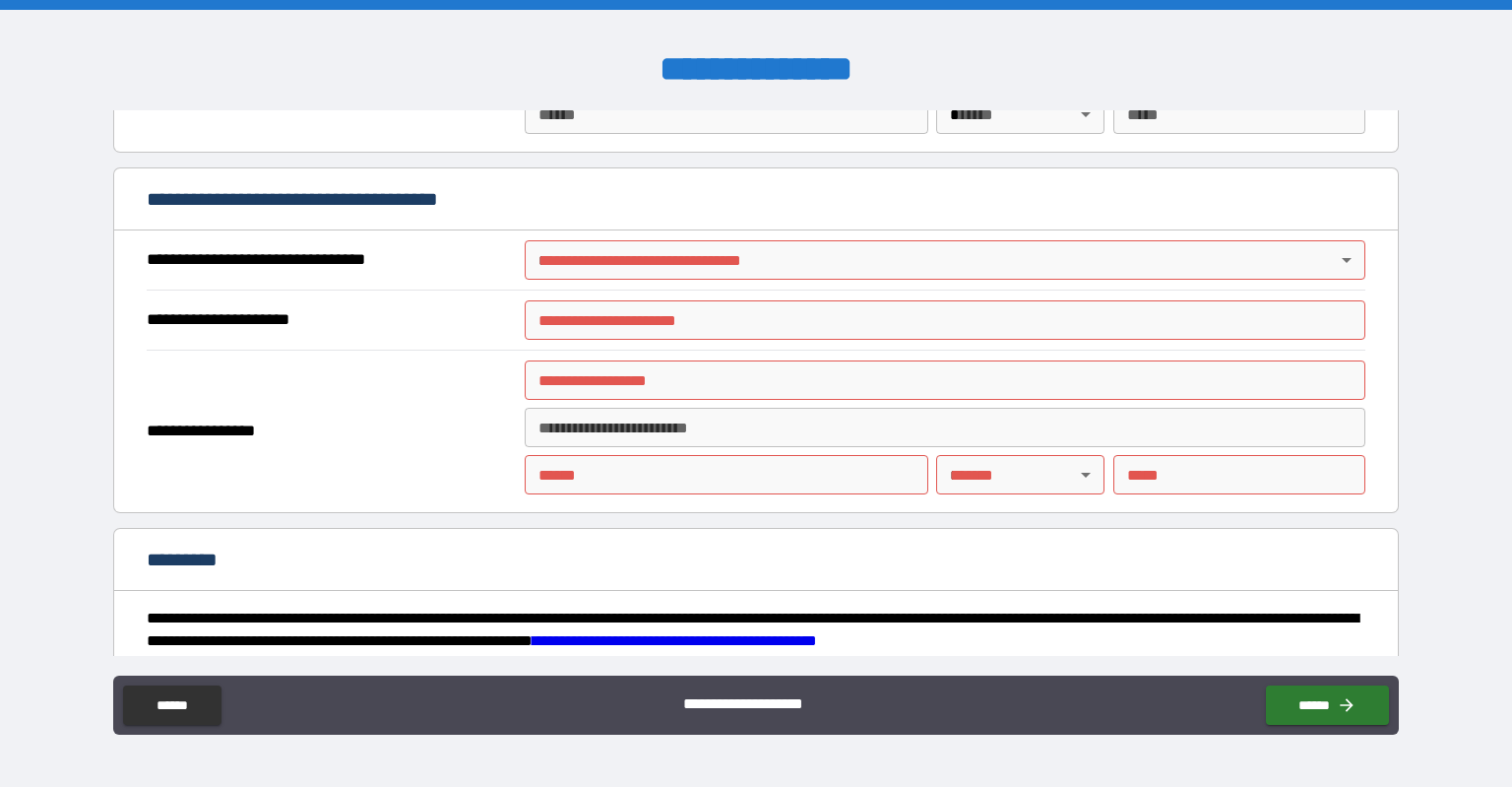 scroll, scrollTop: 2101, scrollLeft: 0, axis: vertical 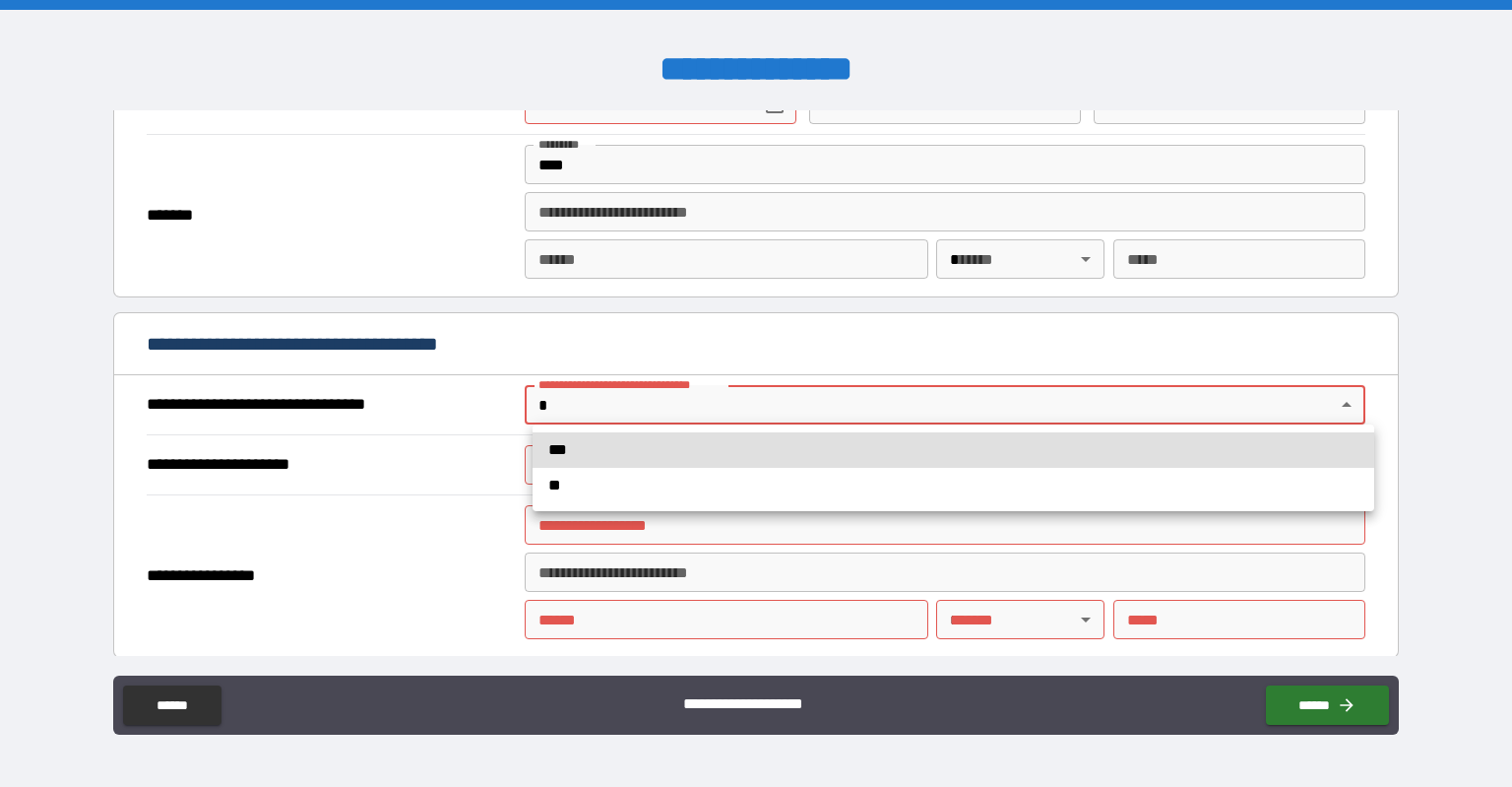 click on "**********" at bounding box center (756, 393) 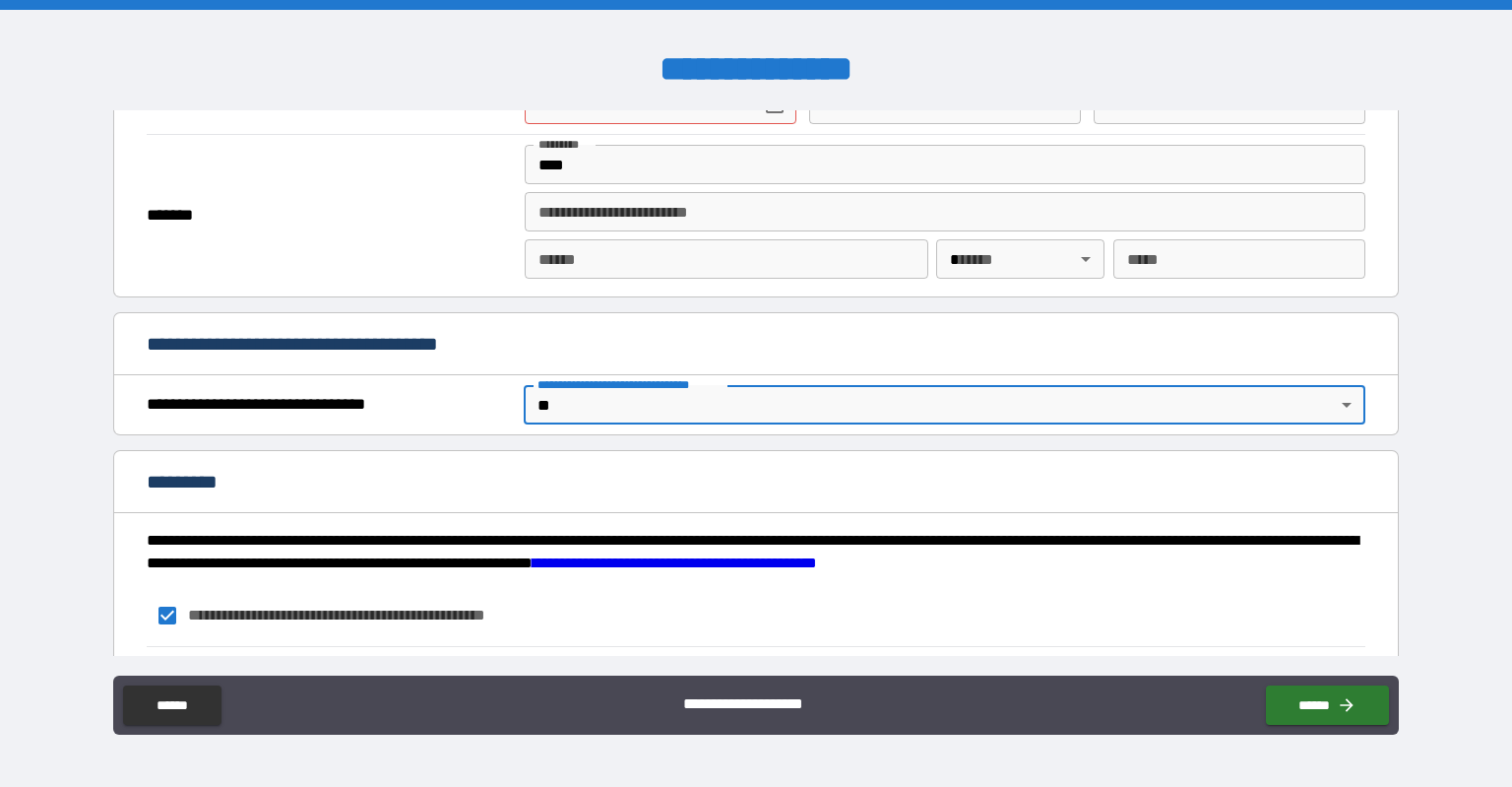 scroll, scrollTop: 2219, scrollLeft: 0, axis: vertical 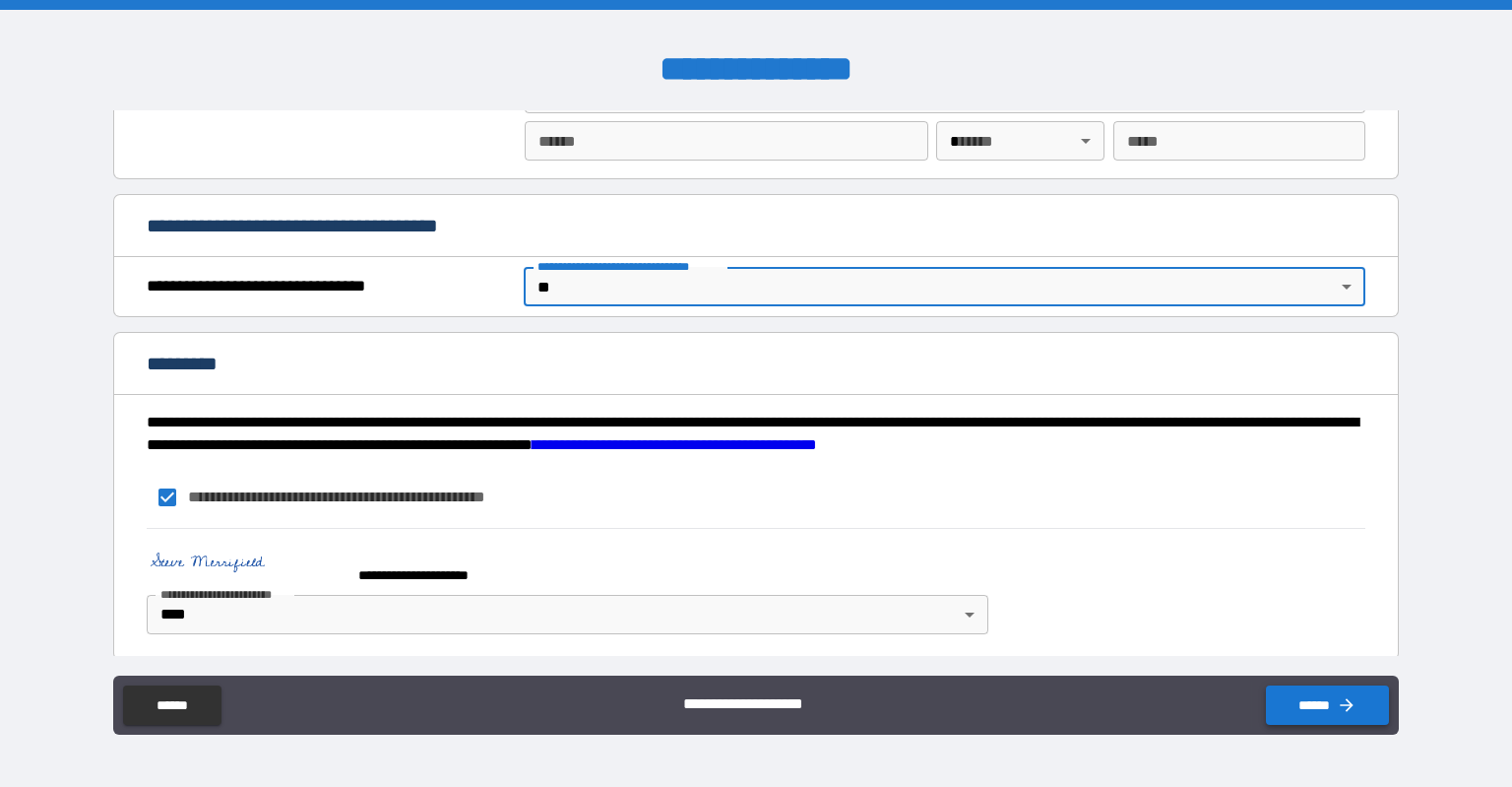 drag, startPoint x: 1348, startPoint y: 711, endPoint x: 1317, endPoint y: 690, distance: 37.44329 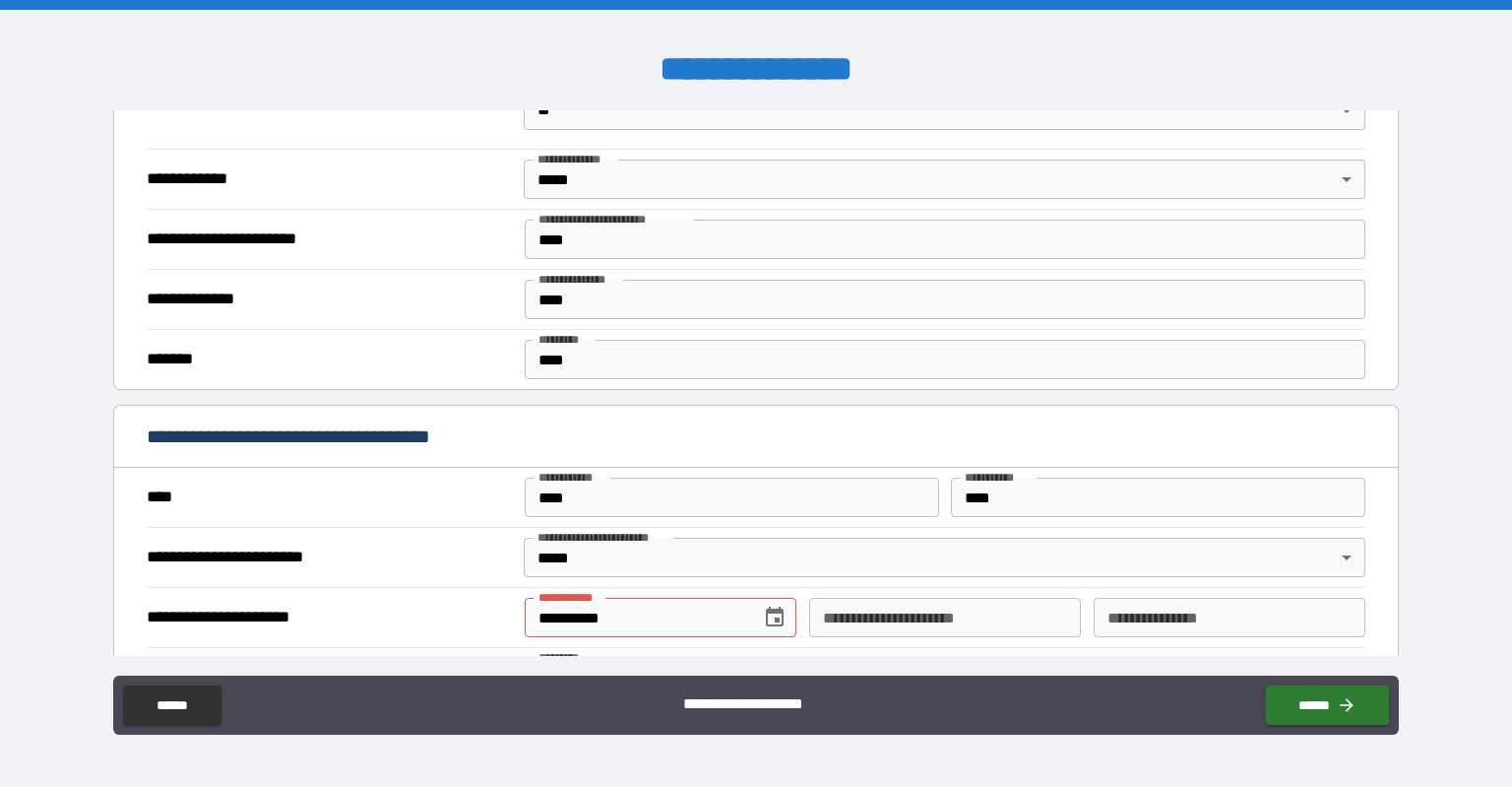 scroll, scrollTop: 1702, scrollLeft: 0, axis: vertical 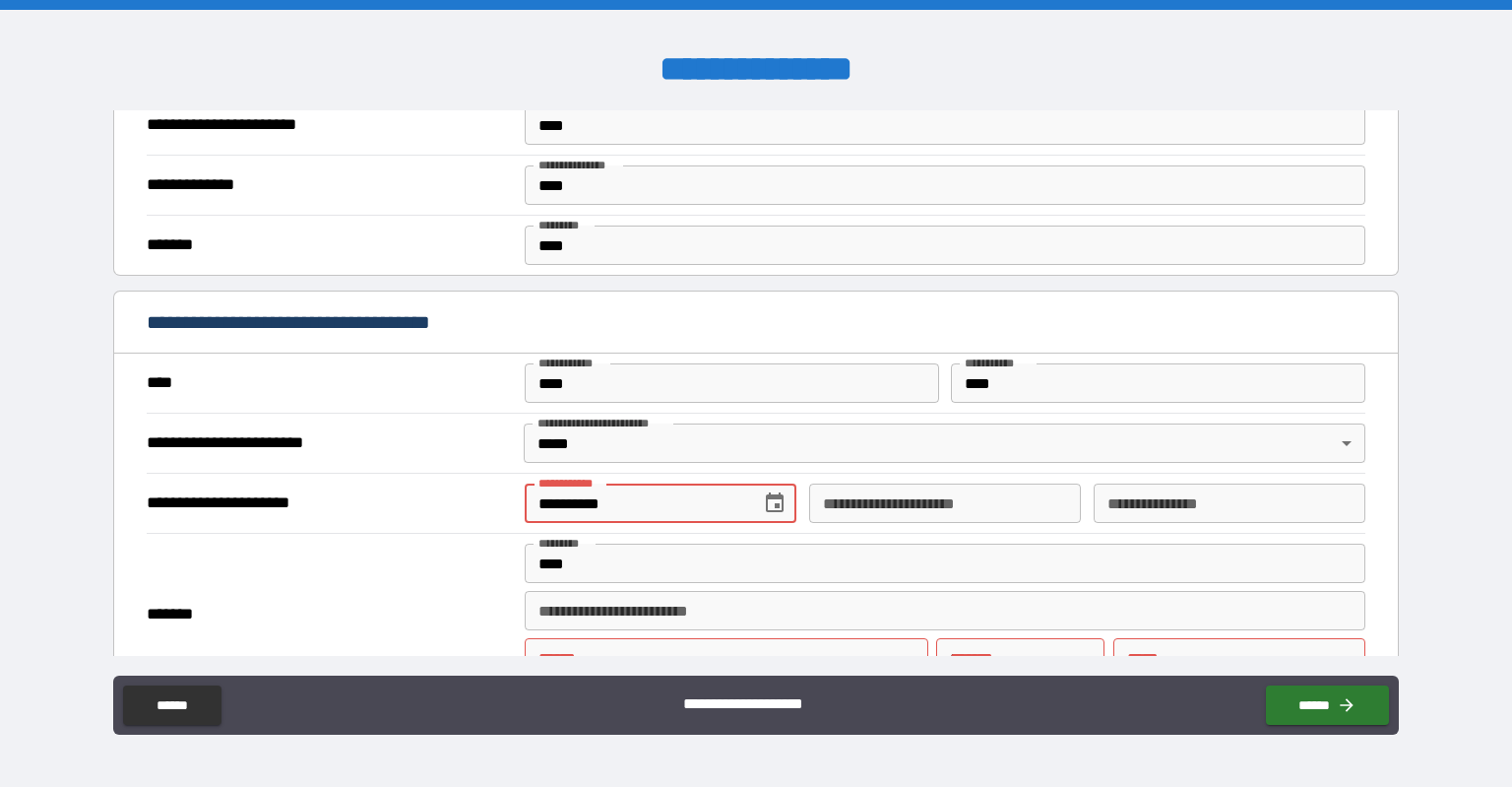 click on "**********" at bounding box center [636, 503] 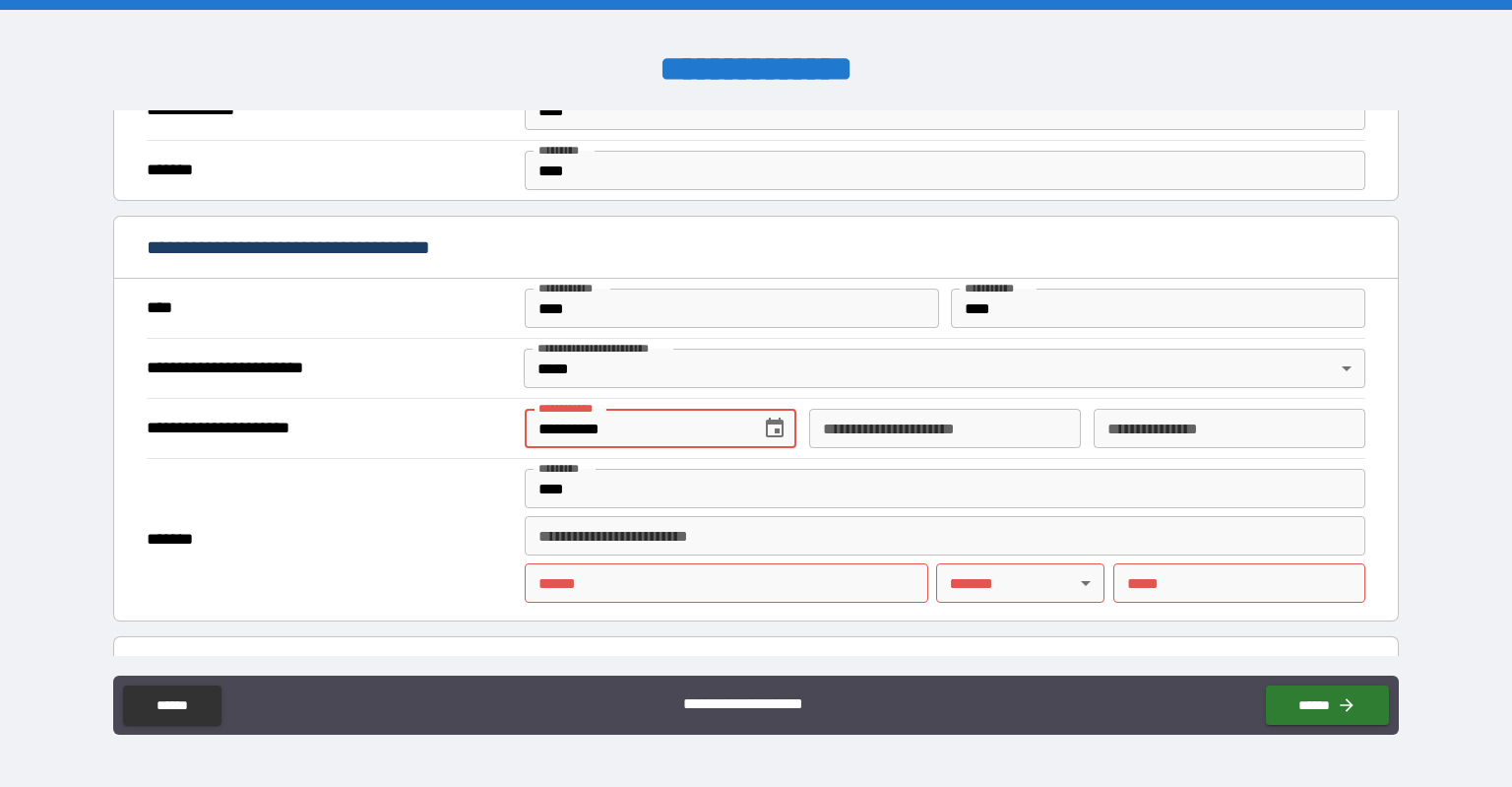scroll, scrollTop: 1815, scrollLeft: 0, axis: vertical 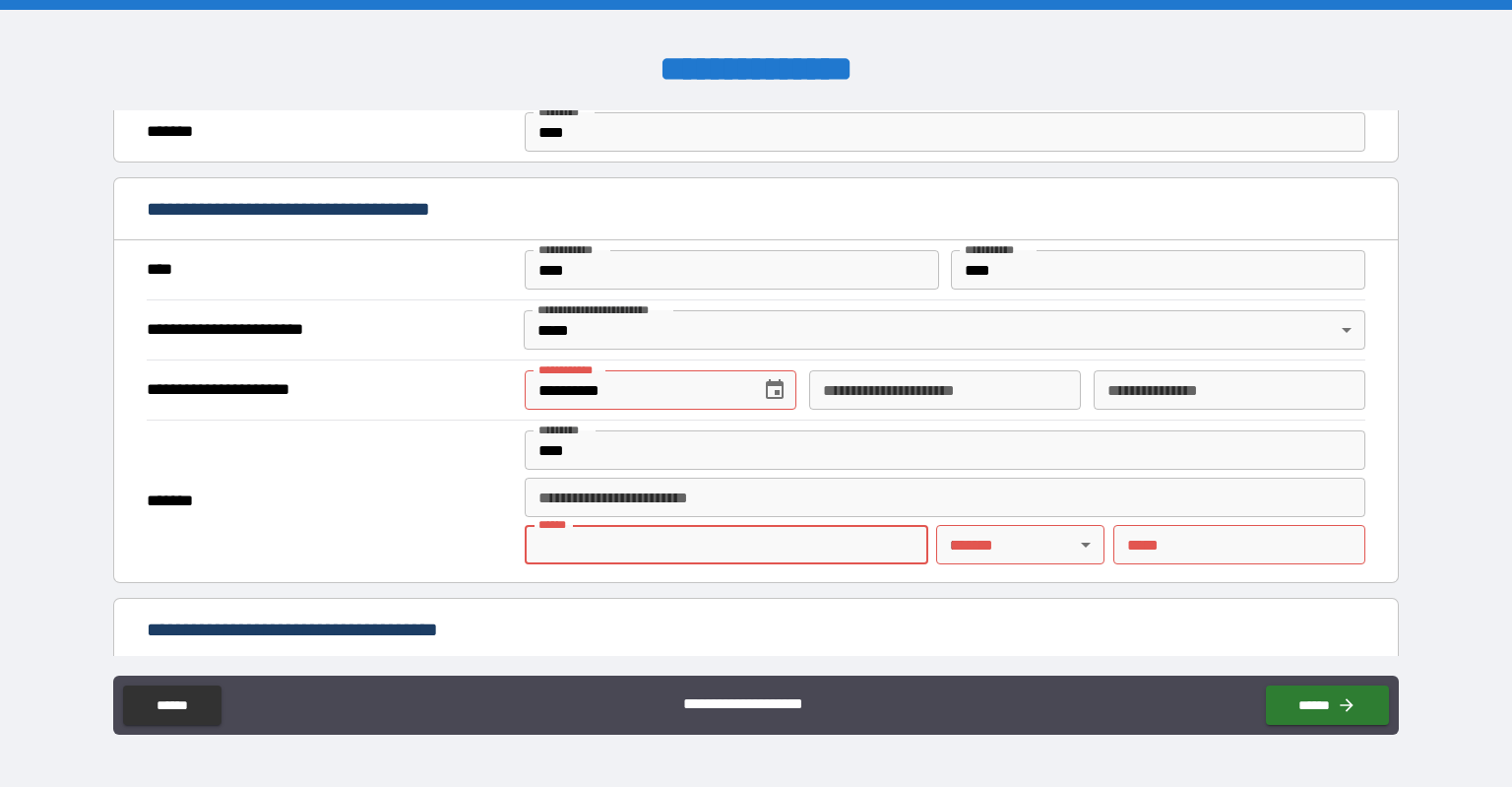 click on "****   *" at bounding box center (726, 545) 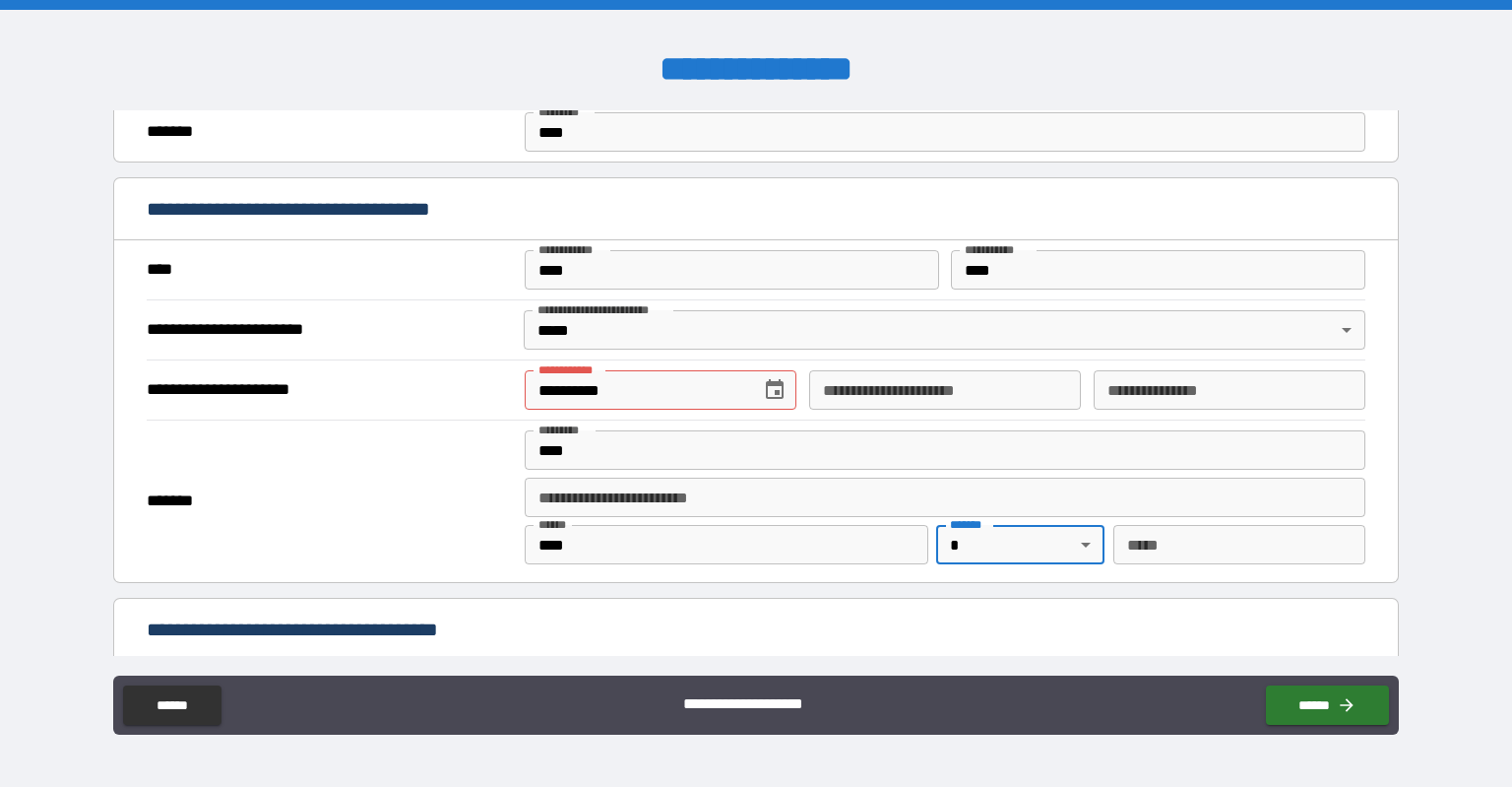 click on "**********" at bounding box center (756, 393) 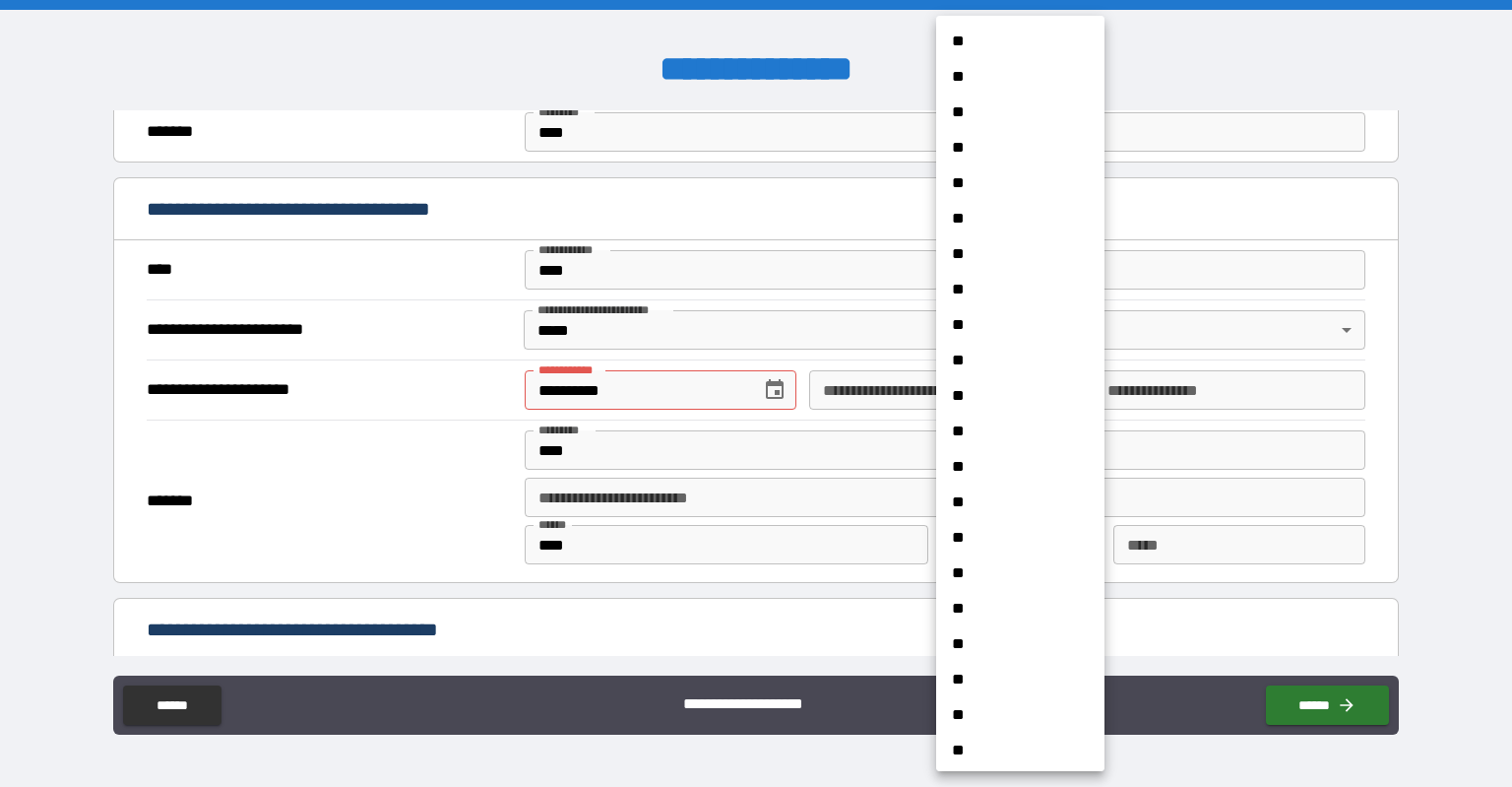 click at bounding box center [756, 393] 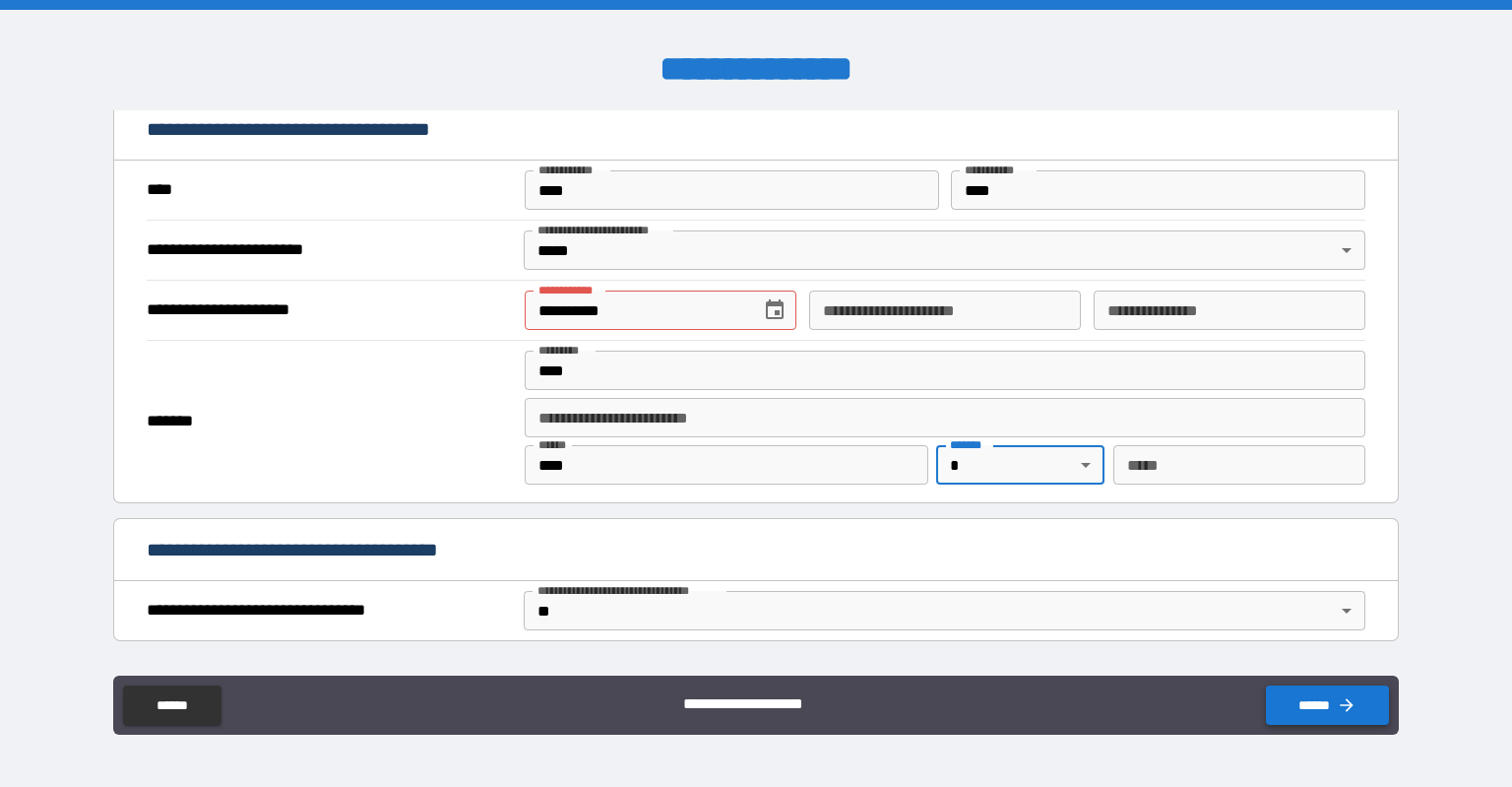 scroll, scrollTop: 1929, scrollLeft: 0, axis: vertical 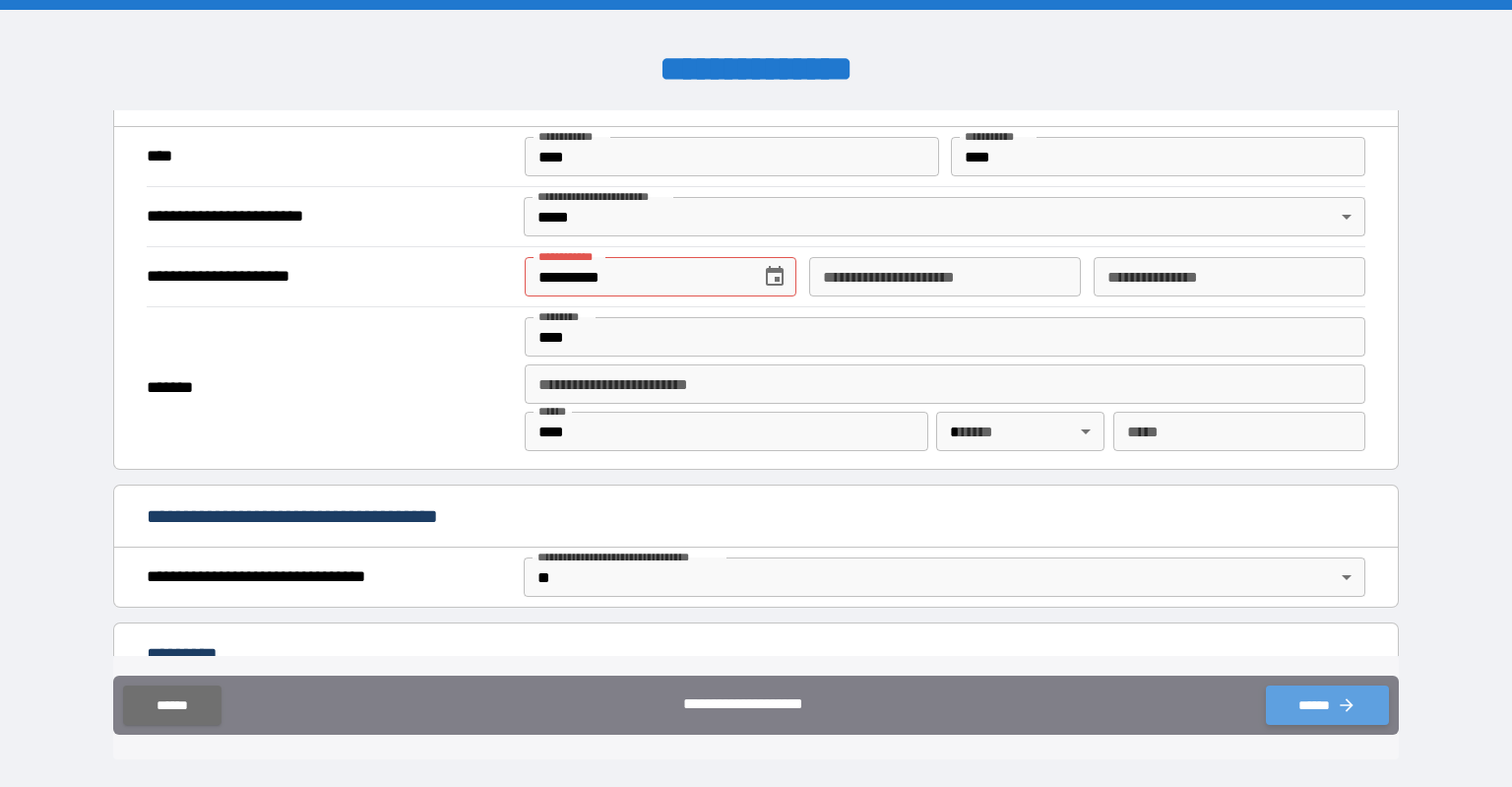 click on "******" at bounding box center [1327, 705] 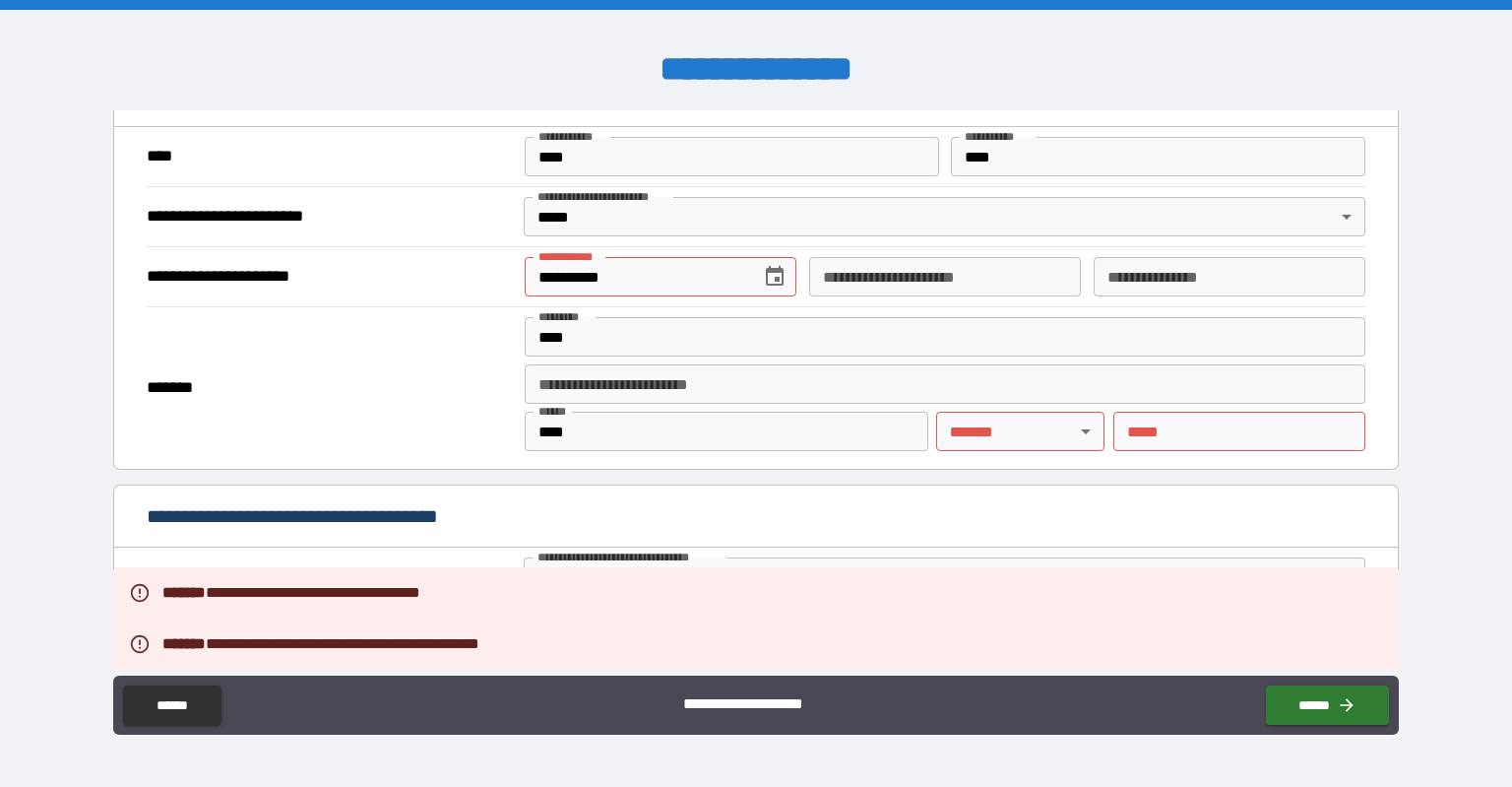 scroll, scrollTop: 1815, scrollLeft: 0, axis: vertical 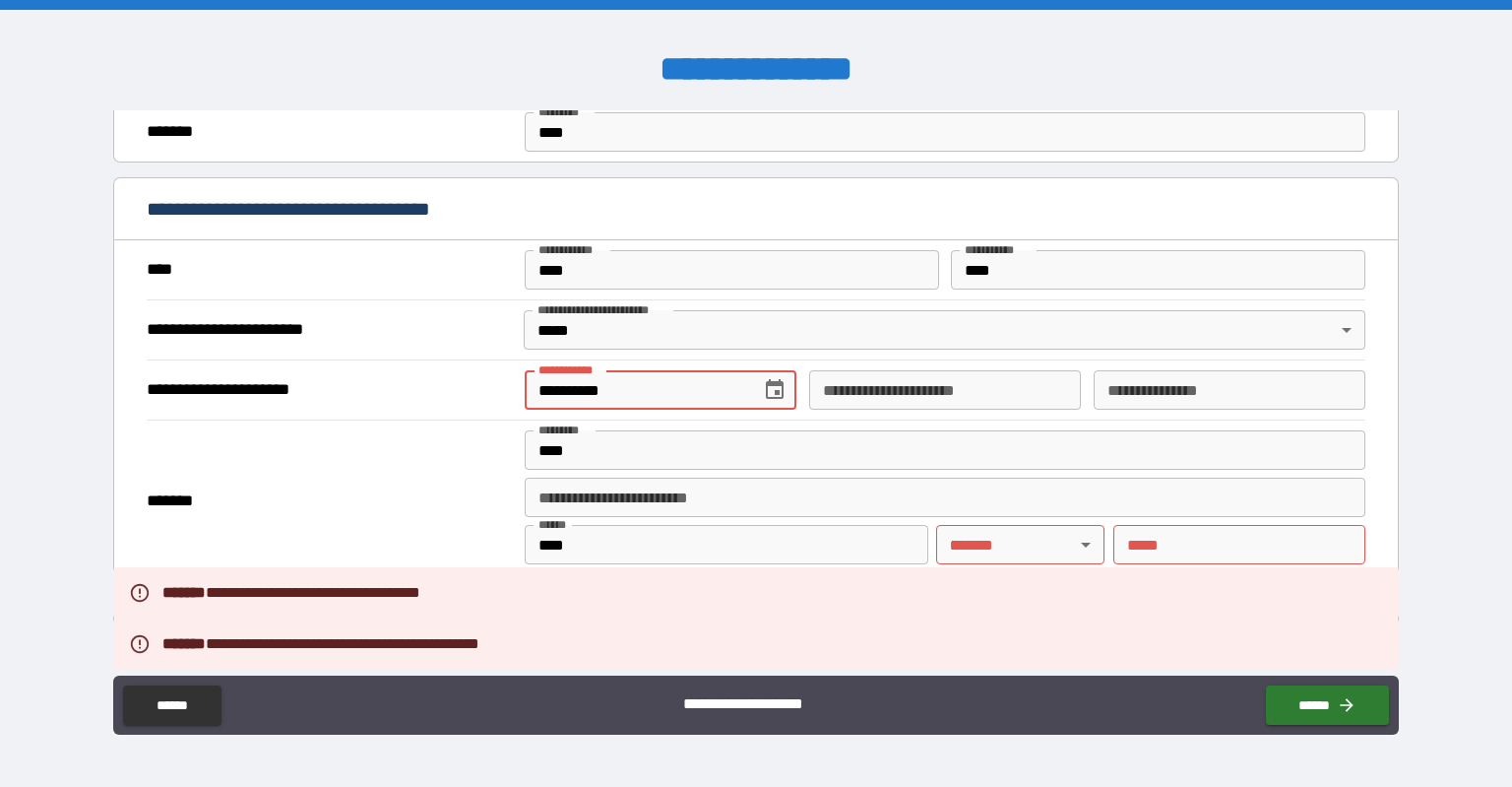 drag, startPoint x: 635, startPoint y: 380, endPoint x: 320, endPoint y: 369, distance: 315.192 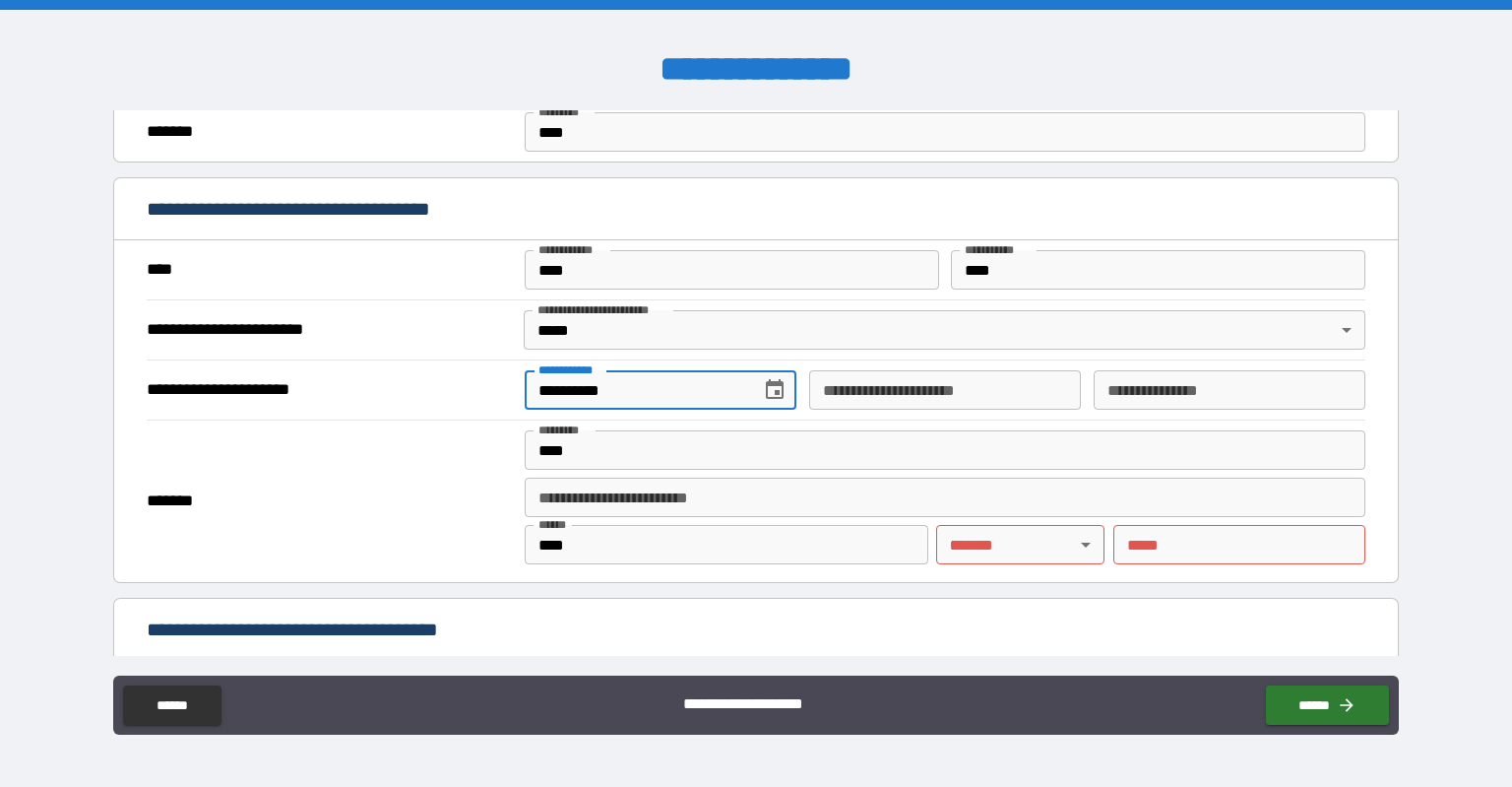 scroll, scrollTop: 2042, scrollLeft: 0, axis: vertical 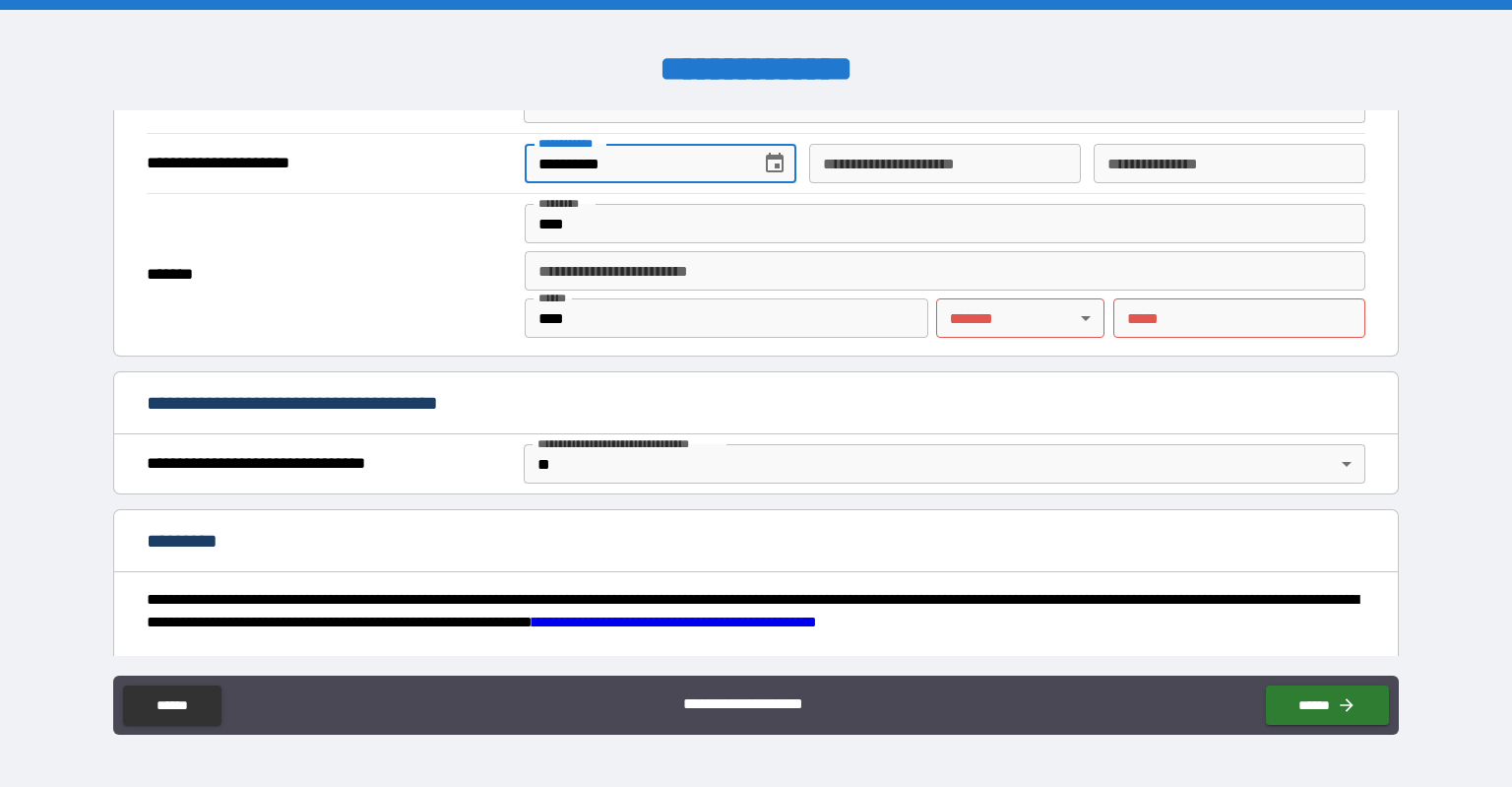 click on "**********" at bounding box center (756, 393) 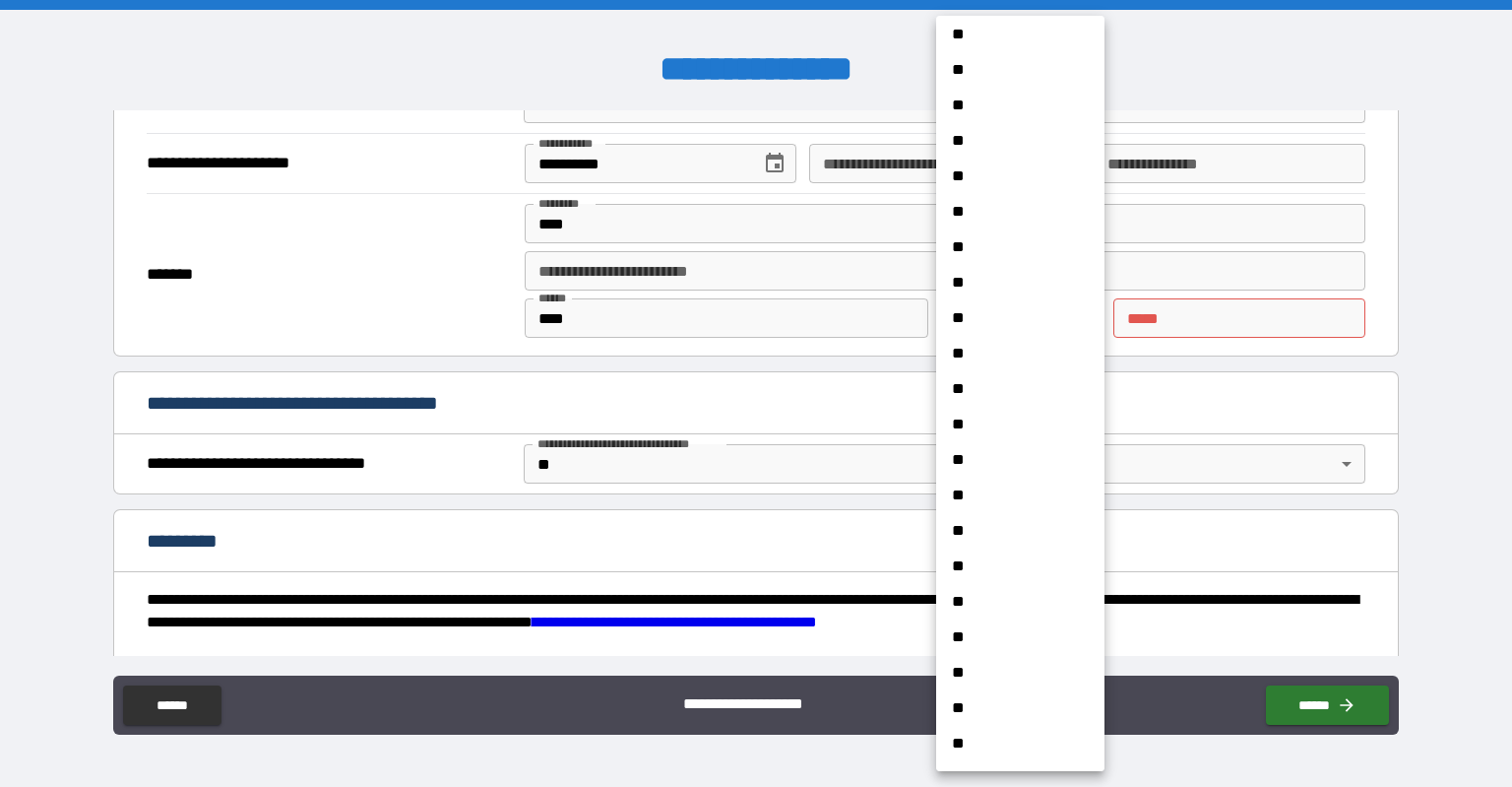 scroll, scrollTop: 113, scrollLeft: 0, axis: vertical 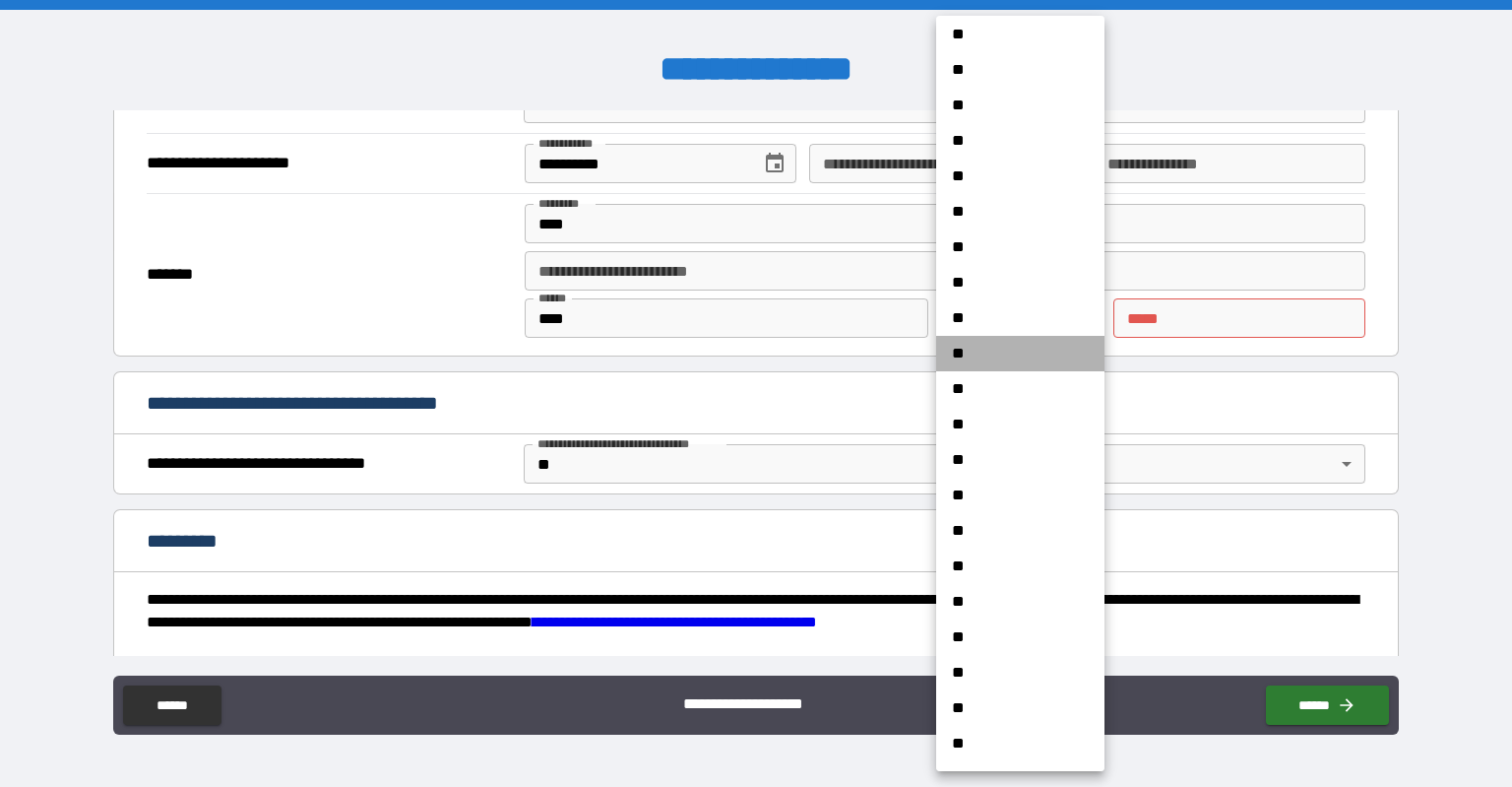click on "**" at bounding box center (1020, 354) 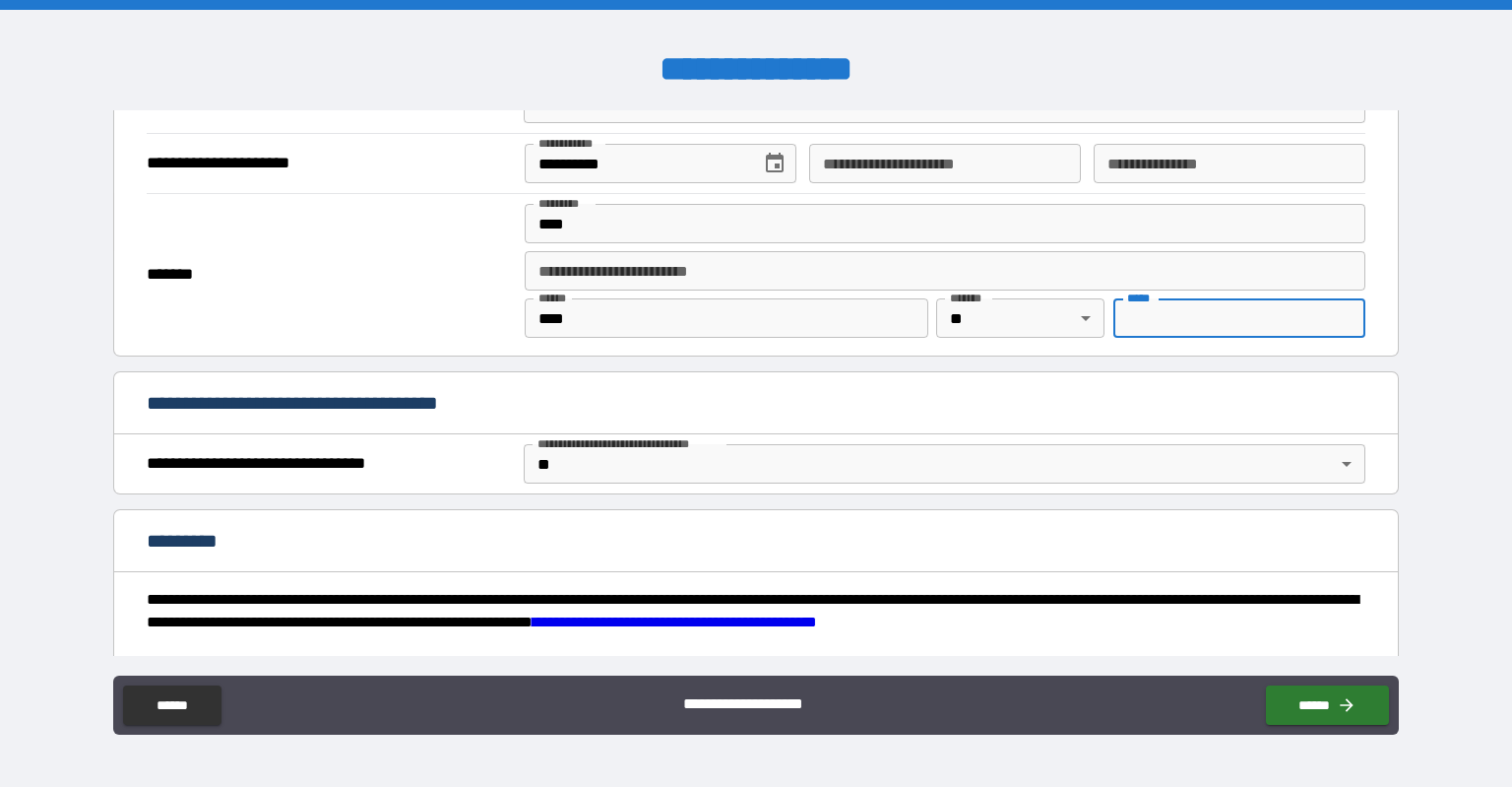 click on "***   *" at bounding box center (1239, 318) 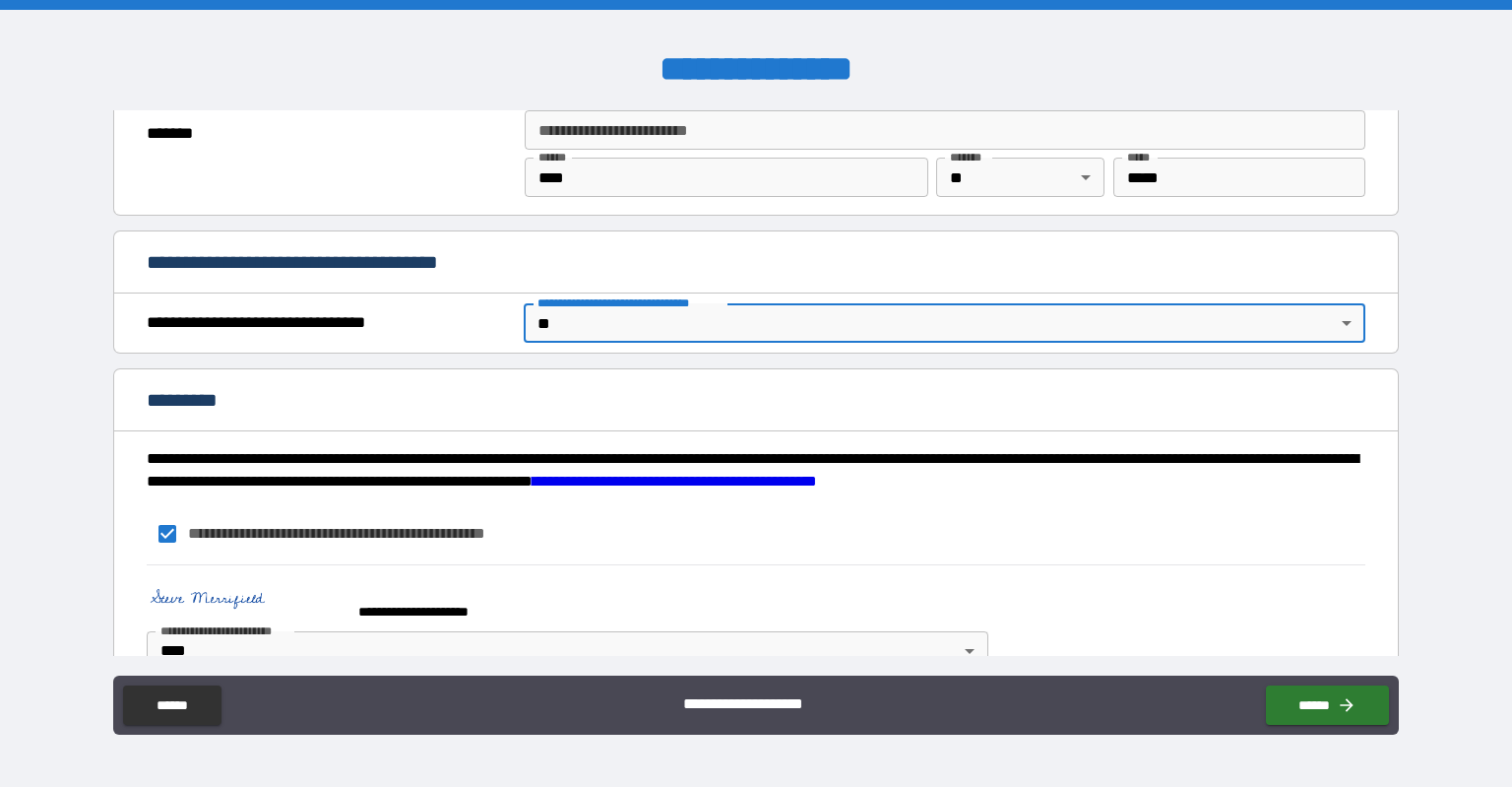 scroll, scrollTop: 2219, scrollLeft: 0, axis: vertical 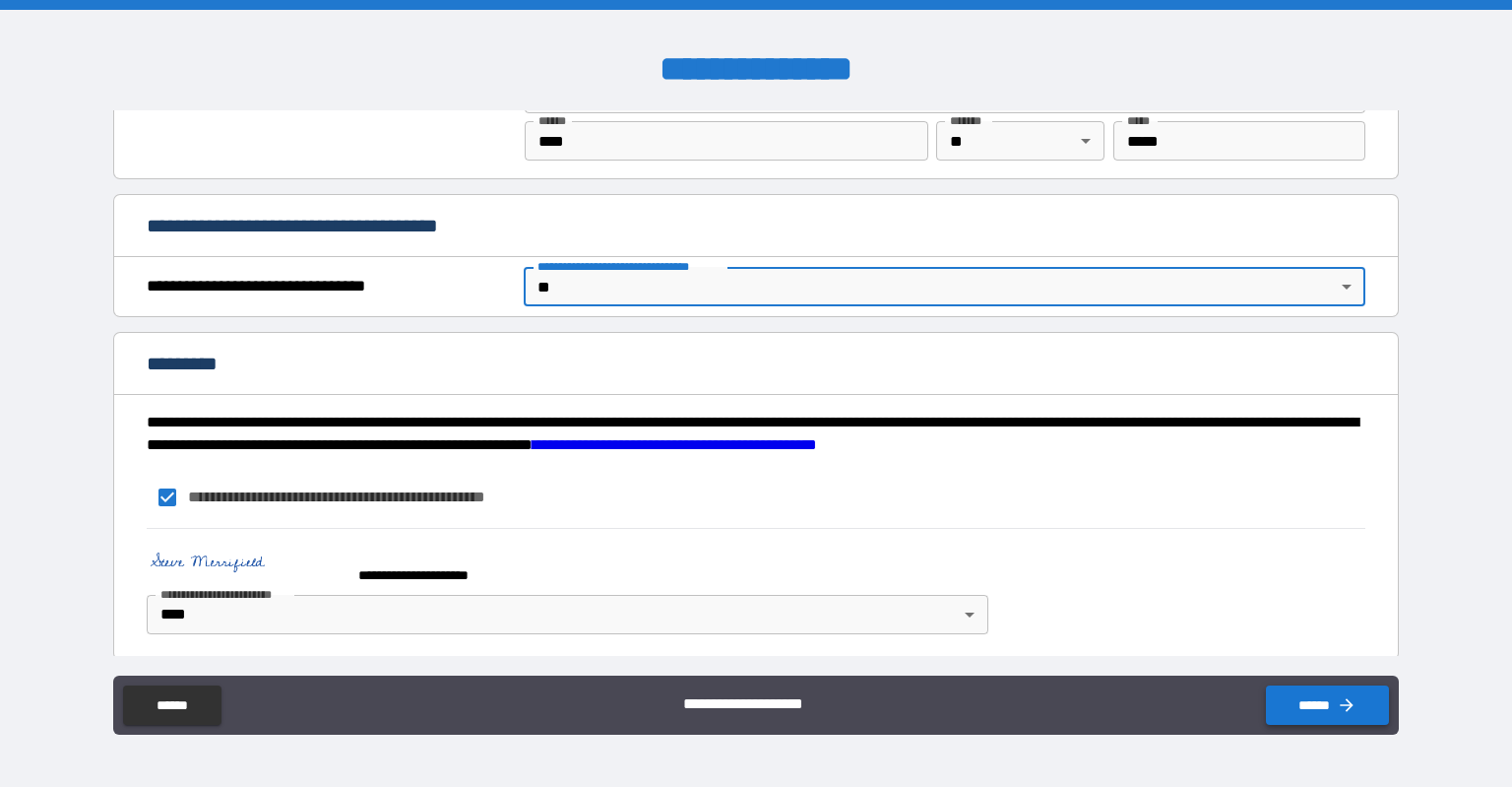 click on "******" at bounding box center (1327, 705) 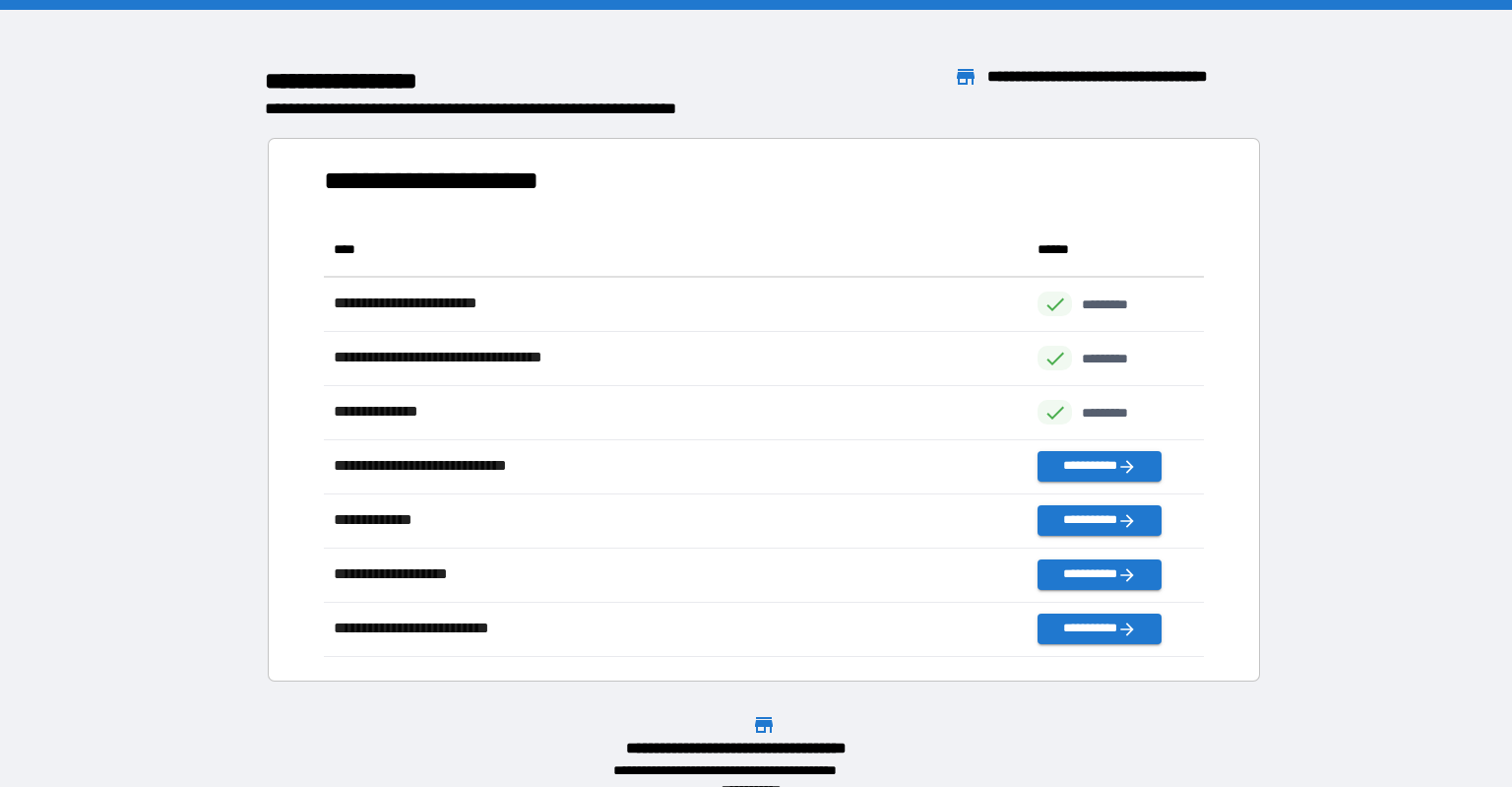 scroll, scrollTop: 433, scrollLeft: 880, axis: both 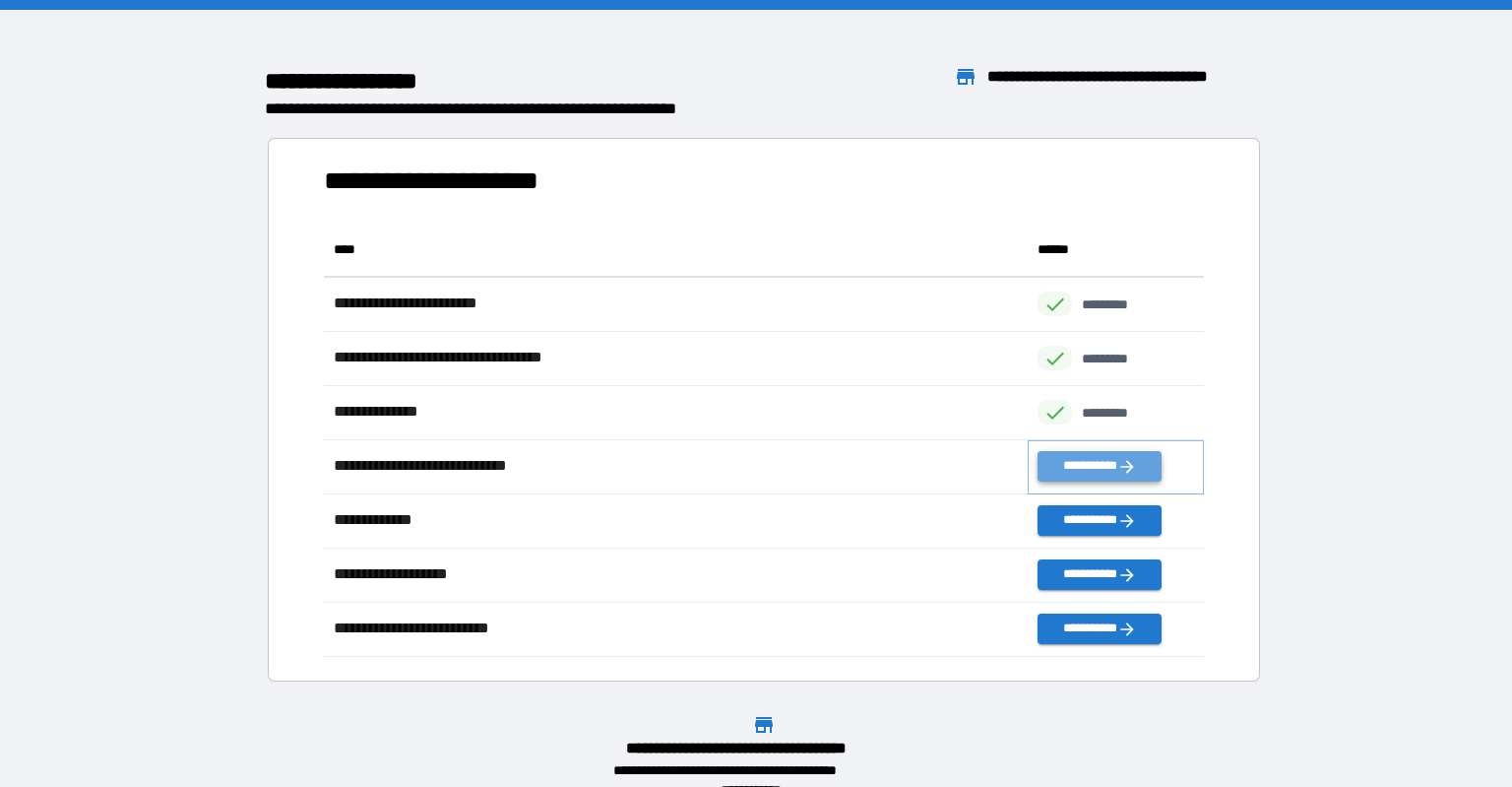 click on "**********" at bounding box center (1100, 466) 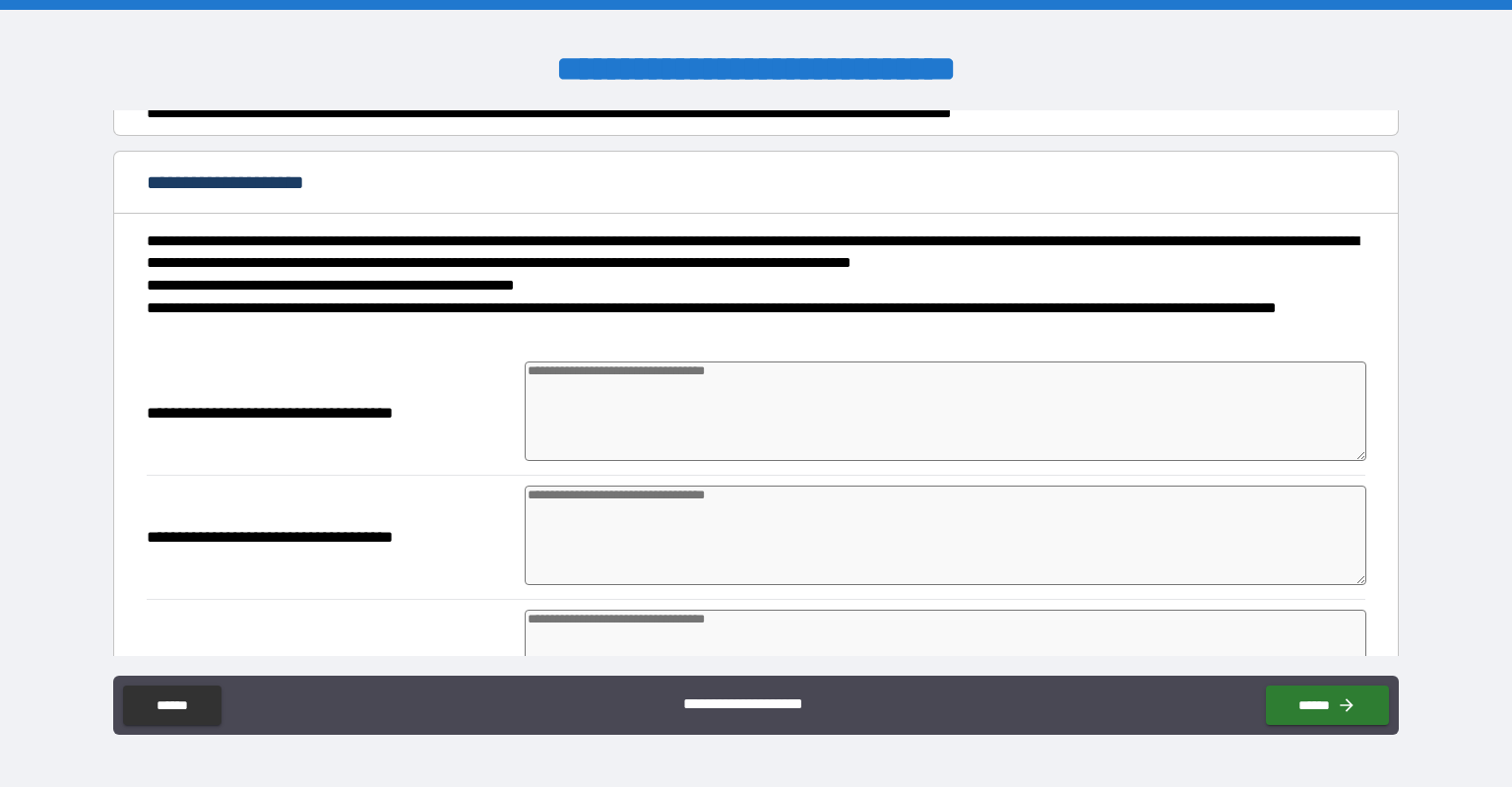 scroll, scrollTop: 794, scrollLeft: 0, axis: vertical 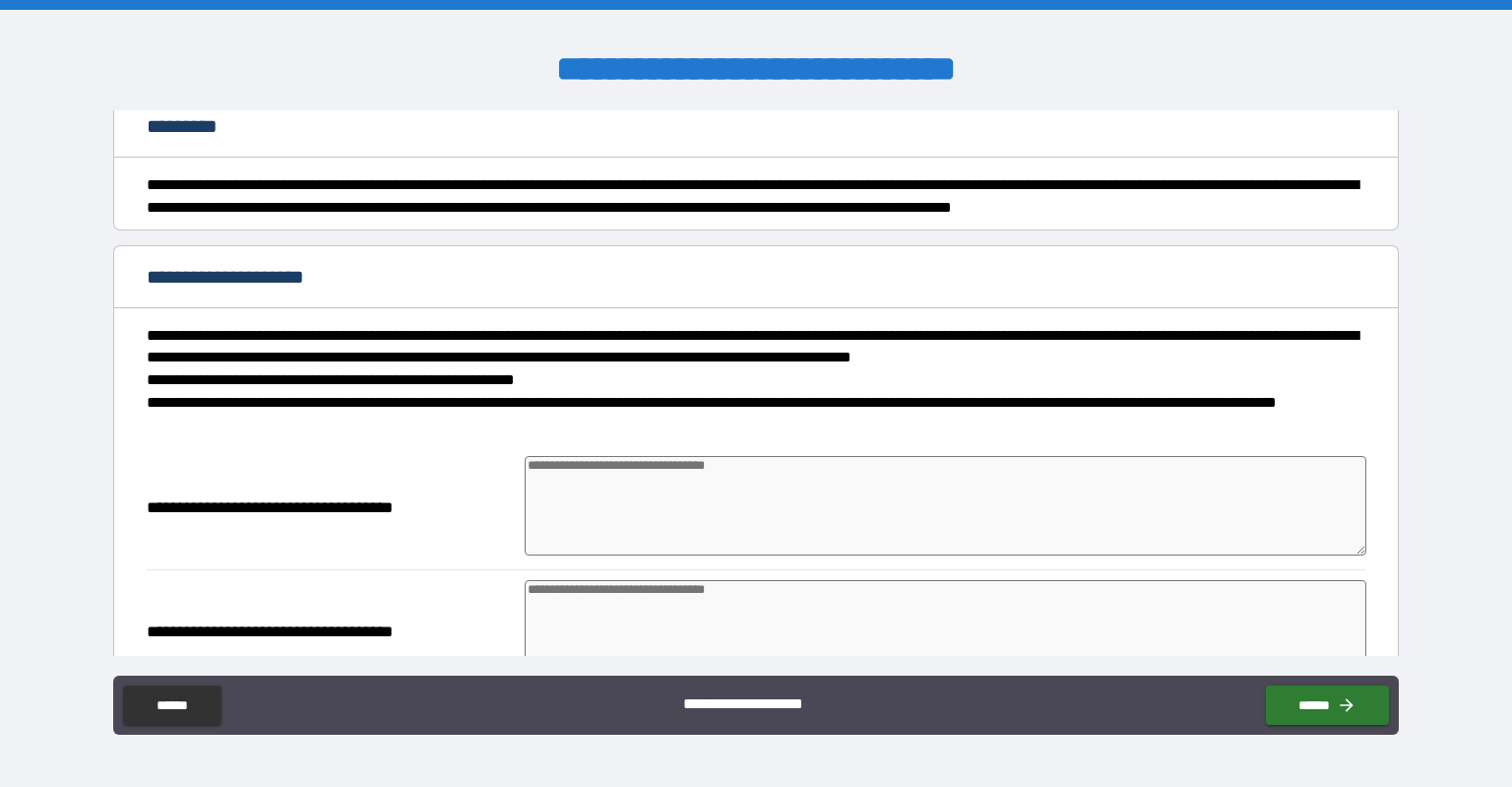 click at bounding box center (946, 505) 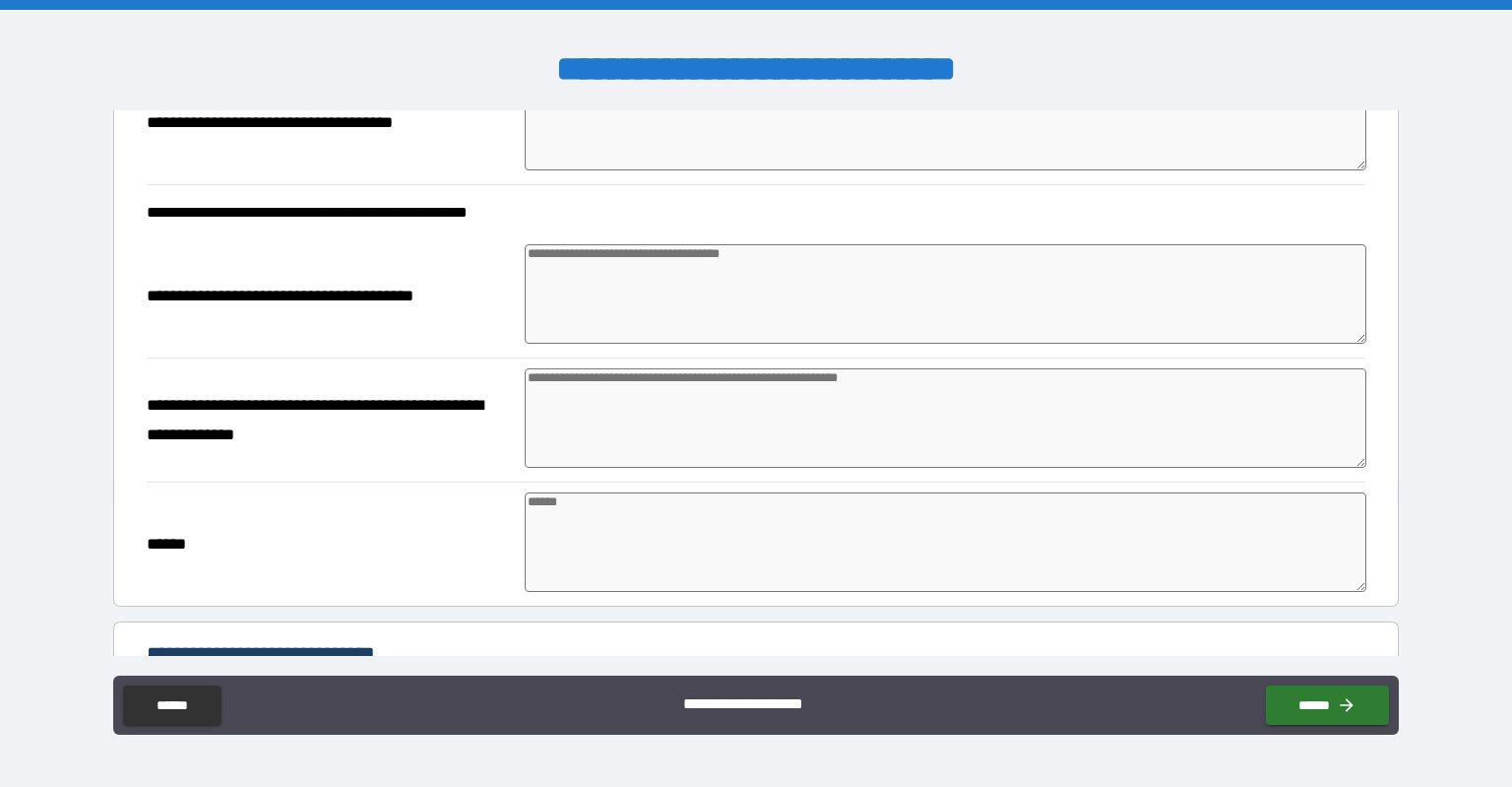 scroll, scrollTop: 1475, scrollLeft: 0, axis: vertical 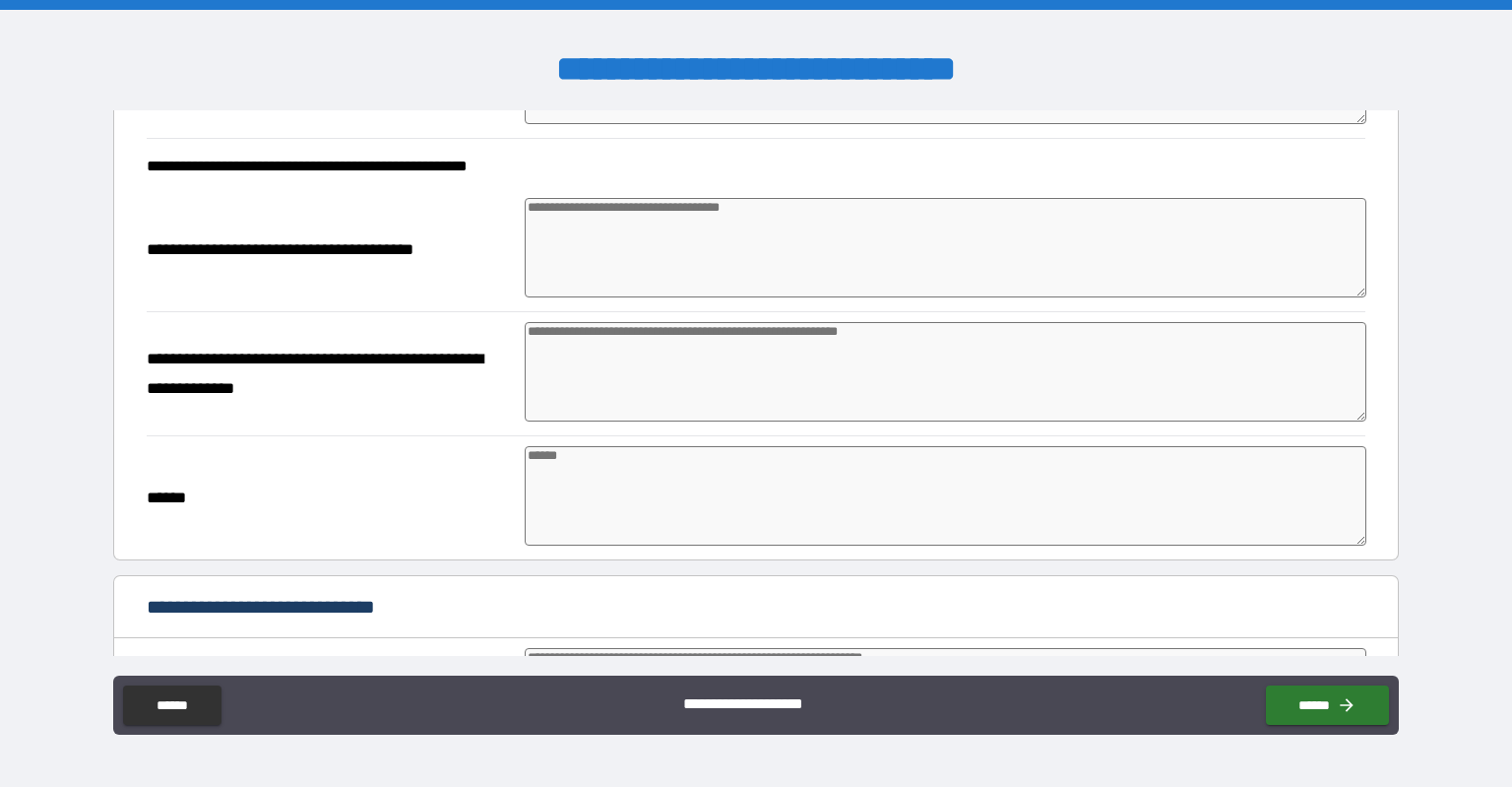 click at bounding box center (946, 371) 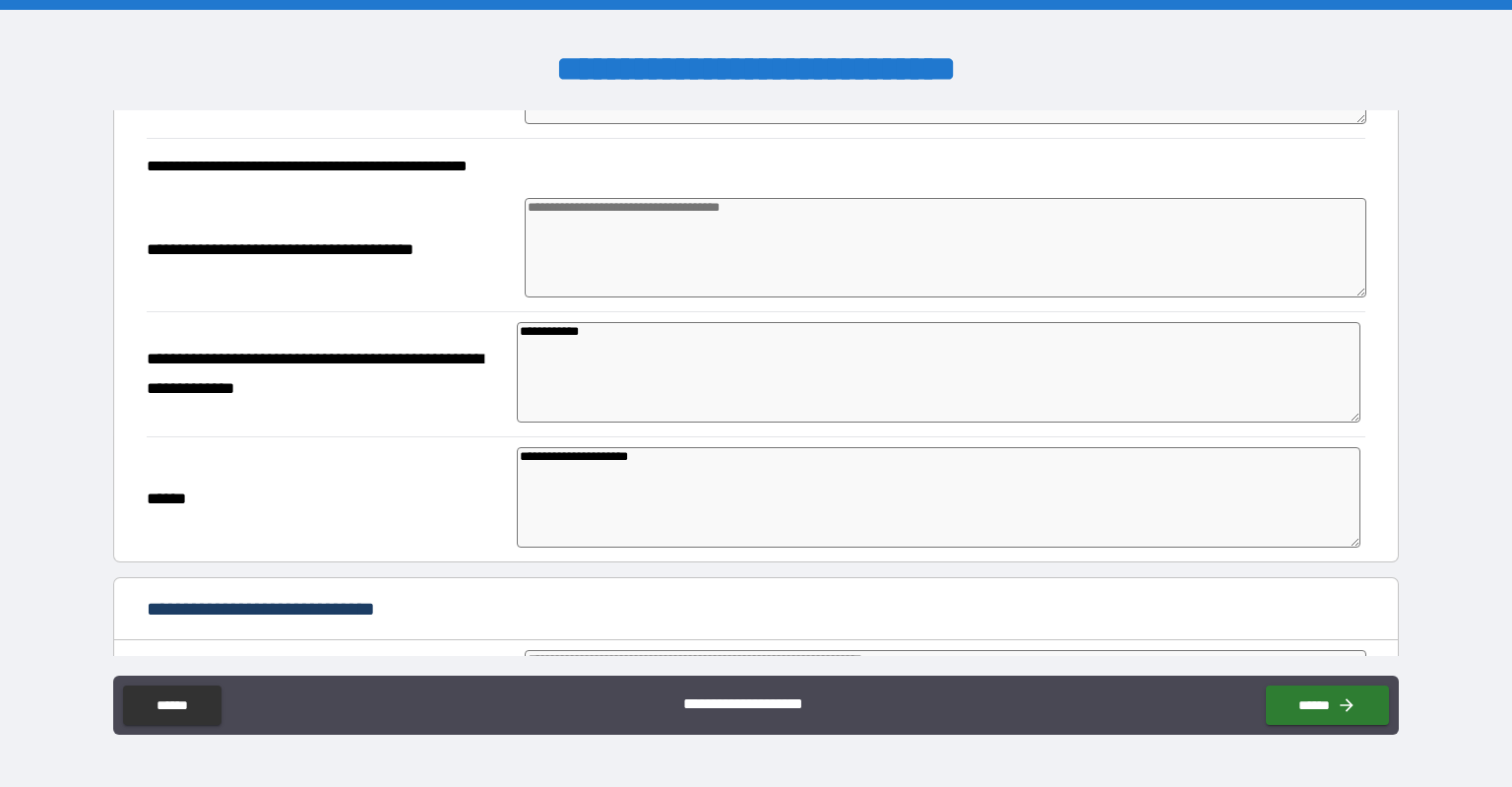 scroll, scrollTop: 1780, scrollLeft: 0, axis: vertical 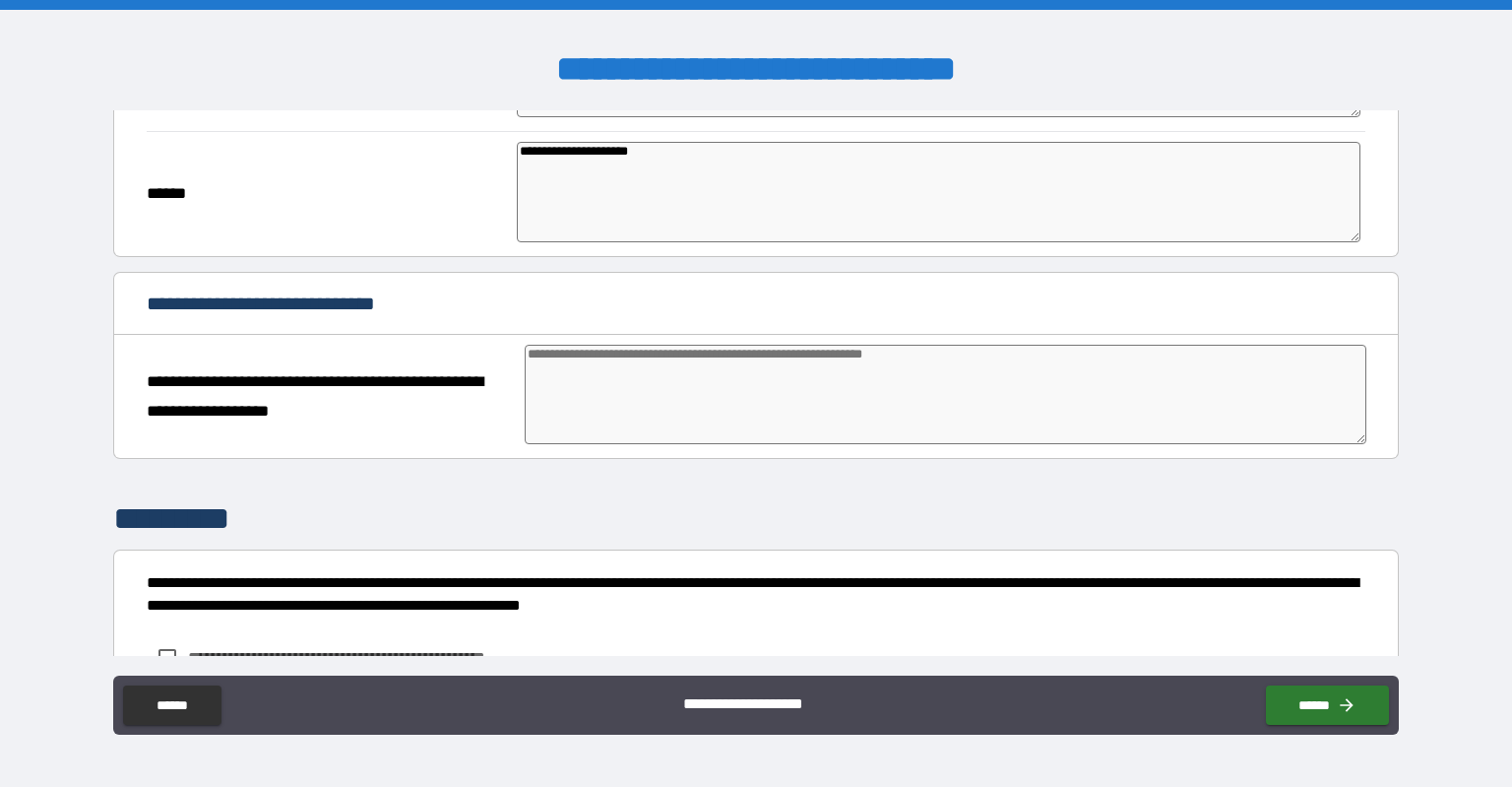 drag, startPoint x: 580, startPoint y: 358, endPoint x: 573, endPoint y: 345, distance: 14.764823 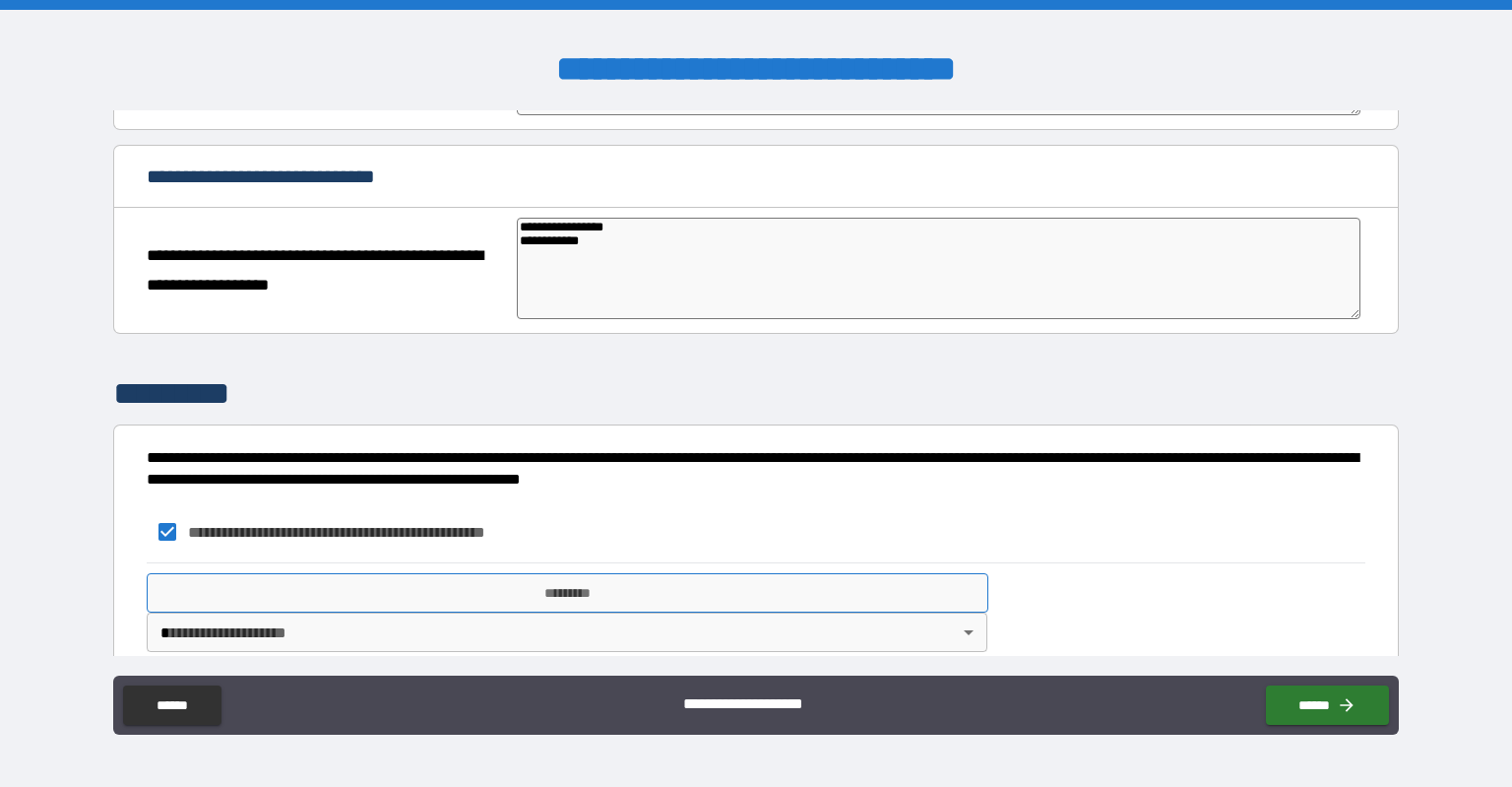 scroll, scrollTop: 1918, scrollLeft: 0, axis: vertical 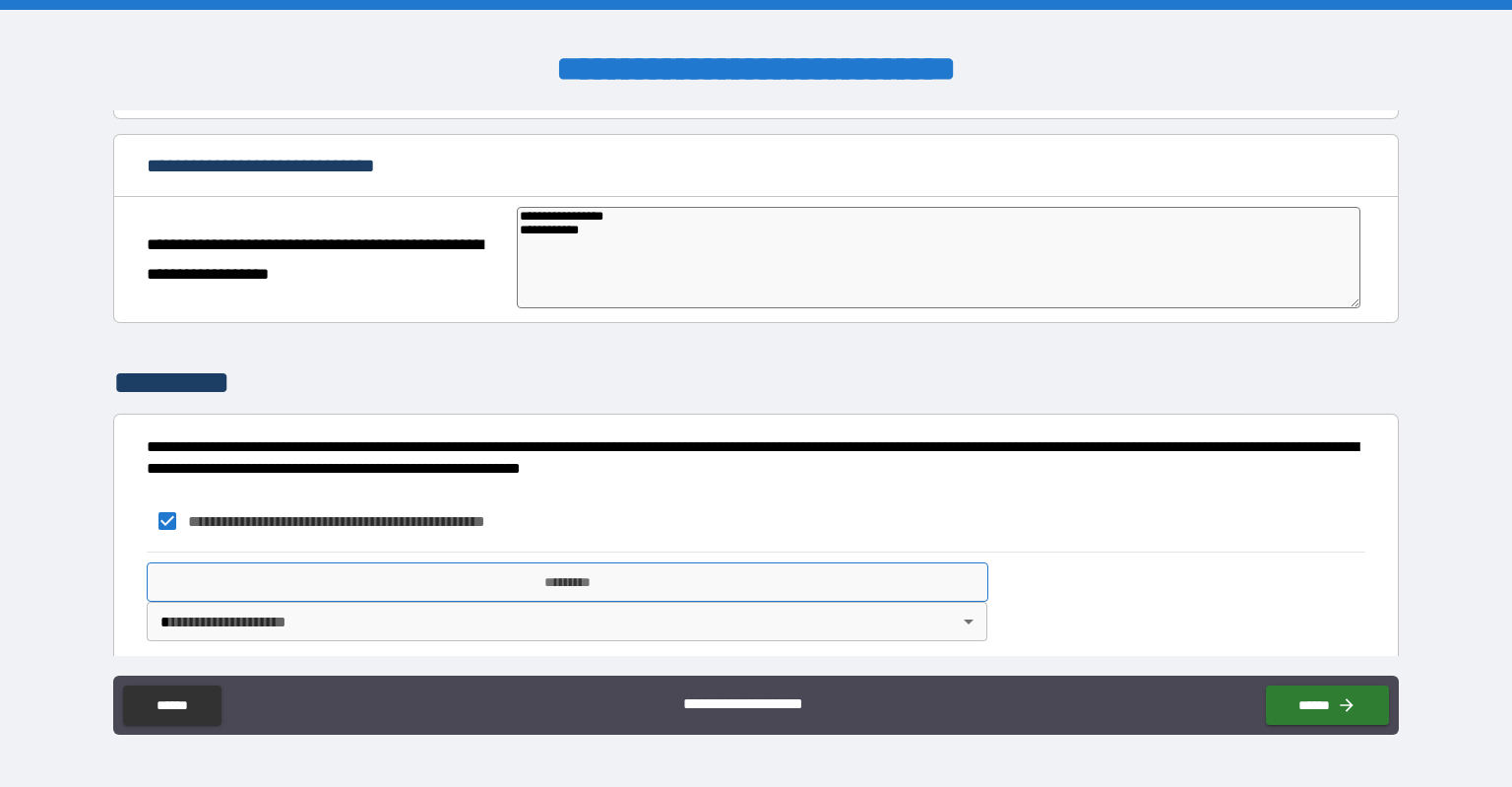 click on "*********" at bounding box center [567, 582] 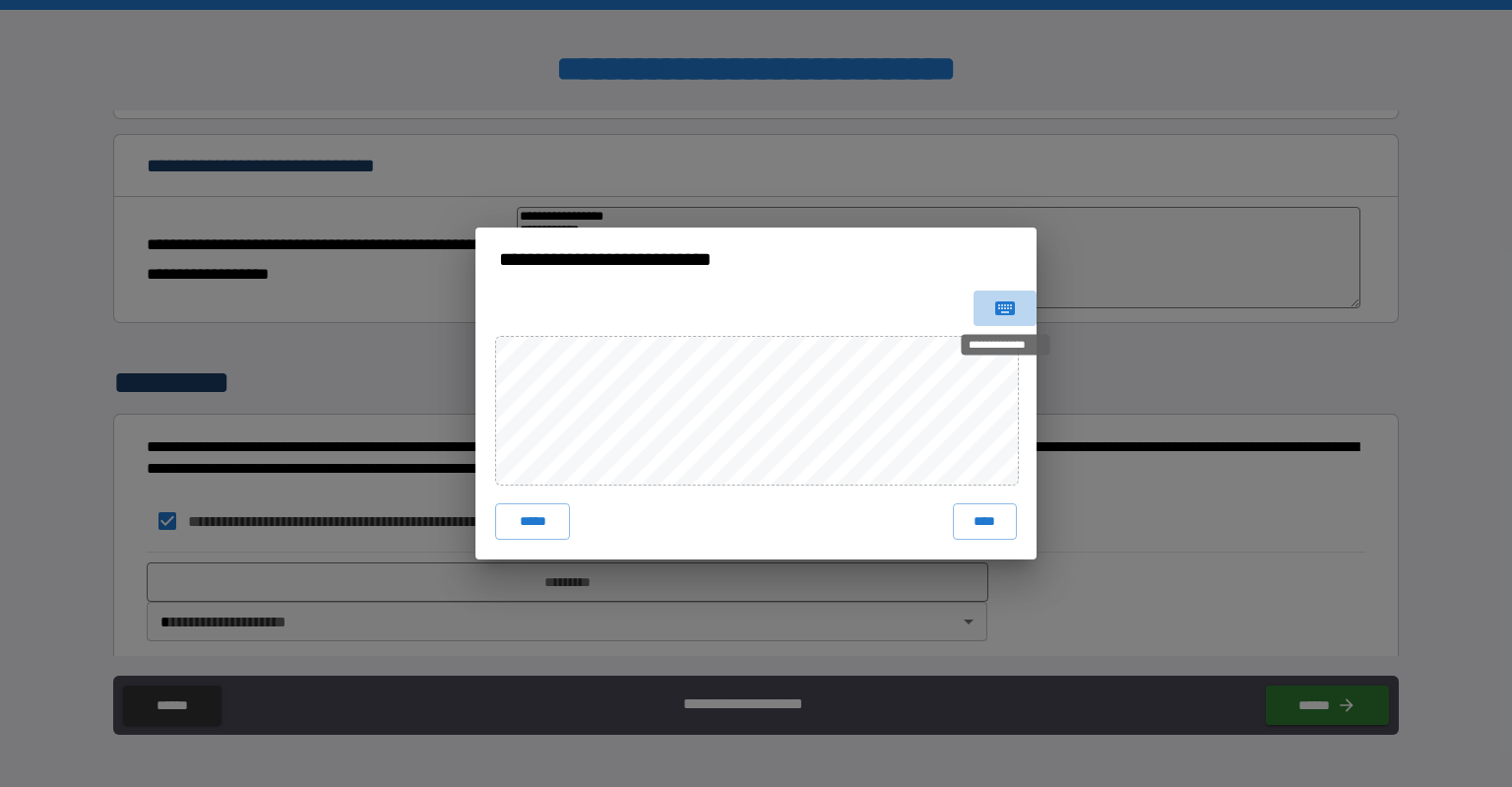 click 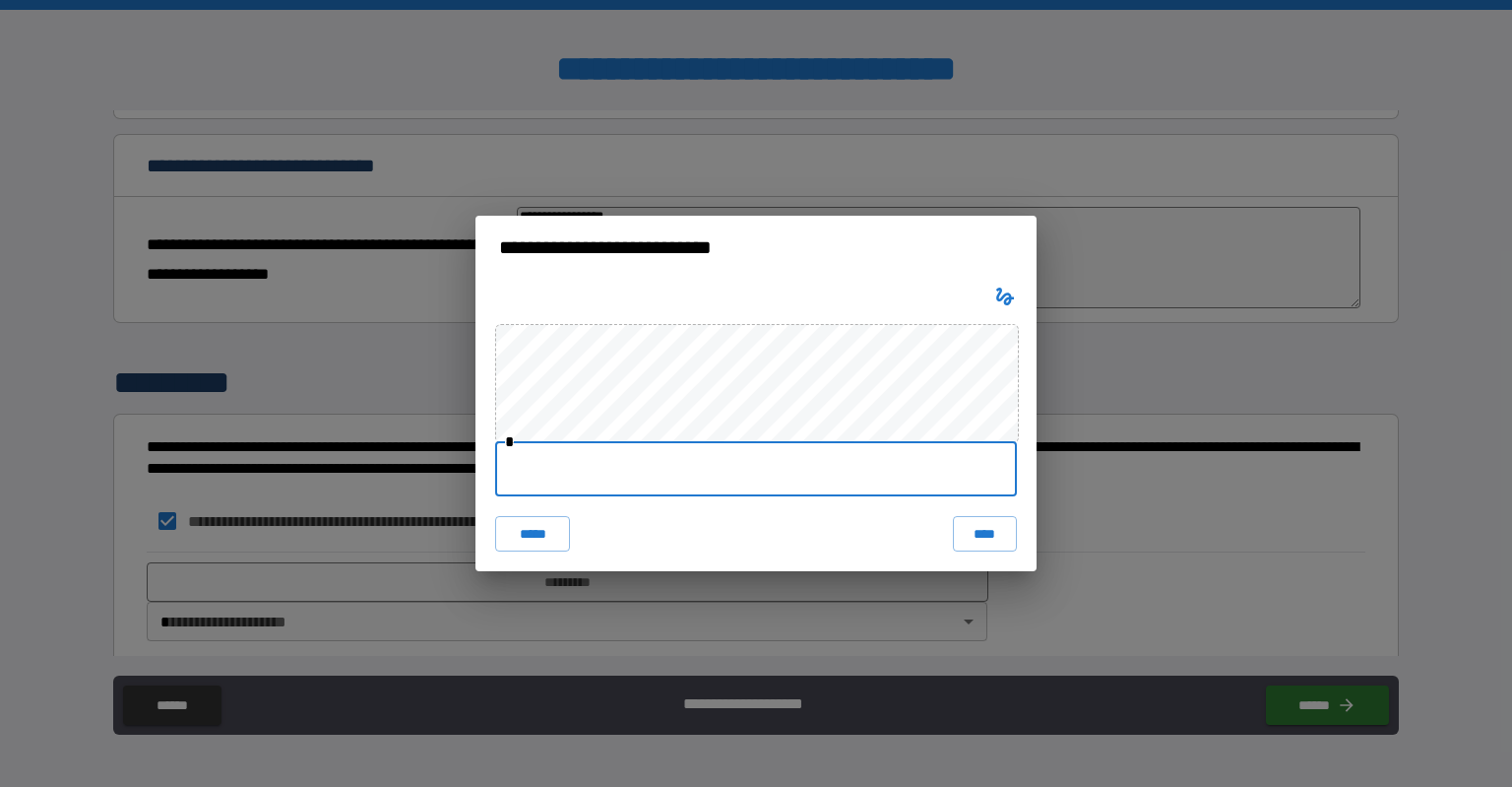 drag, startPoint x: 544, startPoint y: 468, endPoint x: 548, endPoint y: 455, distance: 13.601471 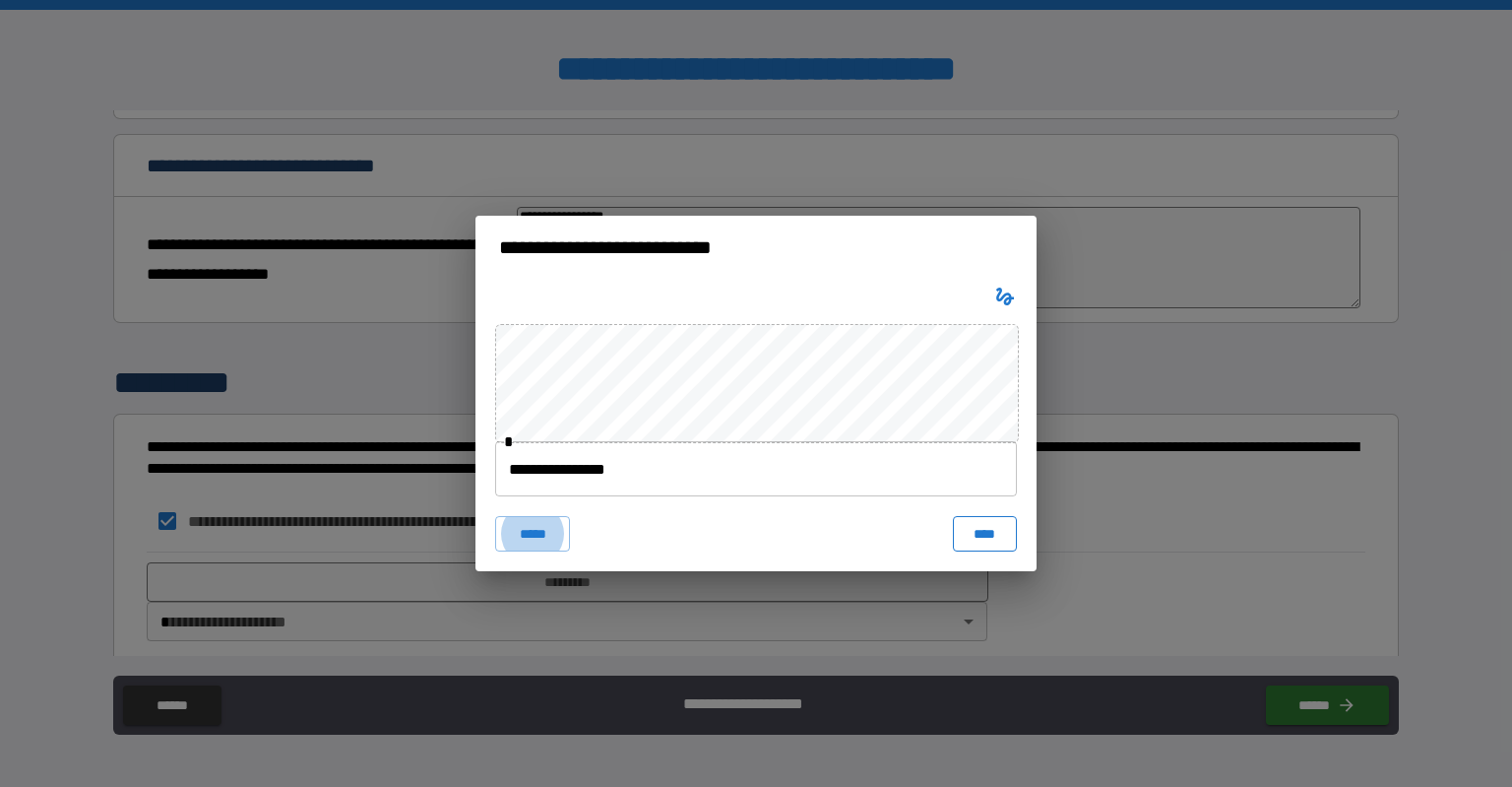 click on "****" at bounding box center [984, 534] 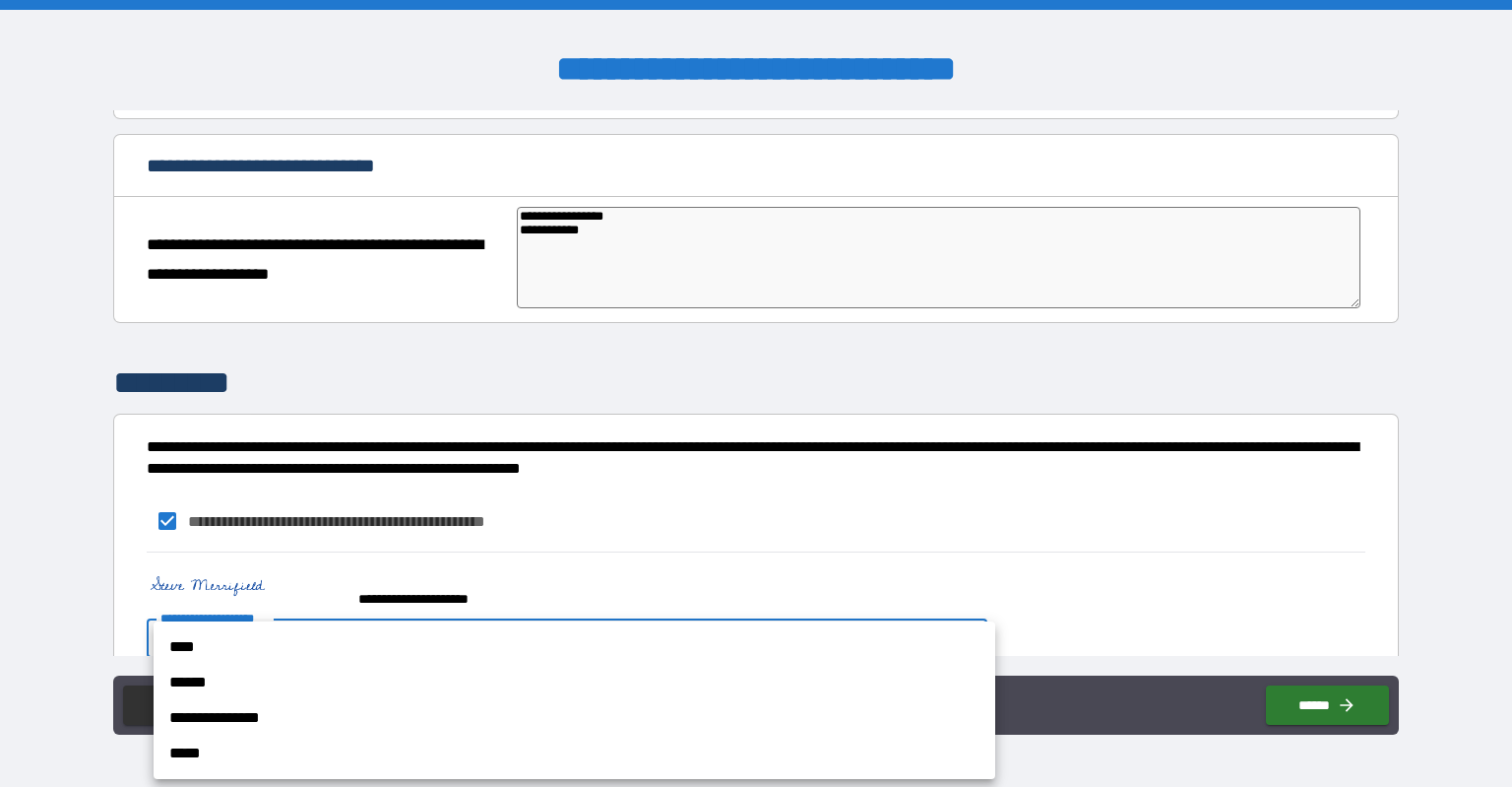 click on "**********" at bounding box center [756, 393] 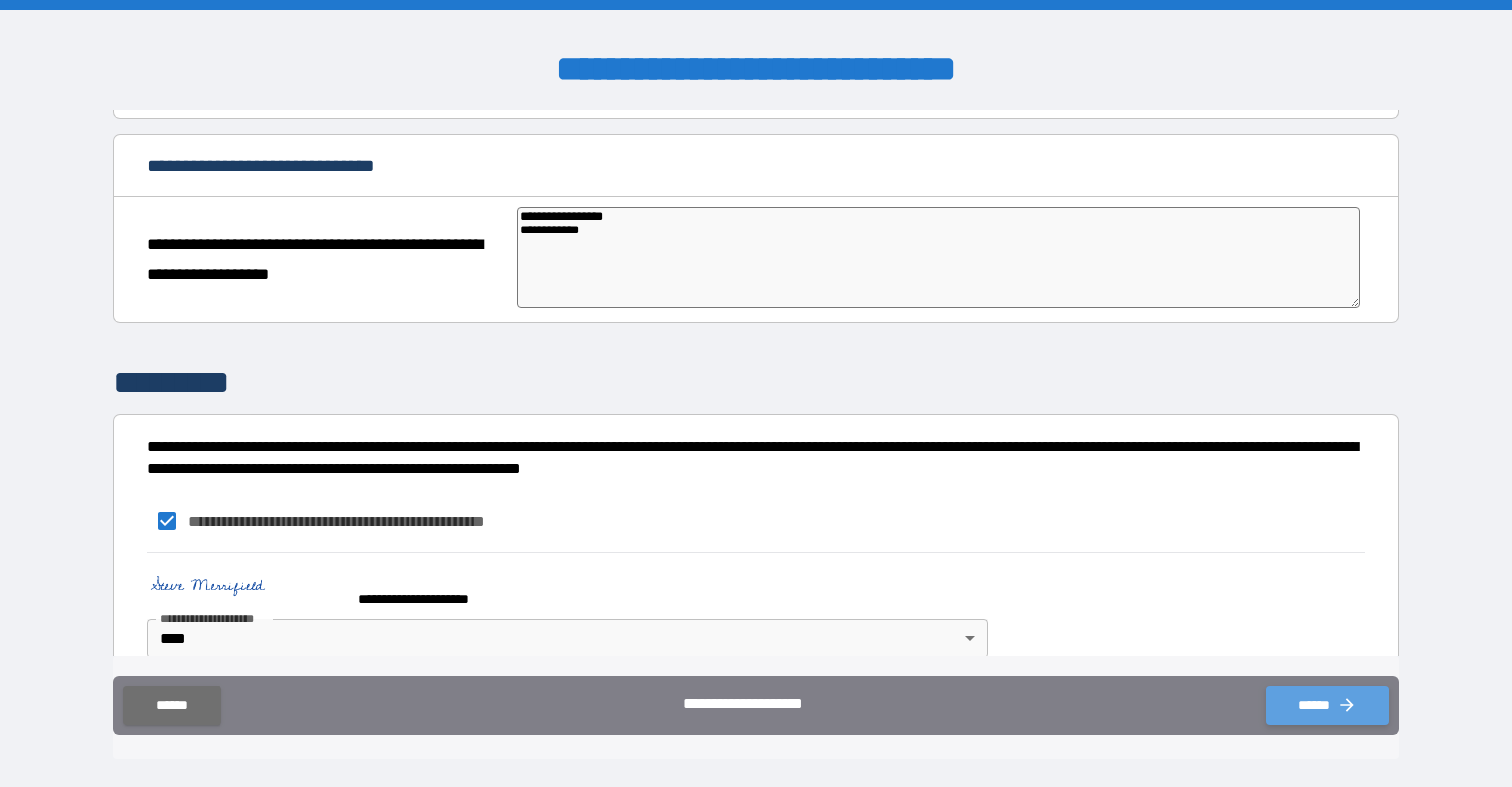 click on "******" at bounding box center [1327, 705] 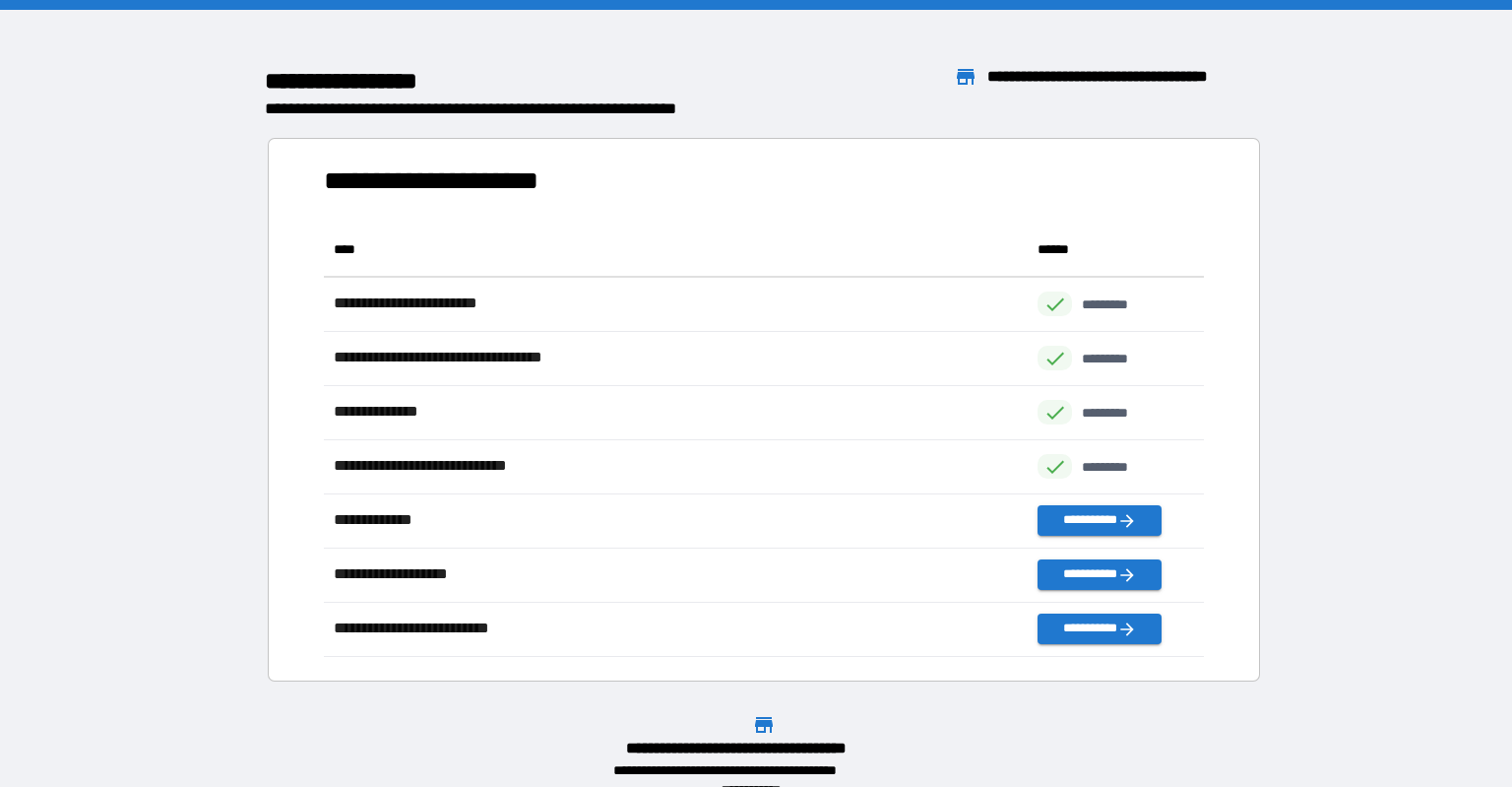 scroll, scrollTop: 433, scrollLeft: 880, axis: both 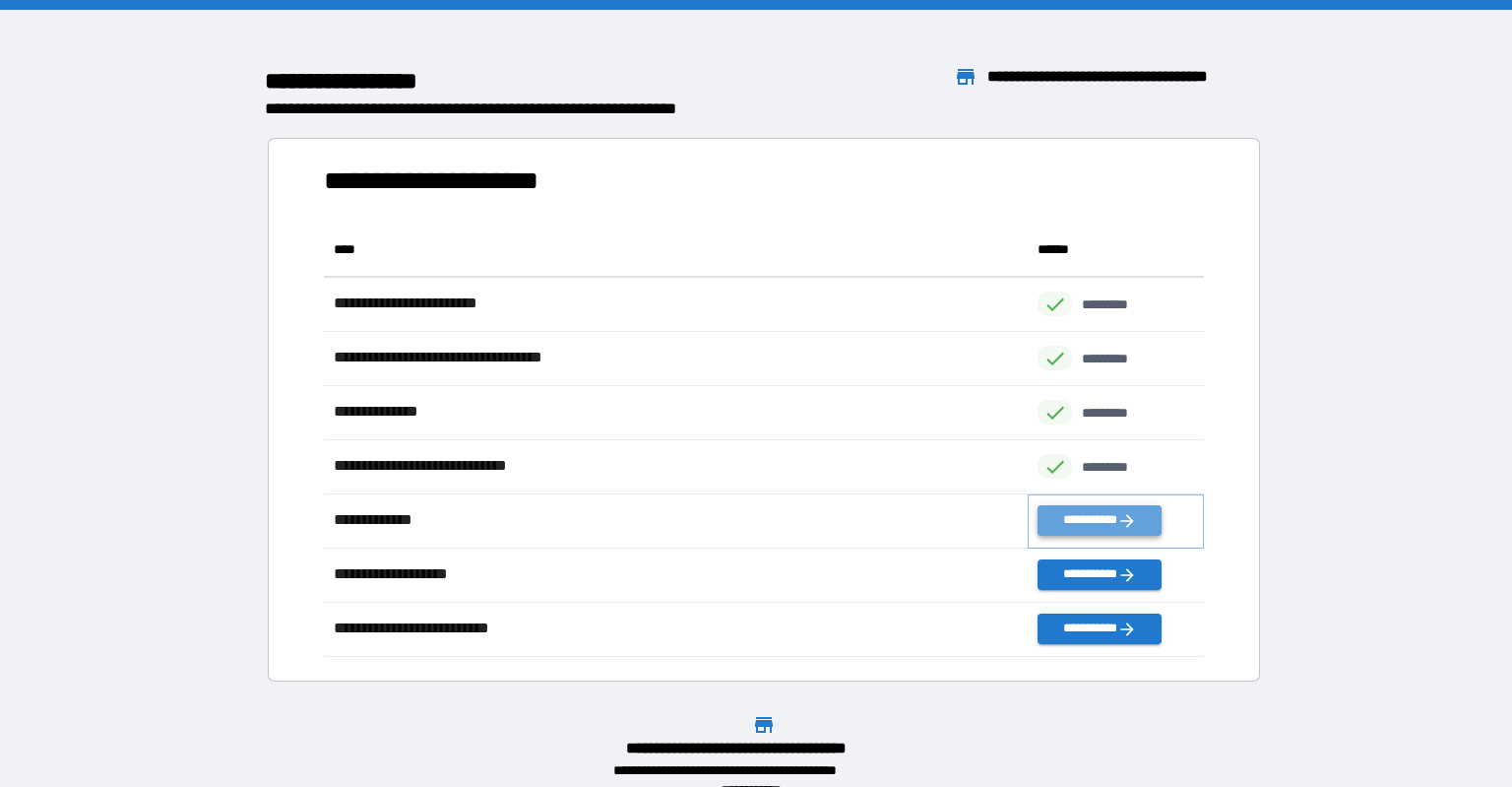 click on "**********" at bounding box center [1100, 520] 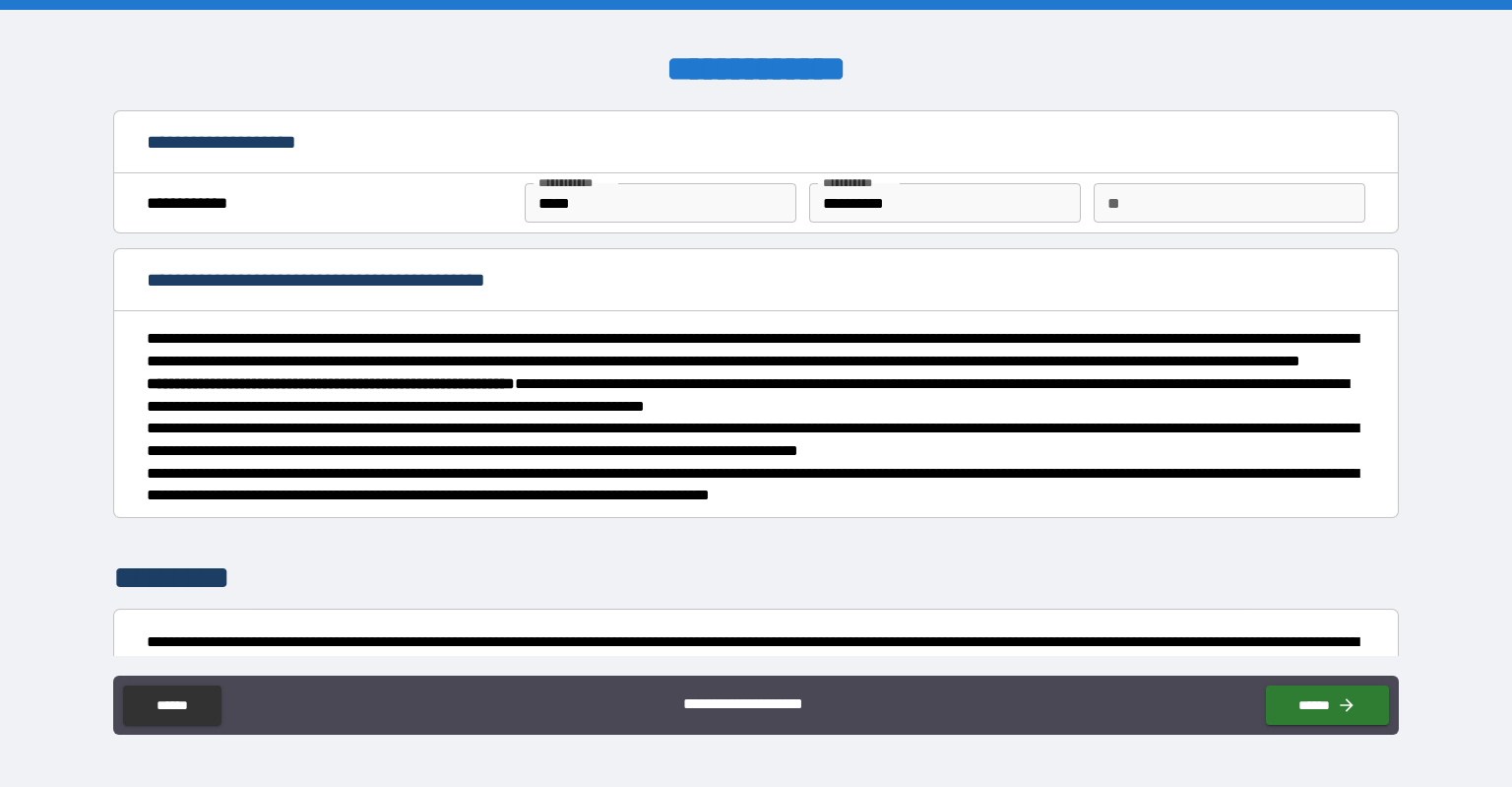 scroll, scrollTop: 232, scrollLeft: 0, axis: vertical 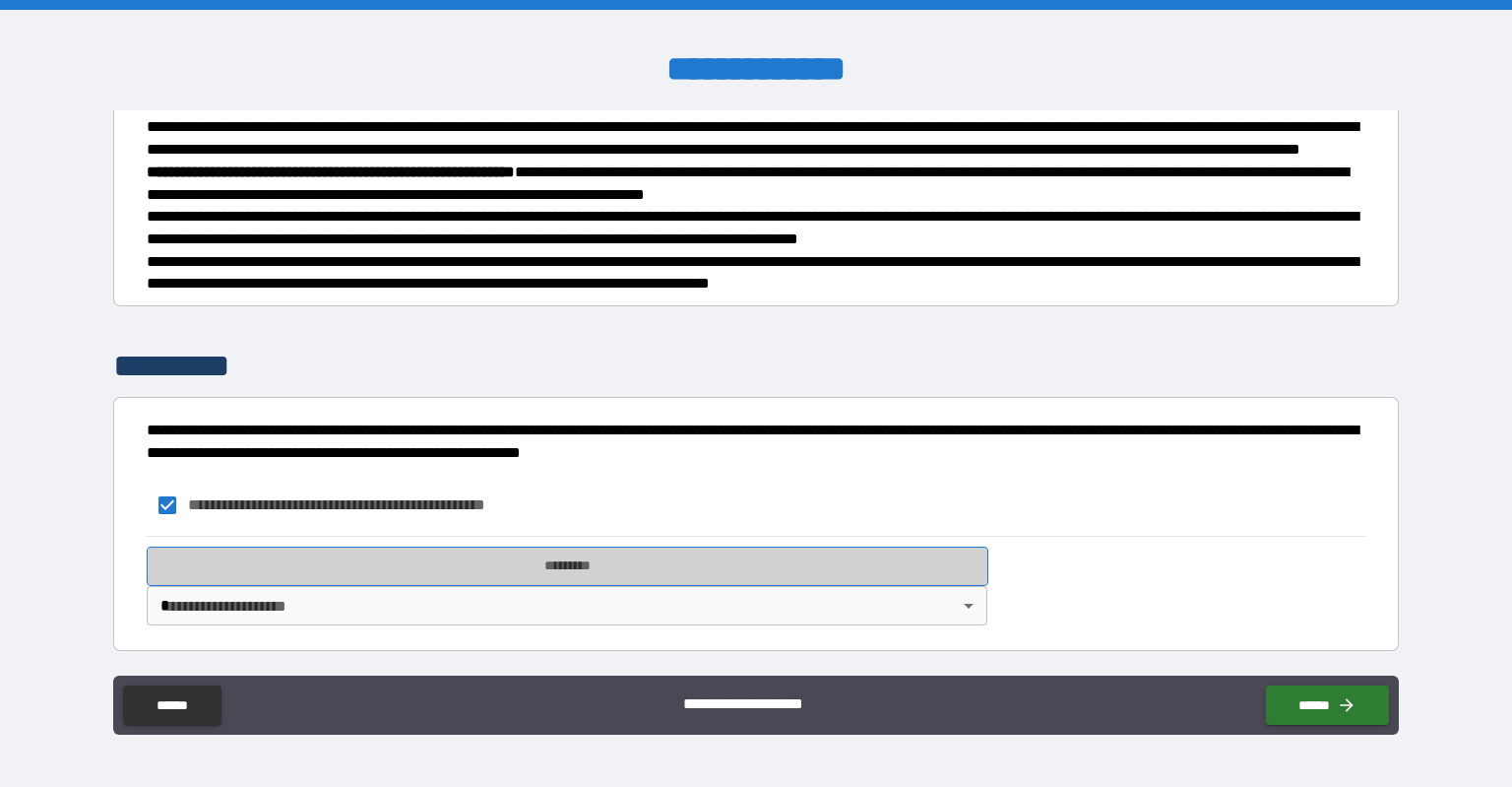 click on "*********" at bounding box center (567, 566) 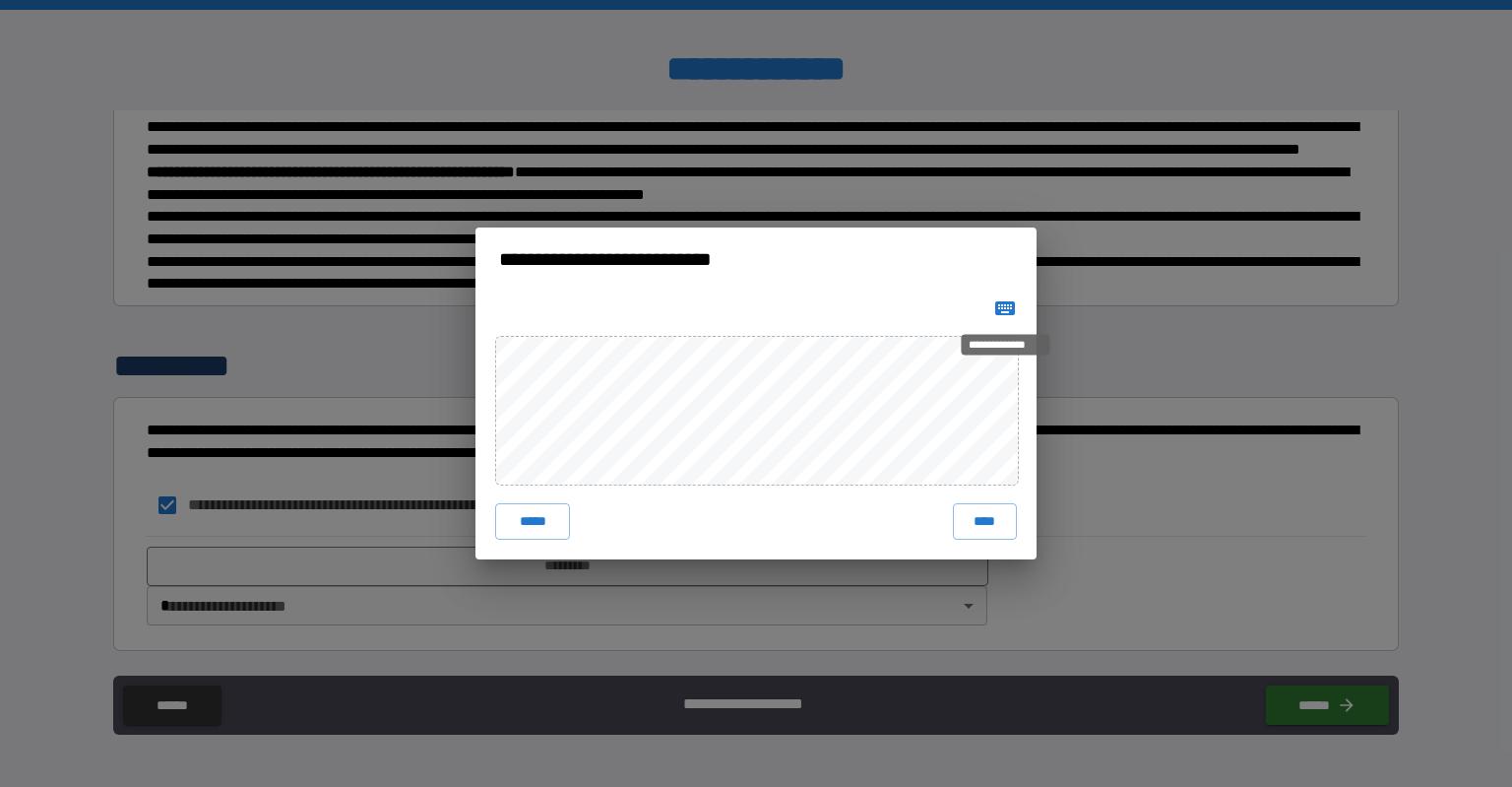 click 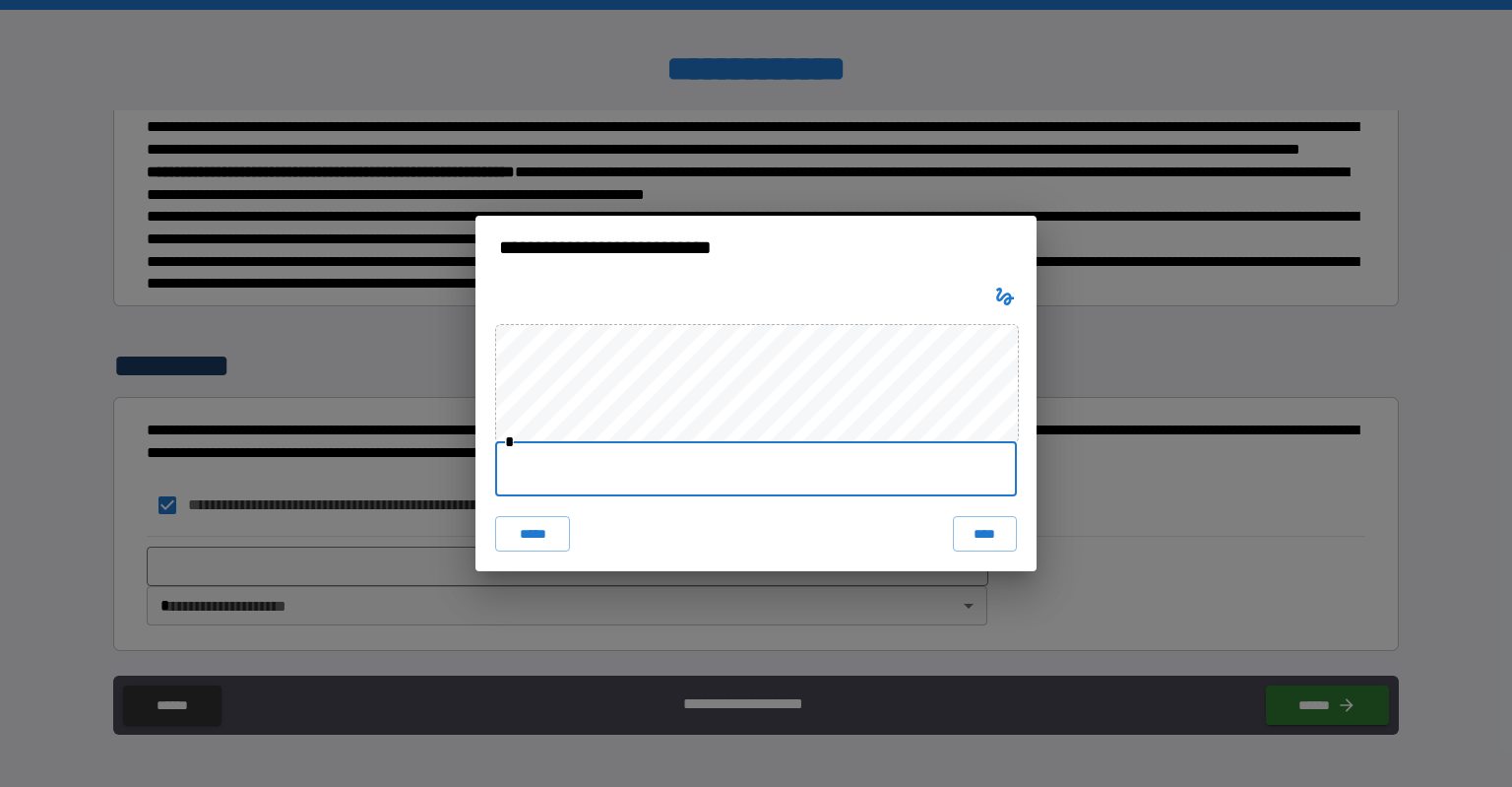 click at bounding box center [756, 469] 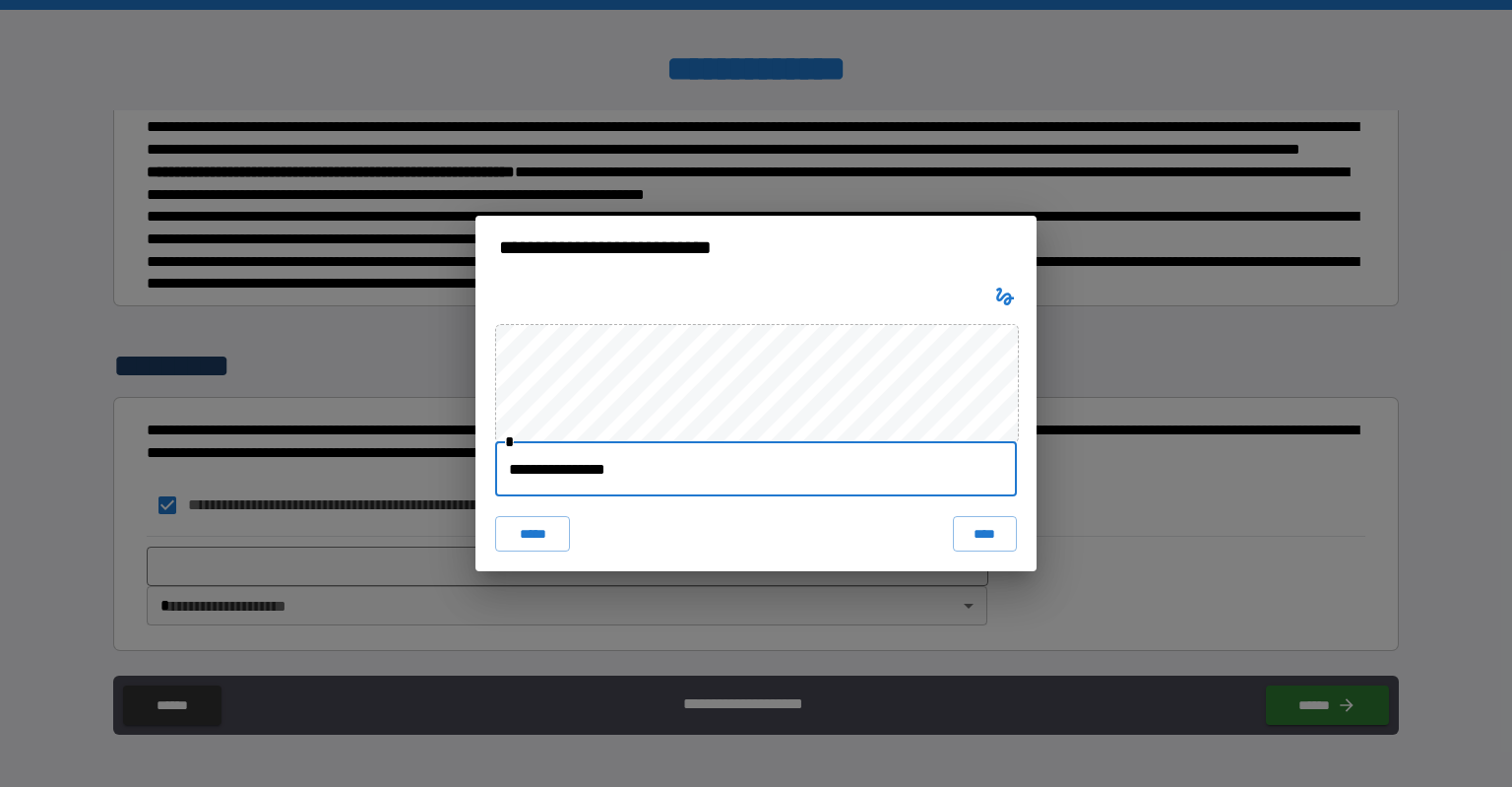 click on "**********" at bounding box center (756, 426) 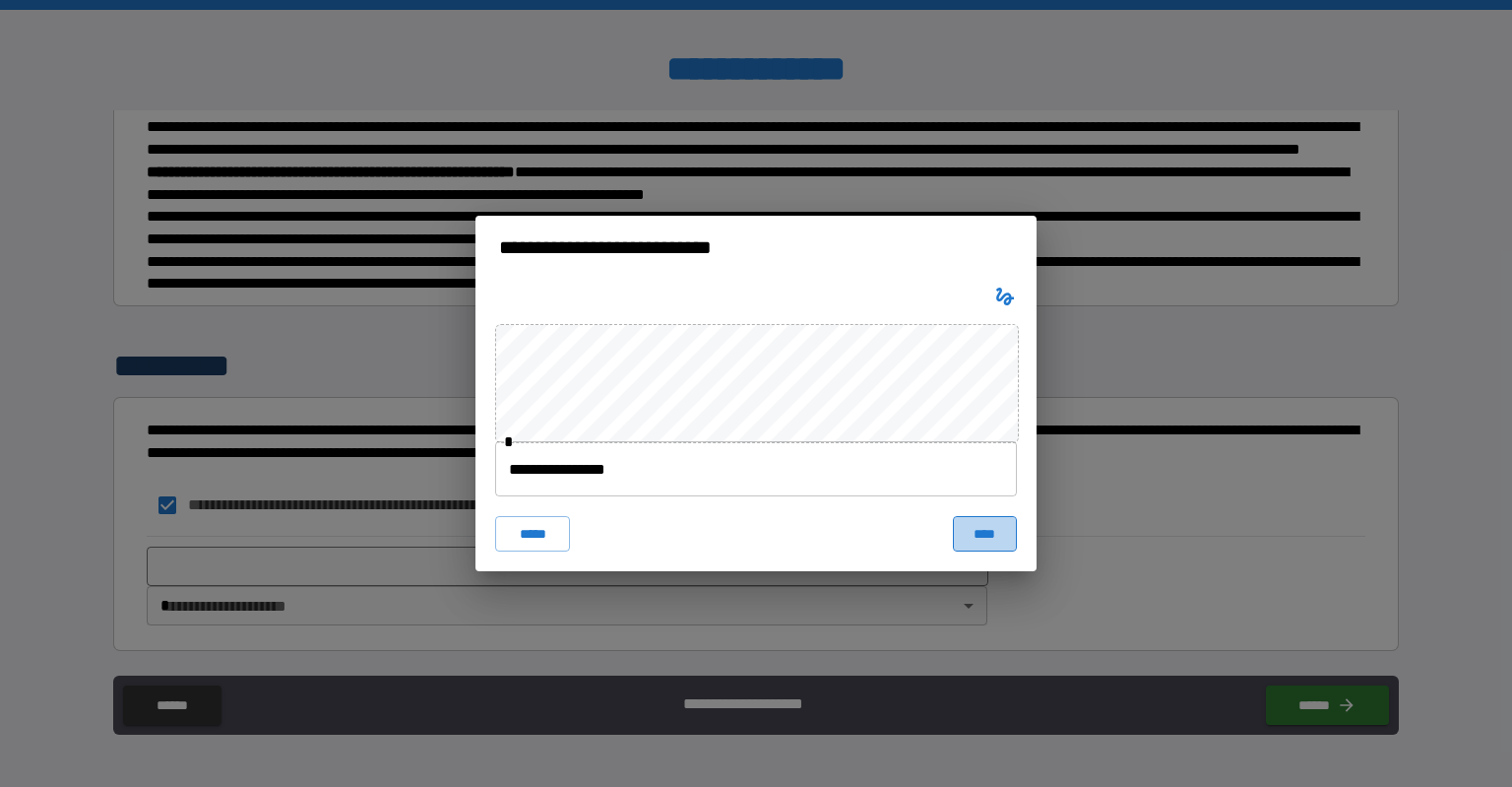 click on "****" at bounding box center (984, 534) 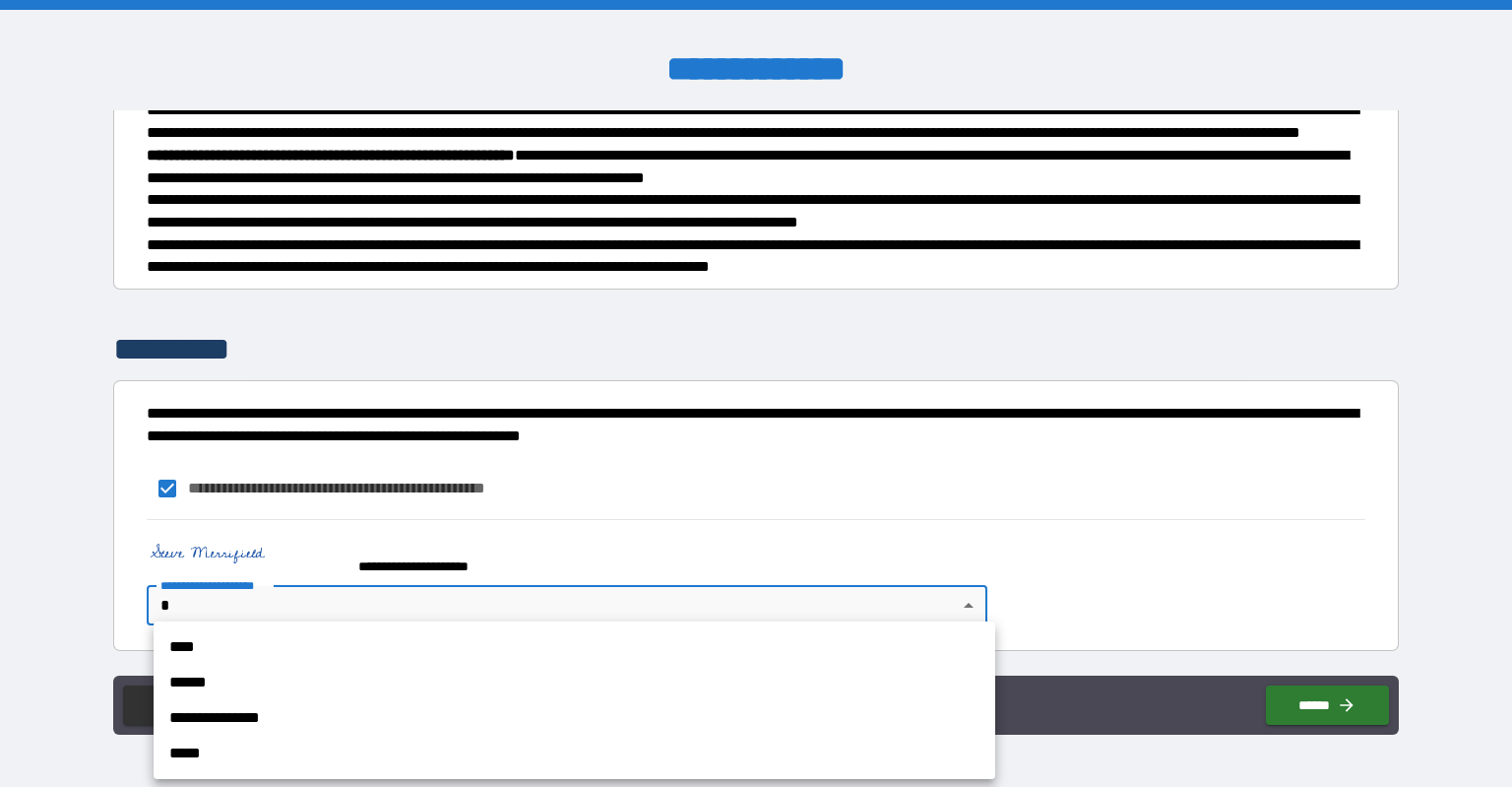 click on "**********" at bounding box center (756, 393) 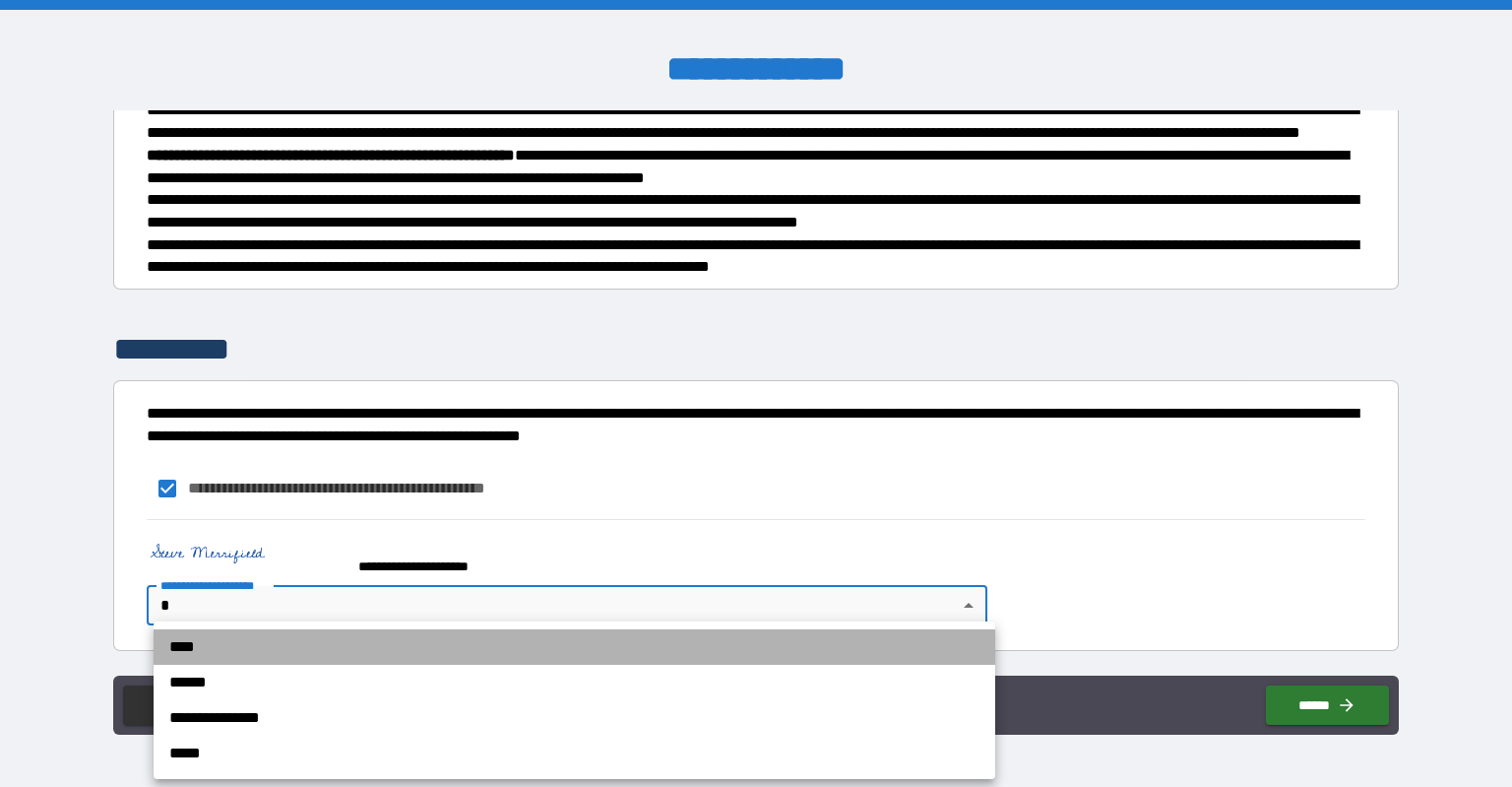 click on "****" at bounding box center (574, 647) 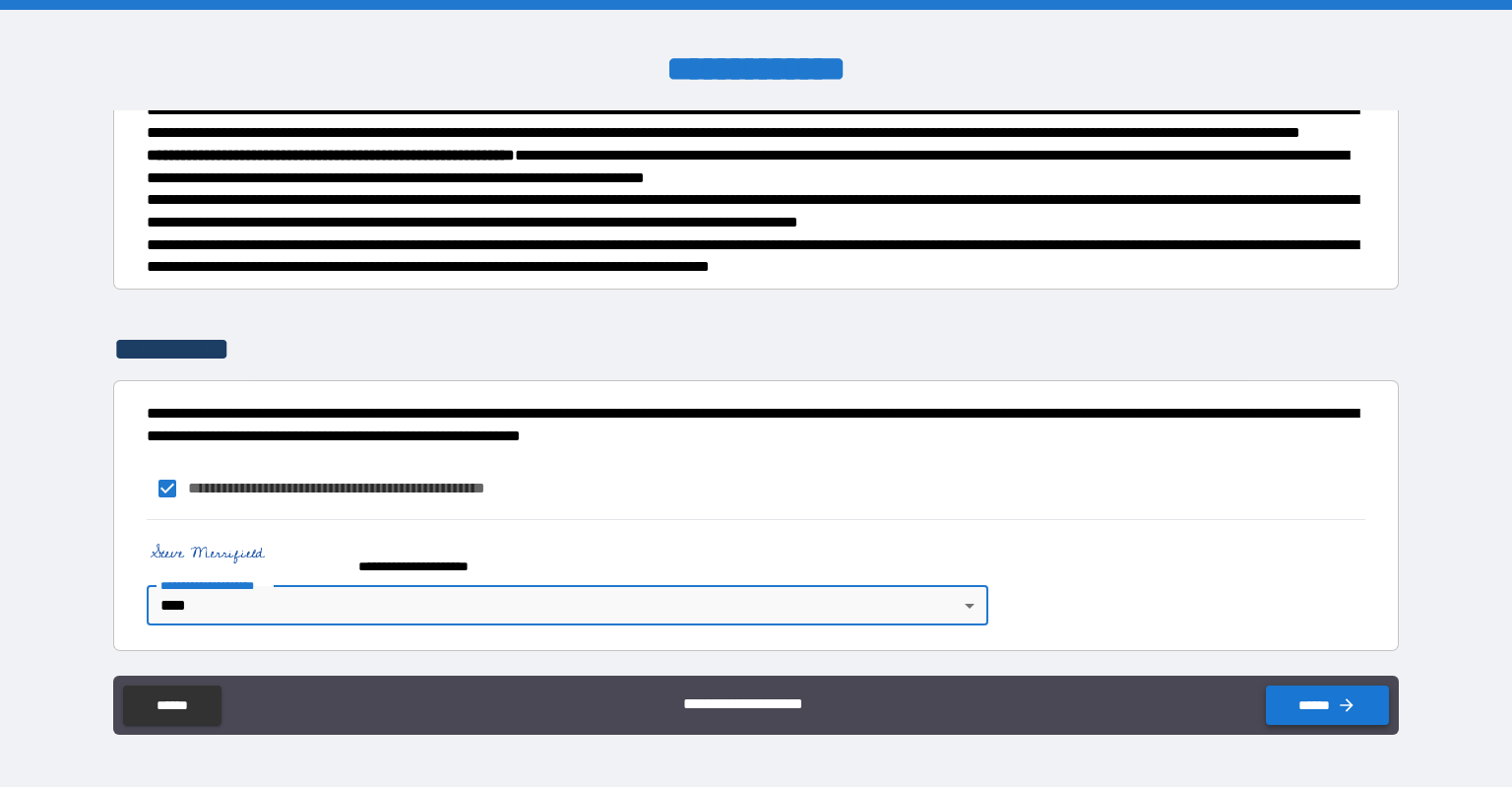 click on "******" at bounding box center (1327, 705) 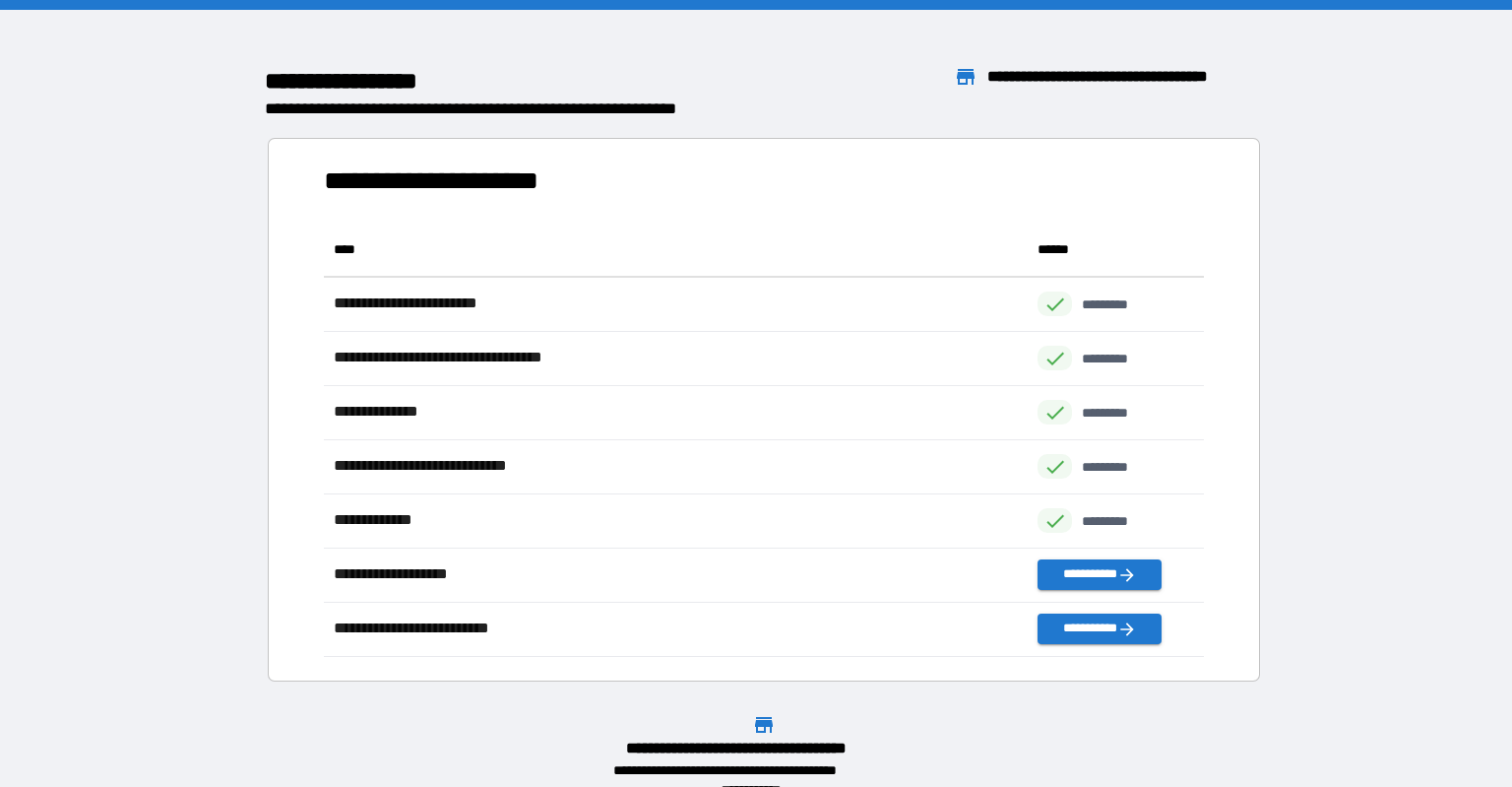 scroll, scrollTop: 0, scrollLeft: 0, axis: both 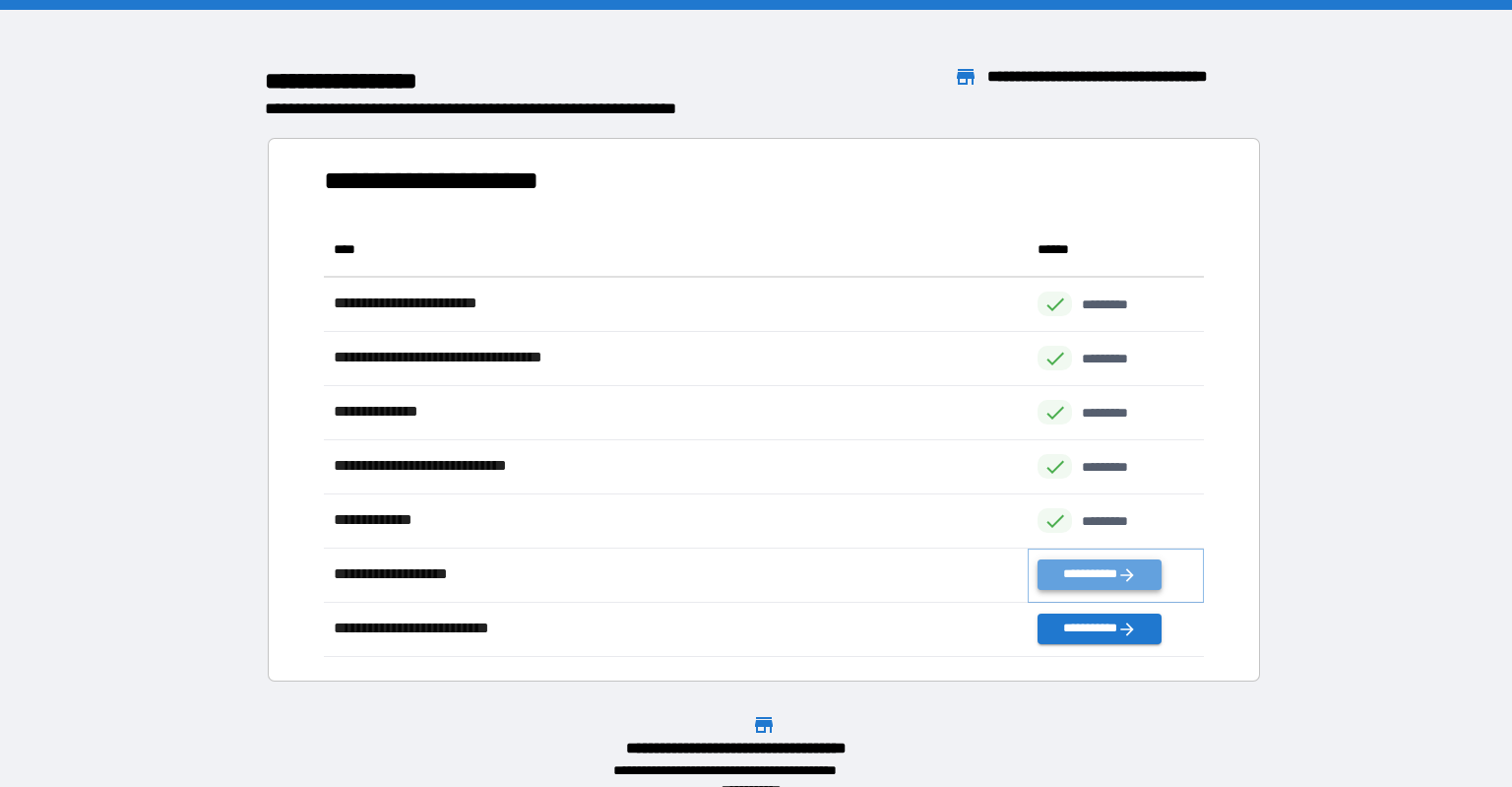 click on "**********" at bounding box center [1100, 574] 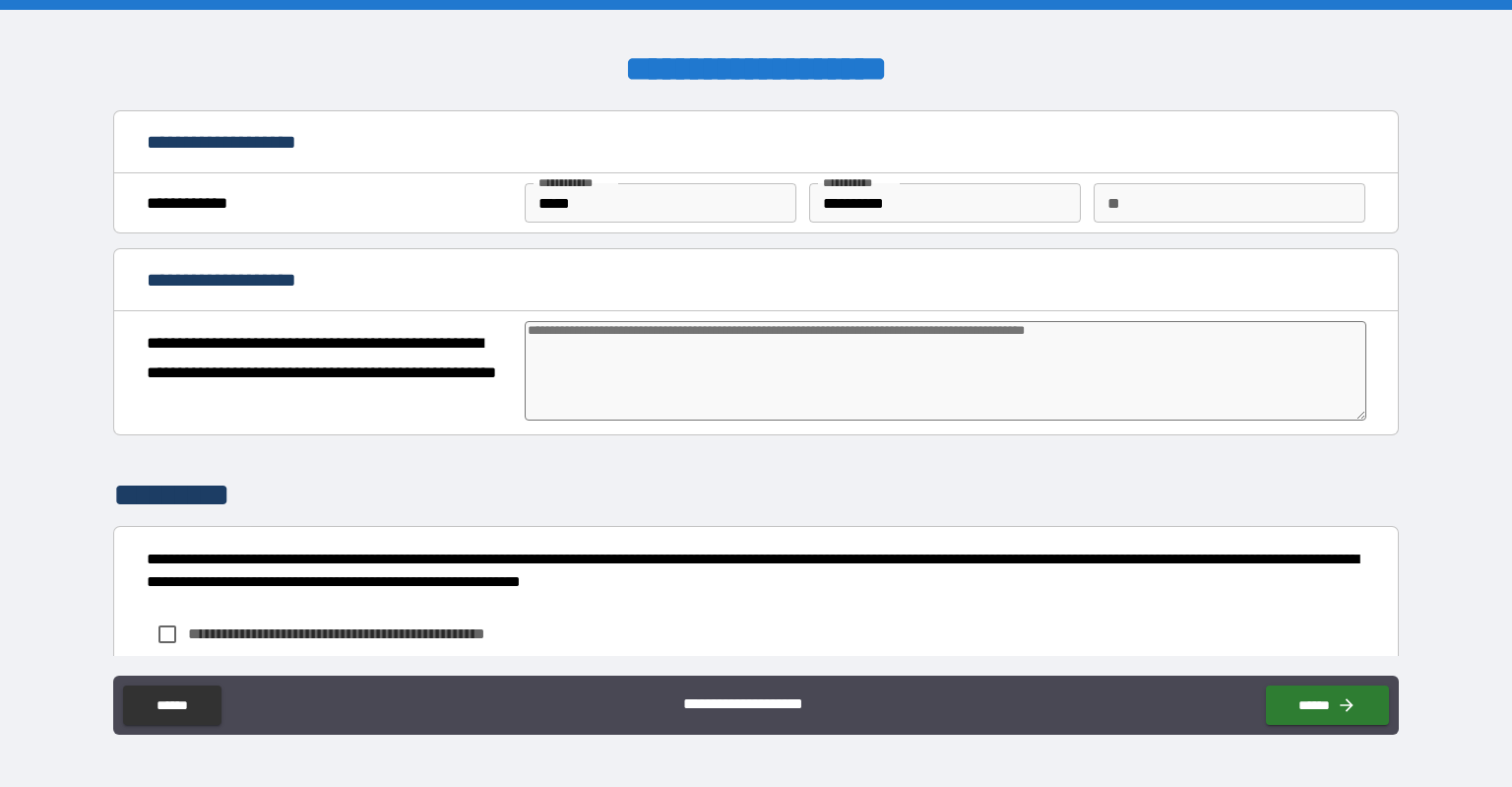 click at bounding box center (946, 370) 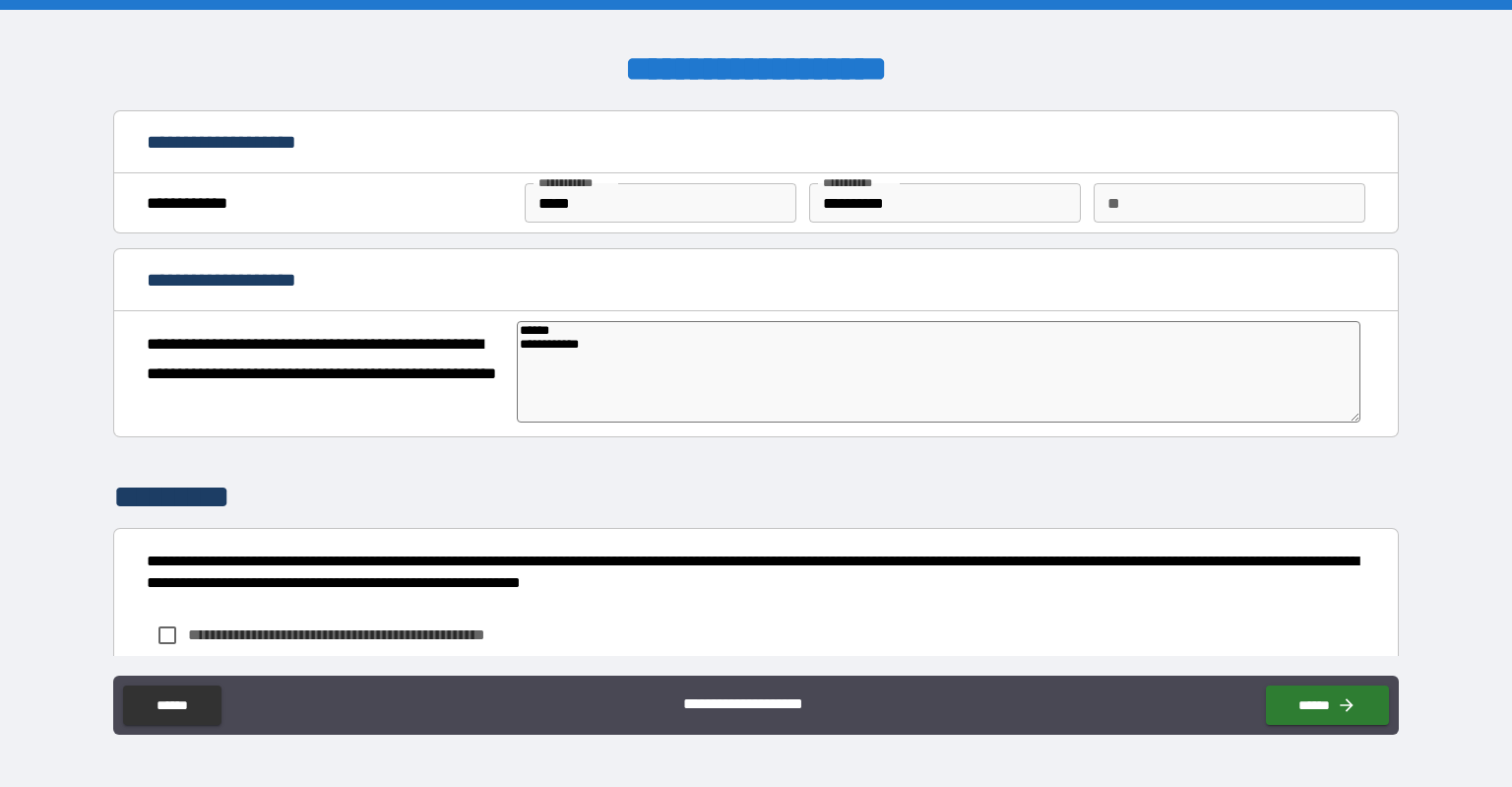click on "**********" at bounding box center (938, 371) 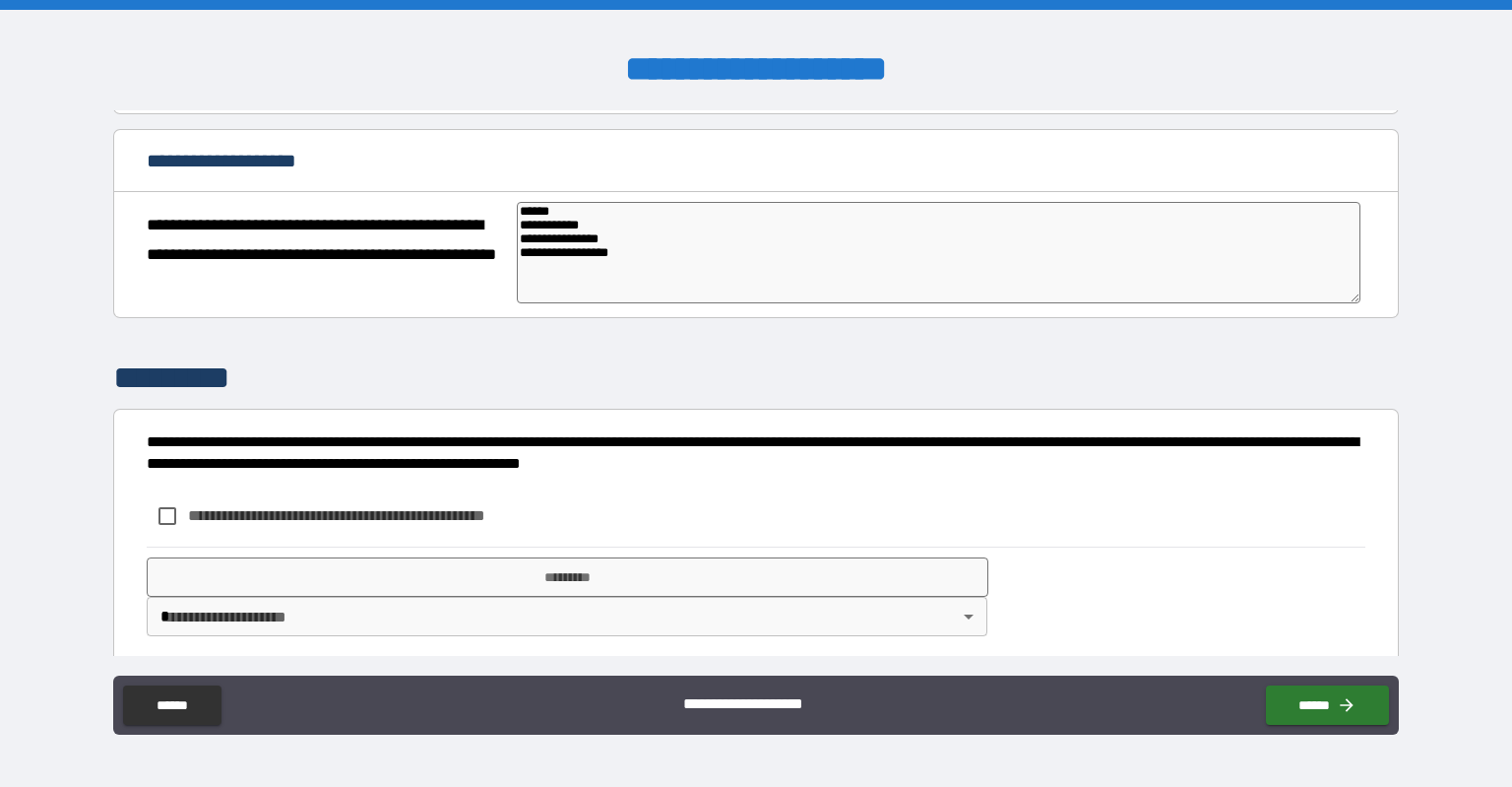scroll, scrollTop: 126, scrollLeft: 0, axis: vertical 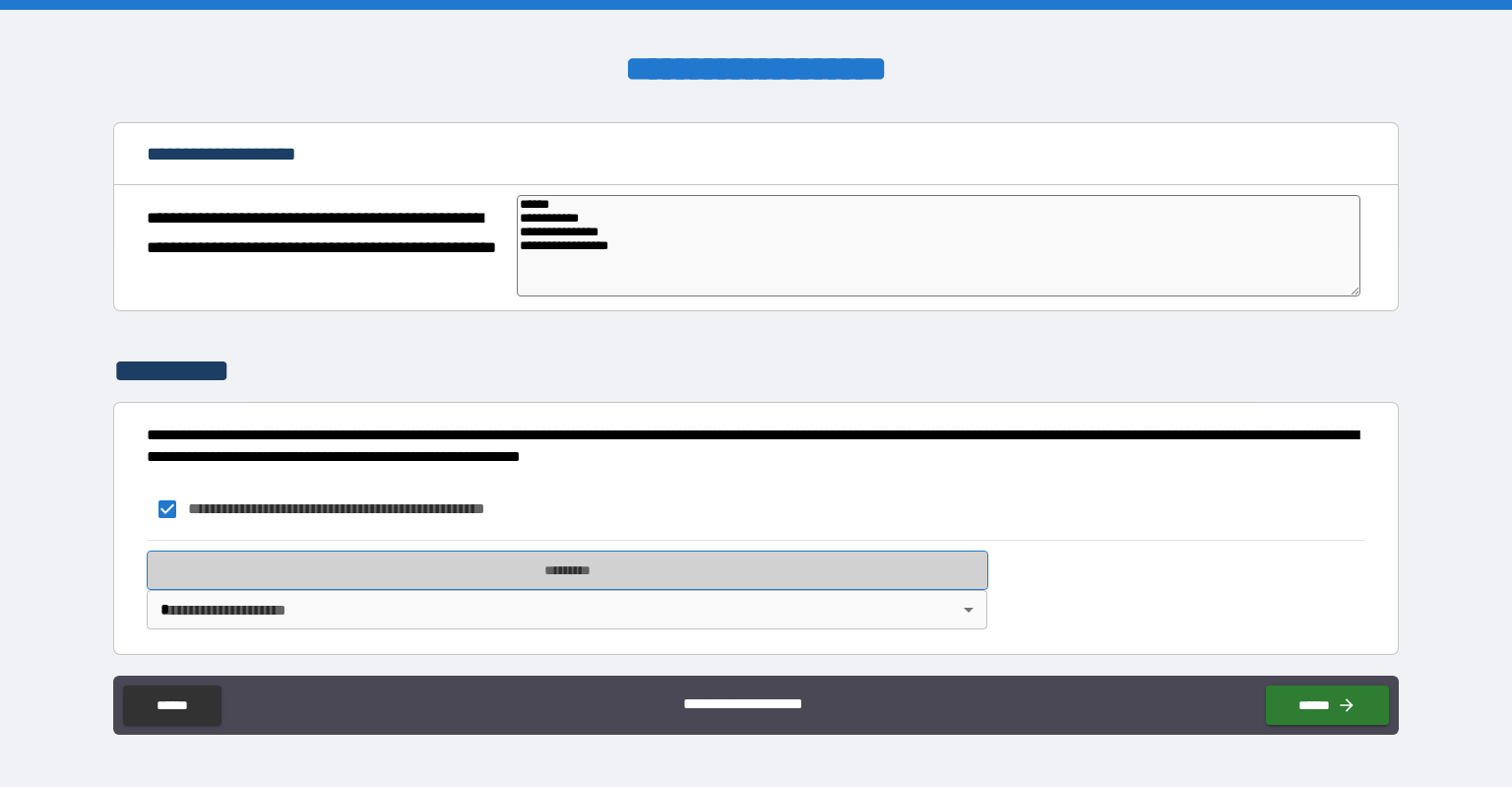 click on "*********" at bounding box center (567, 570) 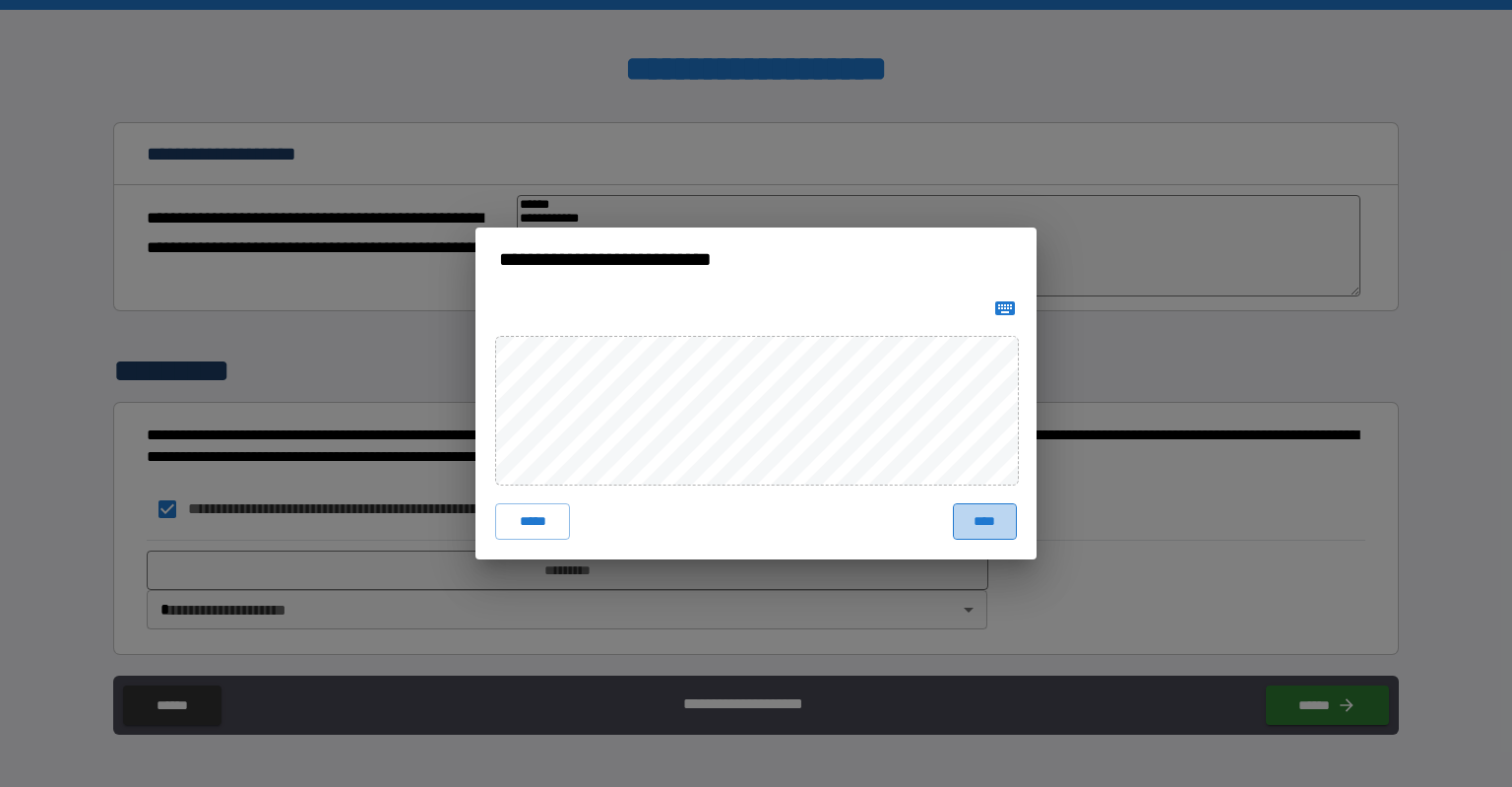 click on "****" at bounding box center [984, 521] 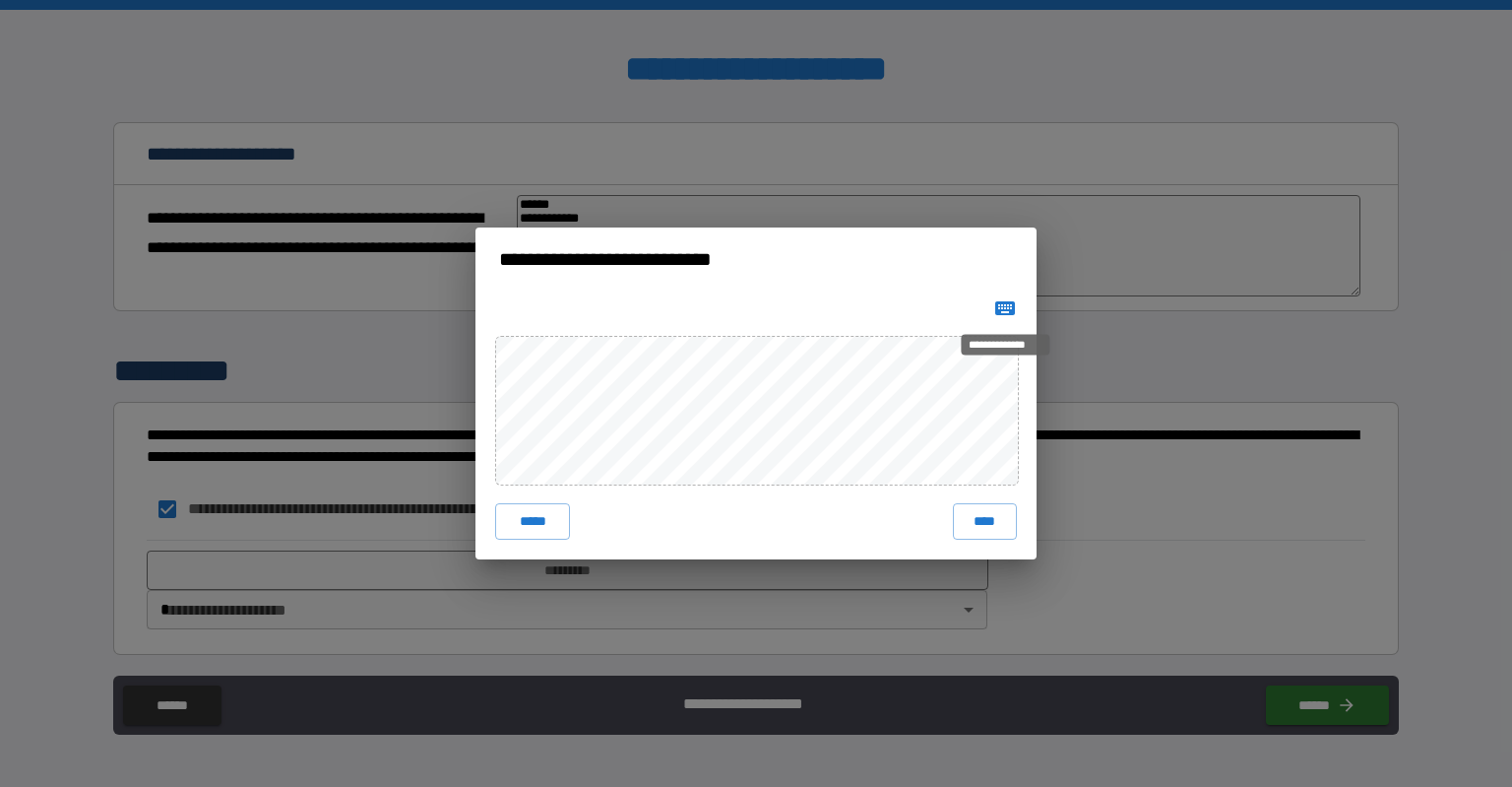 click 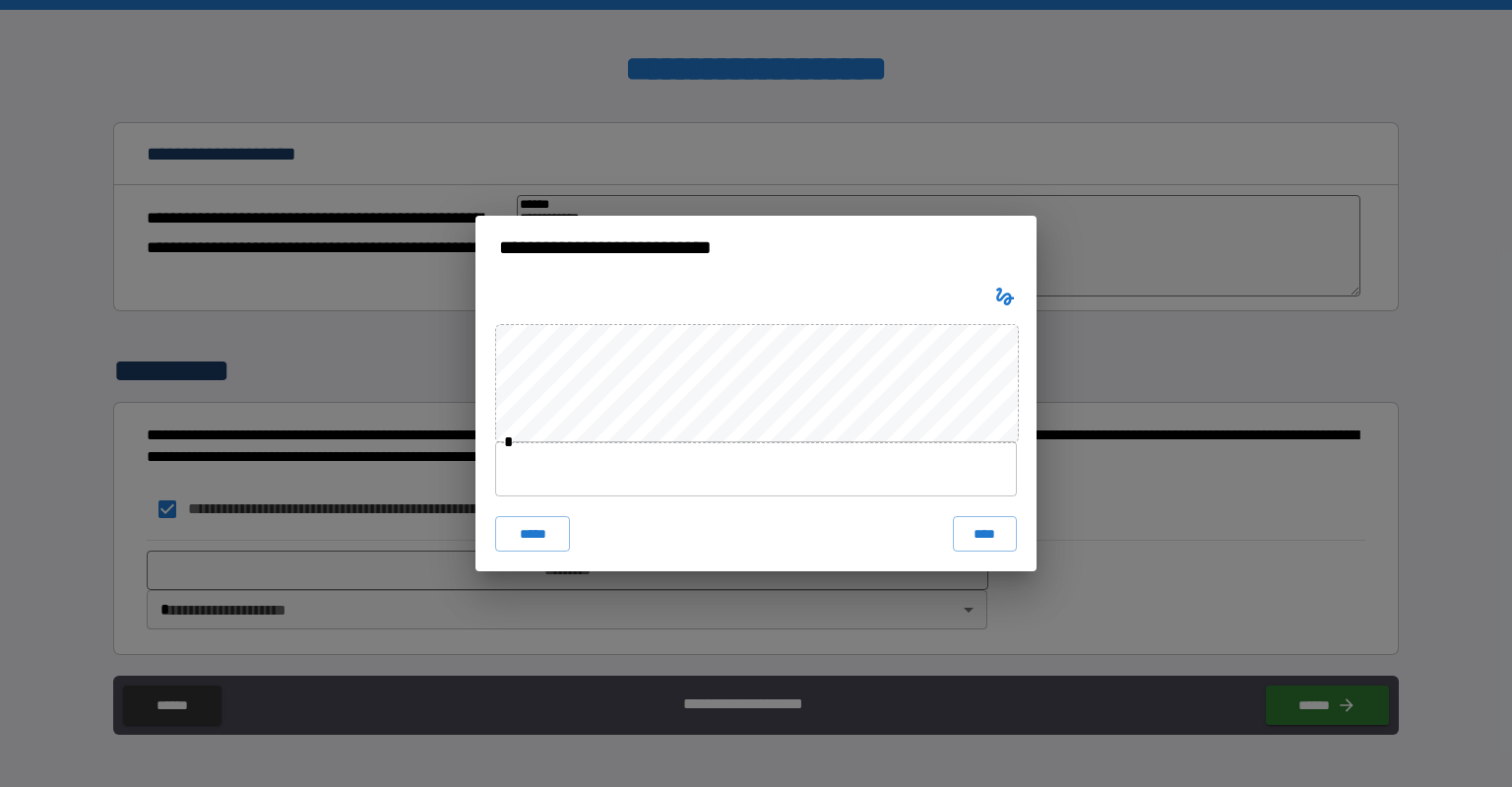 click at bounding box center [756, 469] 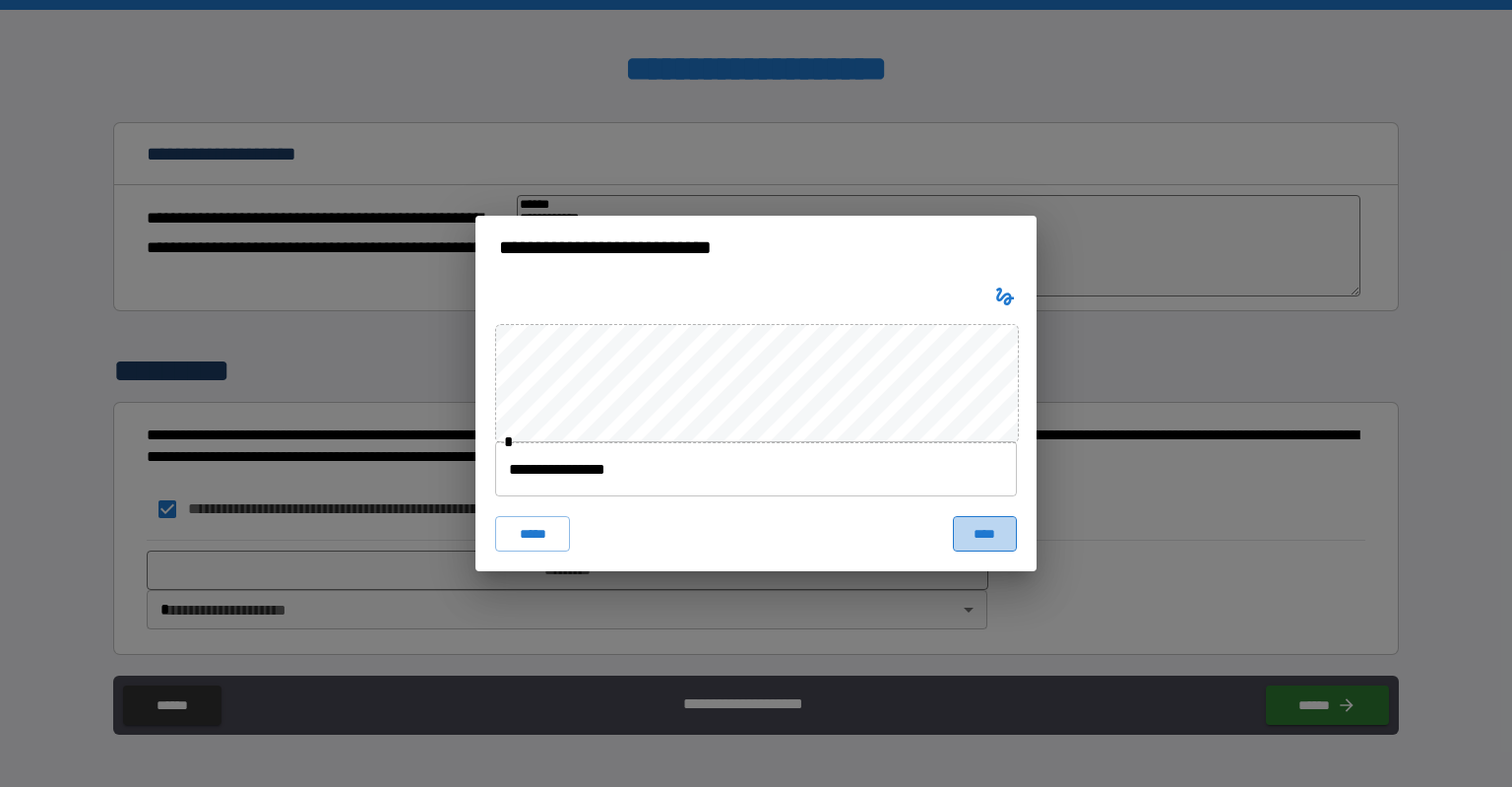 click on "****" at bounding box center [984, 534] 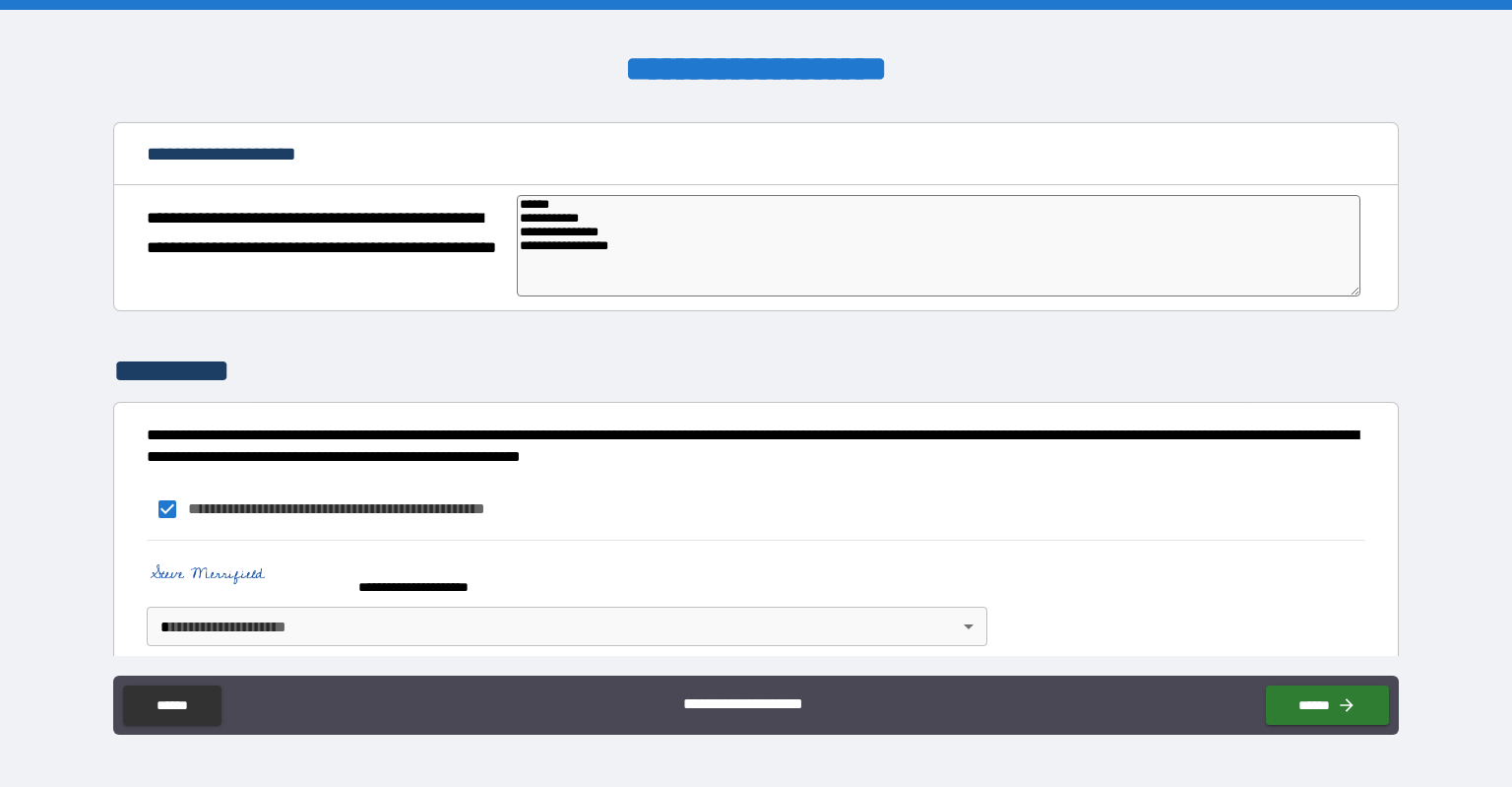 scroll, scrollTop: 143, scrollLeft: 0, axis: vertical 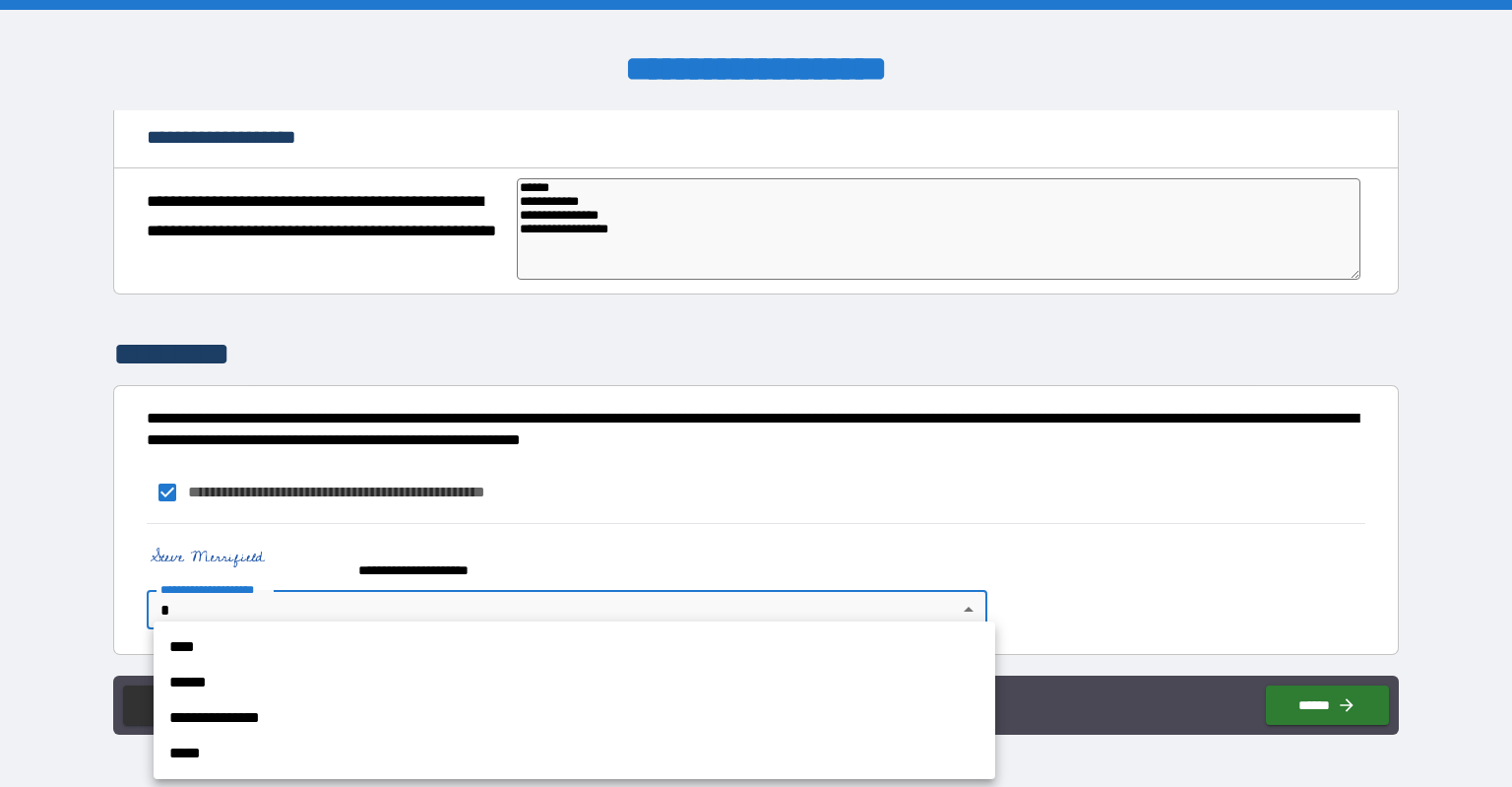 click on "**********" at bounding box center [756, 393] 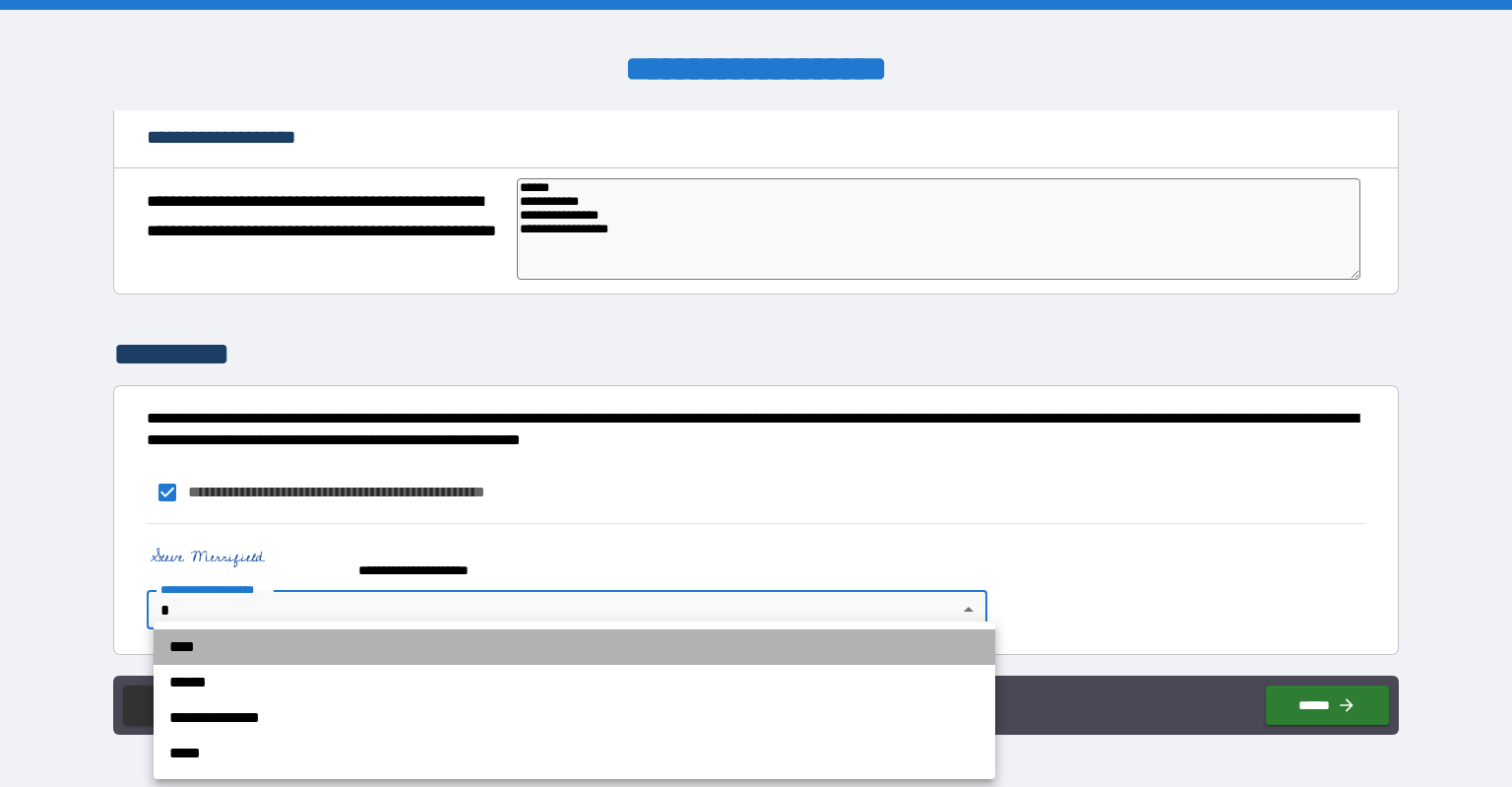 click on "****" at bounding box center [574, 647] 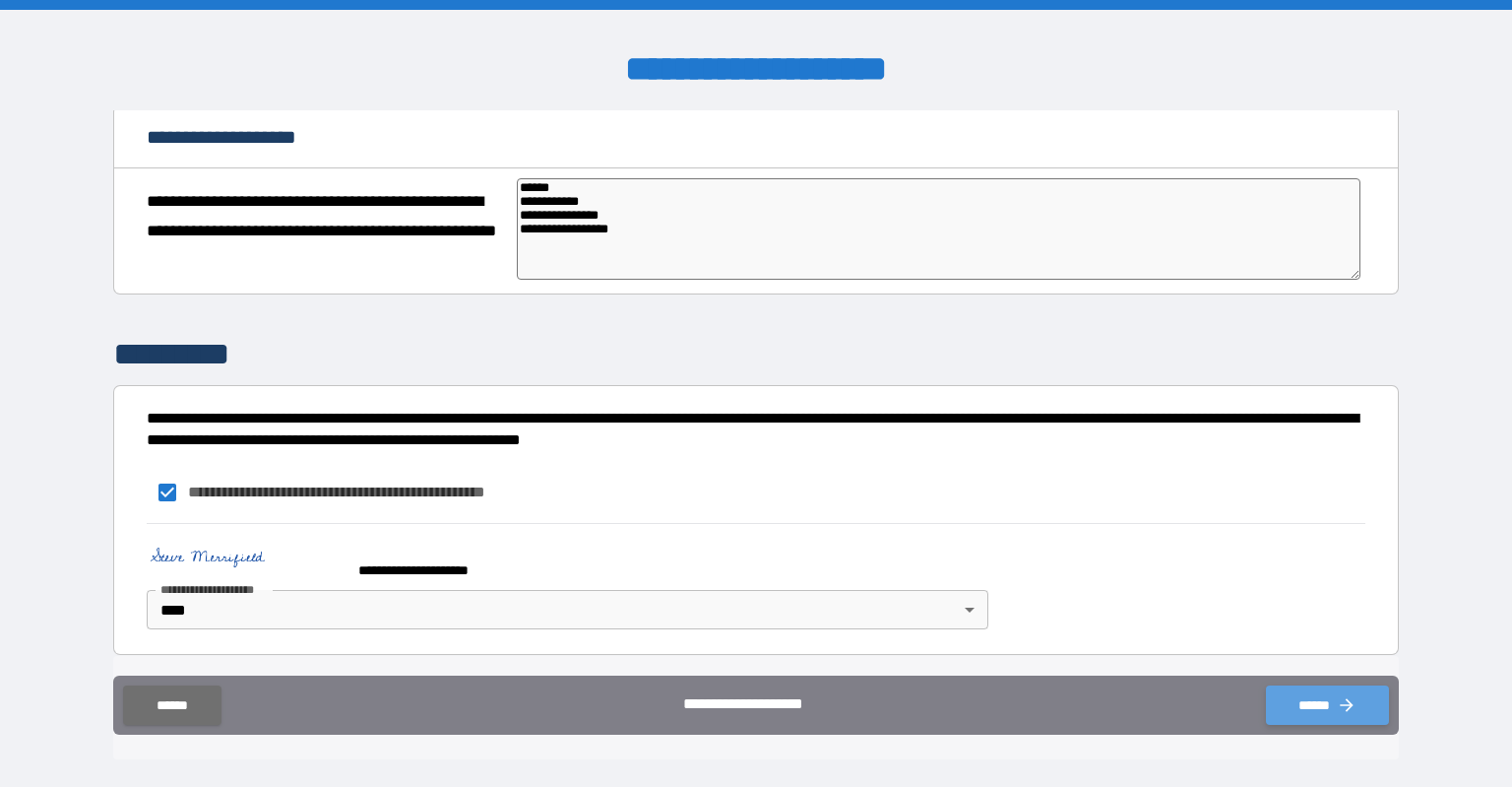 click on "******" at bounding box center (1327, 705) 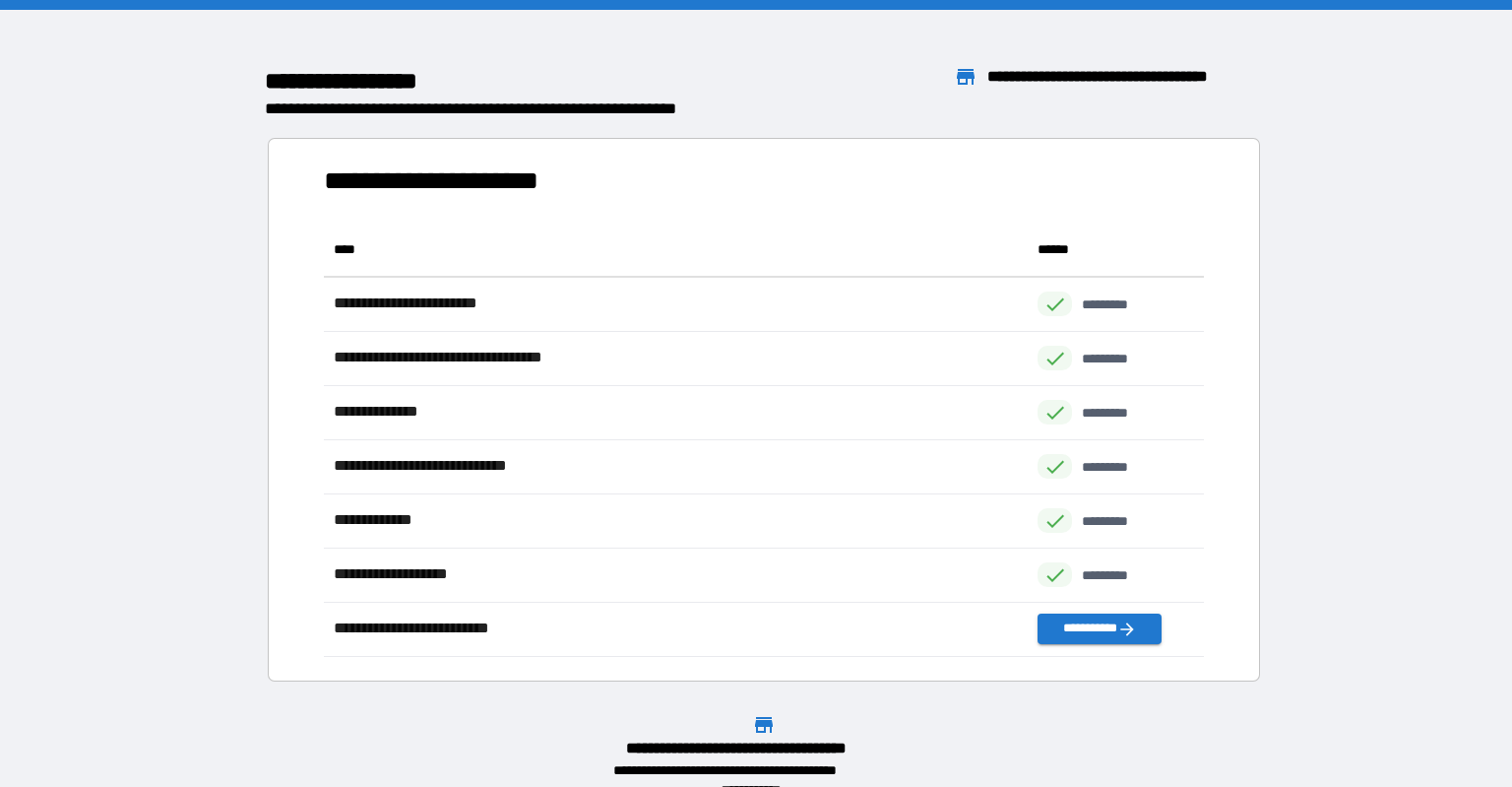 scroll, scrollTop: 433, scrollLeft: 880, axis: both 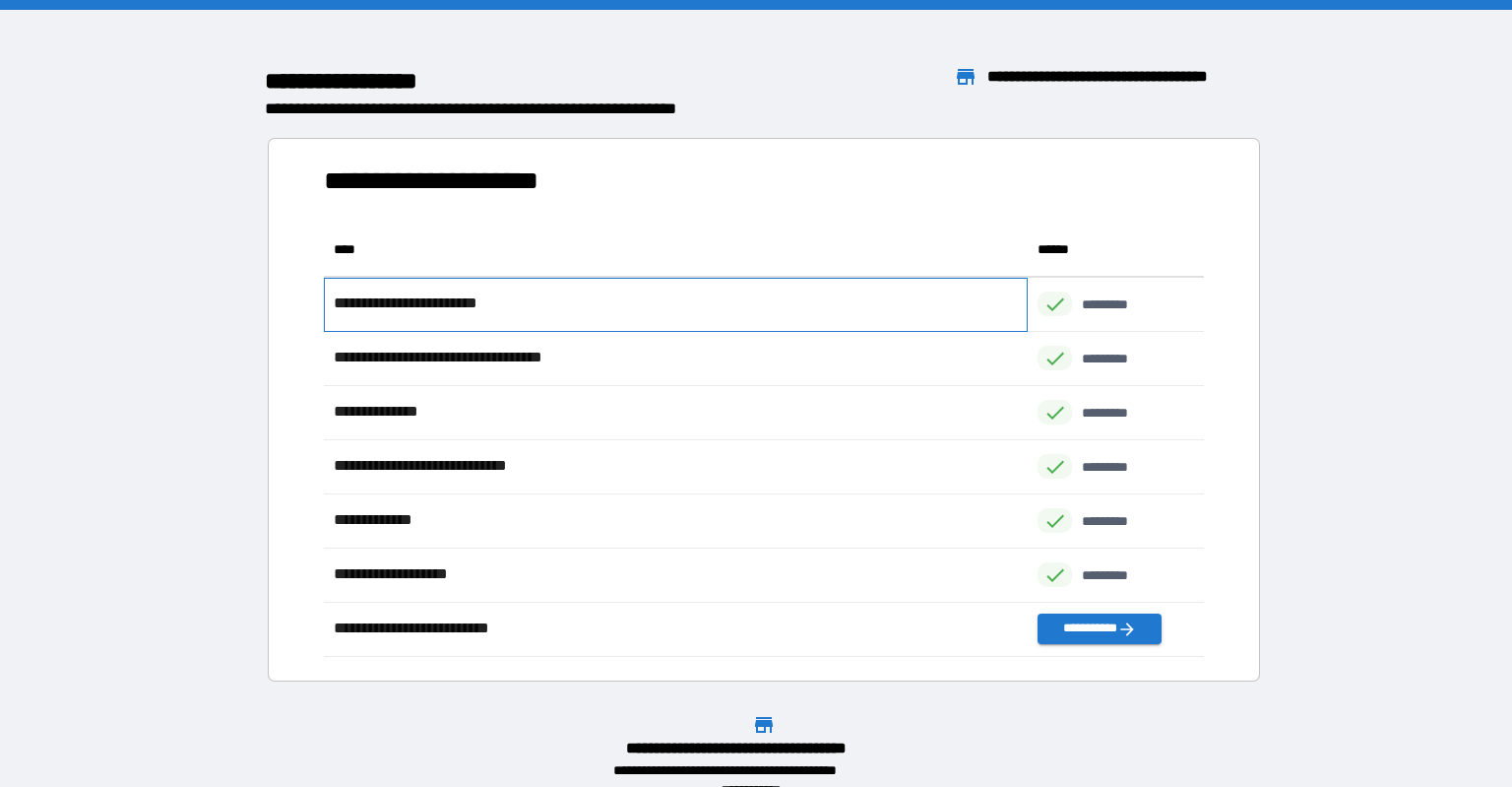 click on "**********" at bounding box center [424, 303] 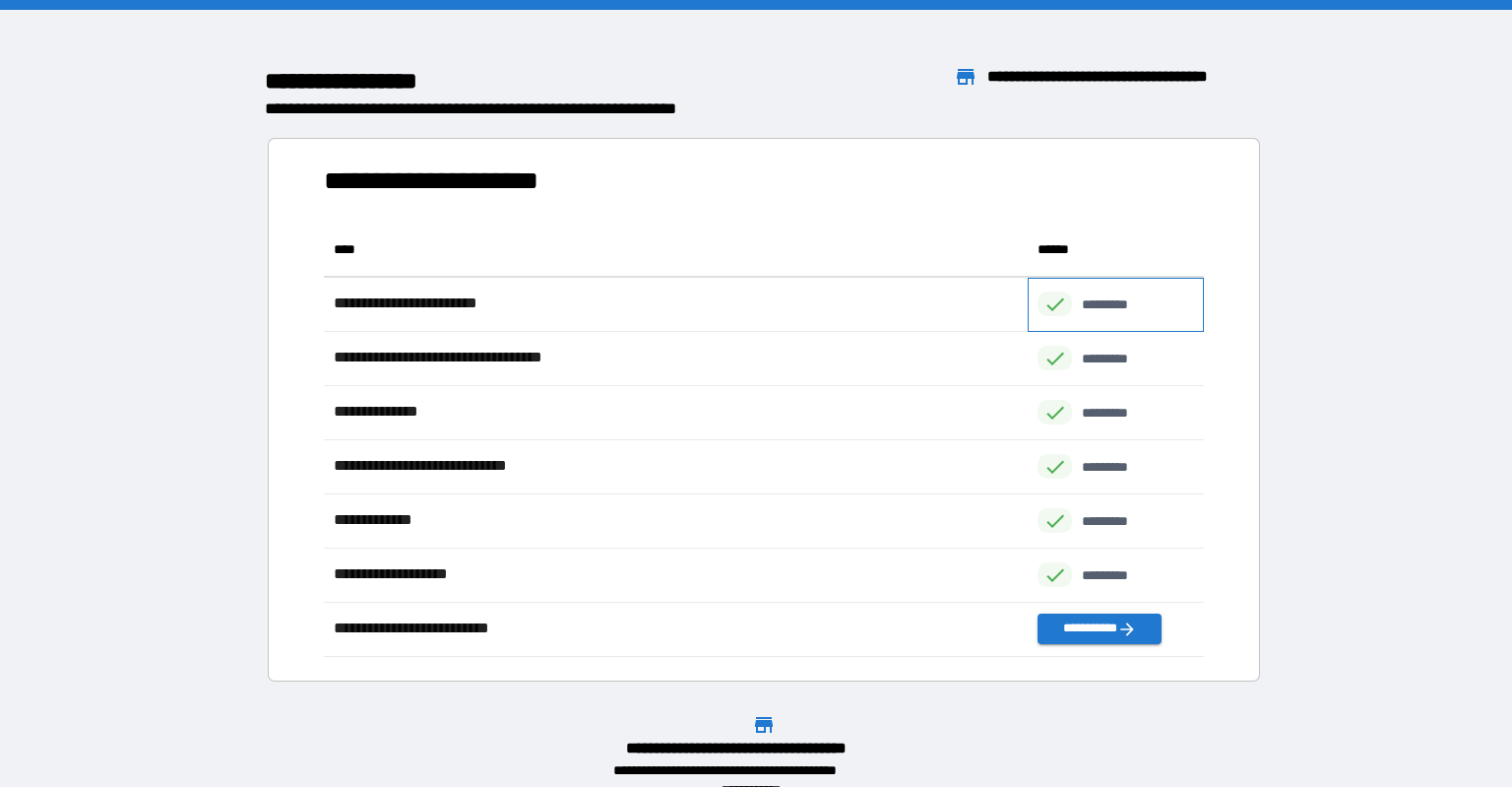 click on "*********" at bounding box center (1115, 304) 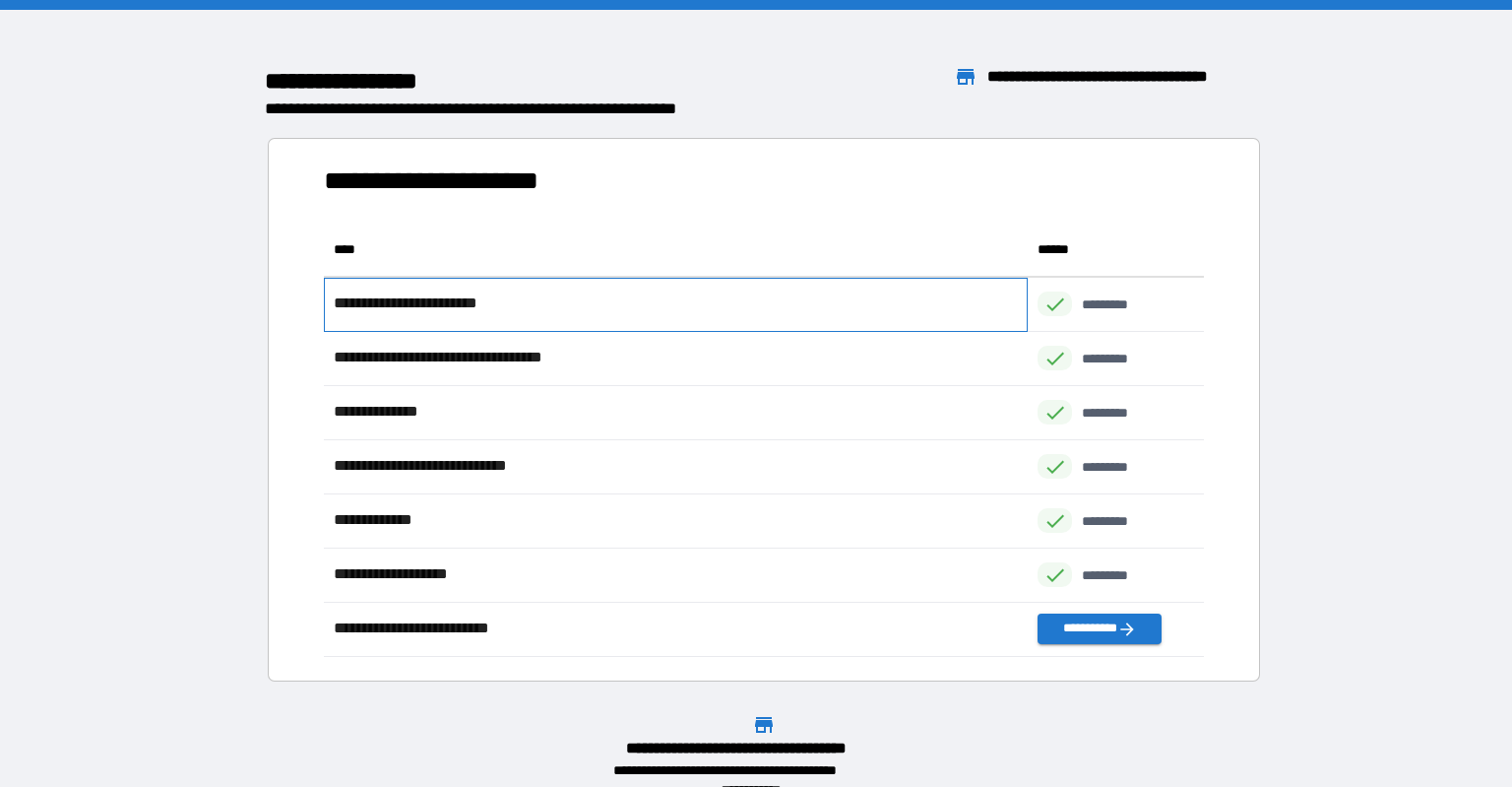 click on "**********" at bounding box center [675, 304] 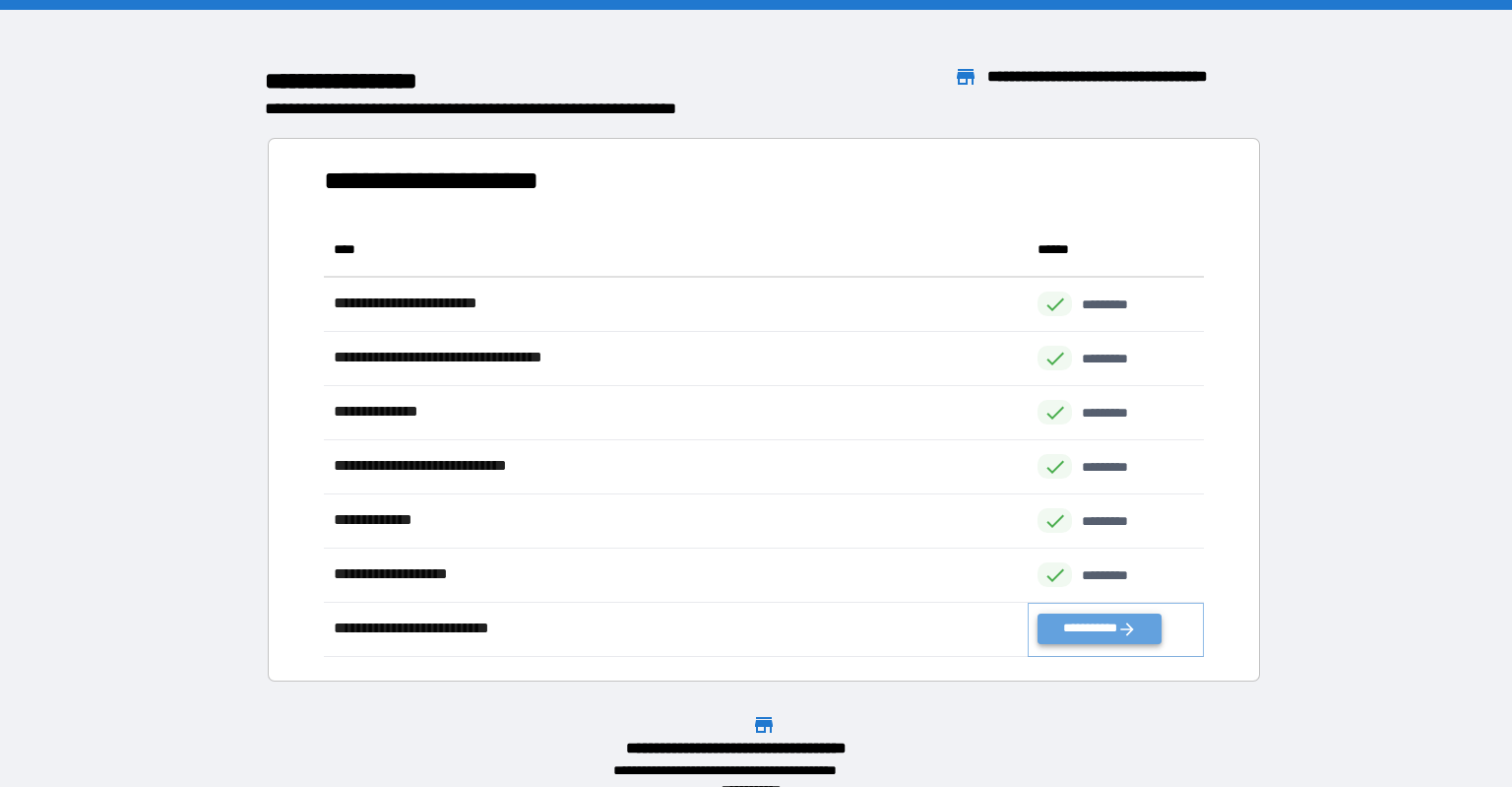 click on "**********" at bounding box center (1100, 628) 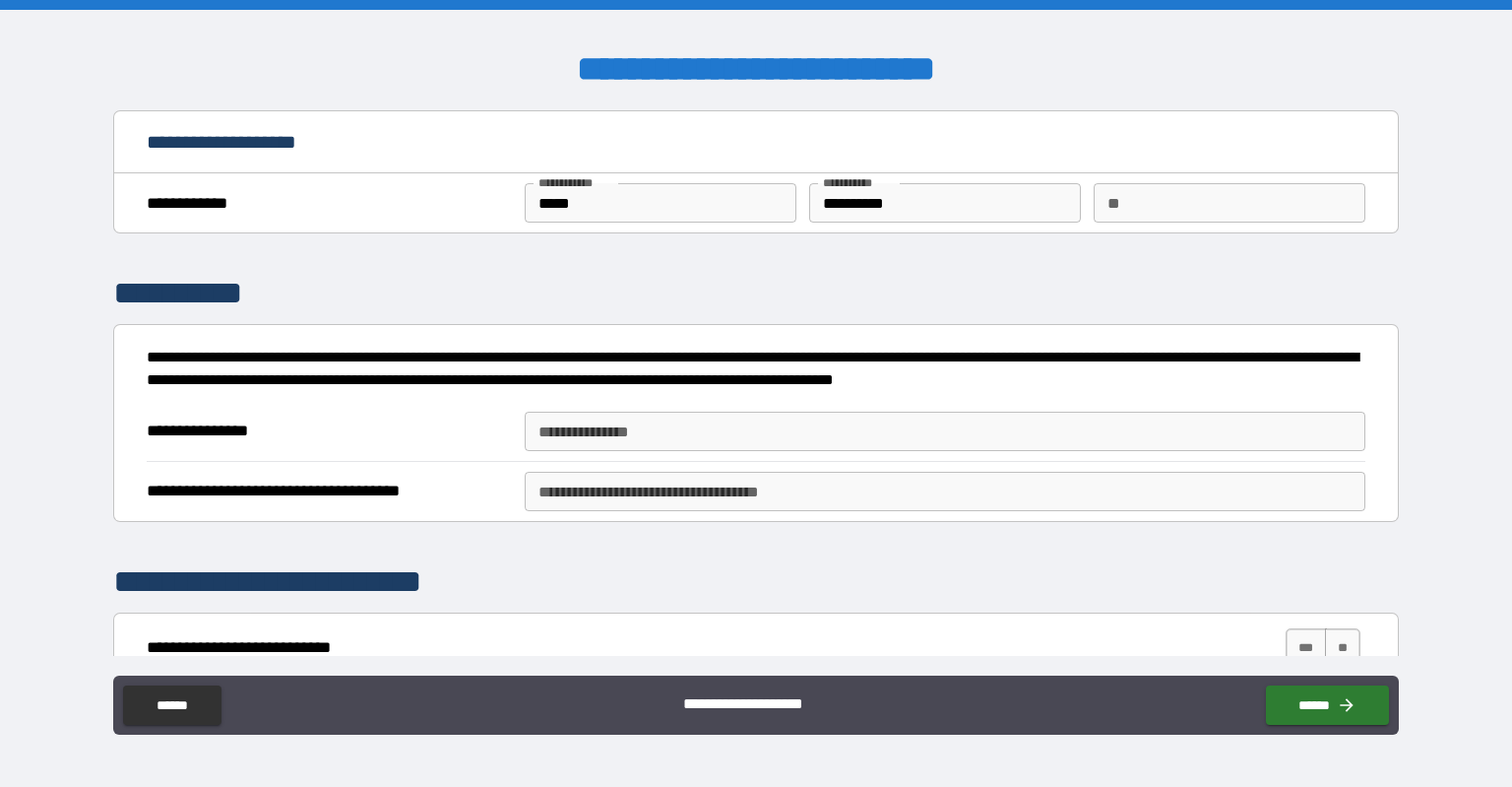 click on "**********" at bounding box center [945, 431] 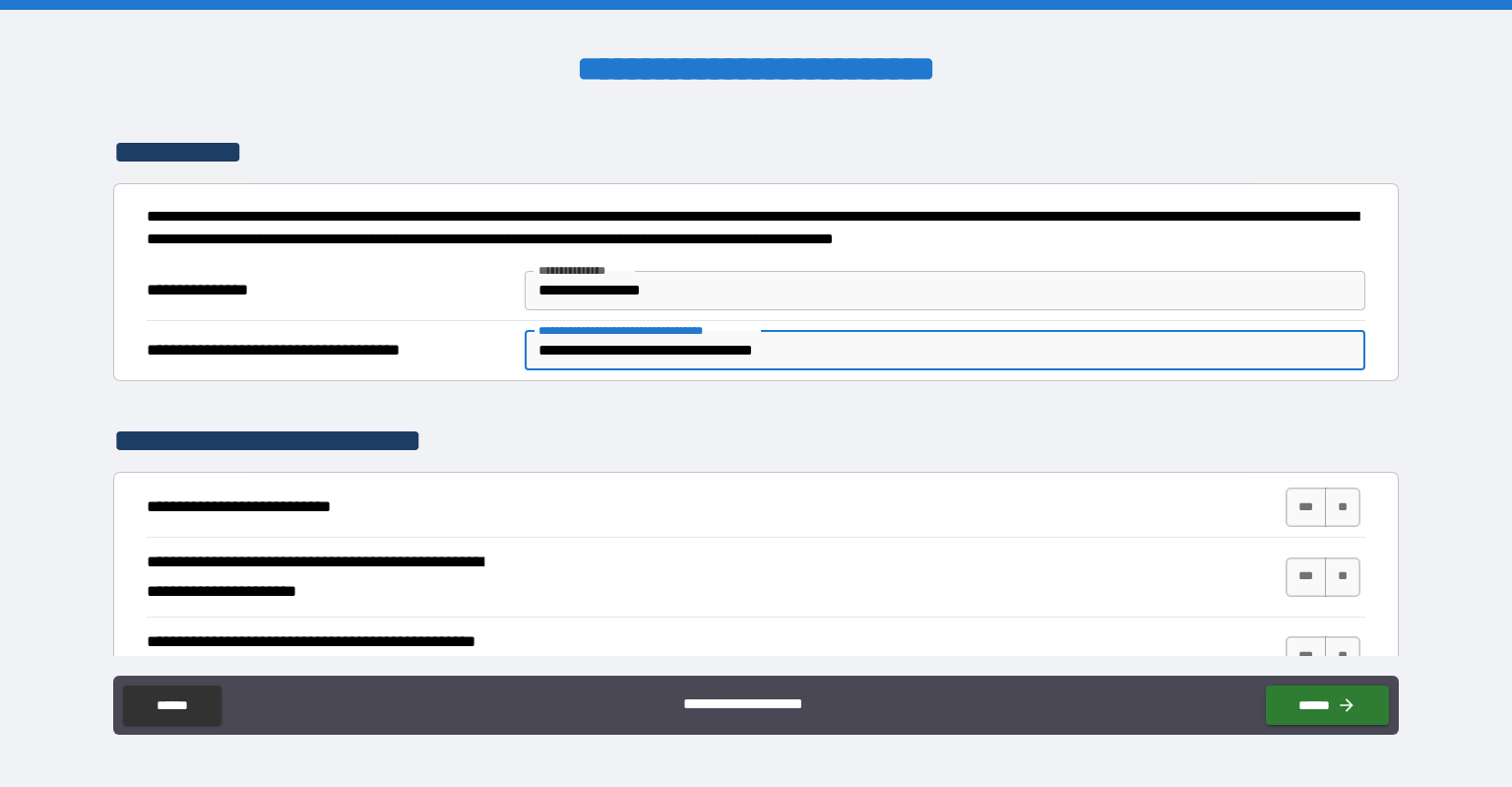 scroll, scrollTop: 227, scrollLeft: 0, axis: vertical 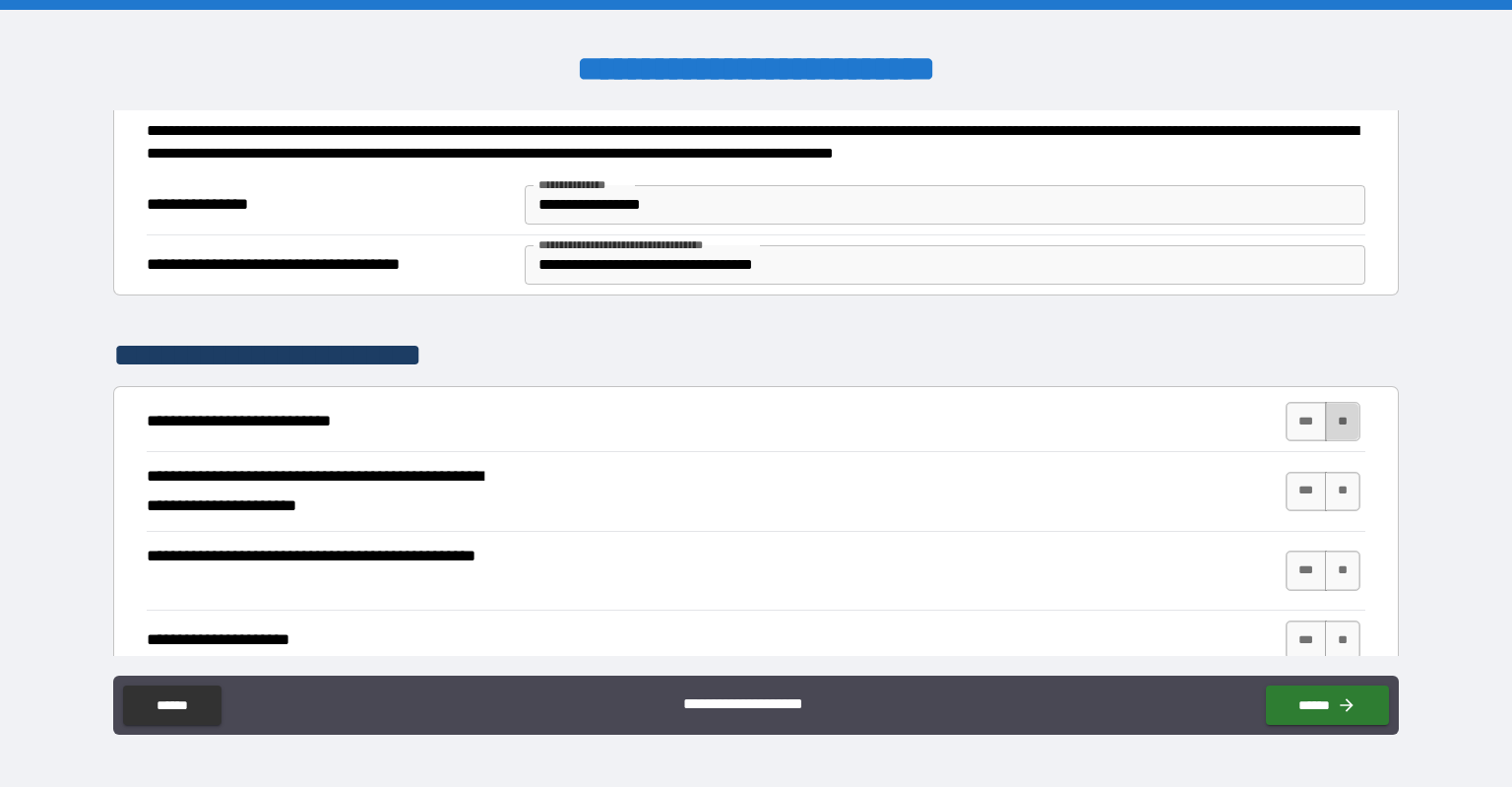 click on "**" at bounding box center (1343, 422) 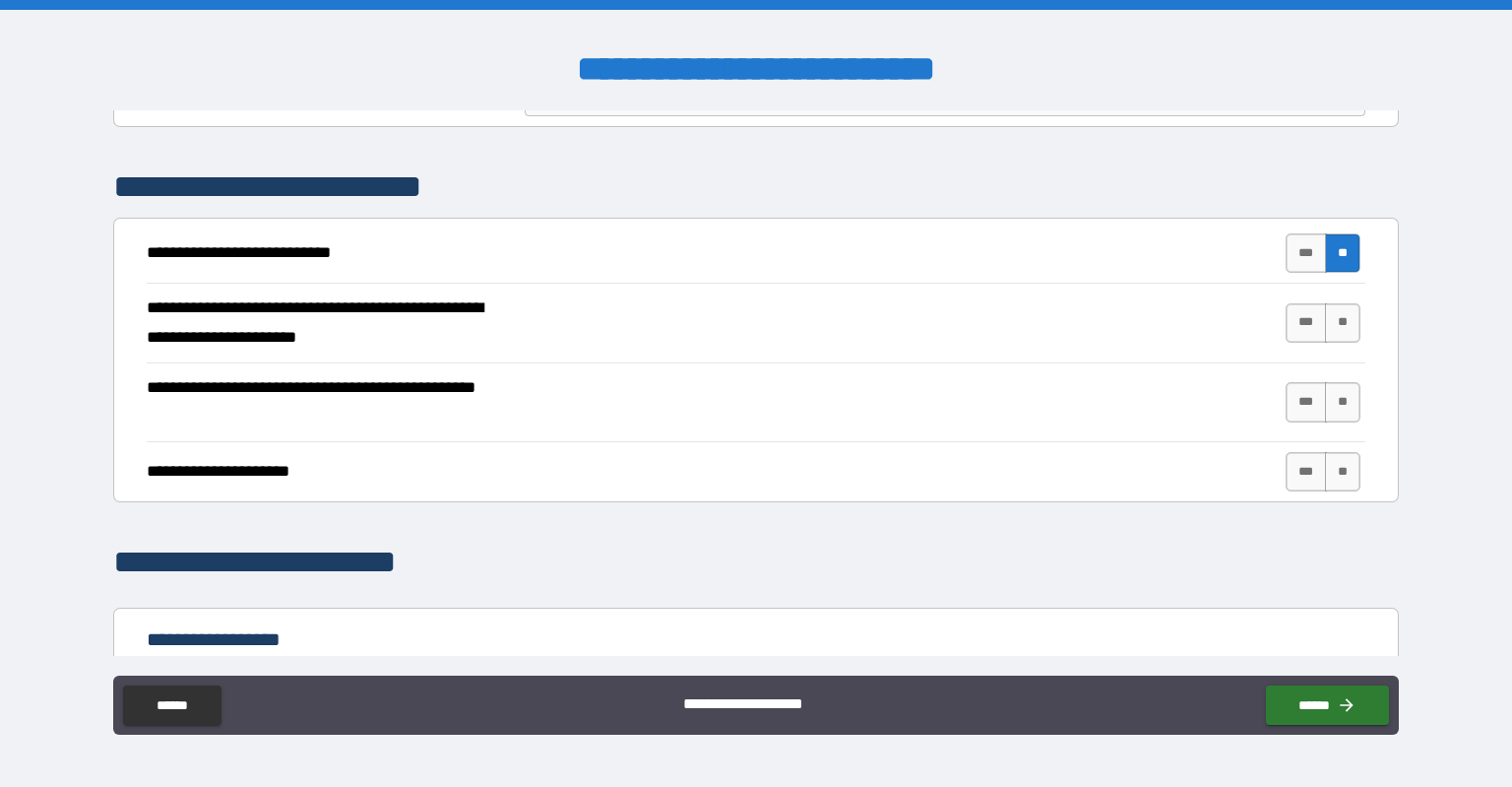 scroll, scrollTop: 453, scrollLeft: 0, axis: vertical 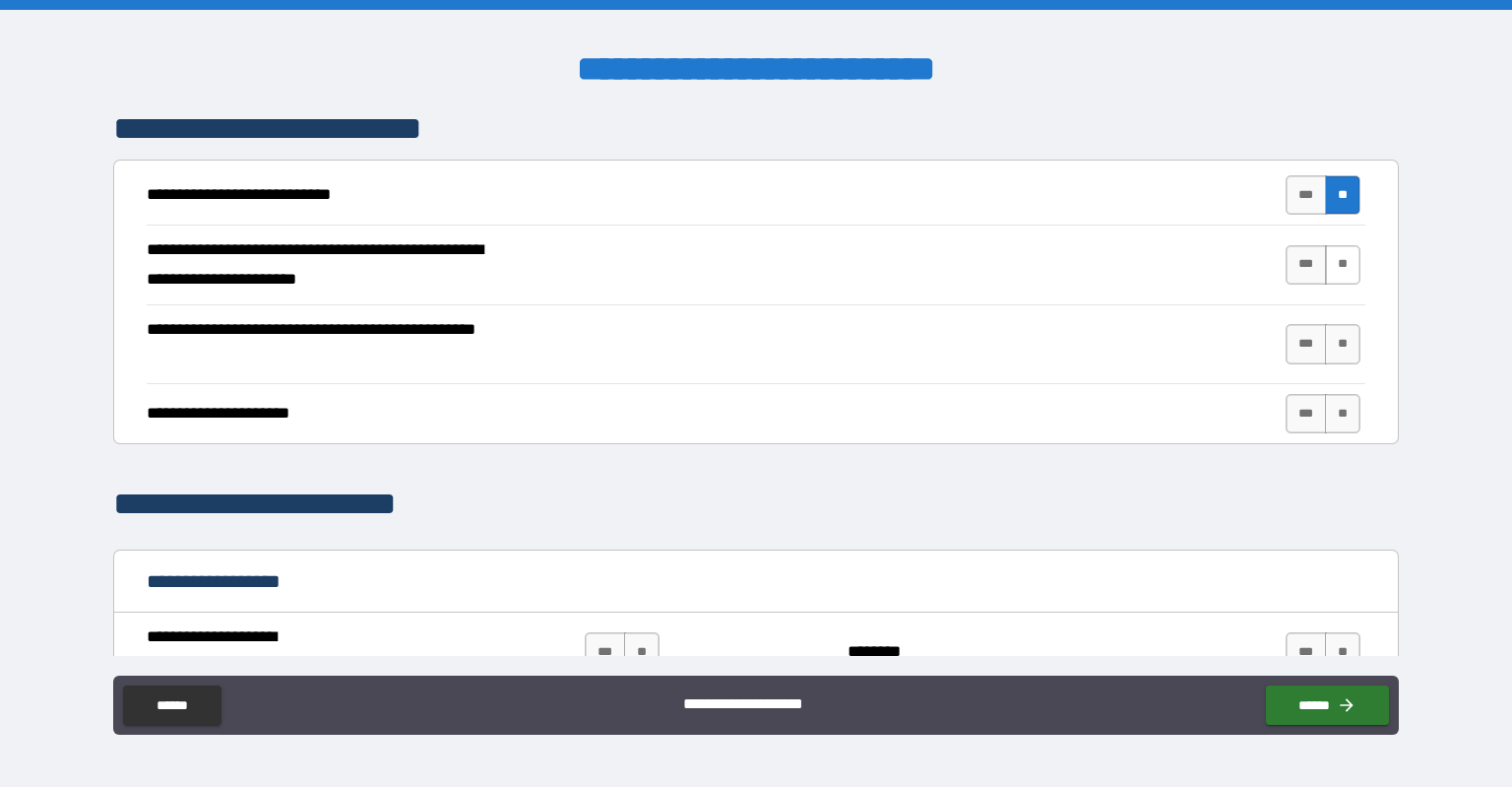 click on "**" at bounding box center (1343, 265) 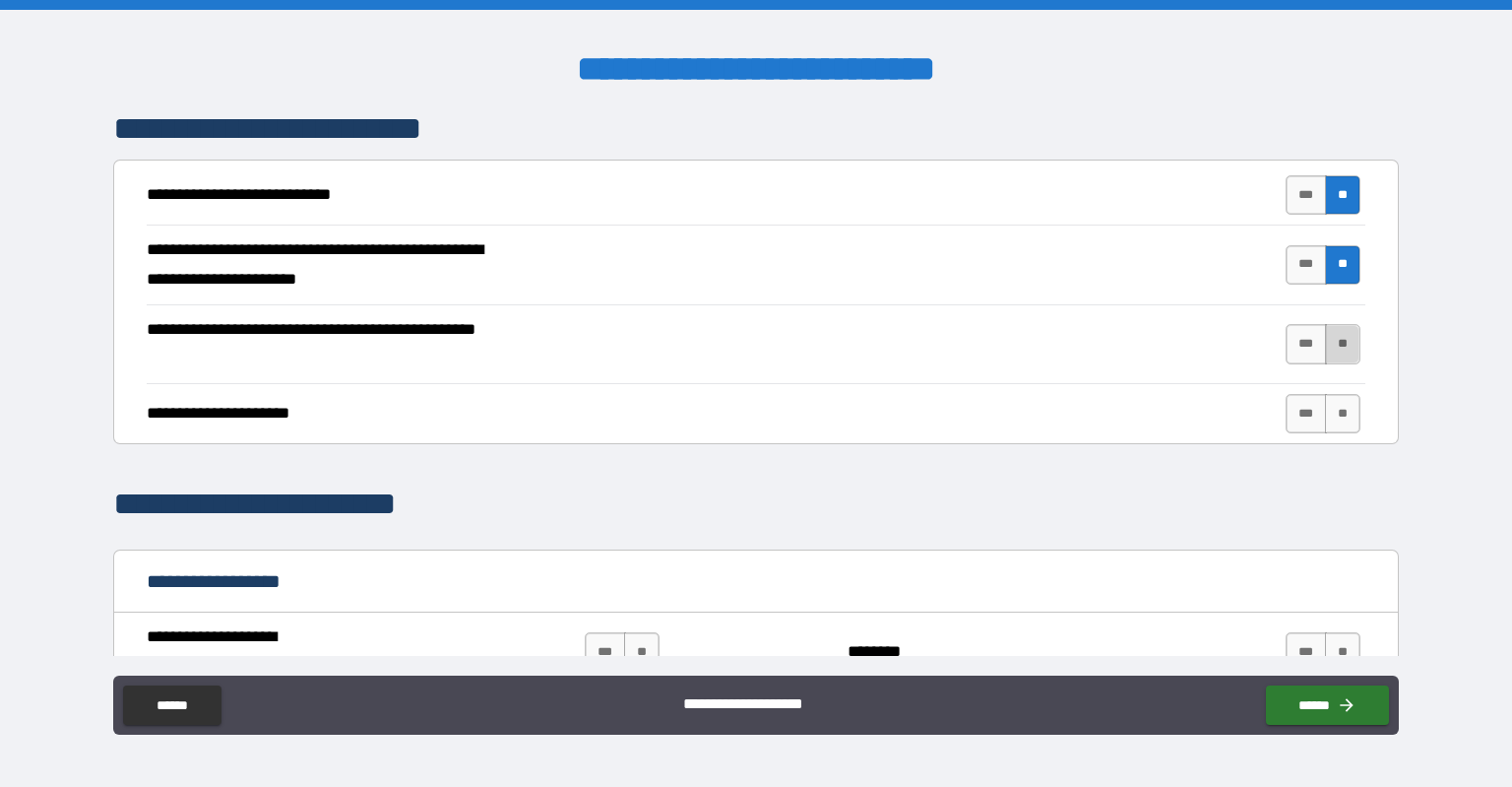 click on "**" at bounding box center [1343, 344] 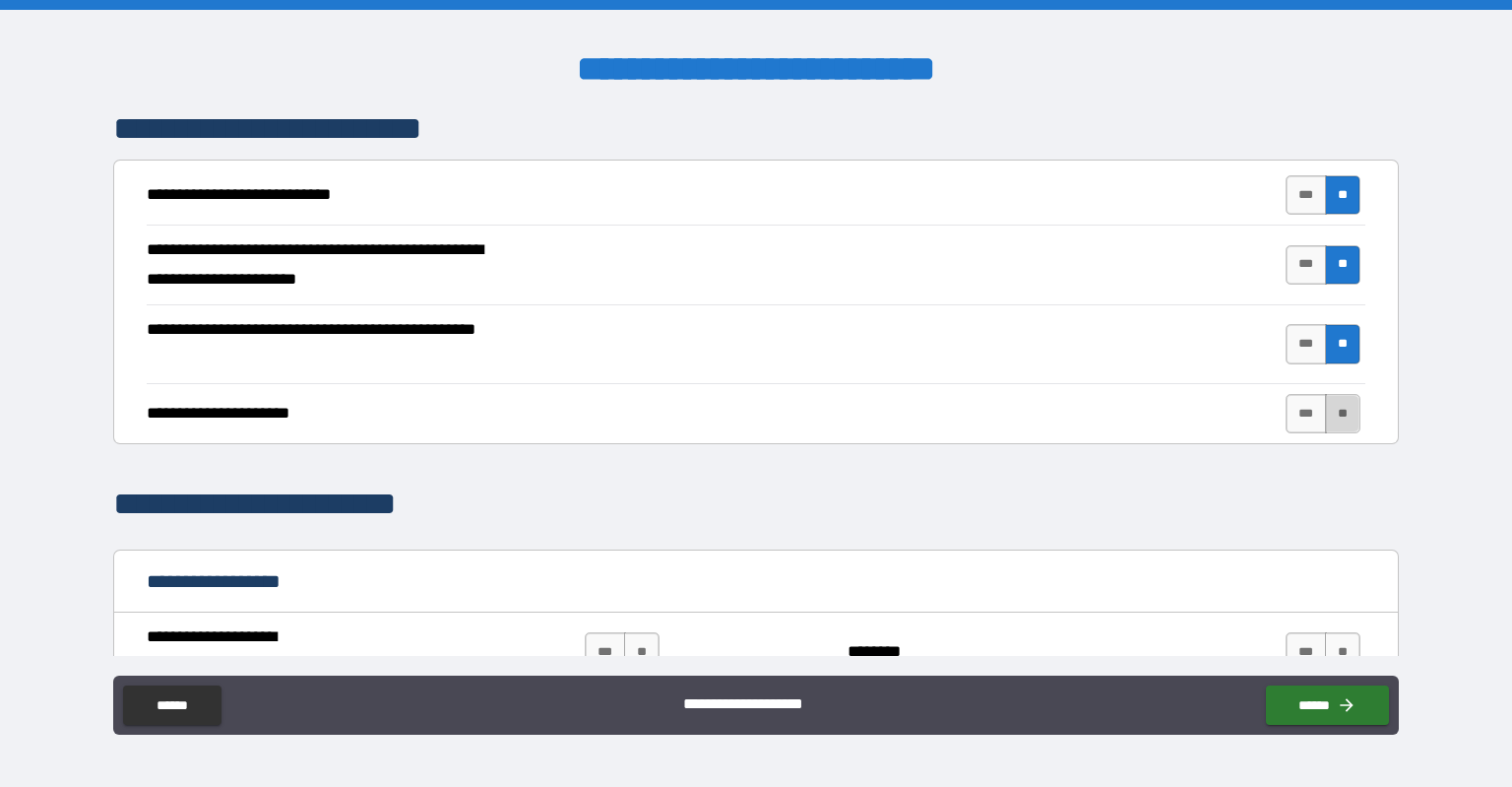 click on "**" at bounding box center [1343, 414] 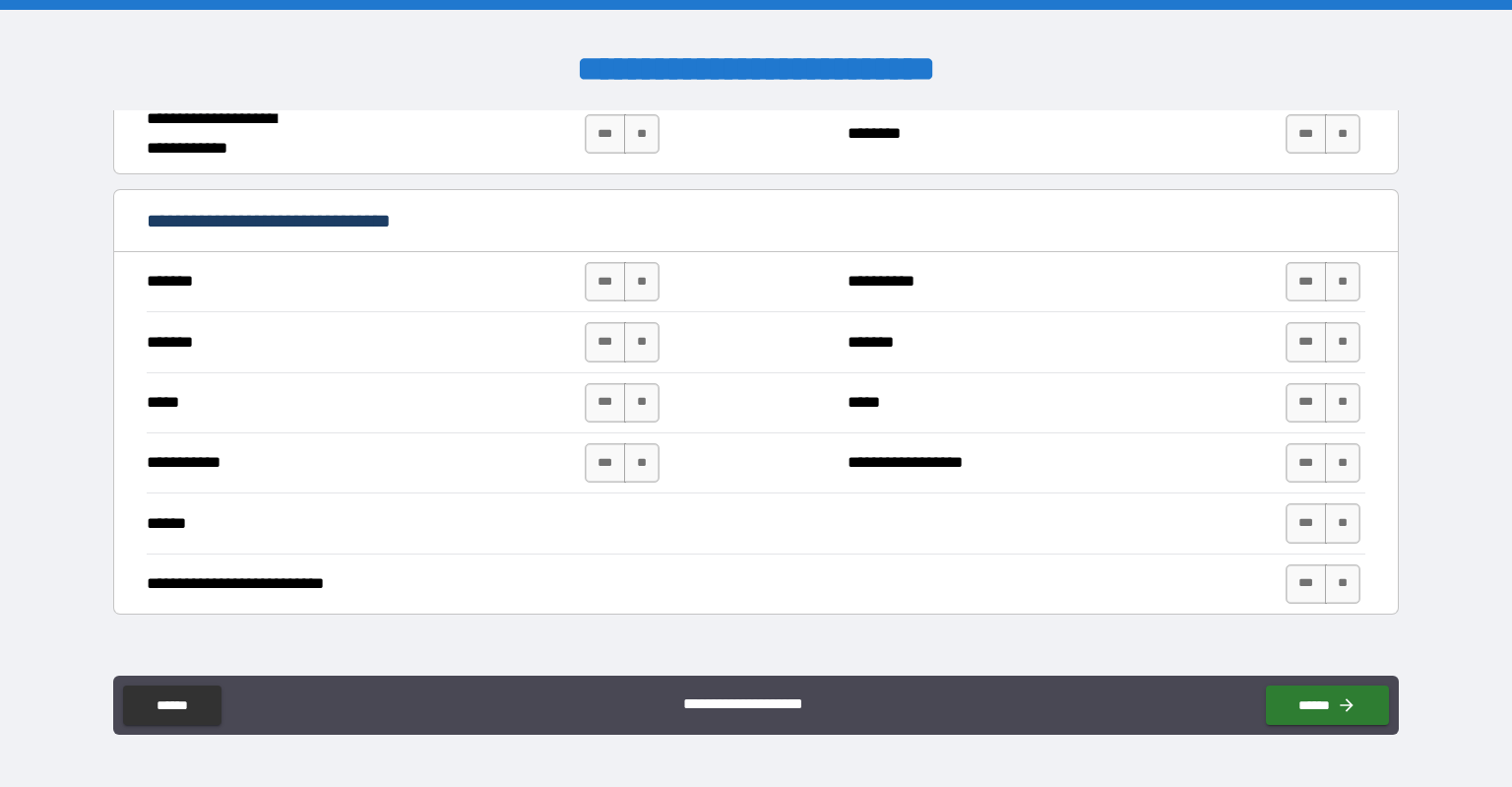 scroll, scrollTop: 1020, scrollLeft: 0, axis: vertical 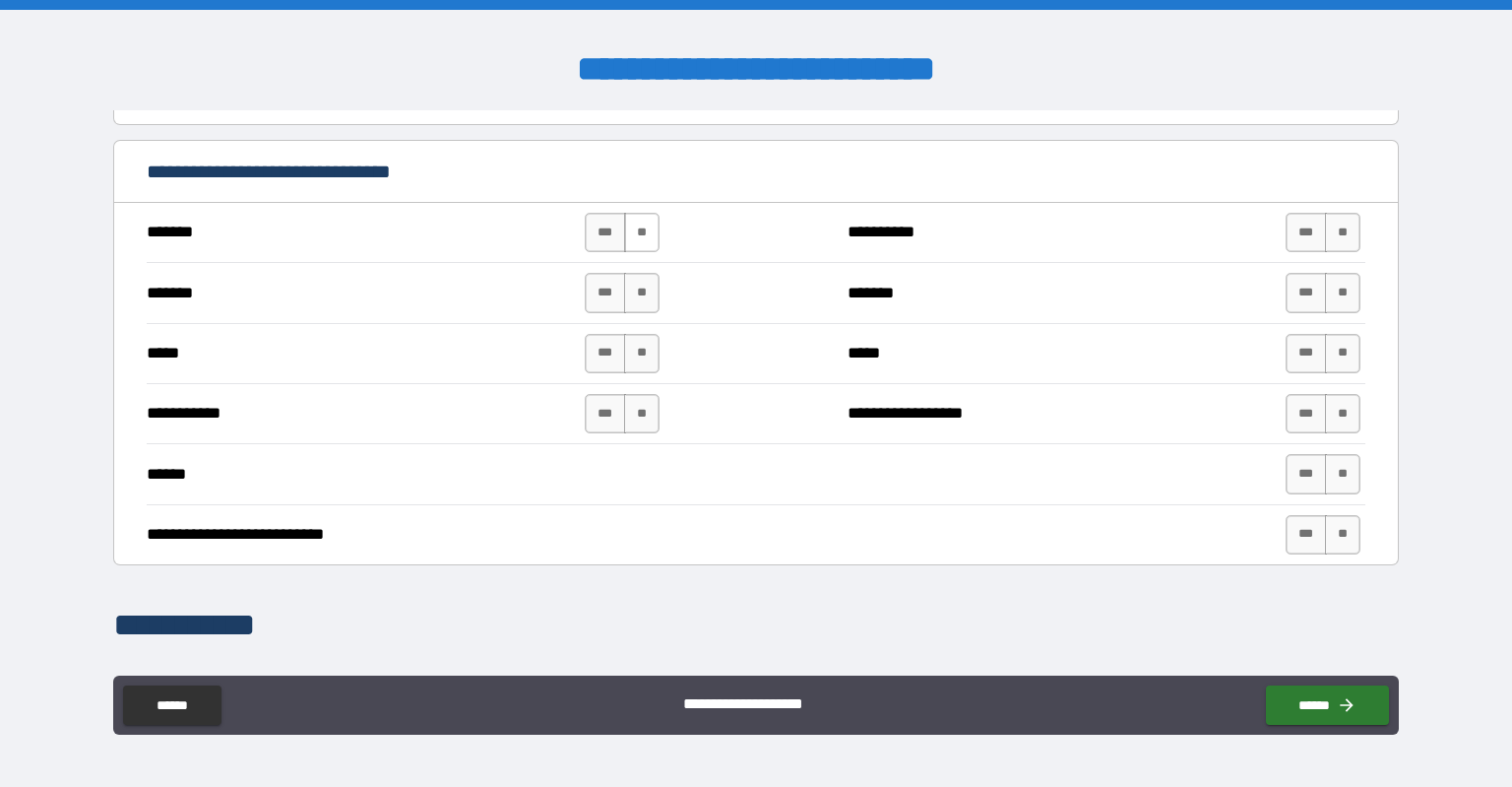 click on "**" at bounding box center (642, 232) 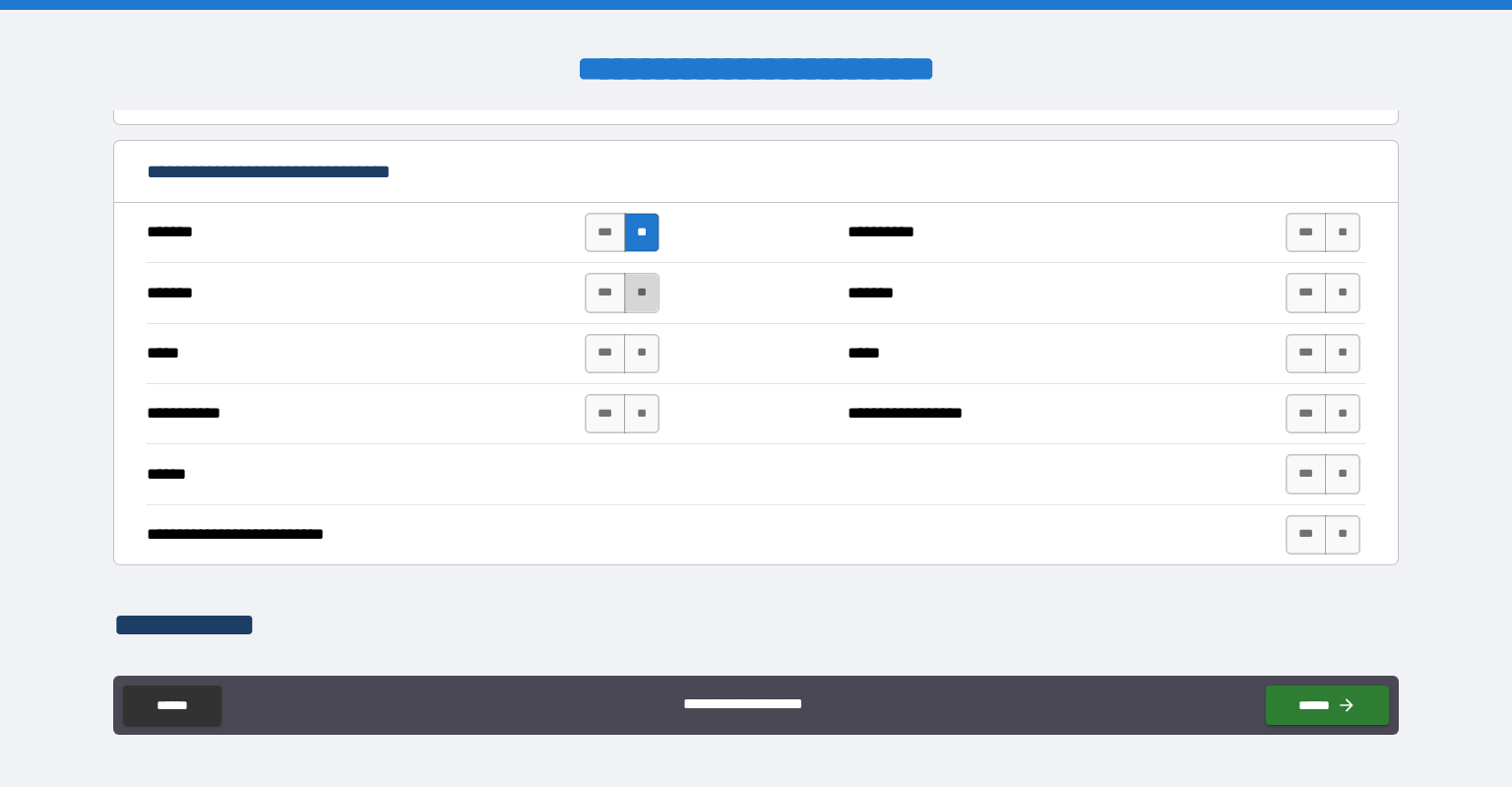 click on "**" at bounding box center (642, 293) 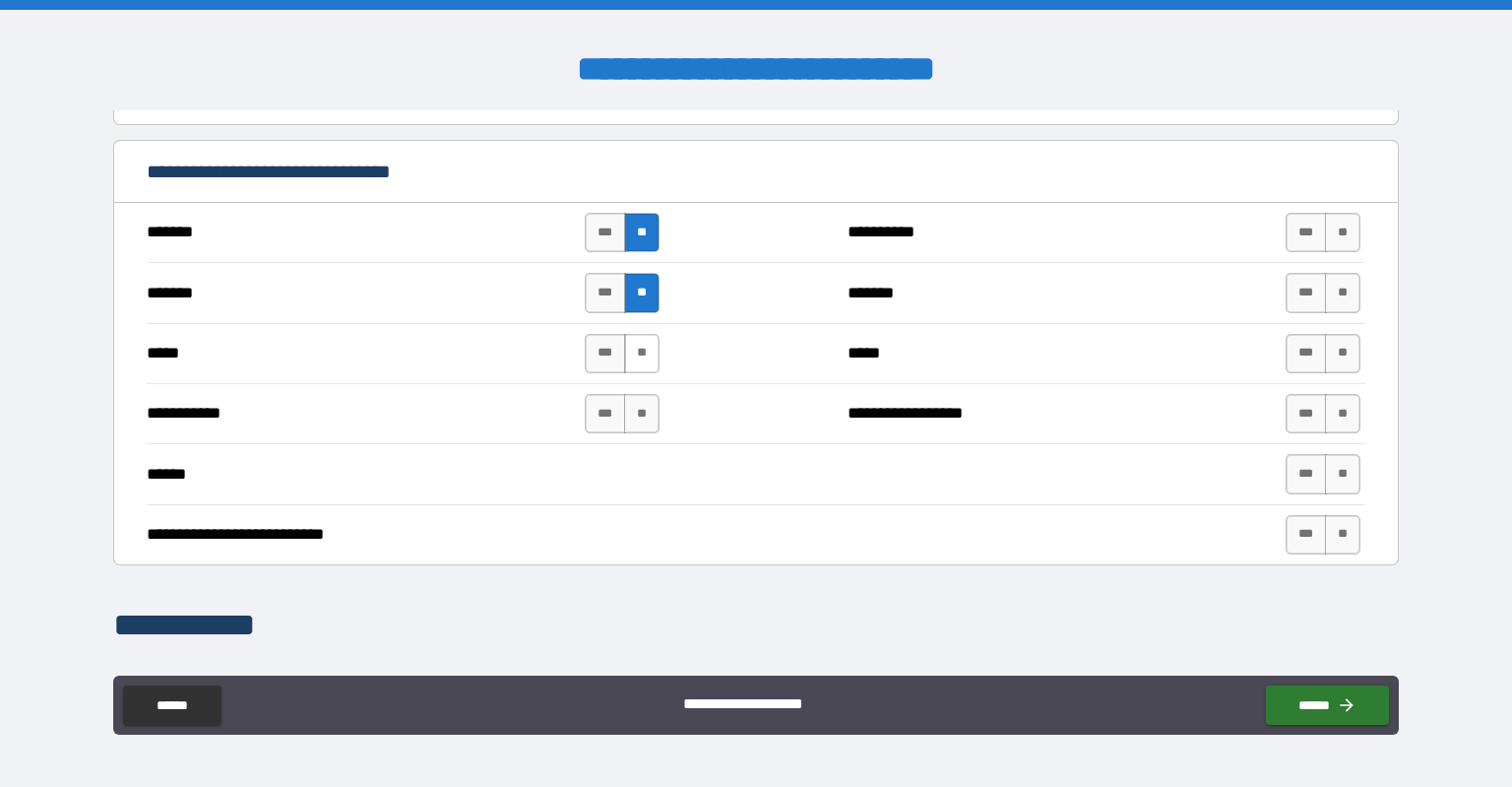 click on "**" at bounding box center (642, 354) 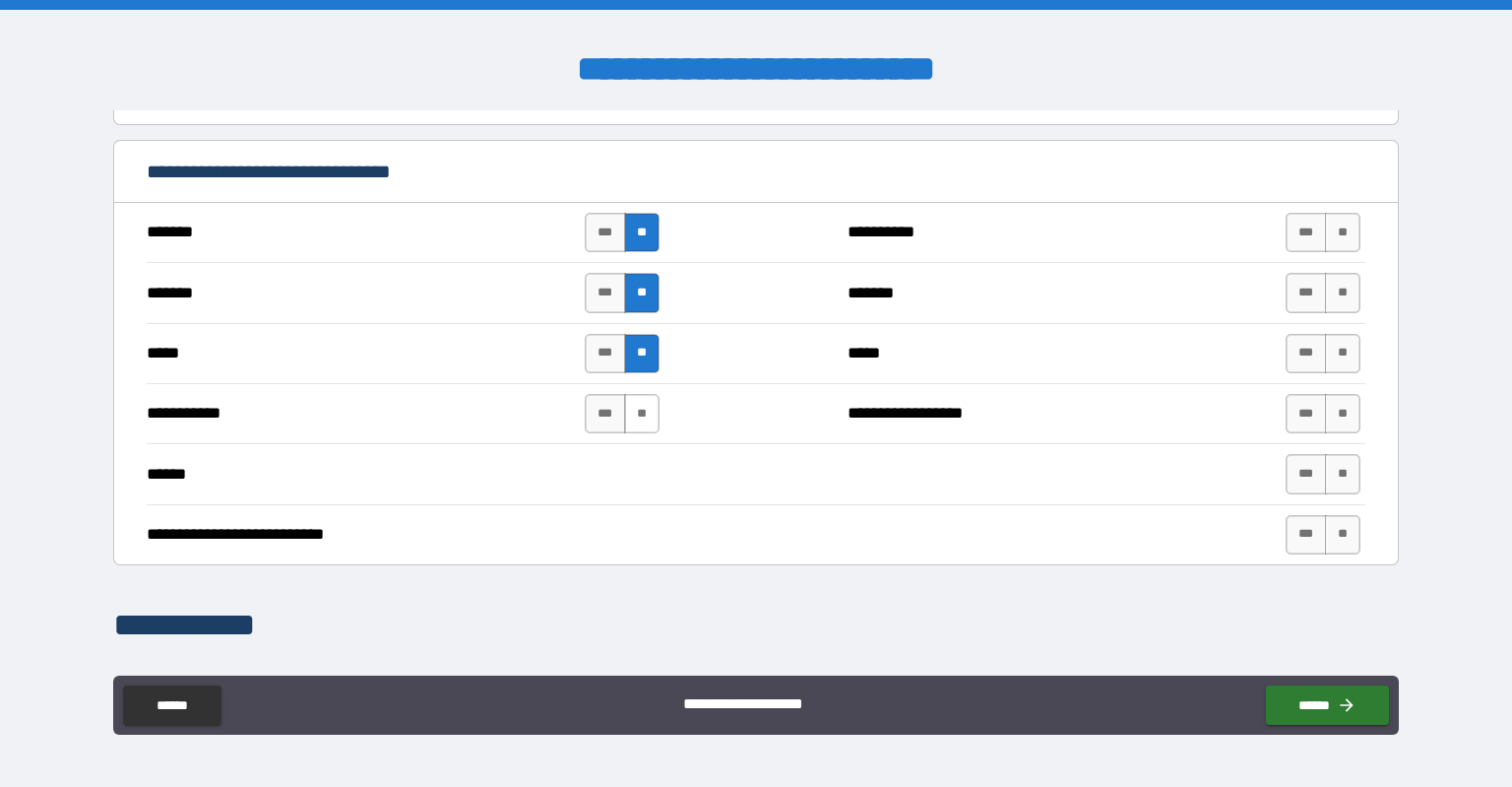 click on "**" at bounding box center [642, 414] 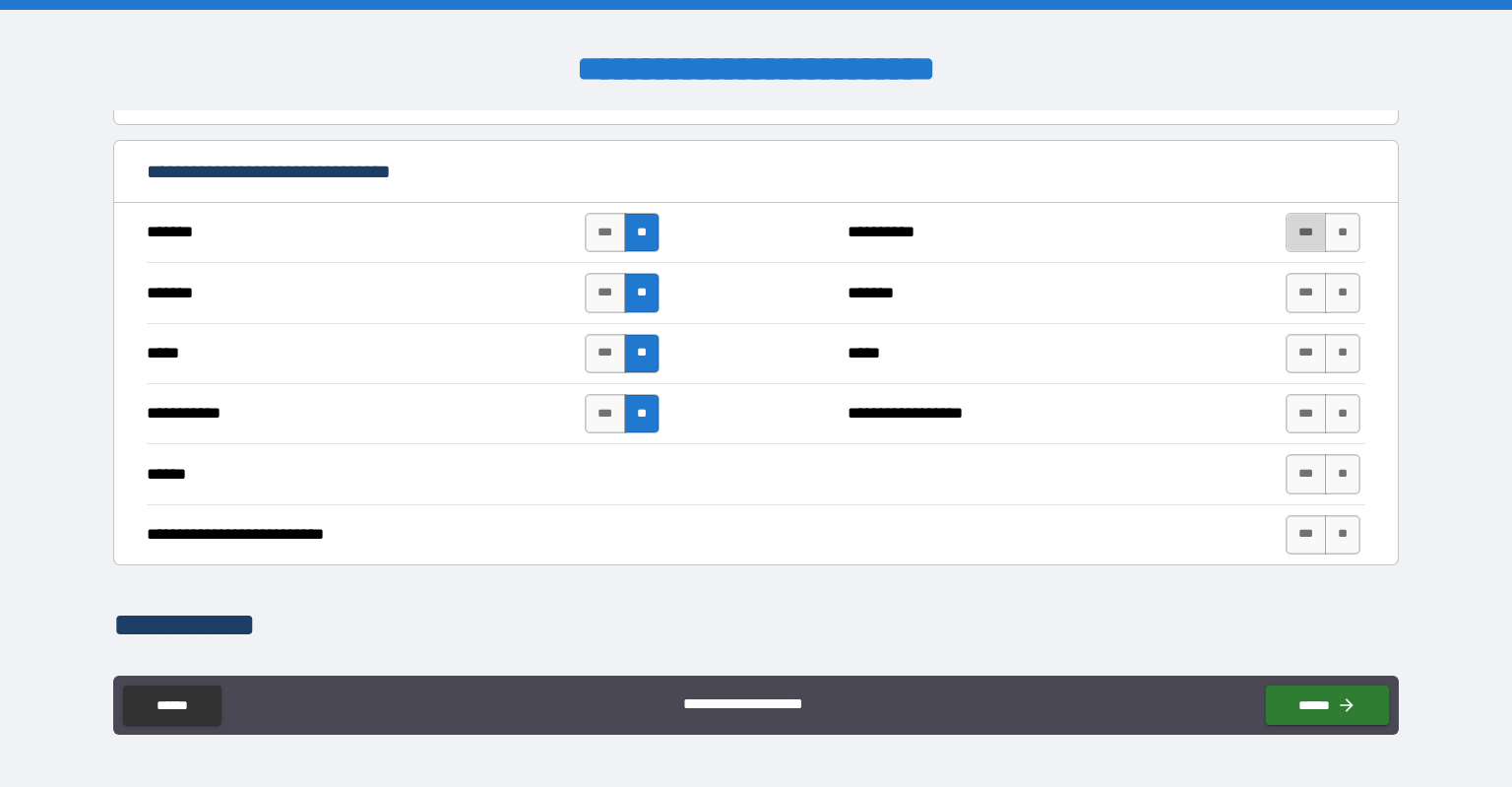 click on "***" at bounding box center (1306, 232) 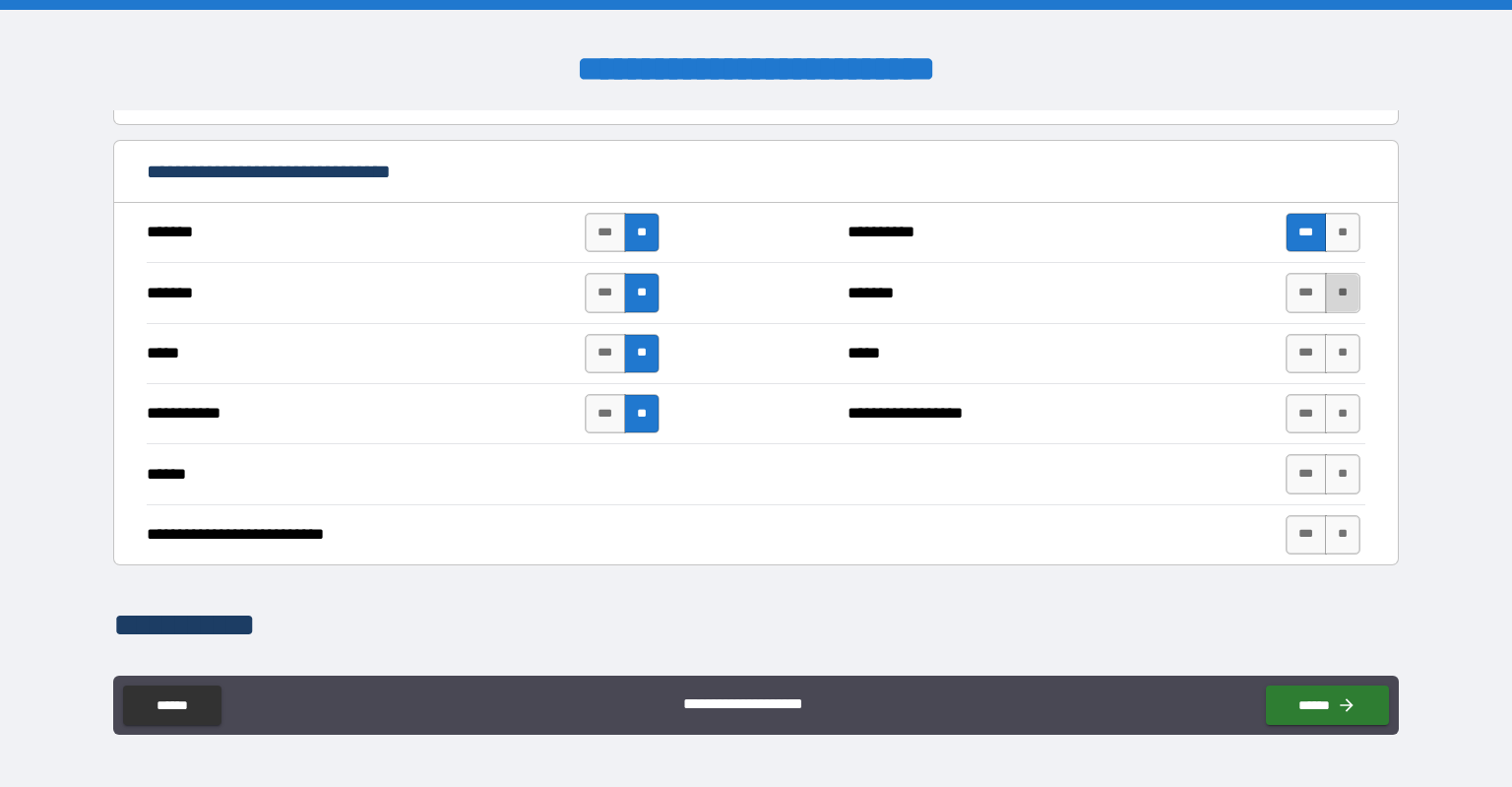click on "**" at bounding box center [1343, 293] 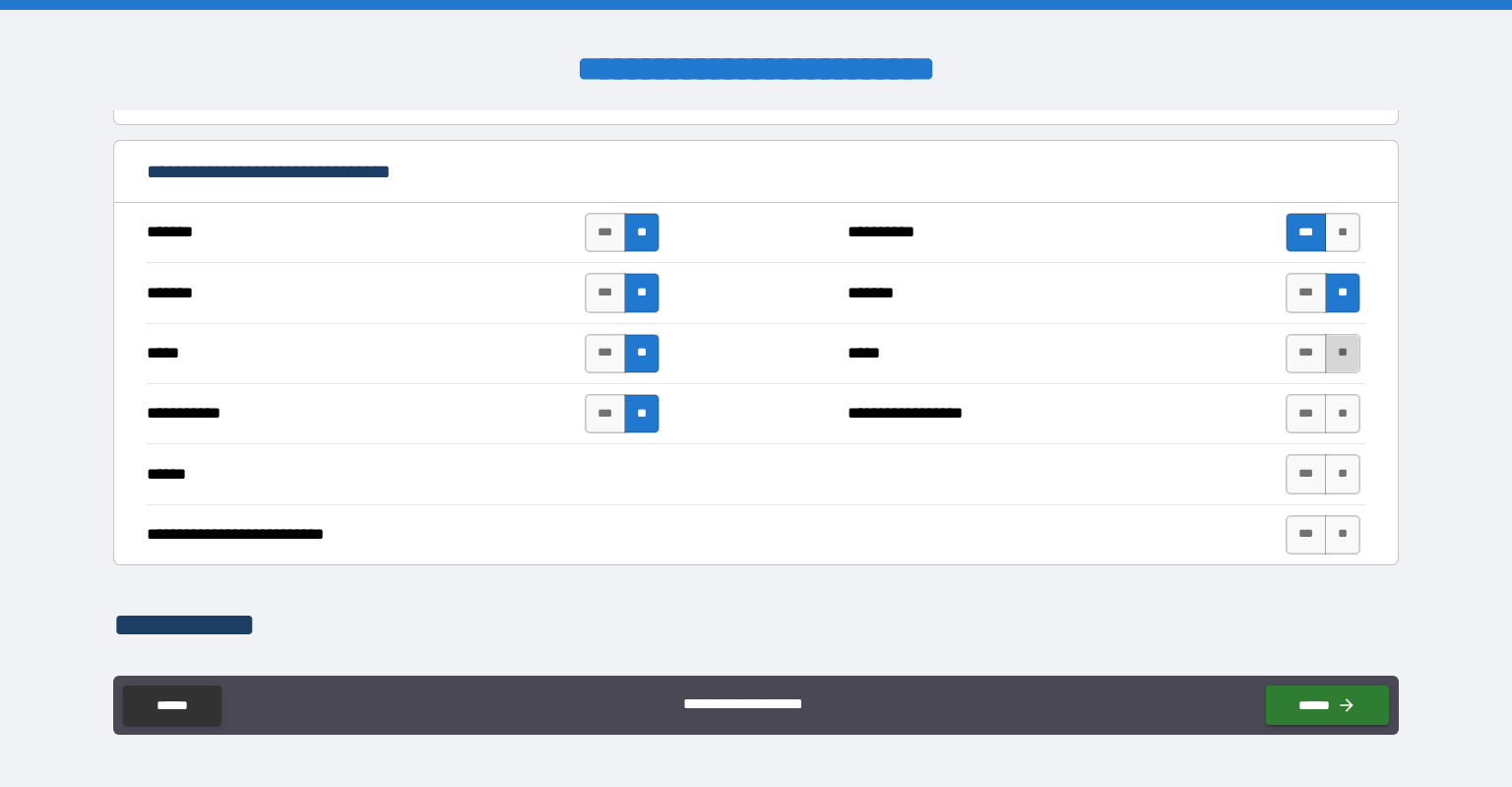 click on "**" at bounding box center [1343, 354] 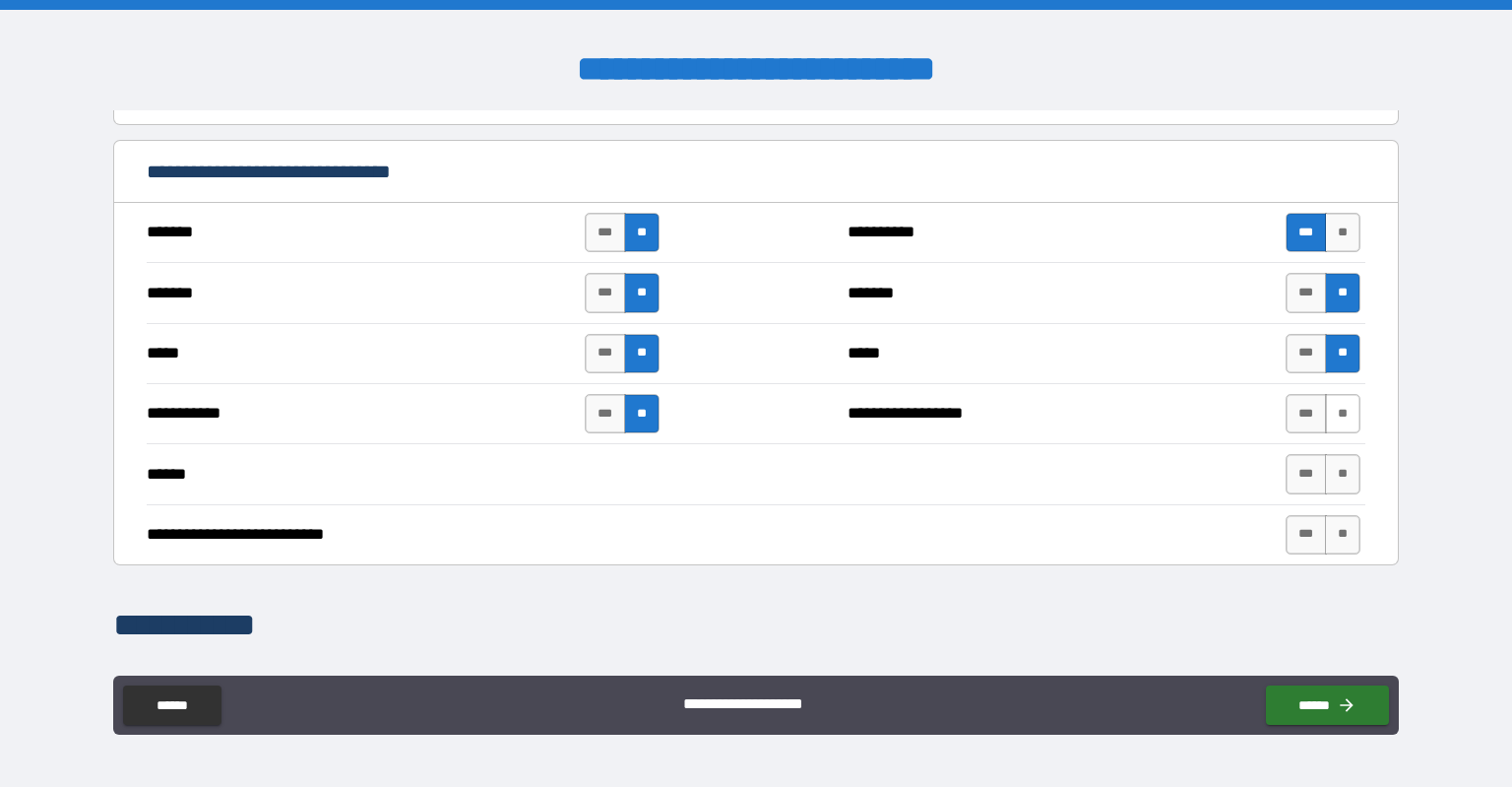 click on "**" at bounding box center [1343, 414] 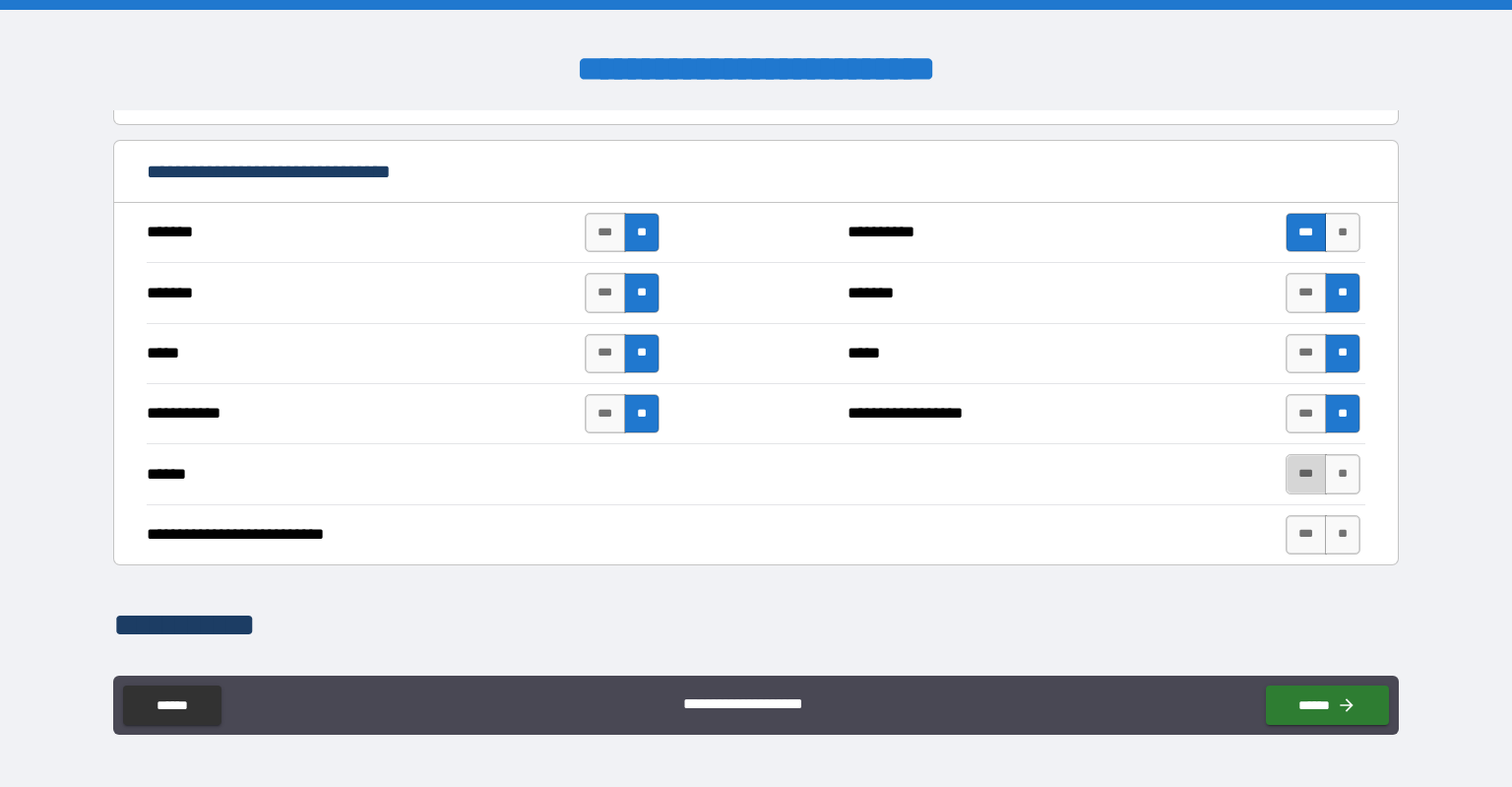 click on "***" at bounding box center (1306, 474) 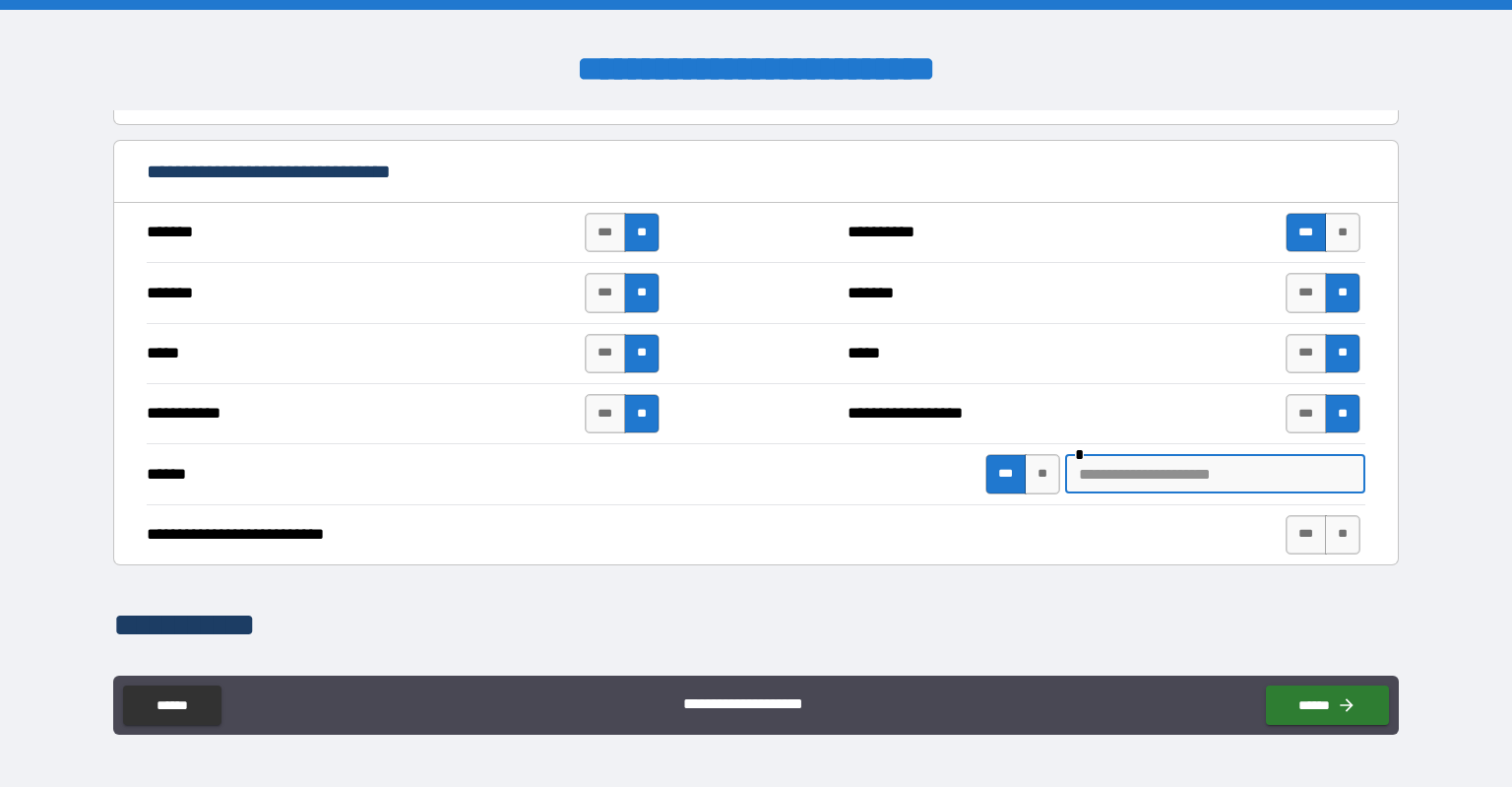 click at bounding box center (1215, 474) 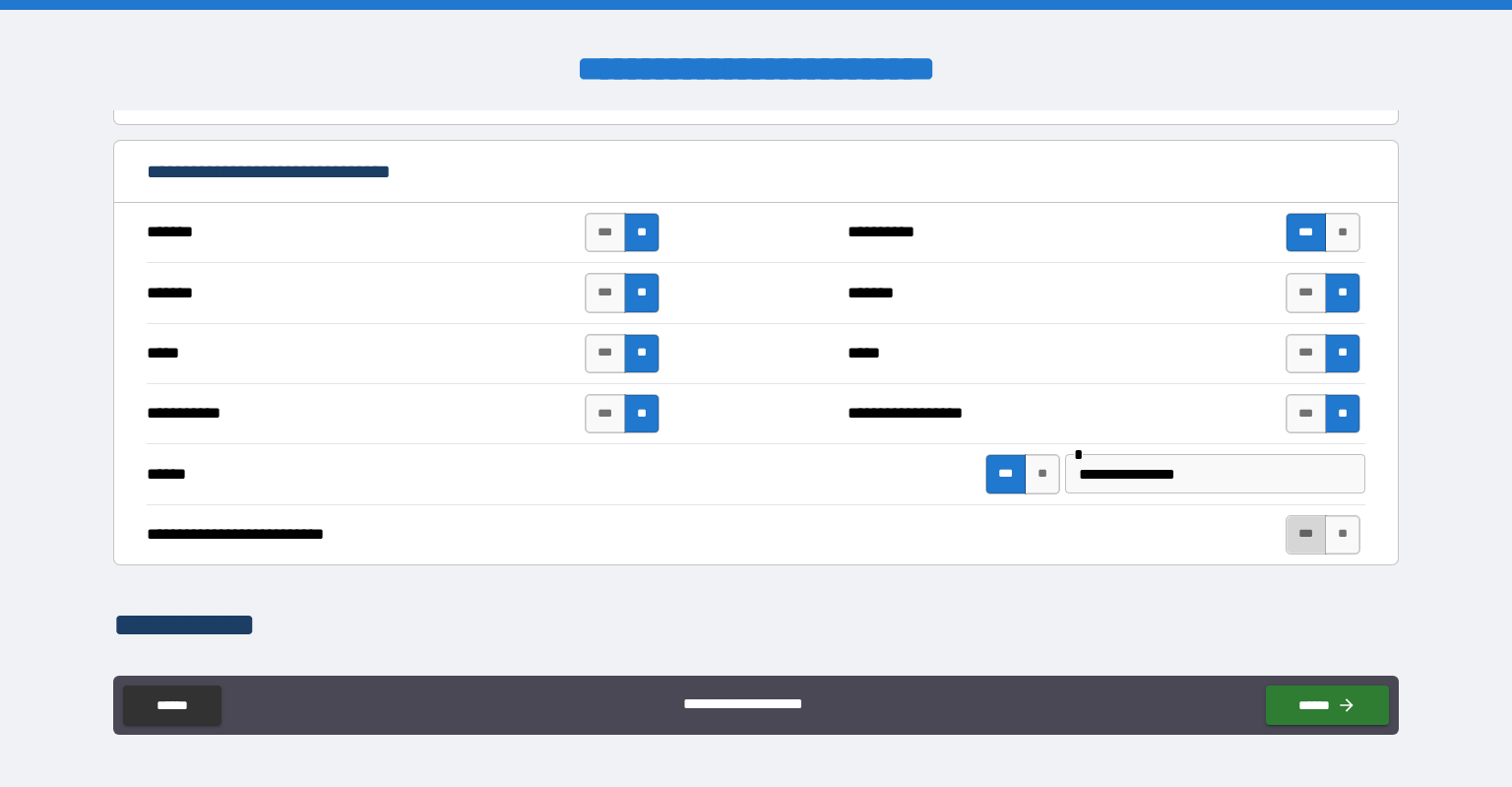 click on "***" at bounding box center (1306, 535) 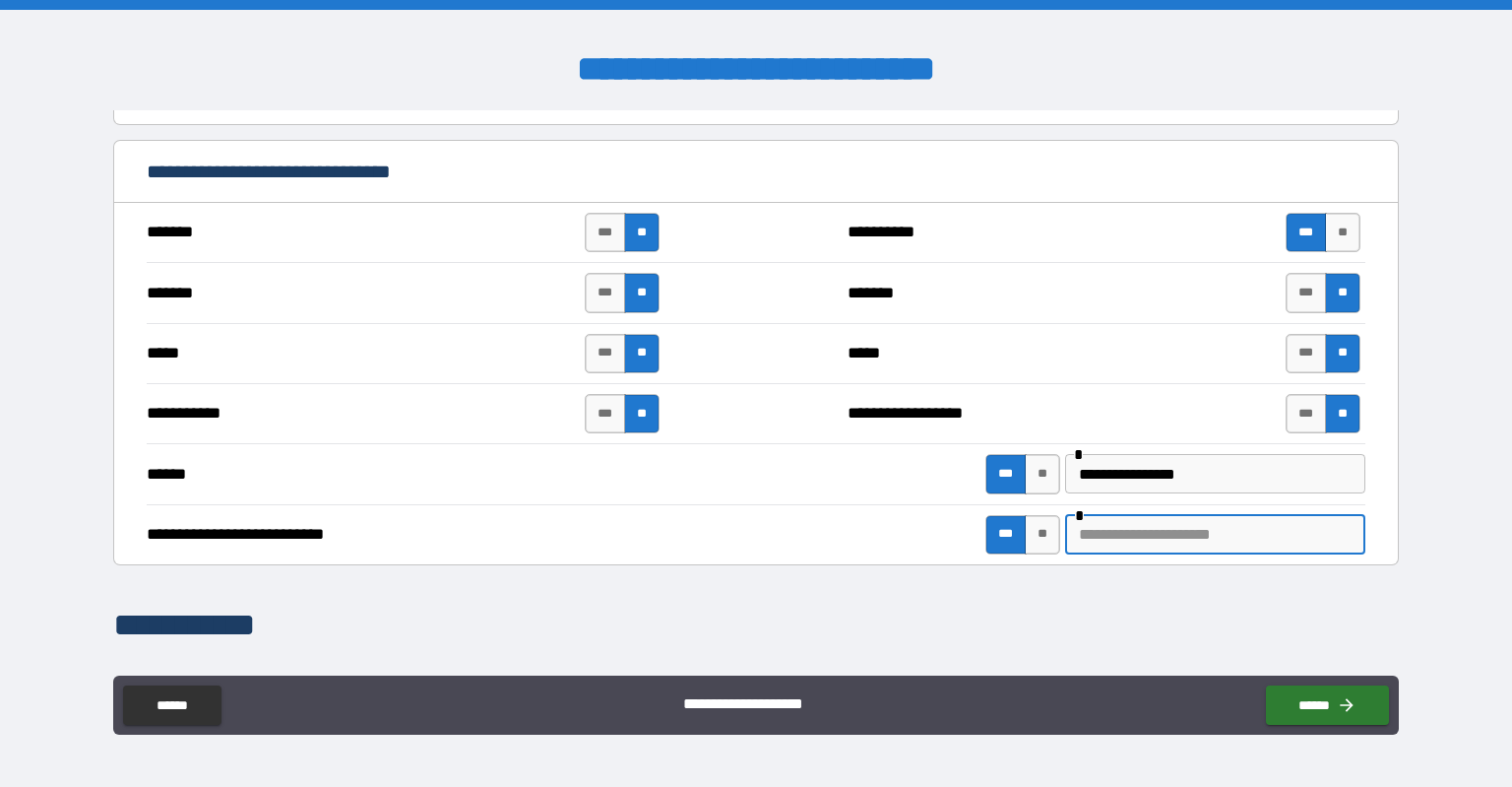 click at bounding box center (1215, 535) 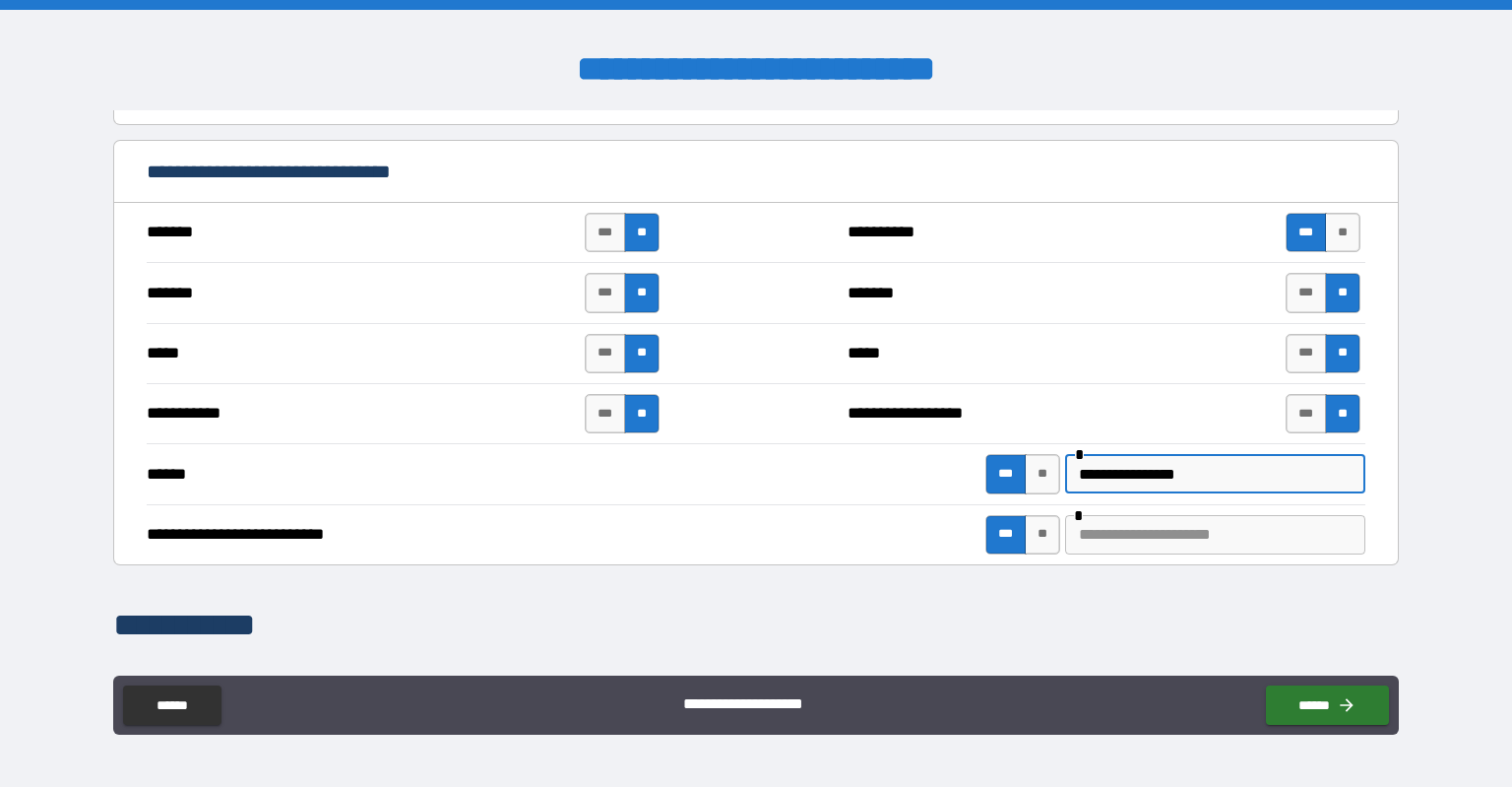 click on "**********" at bounding box center [1215, 474] 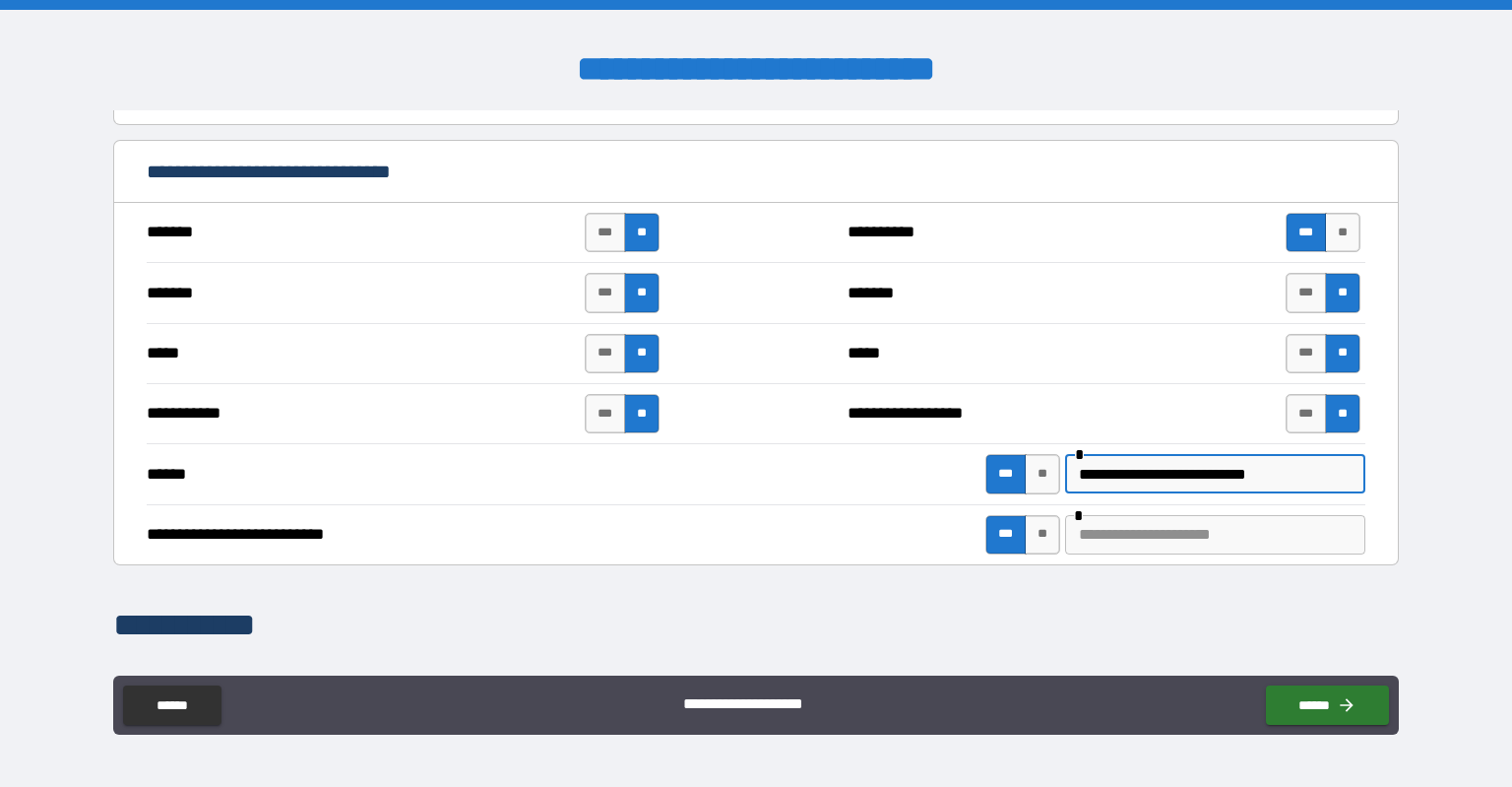 click at bounding box center [1215, 535] 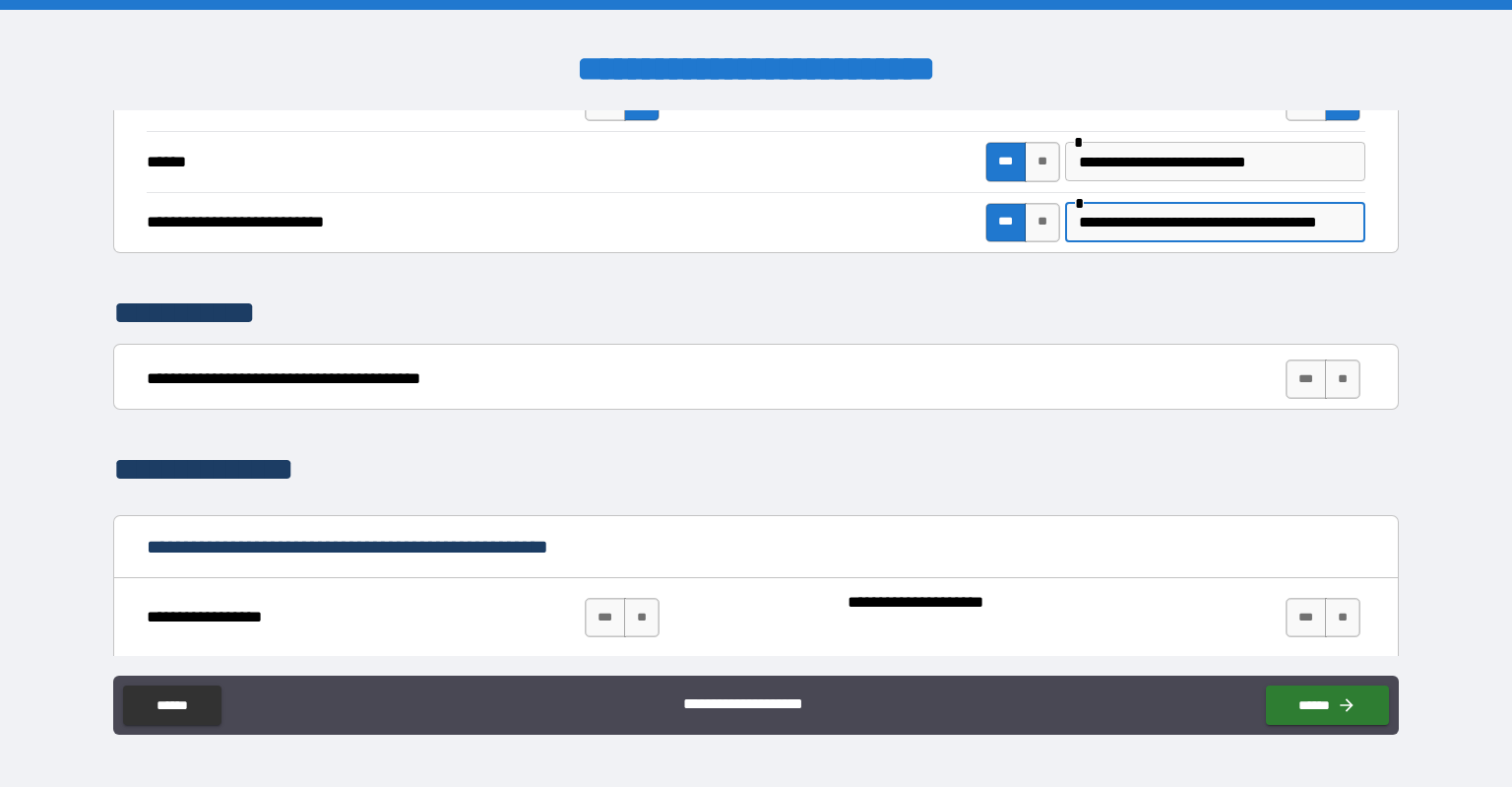 scroll, scrollTop: 1248, scrollLeft: 0, axis: vertical 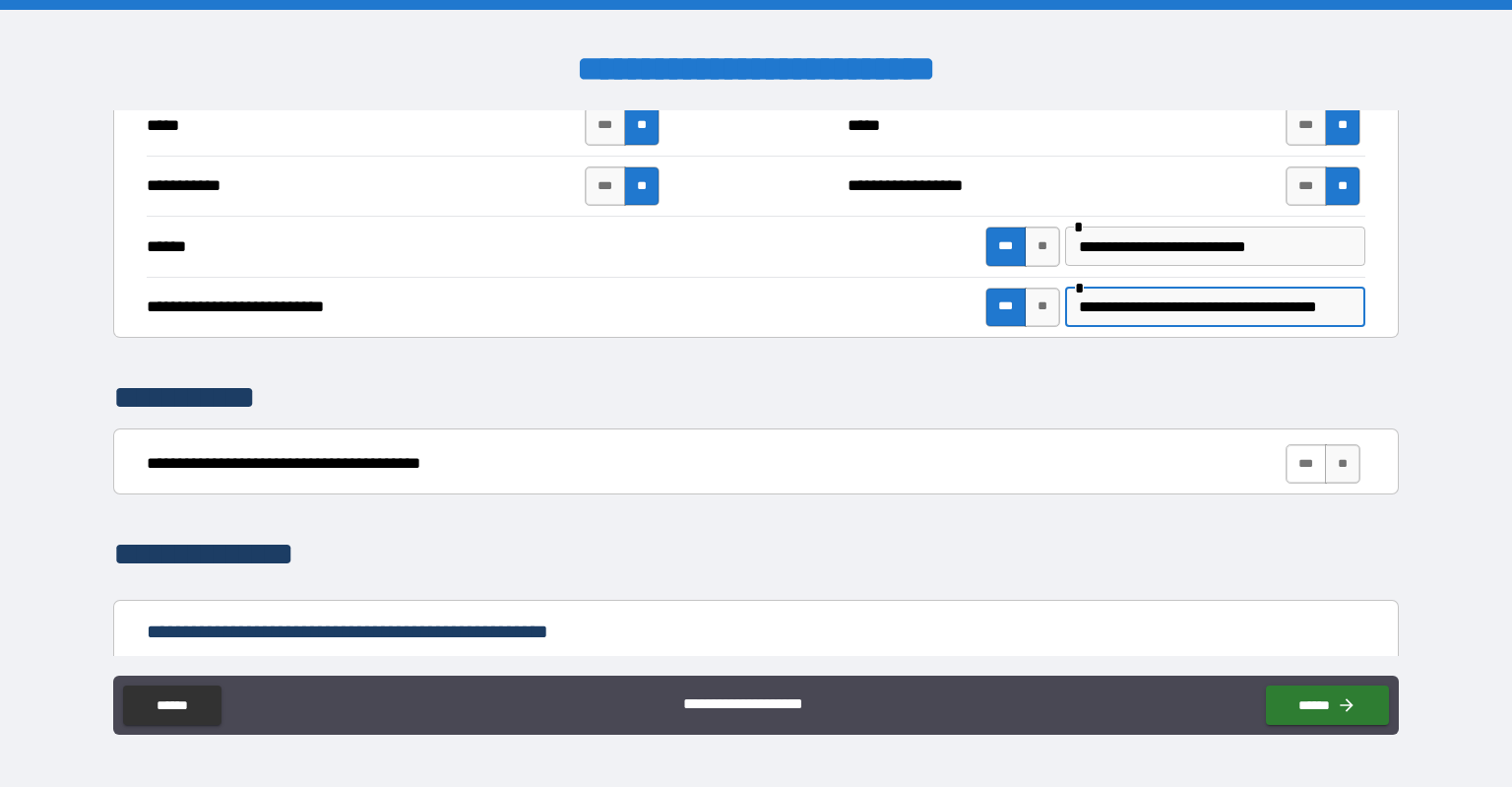 click on "***" at bounding box center [1306, 464] 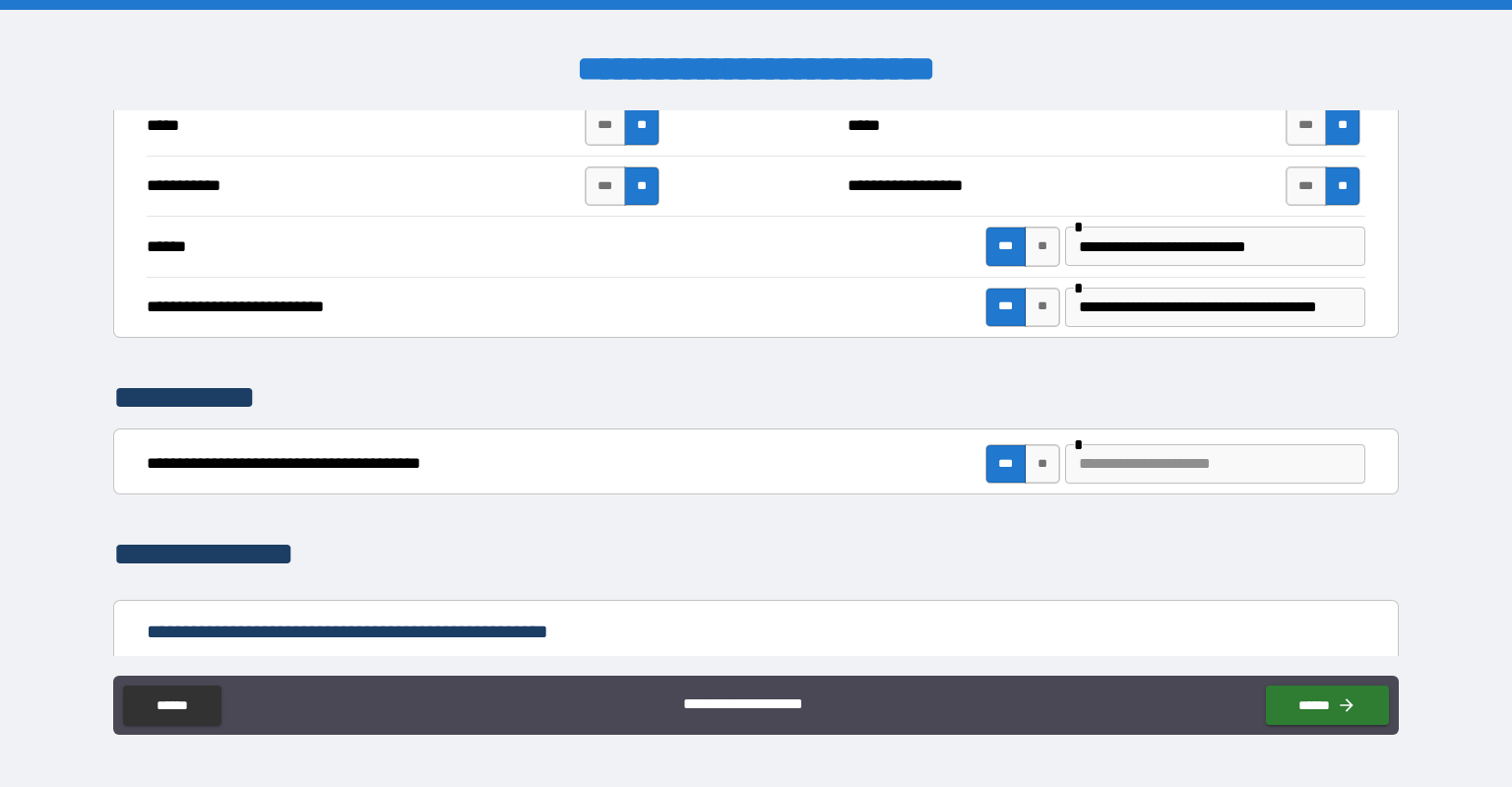 scroll, scrollTop: 1361, scrollLeft: 0, axis: vertical 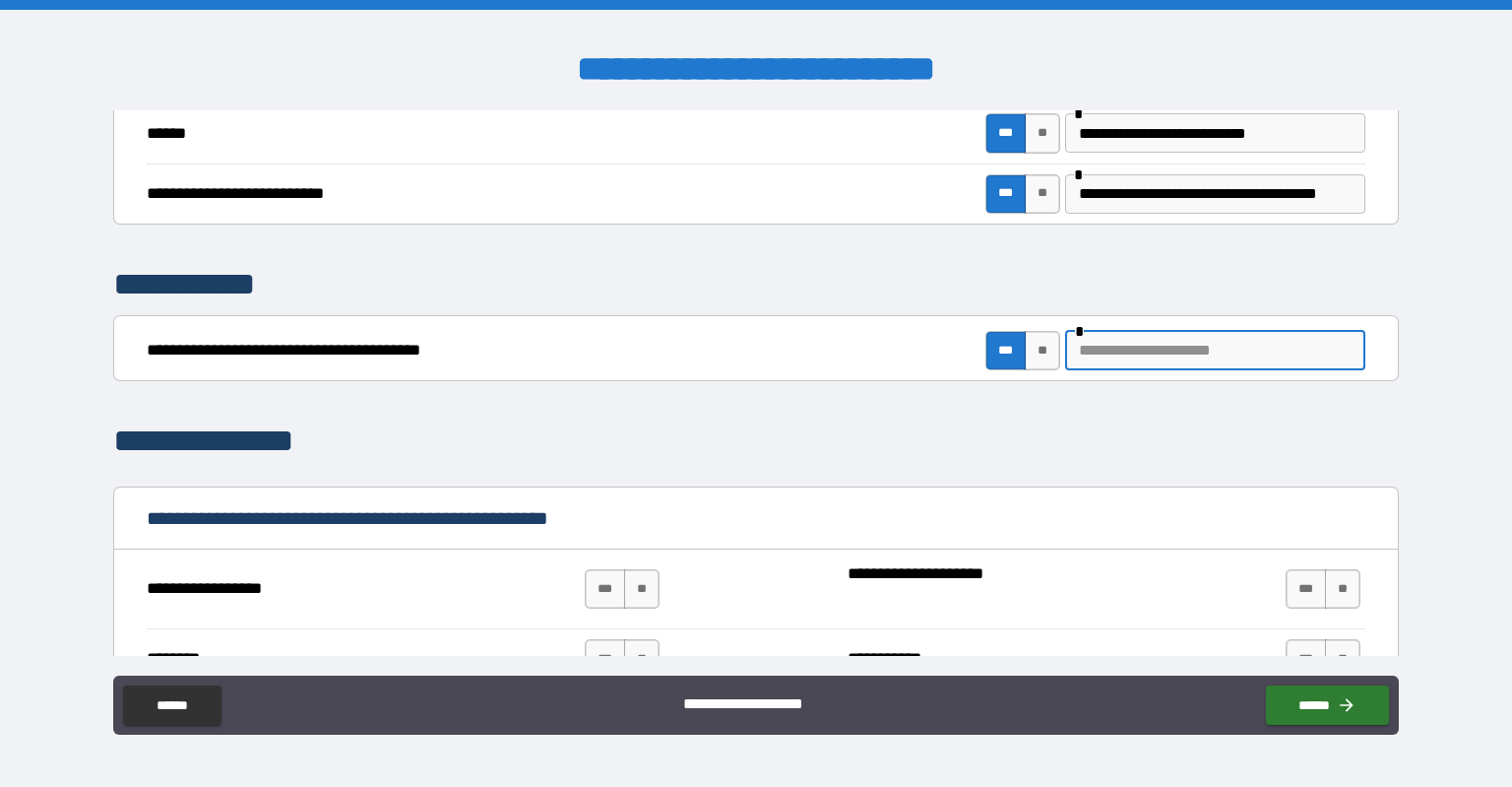 click at bounding box center (1215, 351) 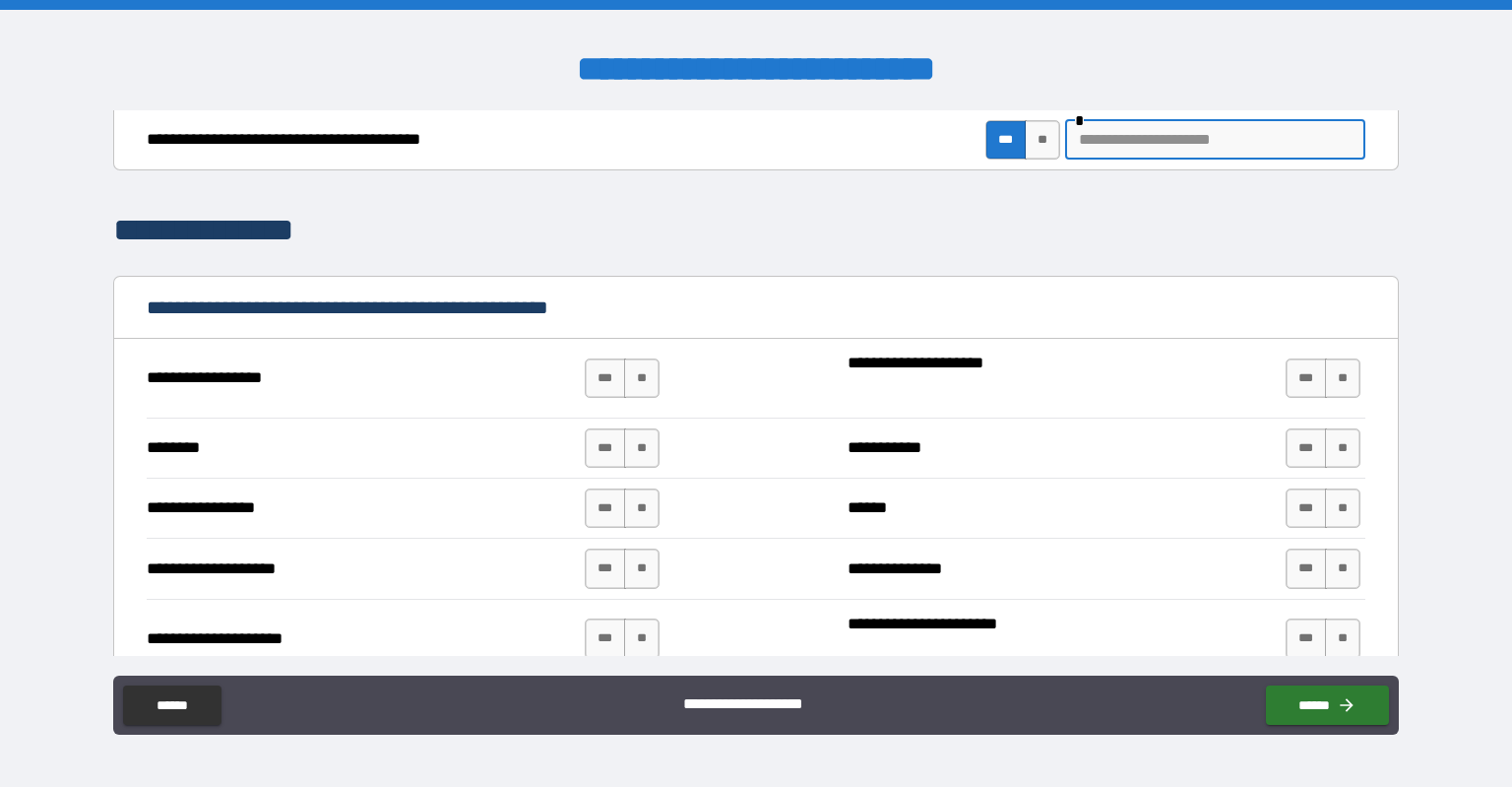scroll, scrollTop: 1588, scrollLeft: 0, axis: vertical 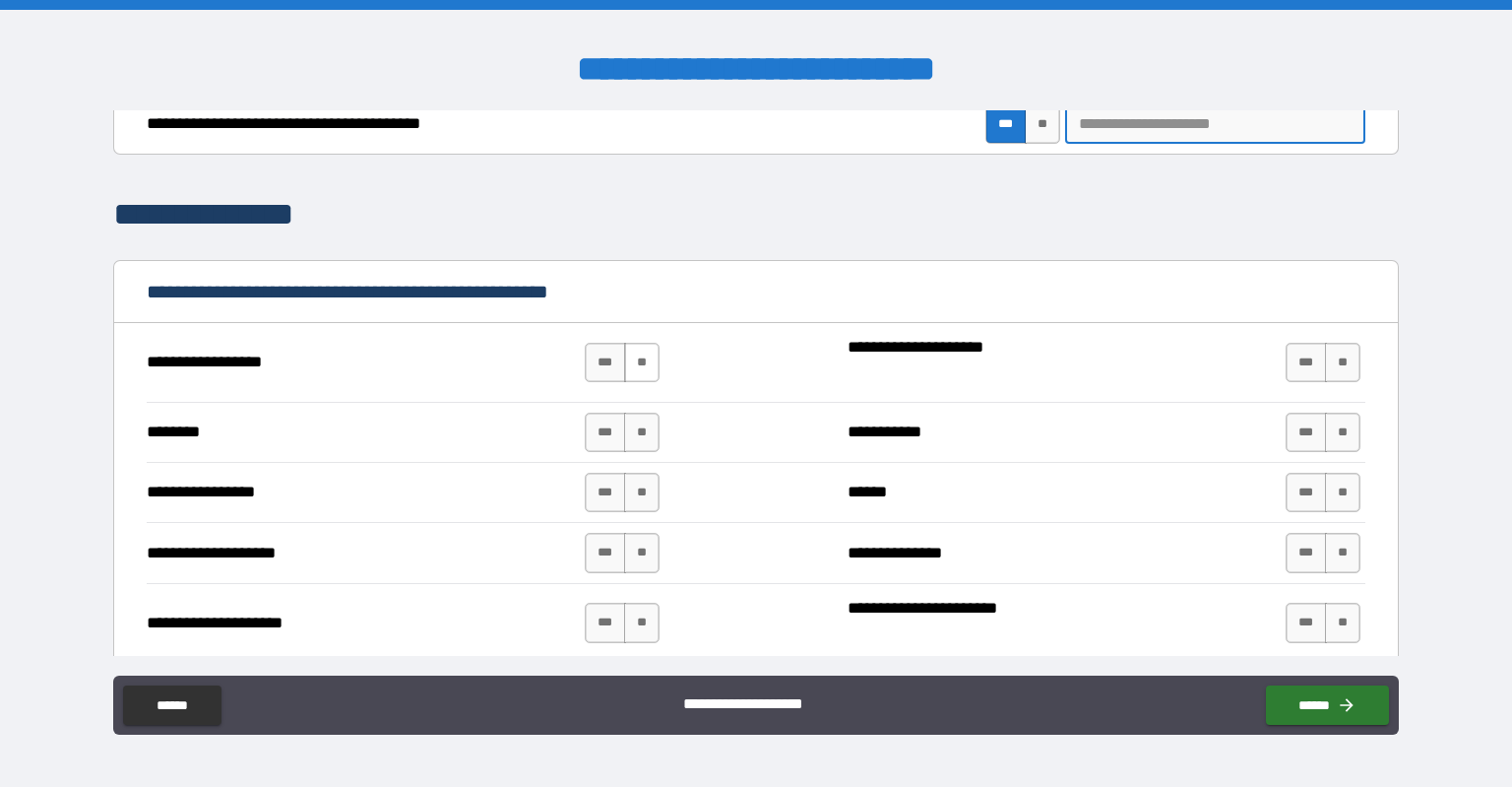 click on "**" at bounding box center (642, 362) 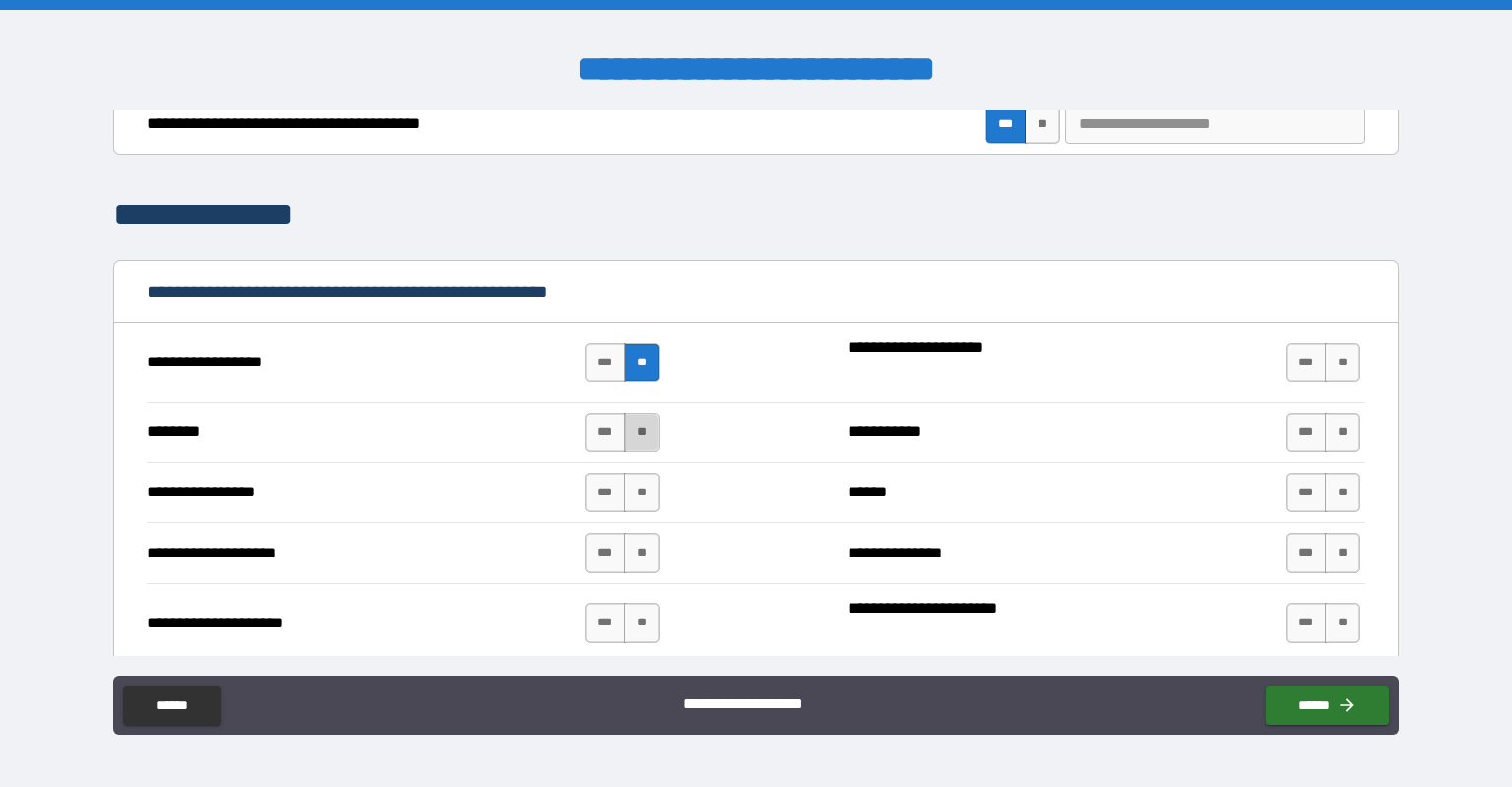 click on "**" at bounding box center [642, 432] 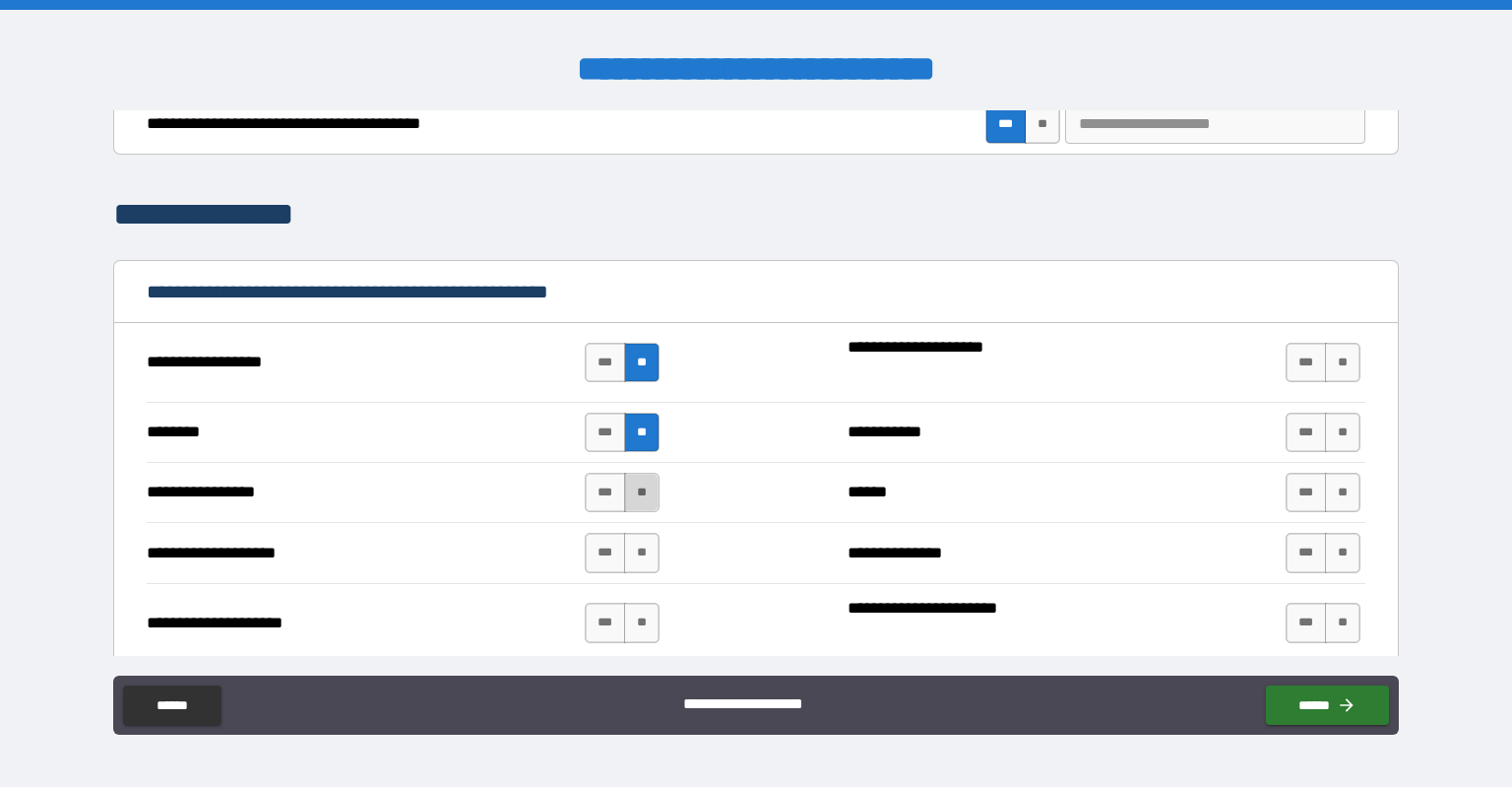 click on "**" at bounding box center [642, 492] 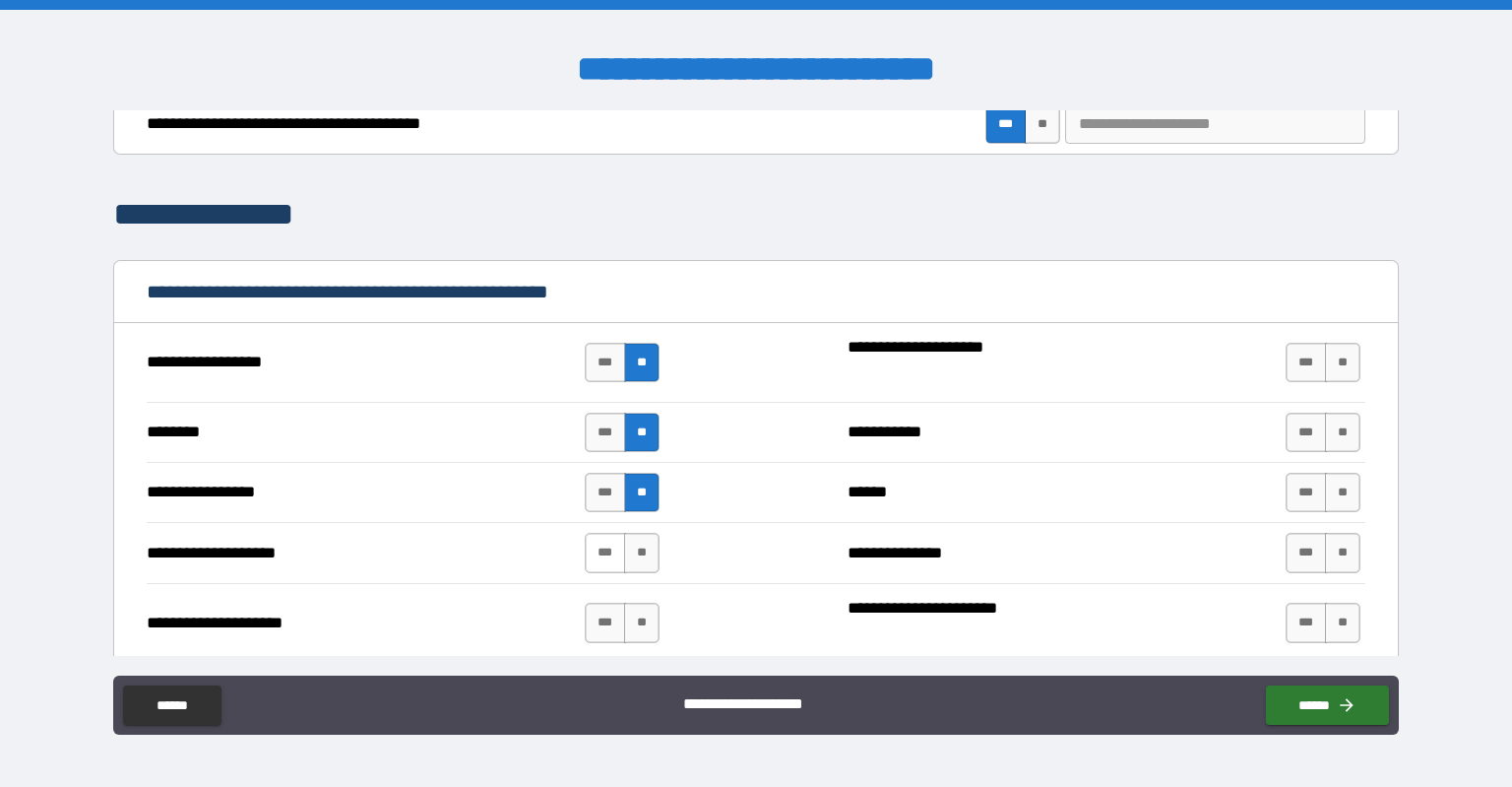 click on "***" at bounding box center [605, 553] 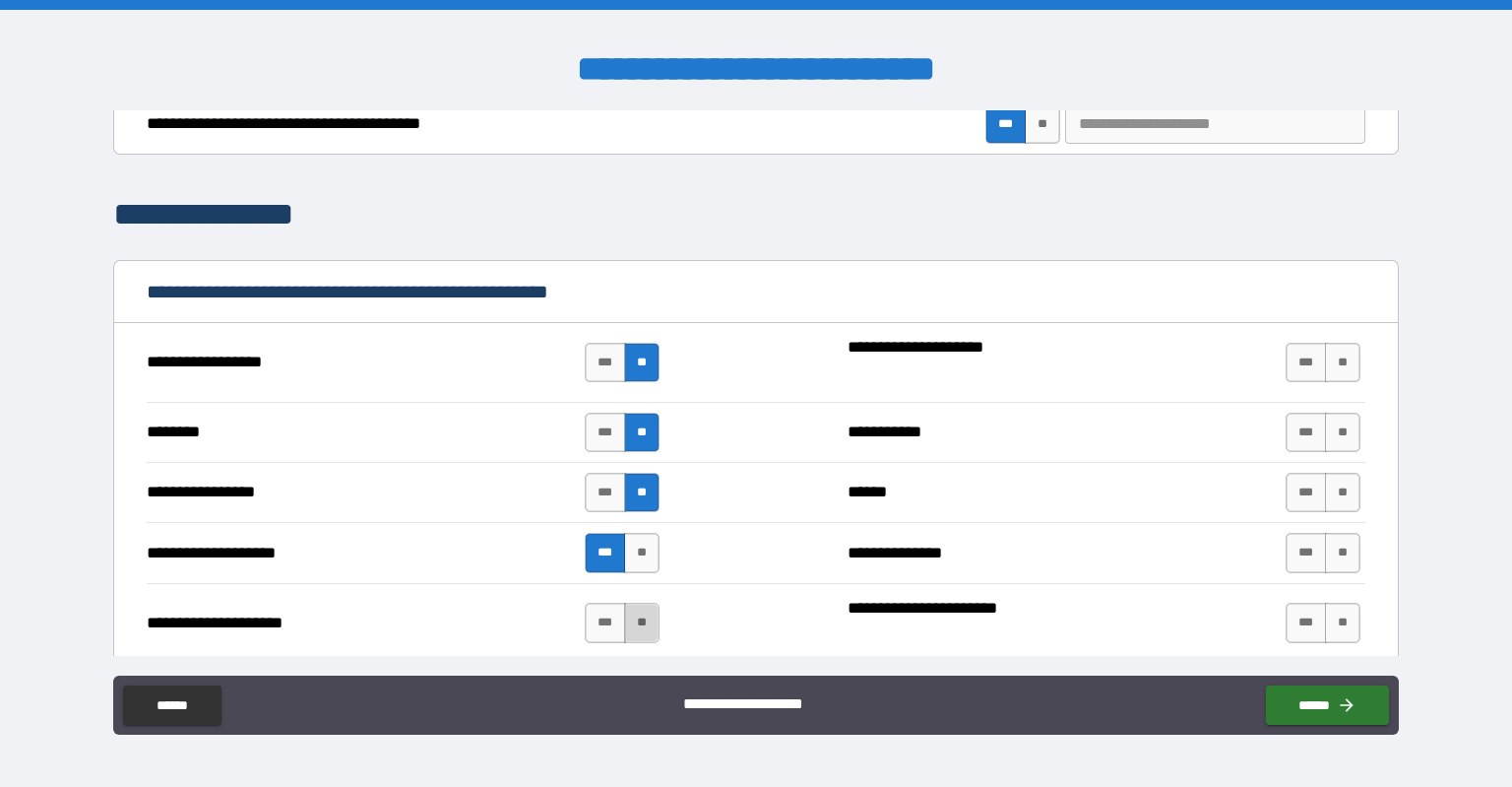 click on "**" at bounding box center [642, 623] 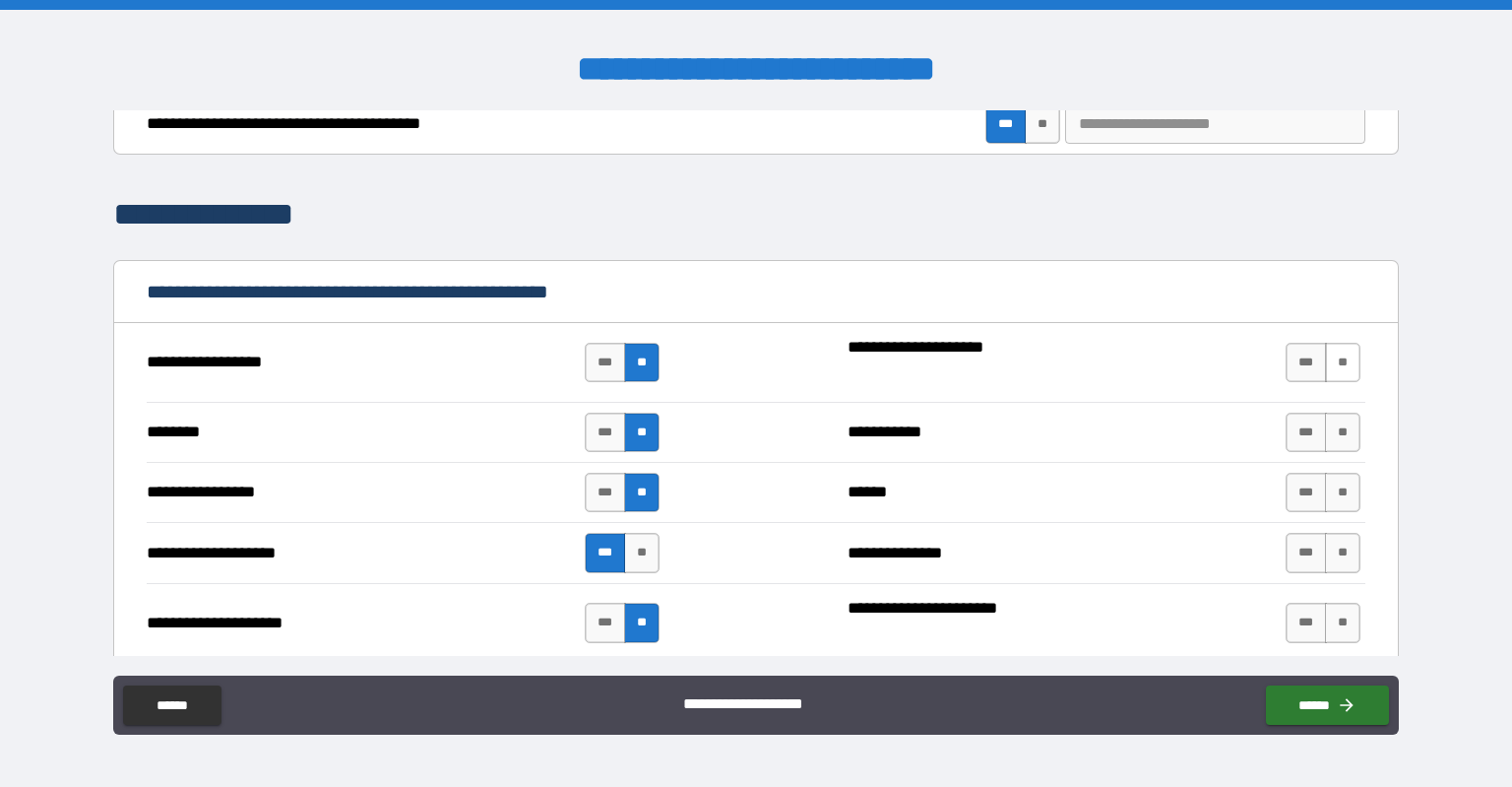 click on "**" at bounding box center (1343, 362) 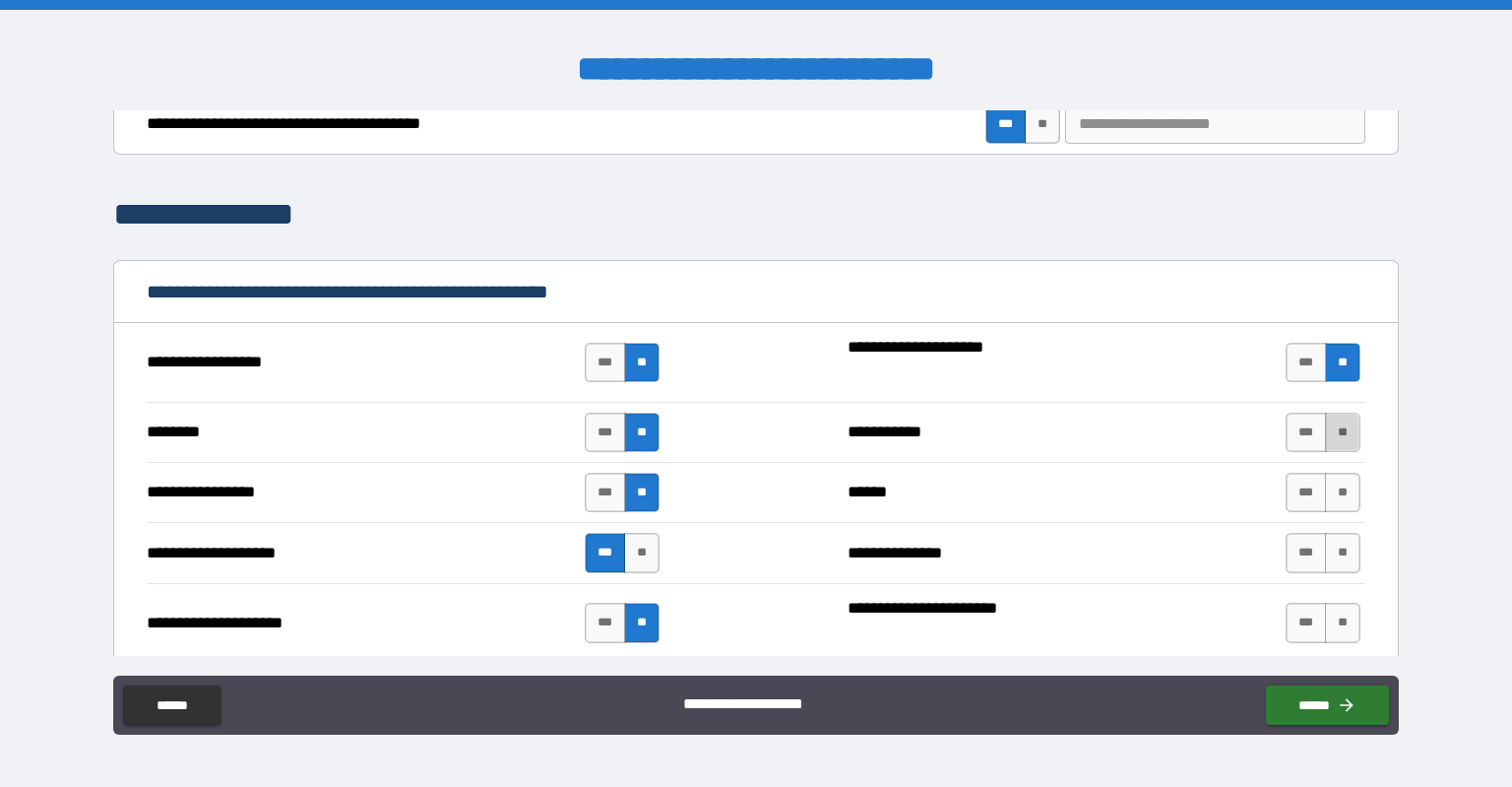 click on "**" at bounding box center [1343, 432] 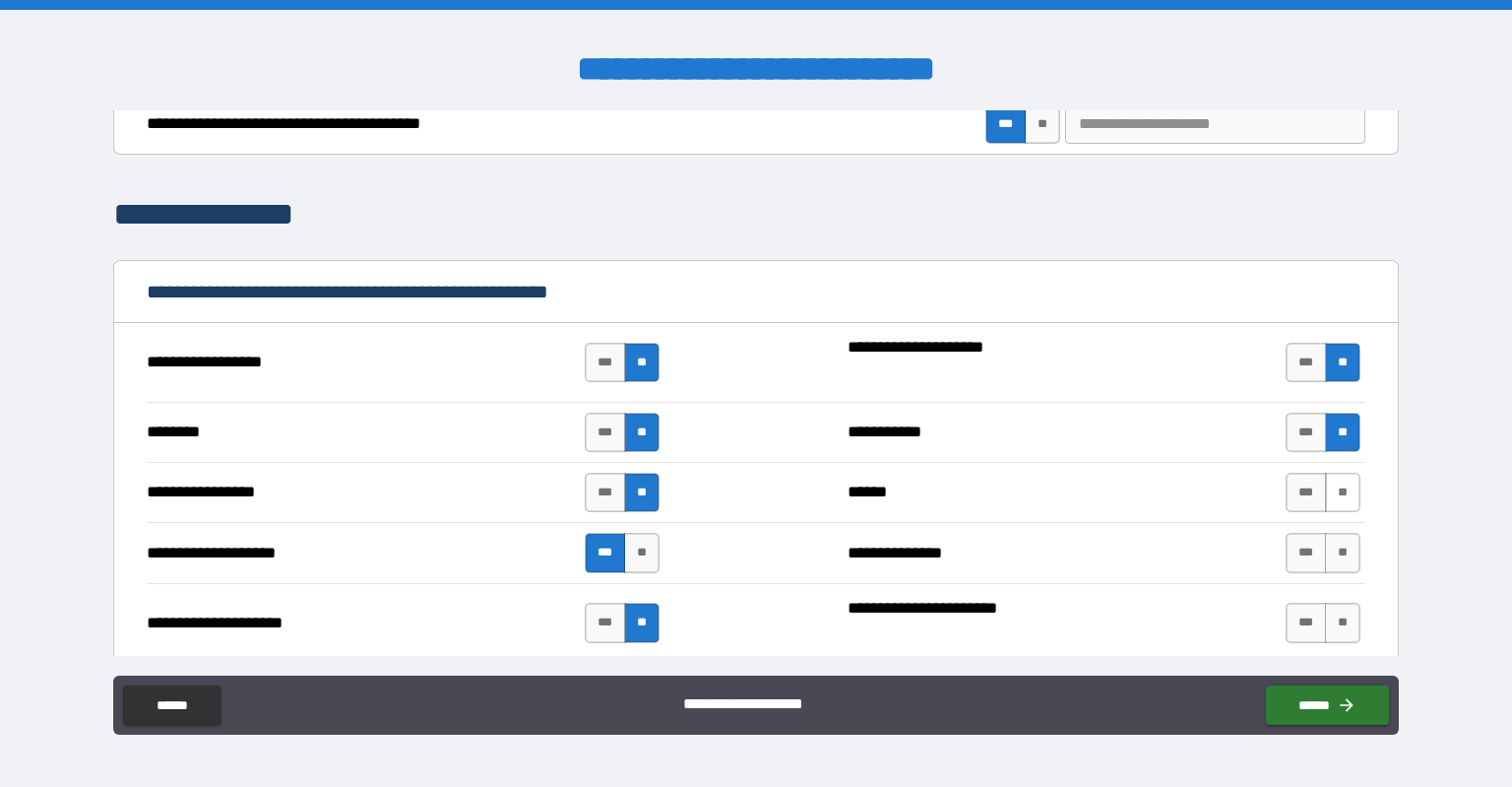 click on "**" at bounding box center (1343, 492) 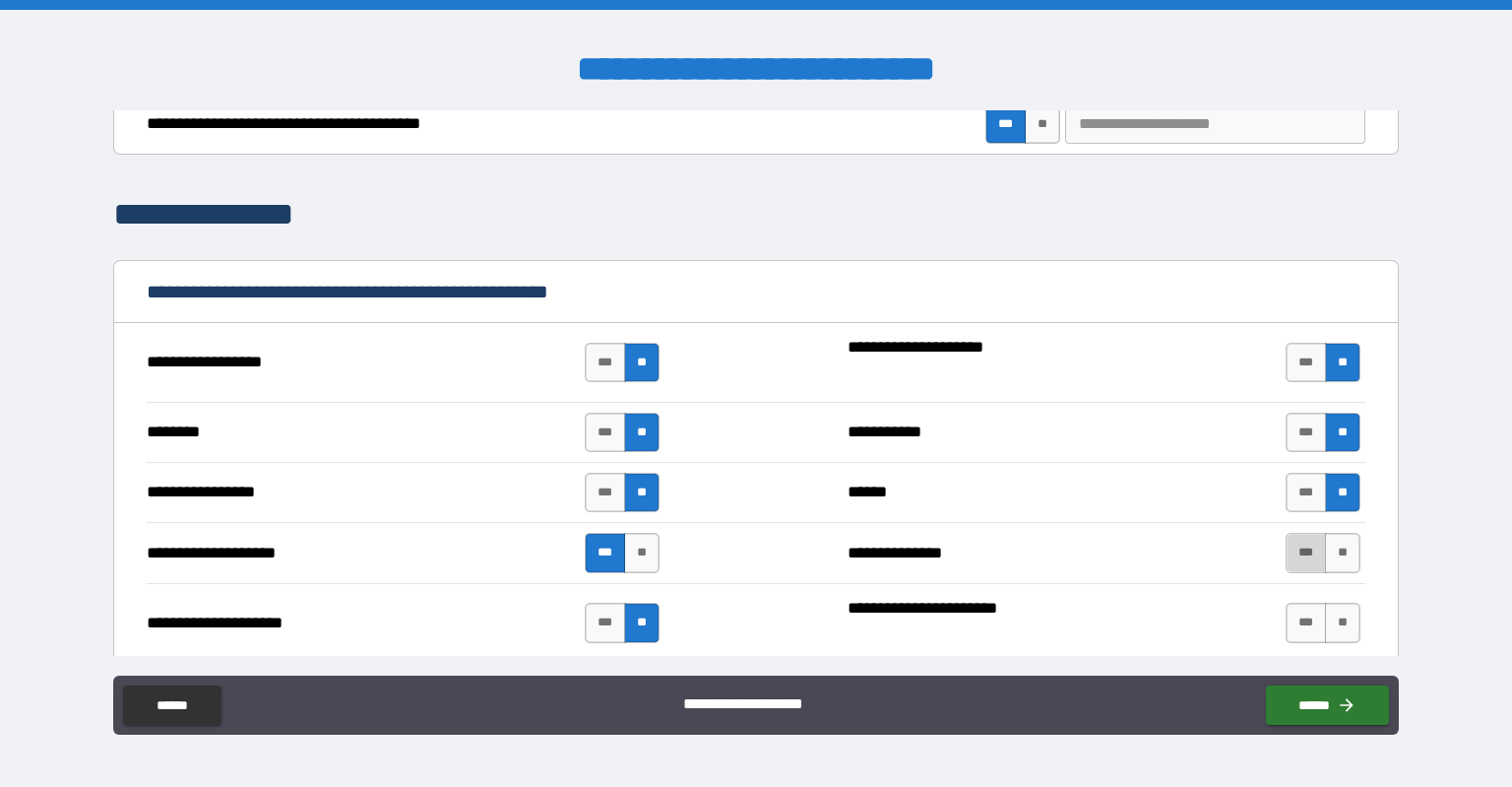 click on "***" at bounding box center [1306, 553] 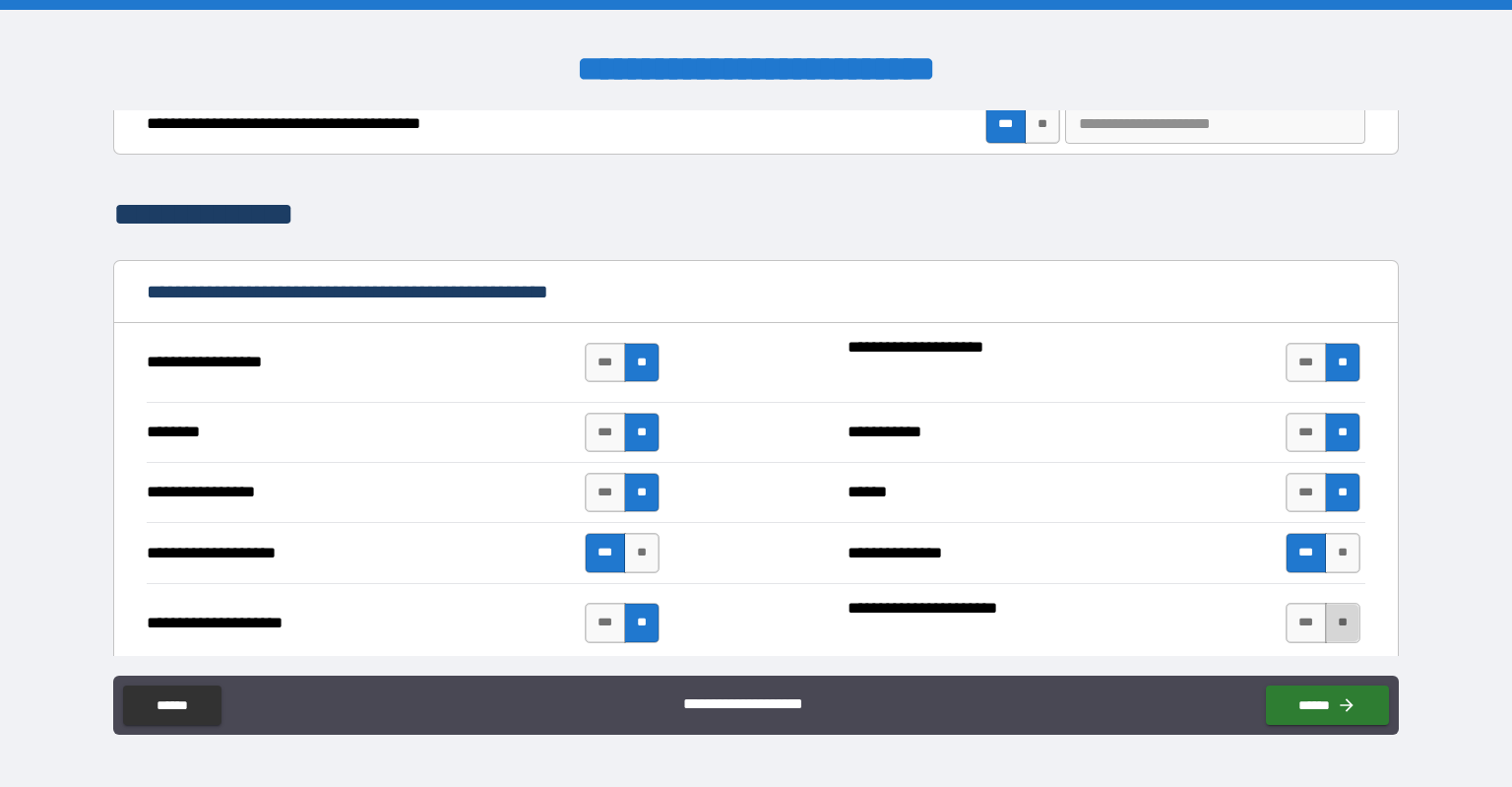 click on "**" at bounding box center (1343, 623) 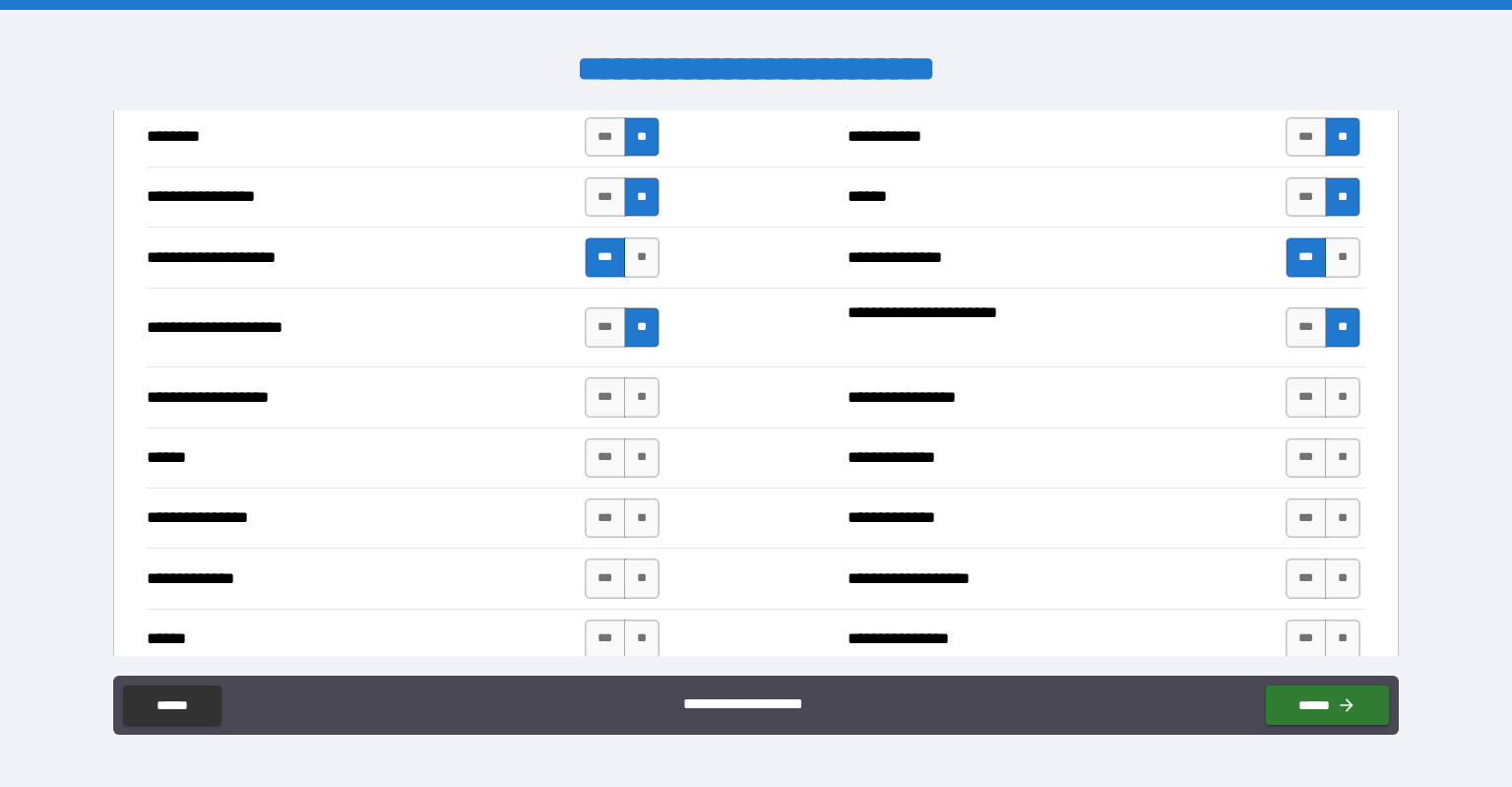 scroll, scrollTop: 1929, scrollLeft: 0, axis: vertical 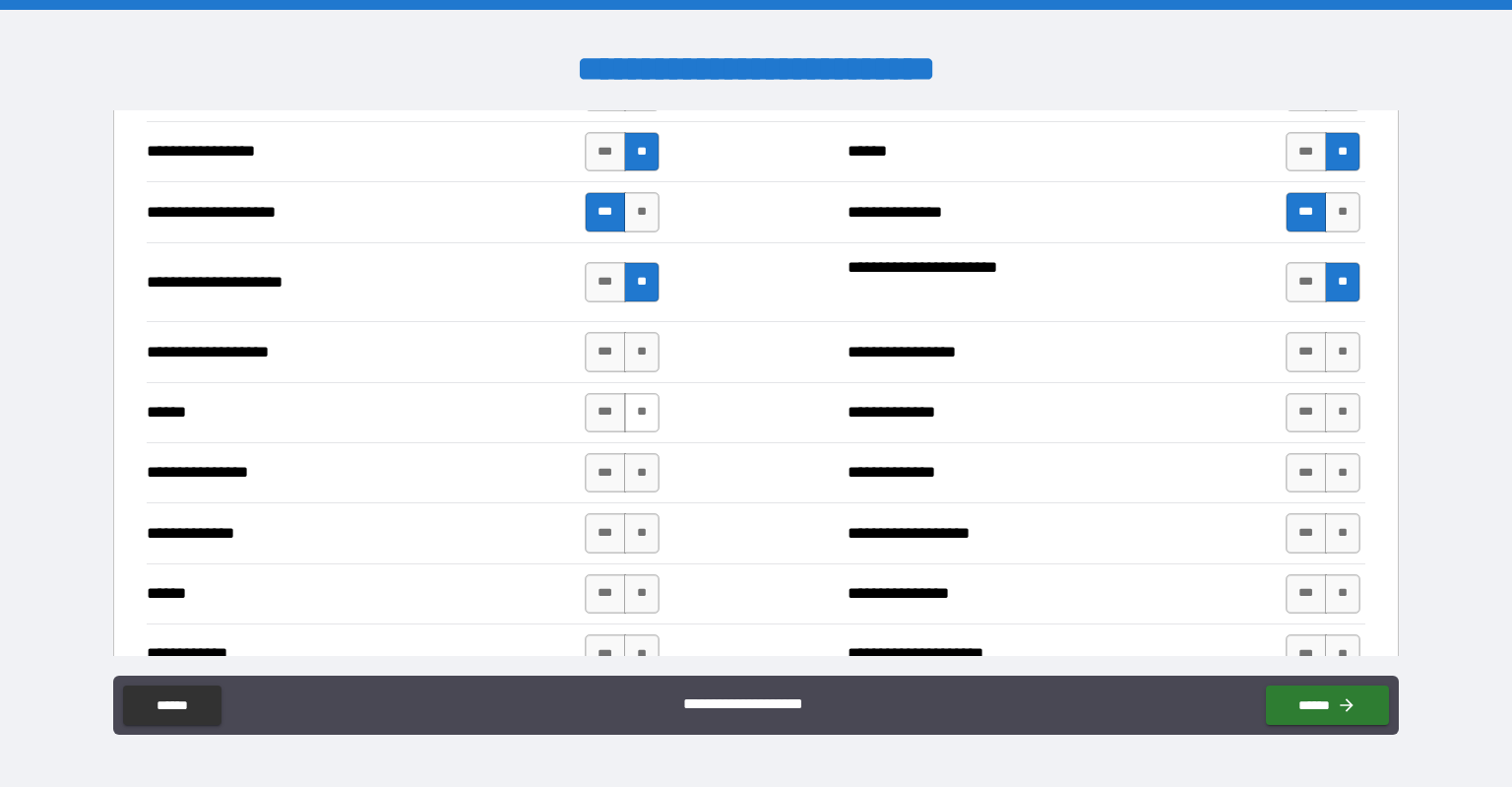 click on "**" at bounding box center [642, 413] 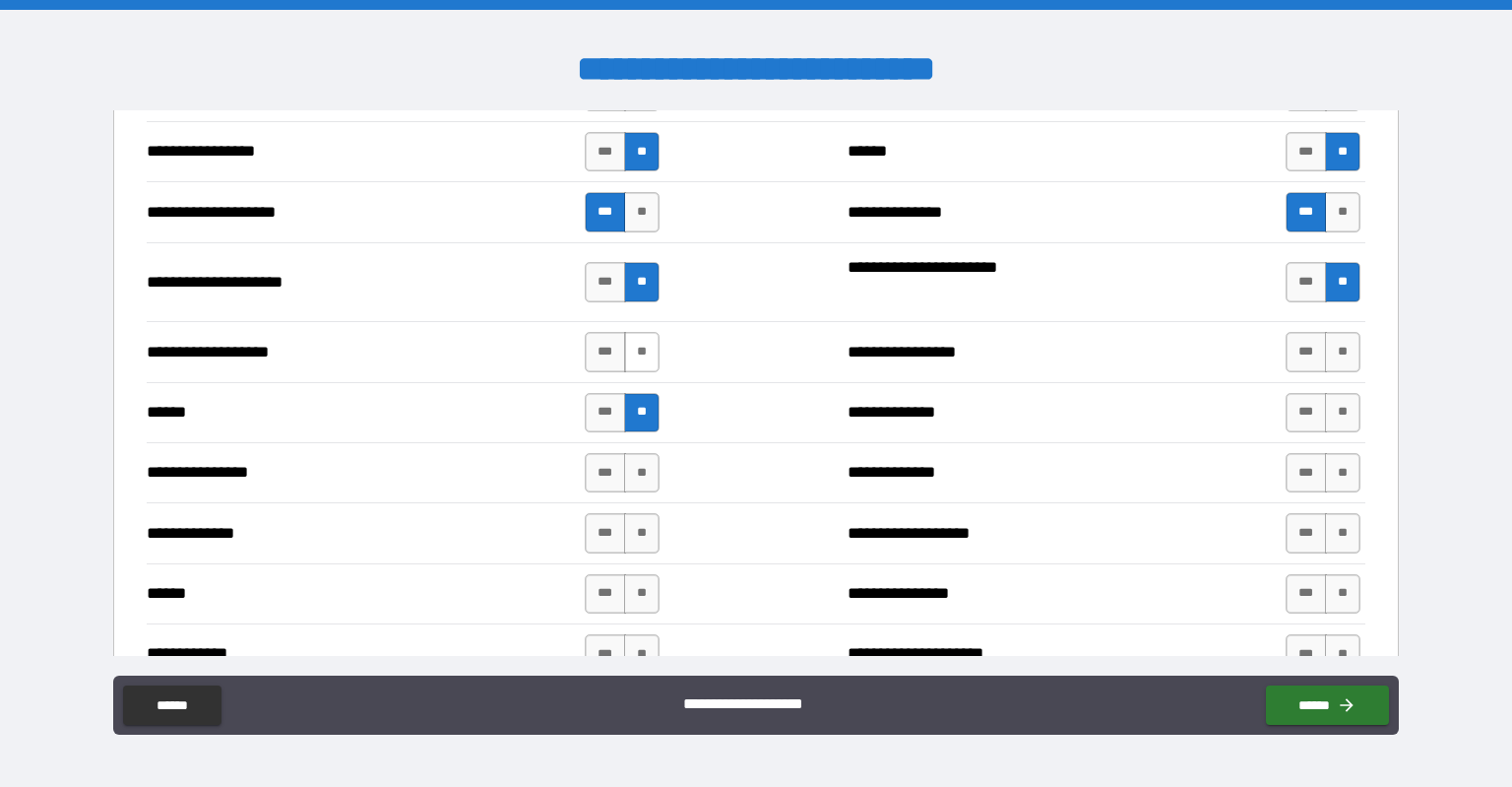 click on "**" at bounding box center [642, 352] 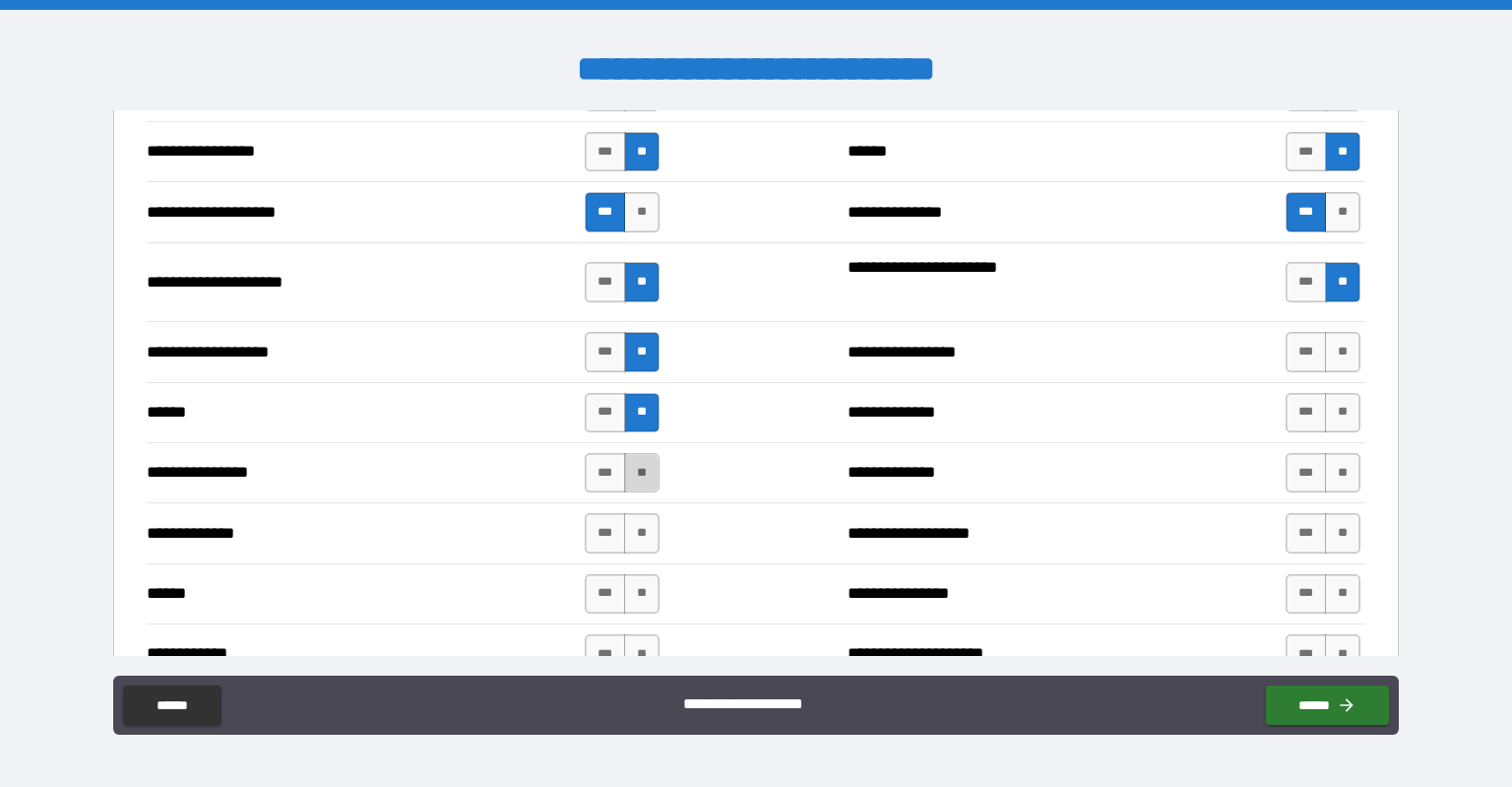 click on "**" at bounding box center (642, 473) 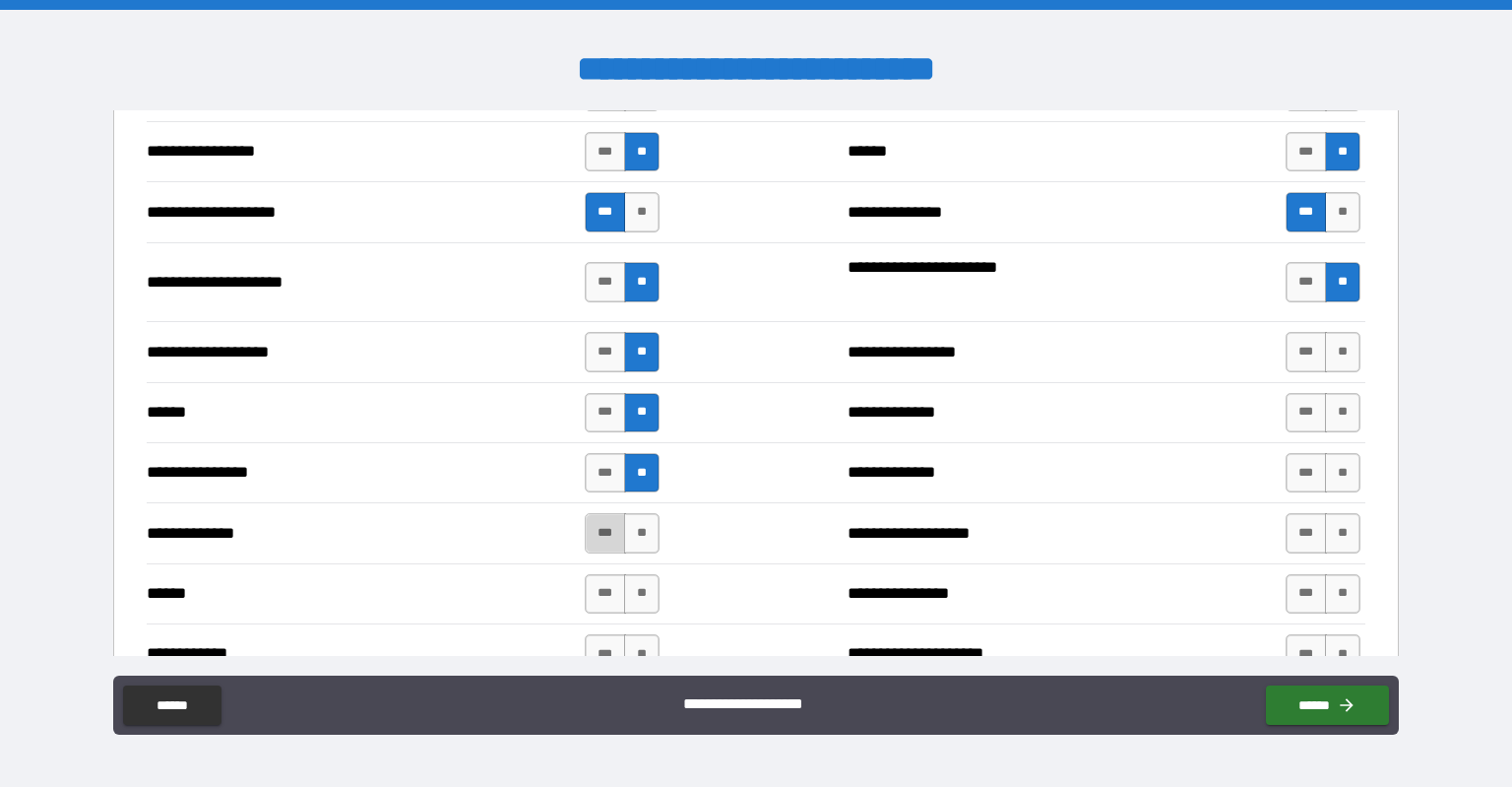 click on "***" at bounding box center (605, 533) 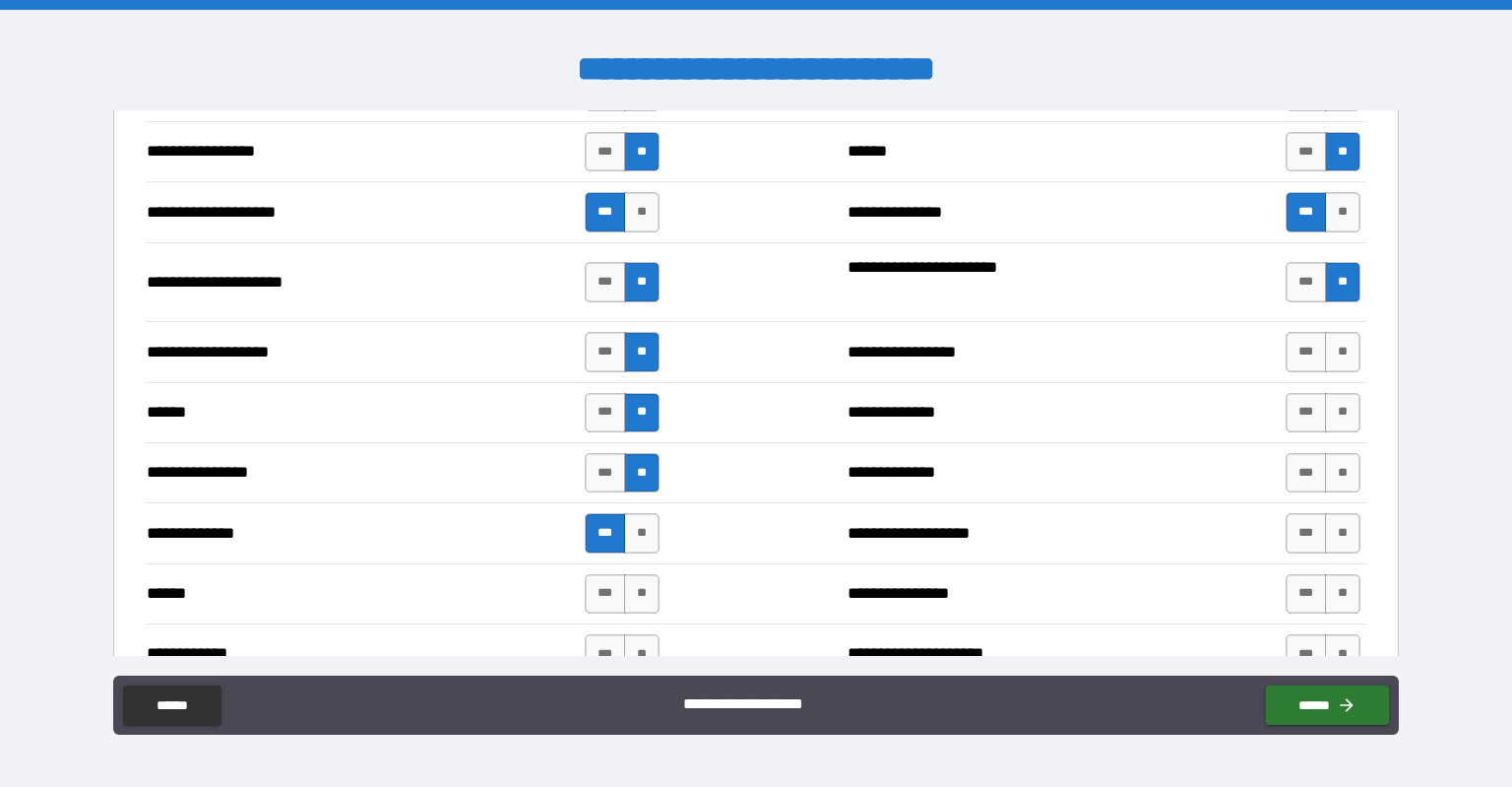 scroll, scrollTop: 2042, scrollLeft: 0, axis: vertical 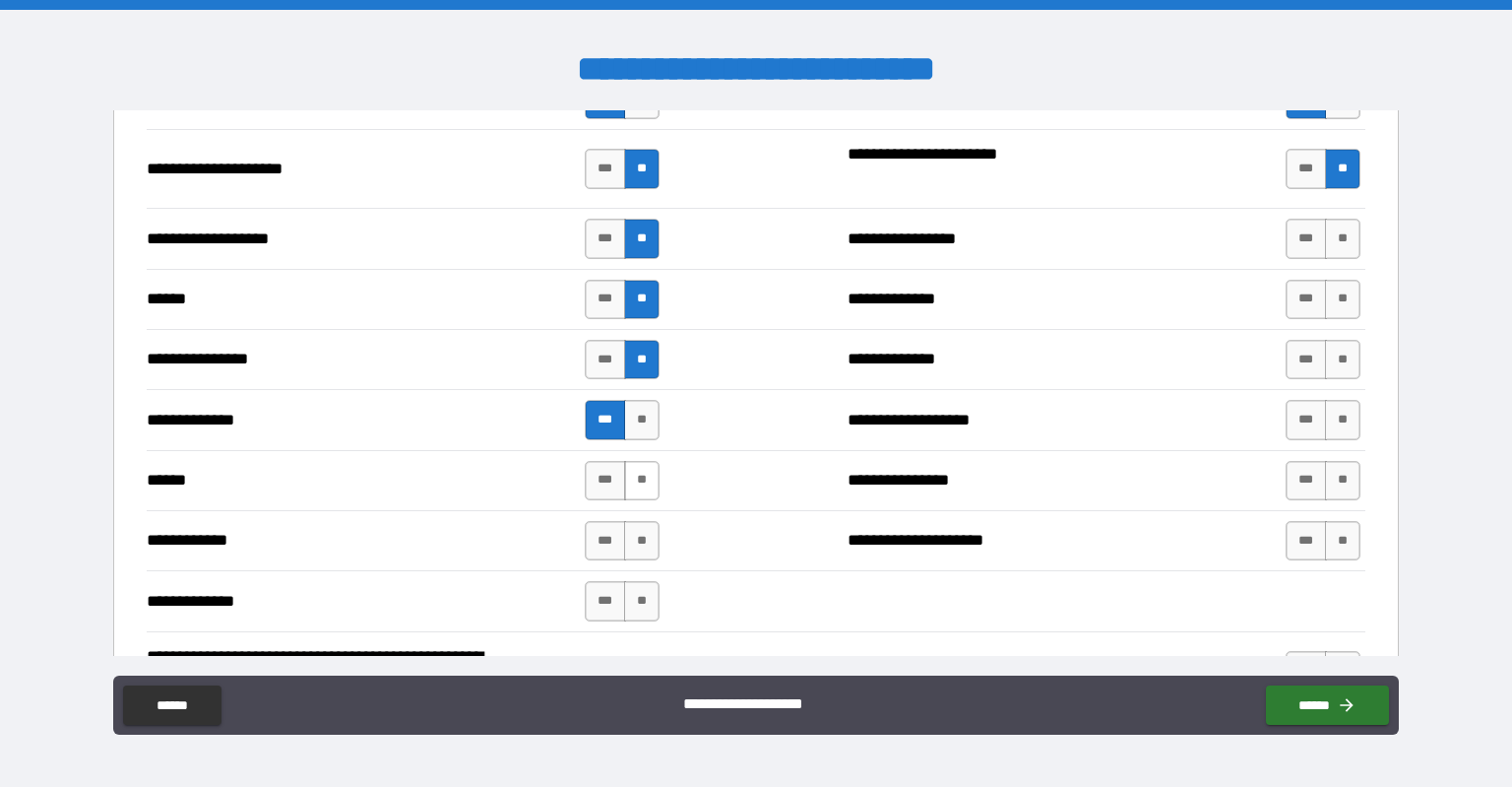 click on "**" at bounding box center [642, 481] 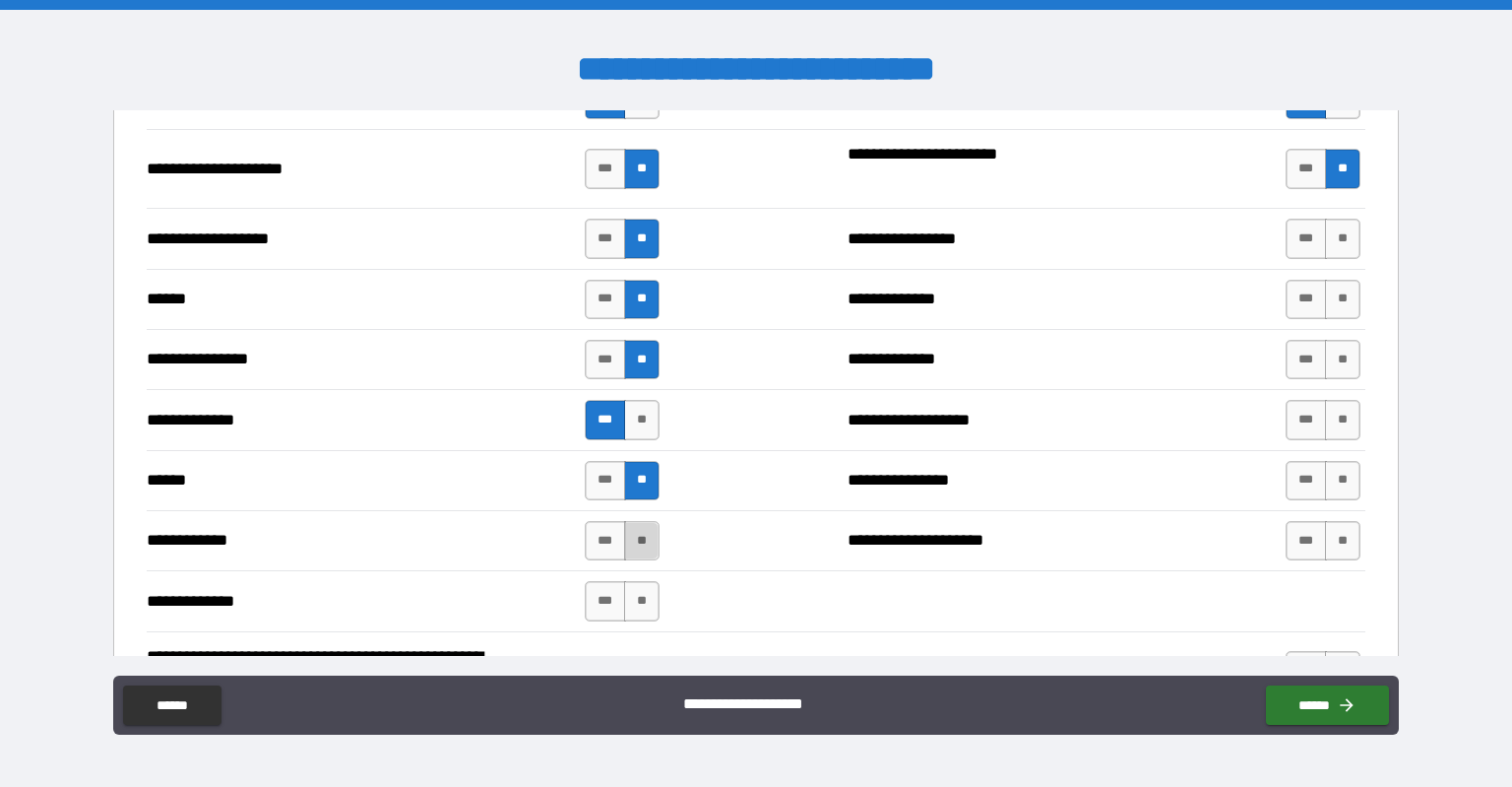 click on "**" at bounding box center (642, 541) 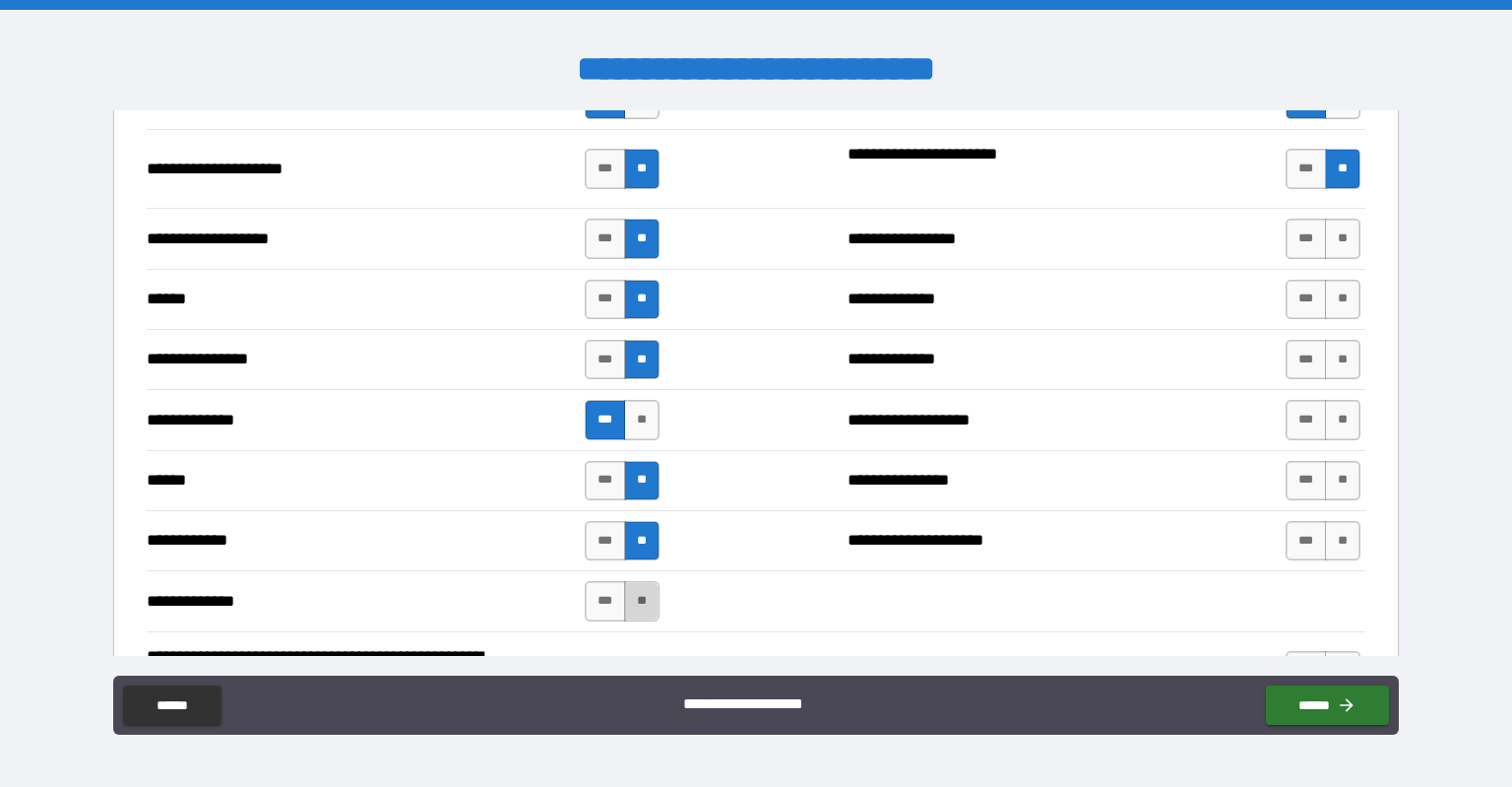 click on "**" at bounding box center (642, 601) 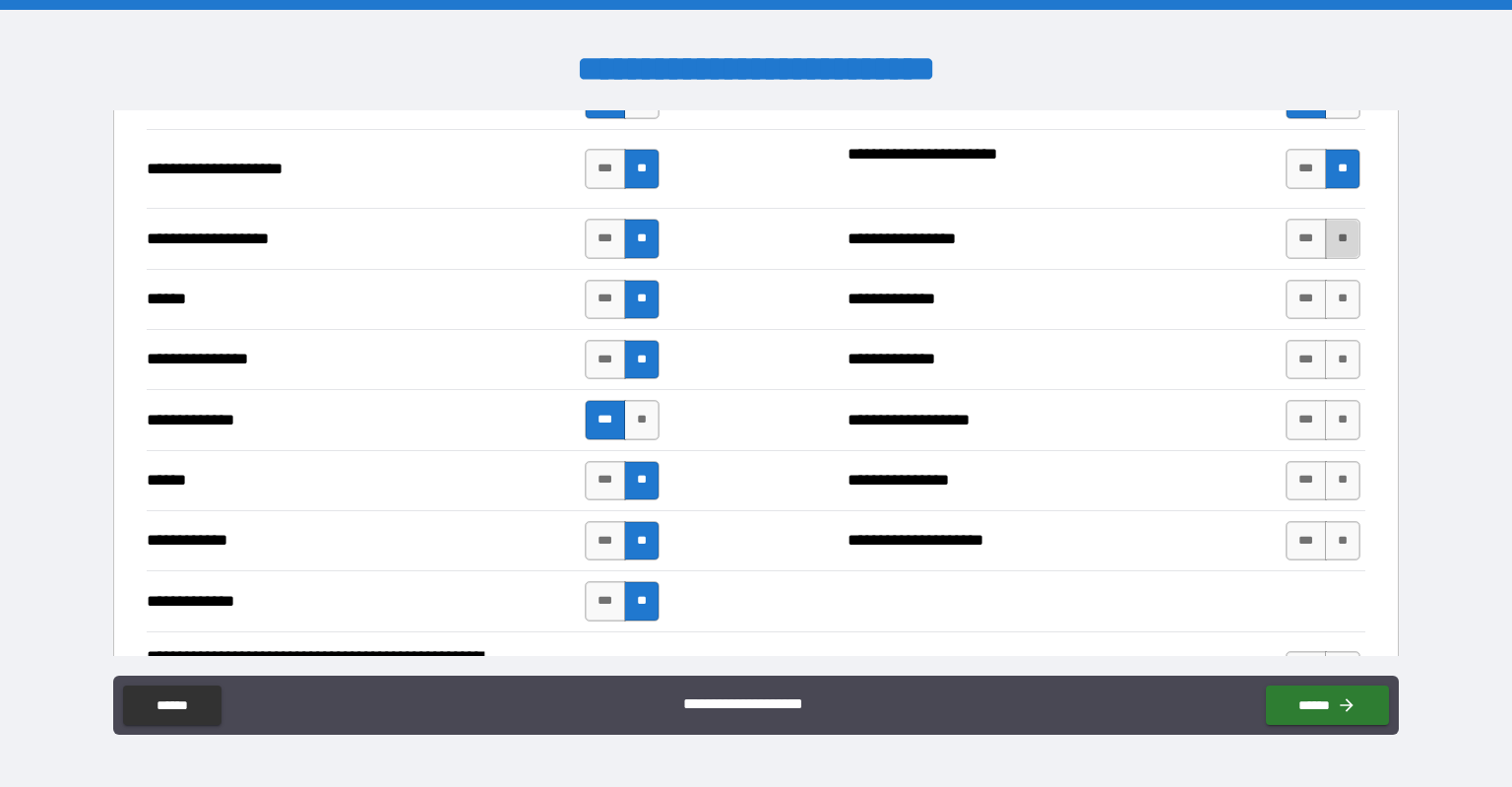 click on "**" at bounding box center [1343, 238] 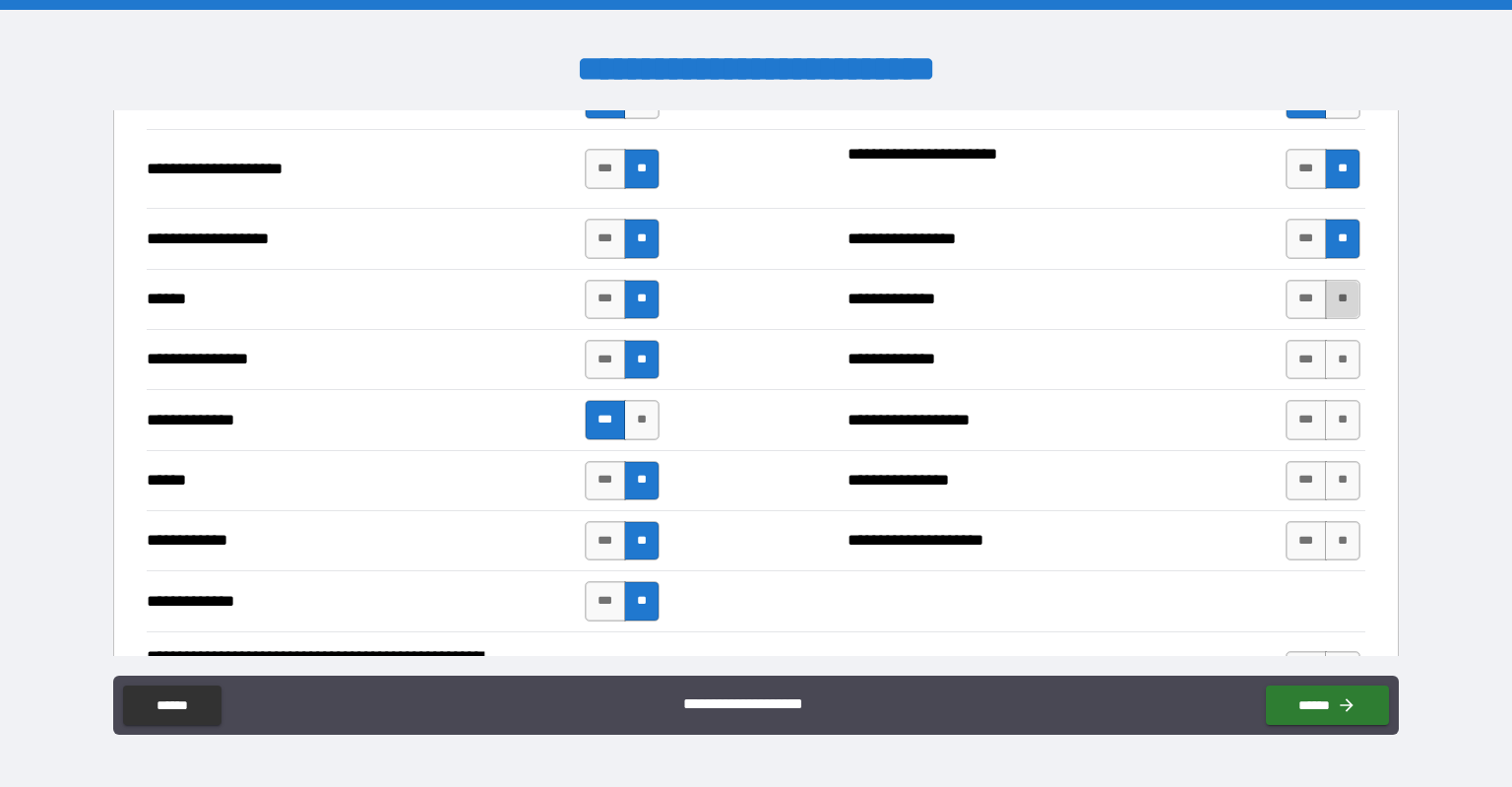 click on "**" at bounding box center [1343, 299] 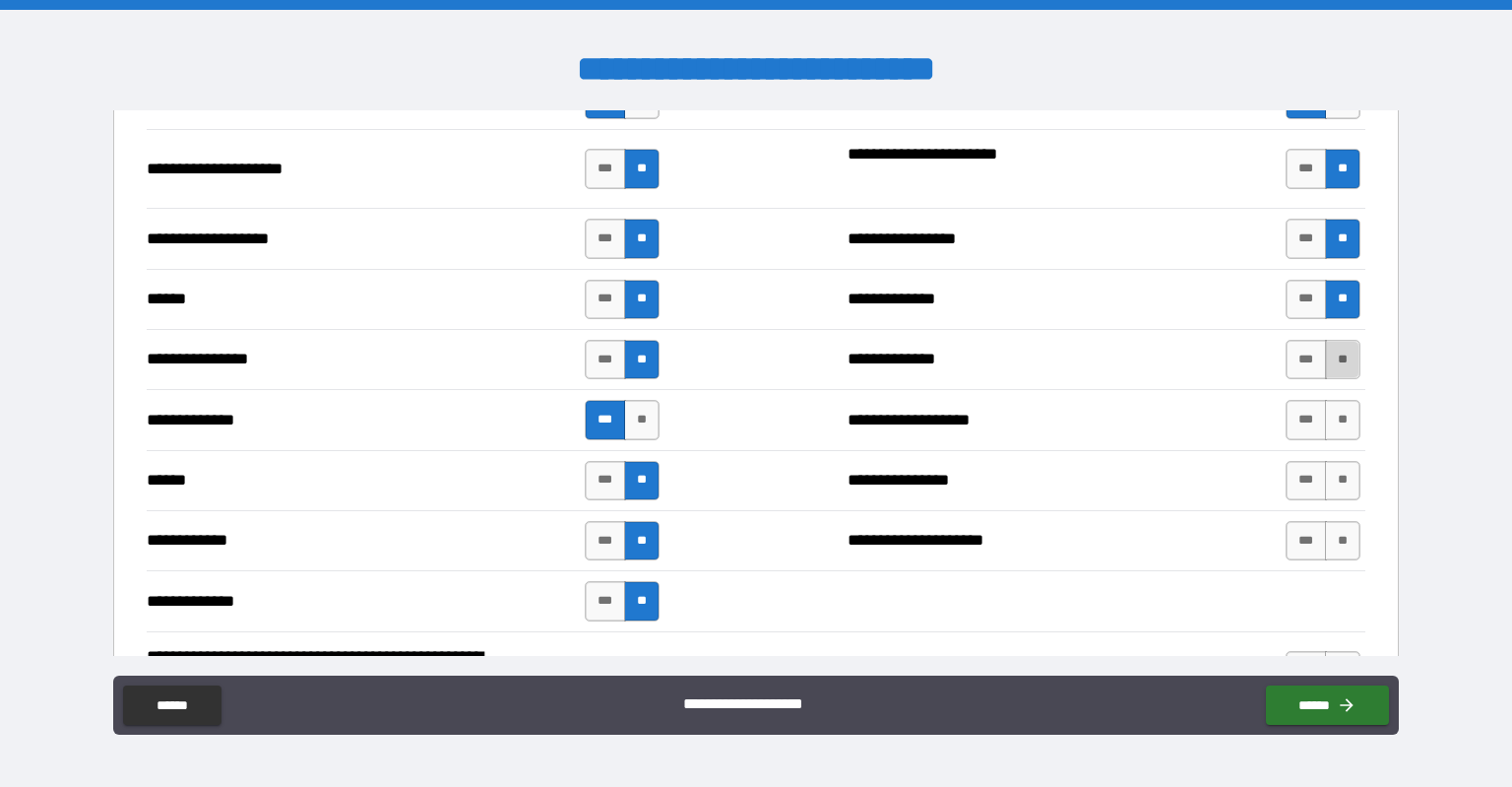 click on "**" at bounding box center [1343, 360] 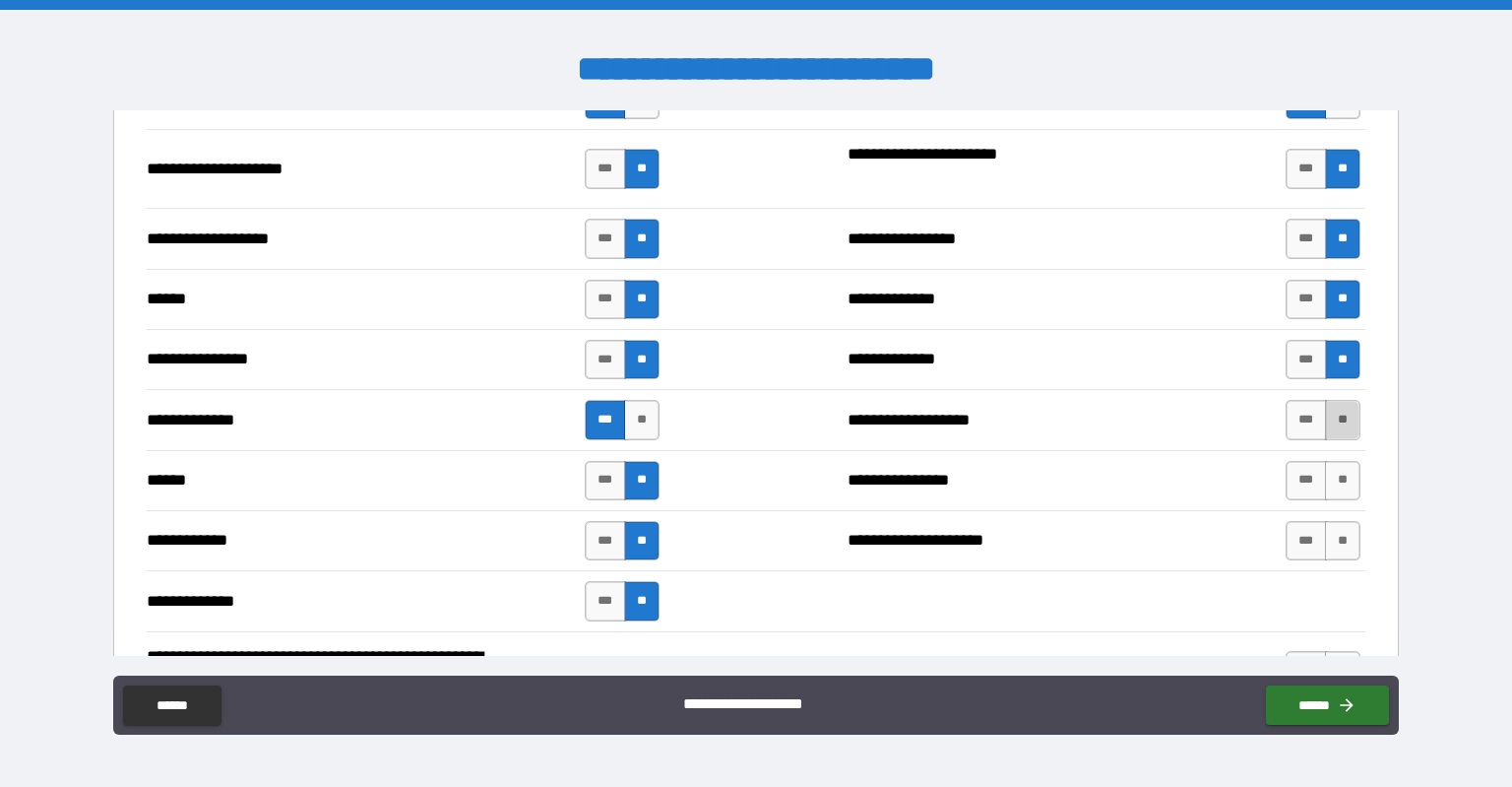 click on "**" at bounding box center [1343, 420] 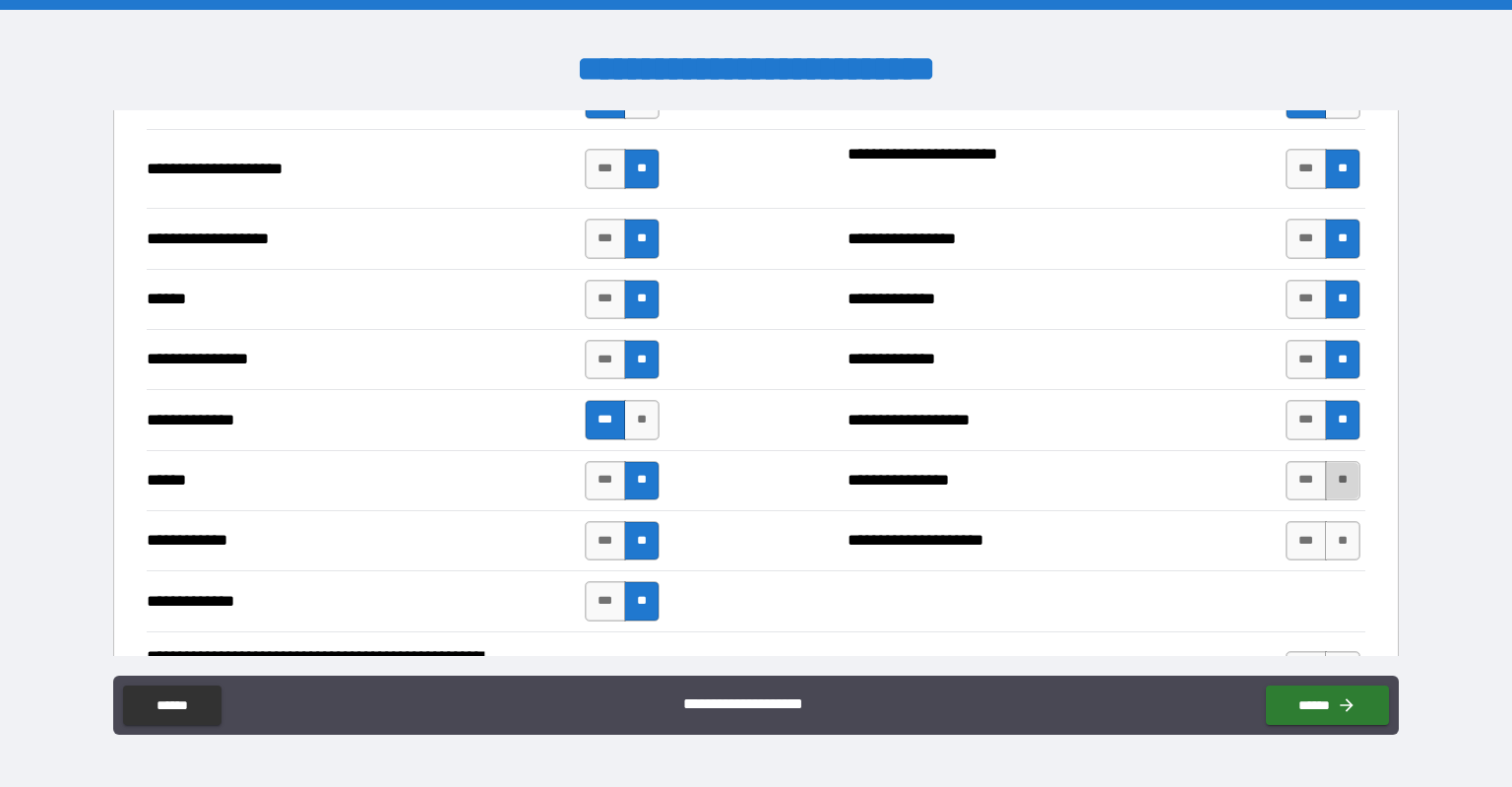 click on "**" at bounding box center (1343, 481) 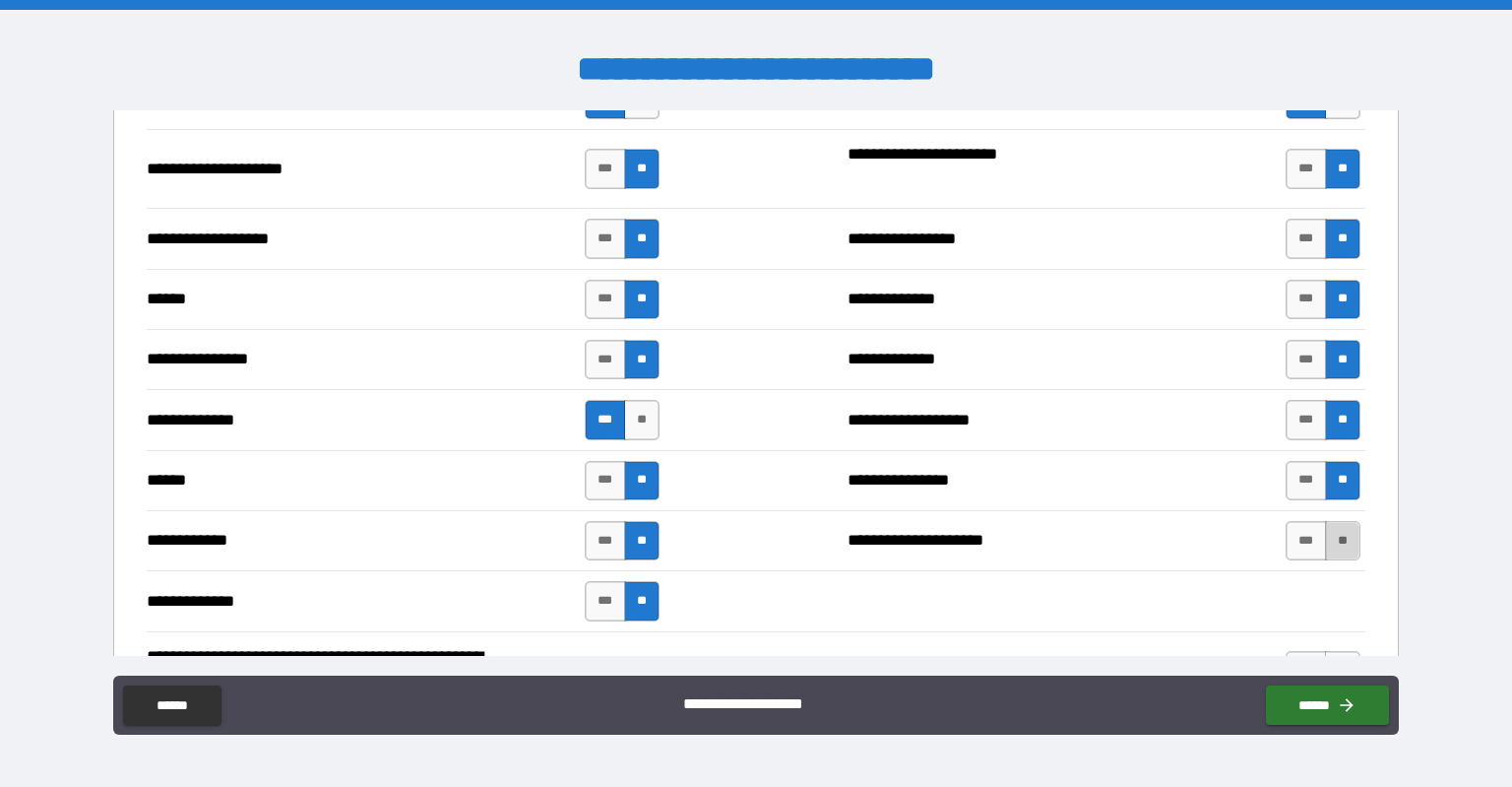 click on "**" at bounding box center [1343, 541] 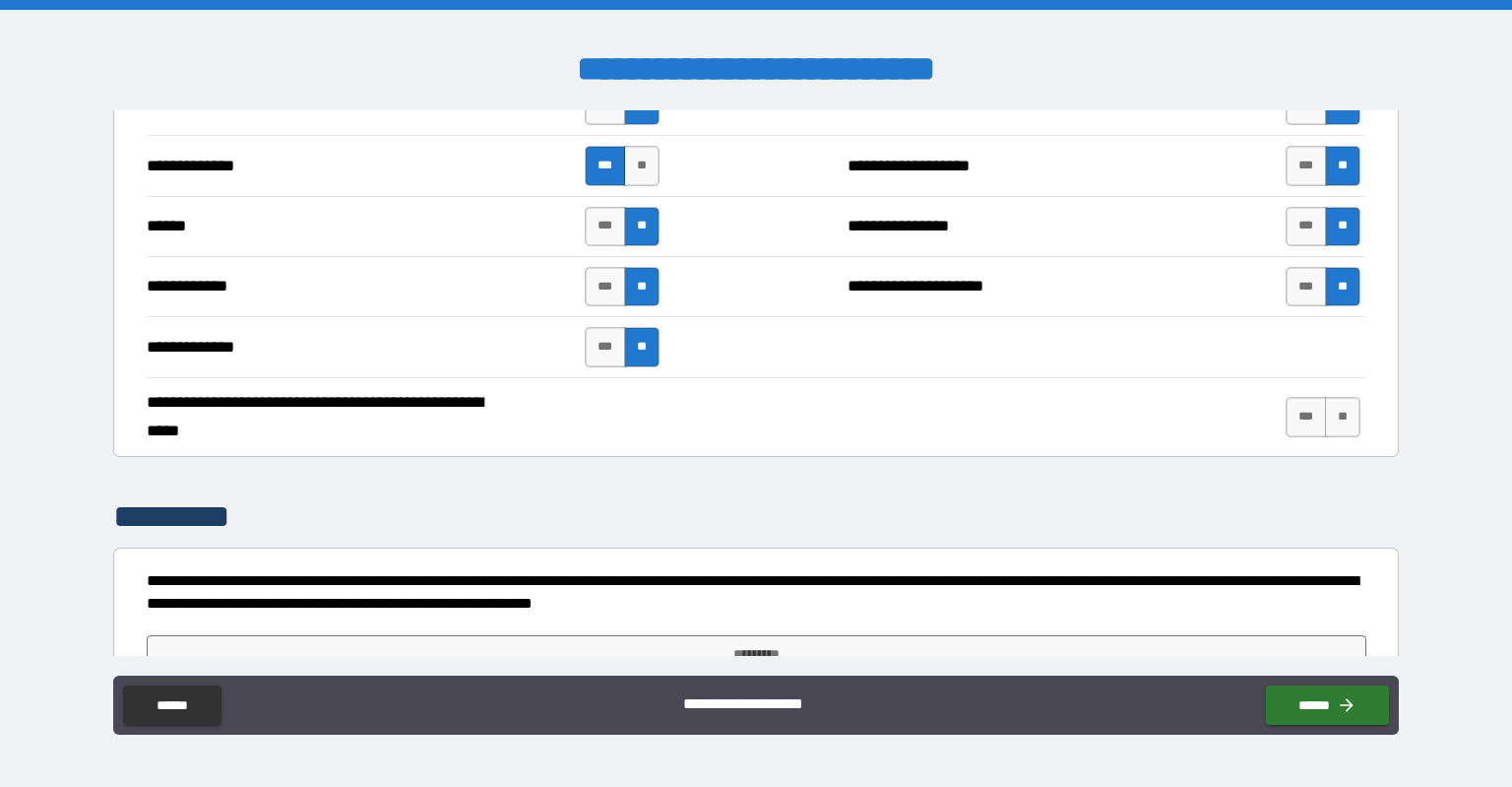 scroll, scrollTop: 2336, scrollLeft: 0, axis: vertical 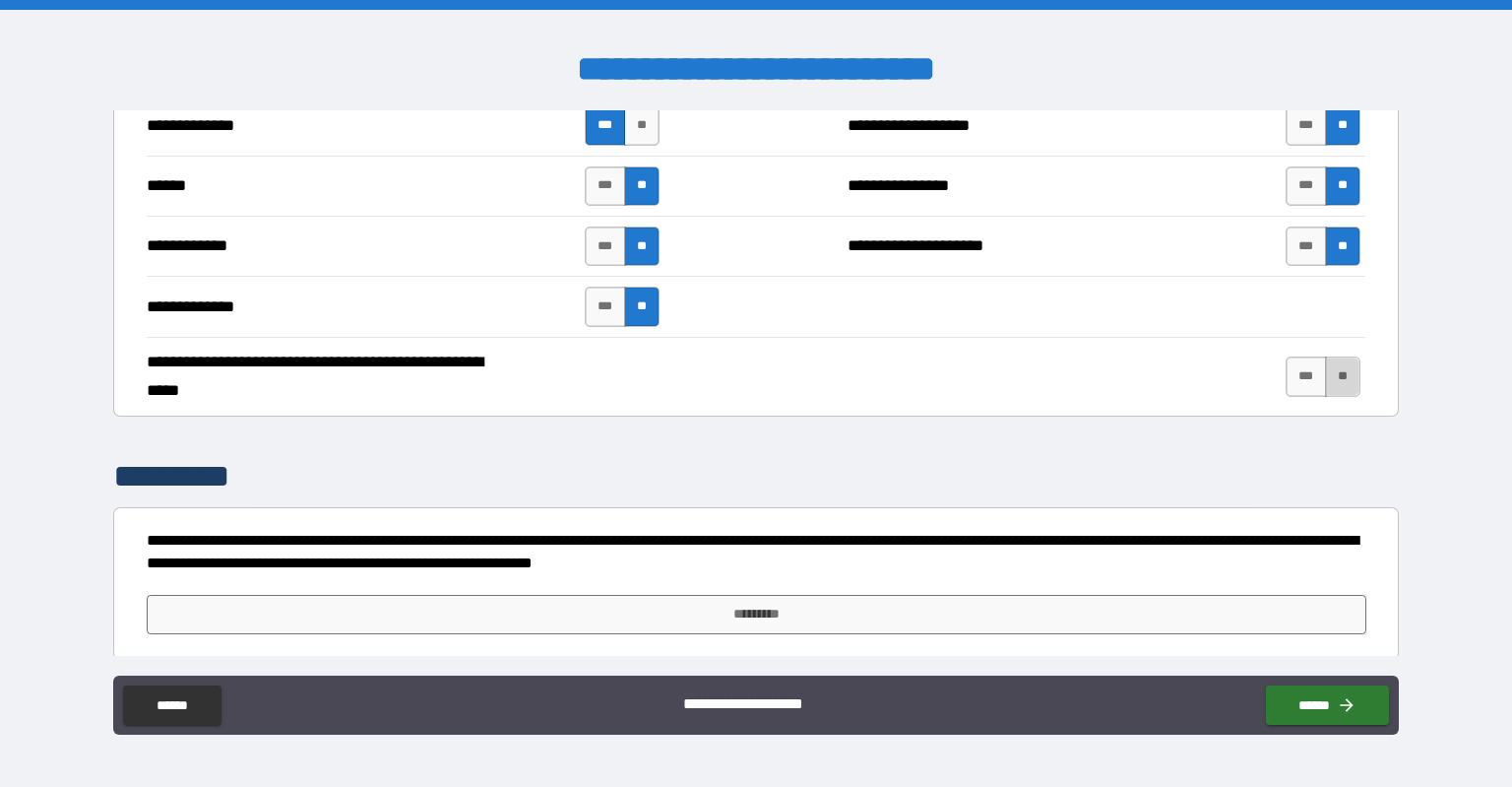 click on "**" at bounding box center [1343, 376] 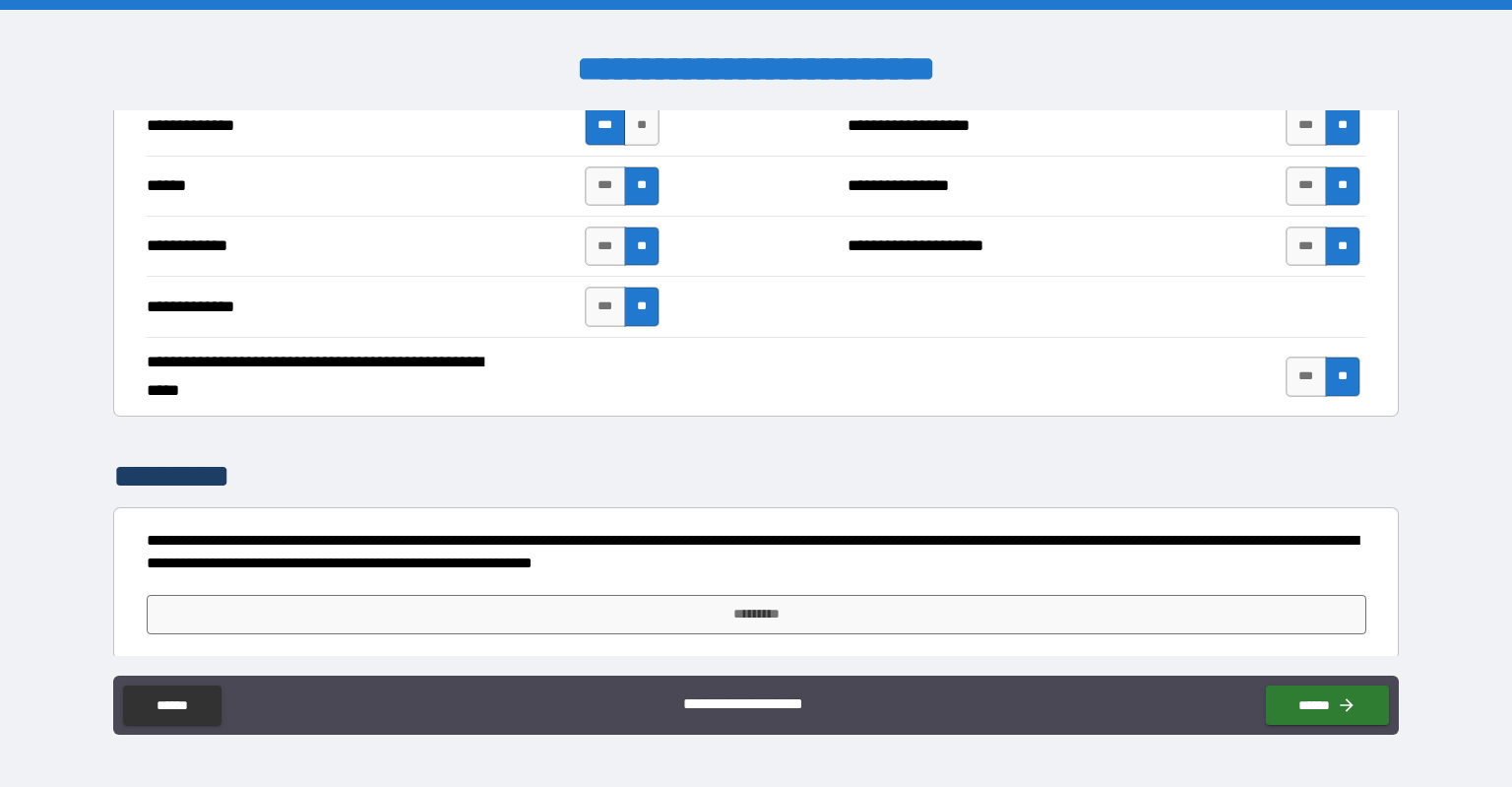 scroll, scrollTop: 1316, scrollLeft: 0, axis: vertical 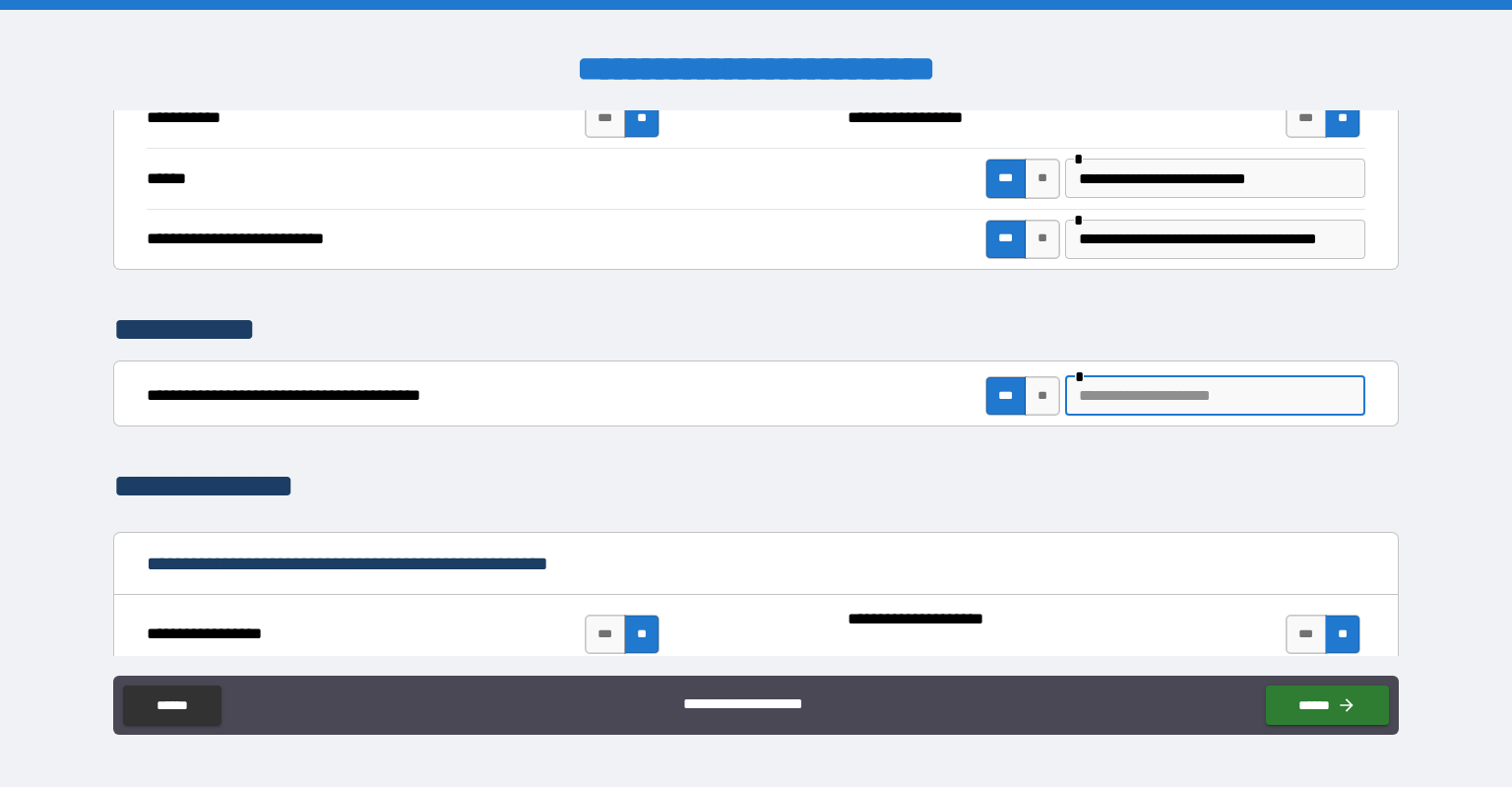 click at bounding box center (1215, 396) 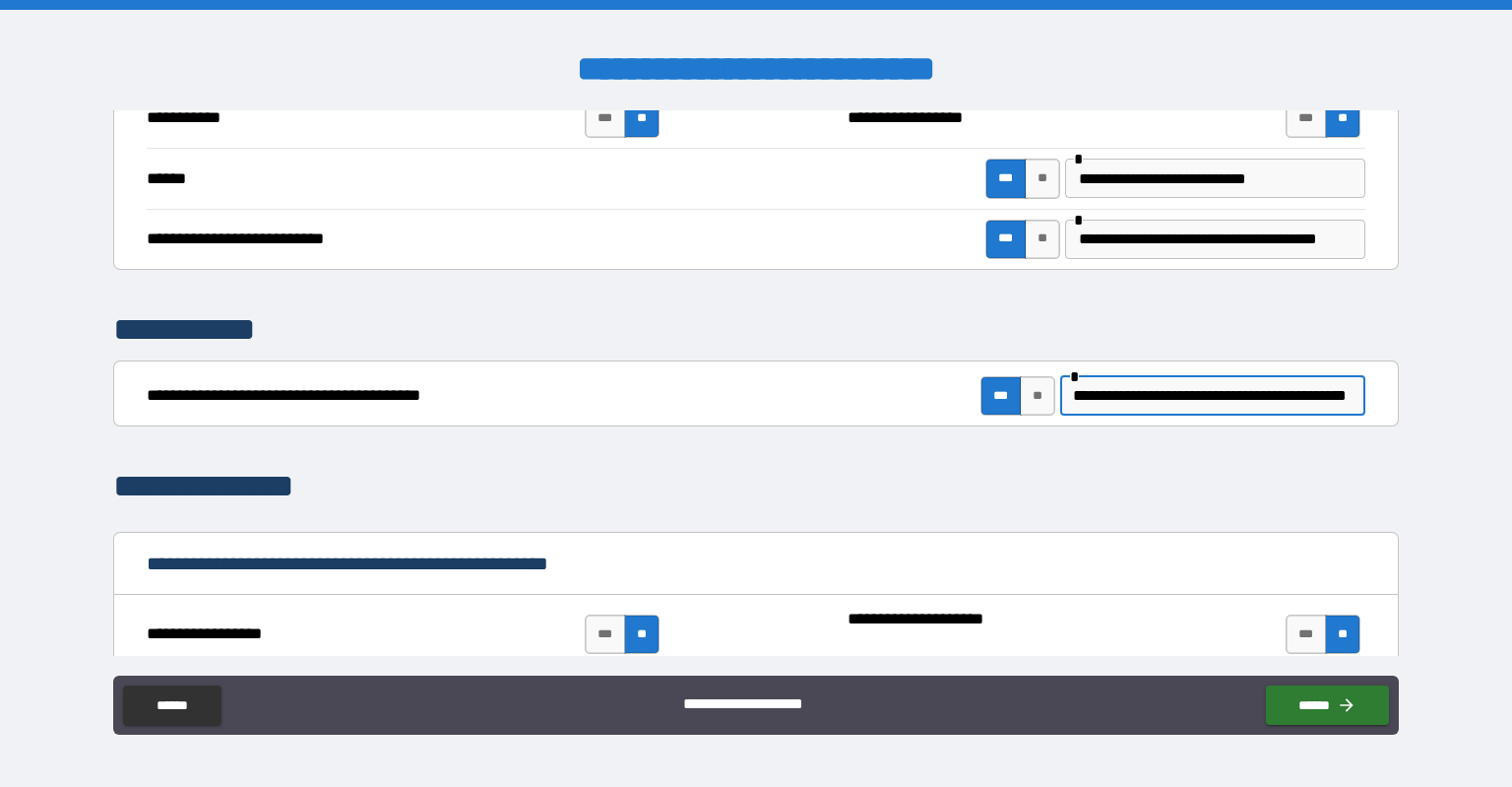 scroll, scrollTop: 0, scrollLeft: 48, axis: horizontal 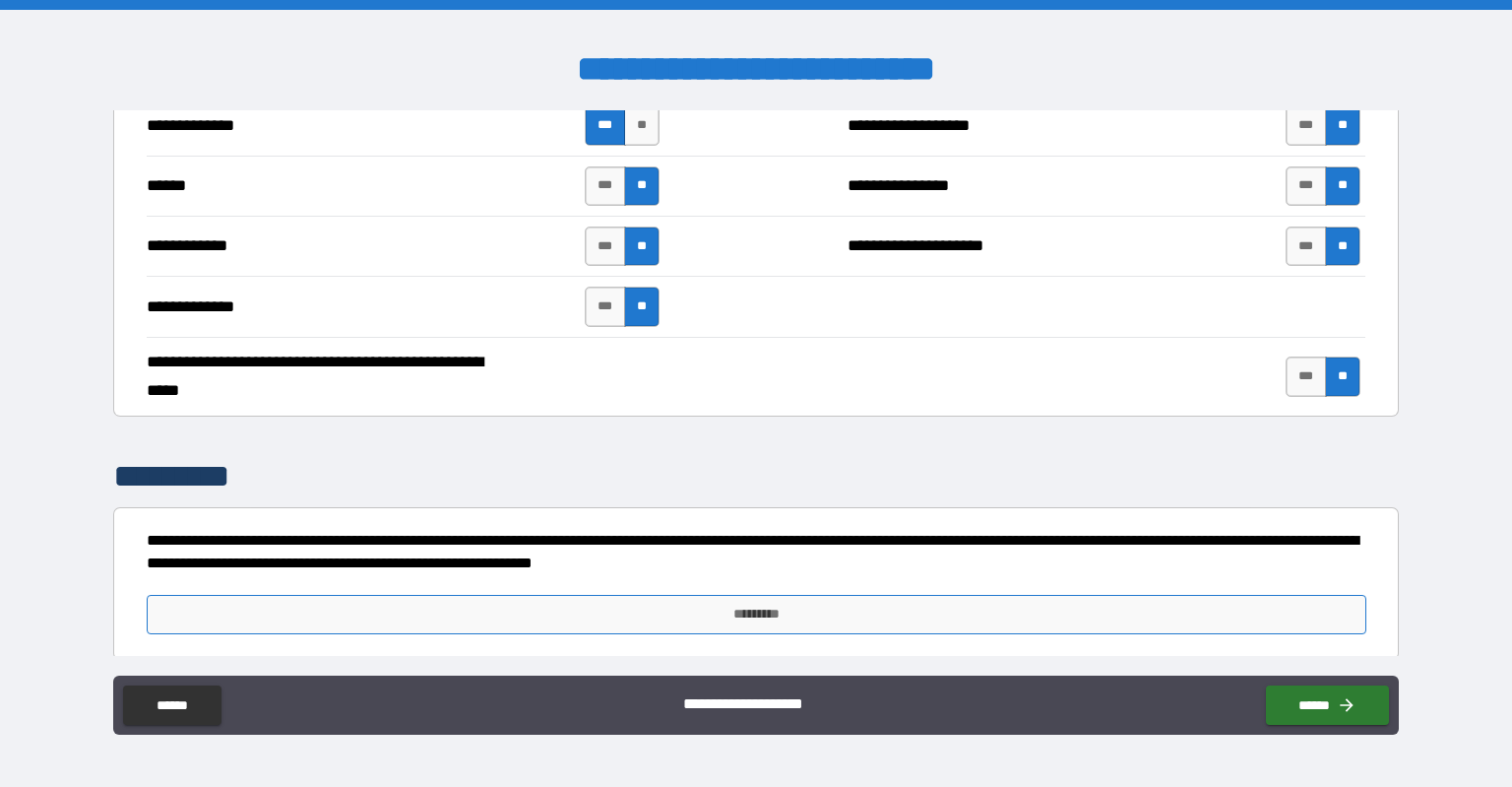 click on "*********" at bounding box center (756, 615) 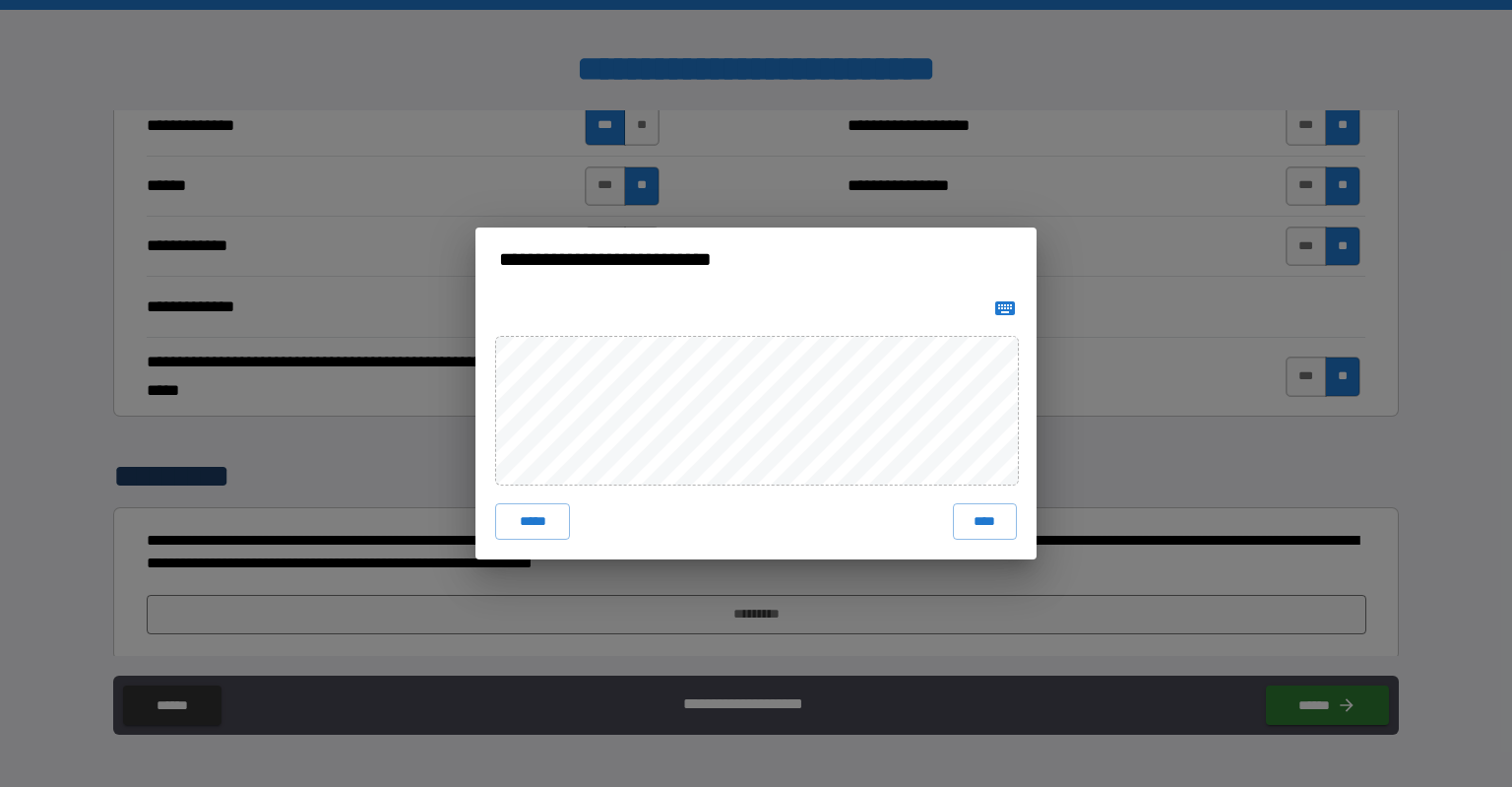 click 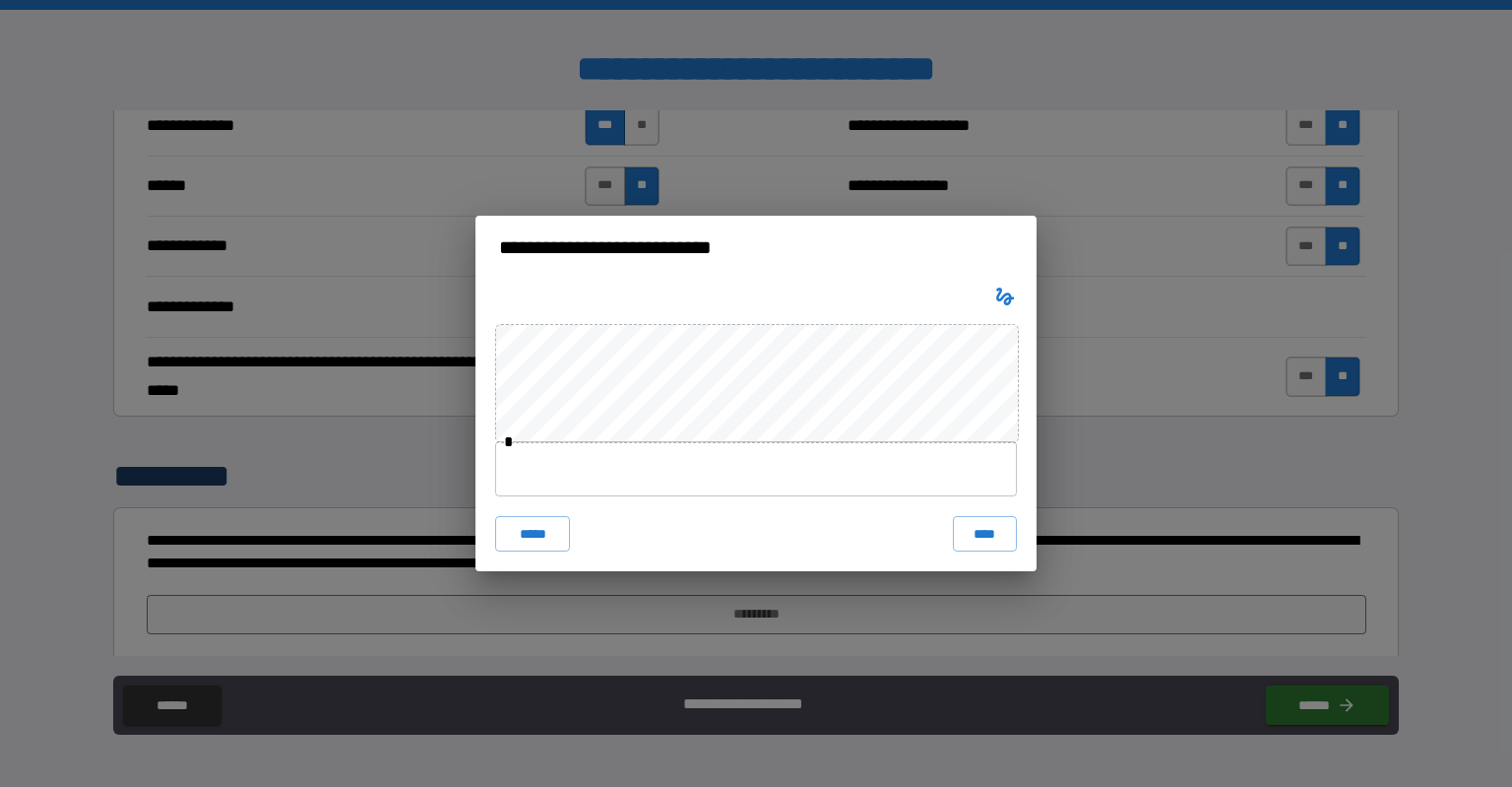 click at bounding box center [756, 469] 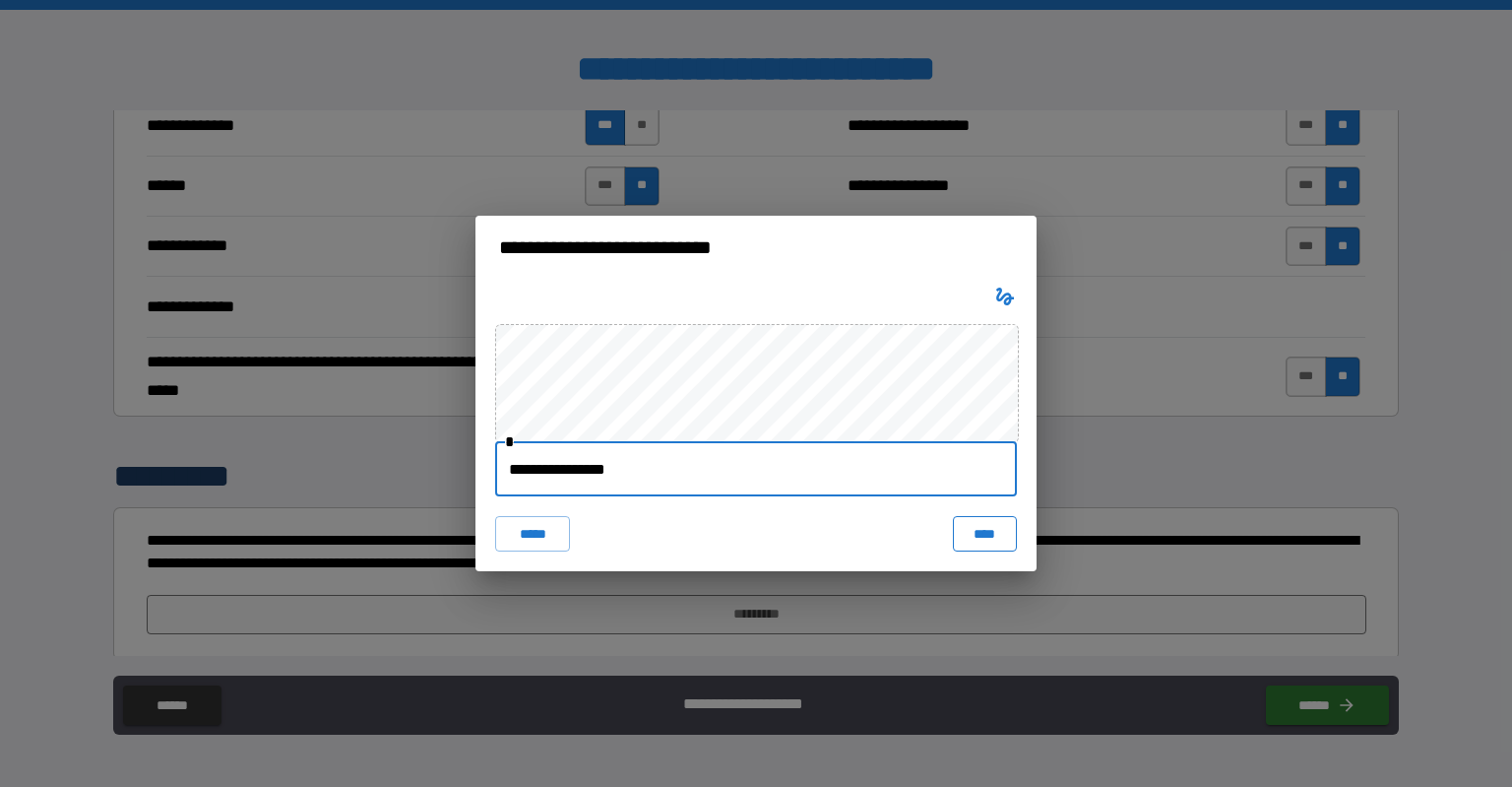 click on "****" at bounding box center [984, 534] 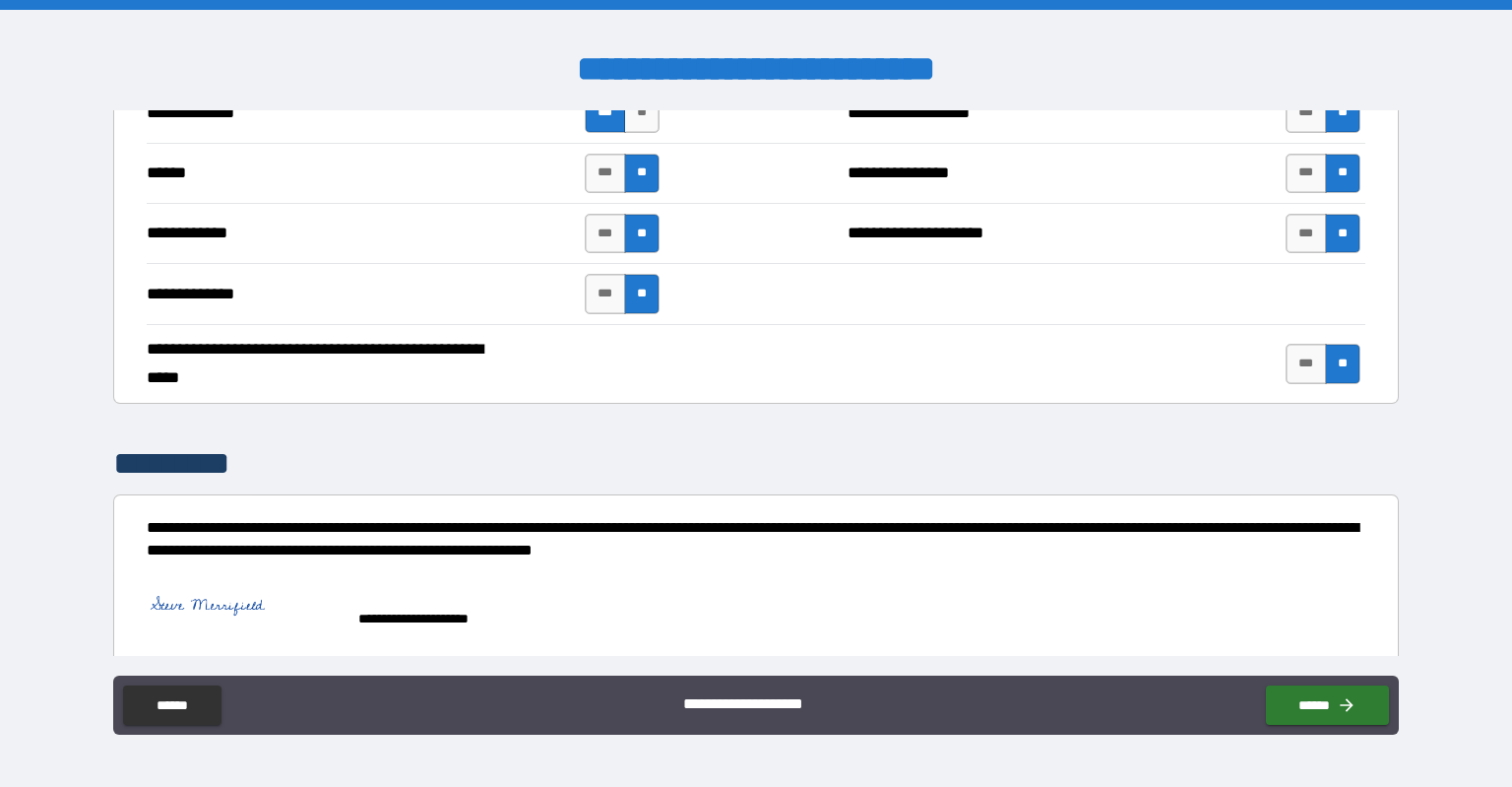 scroll, scrollTop: 2354, scrollLeft: 0, axis: vertical 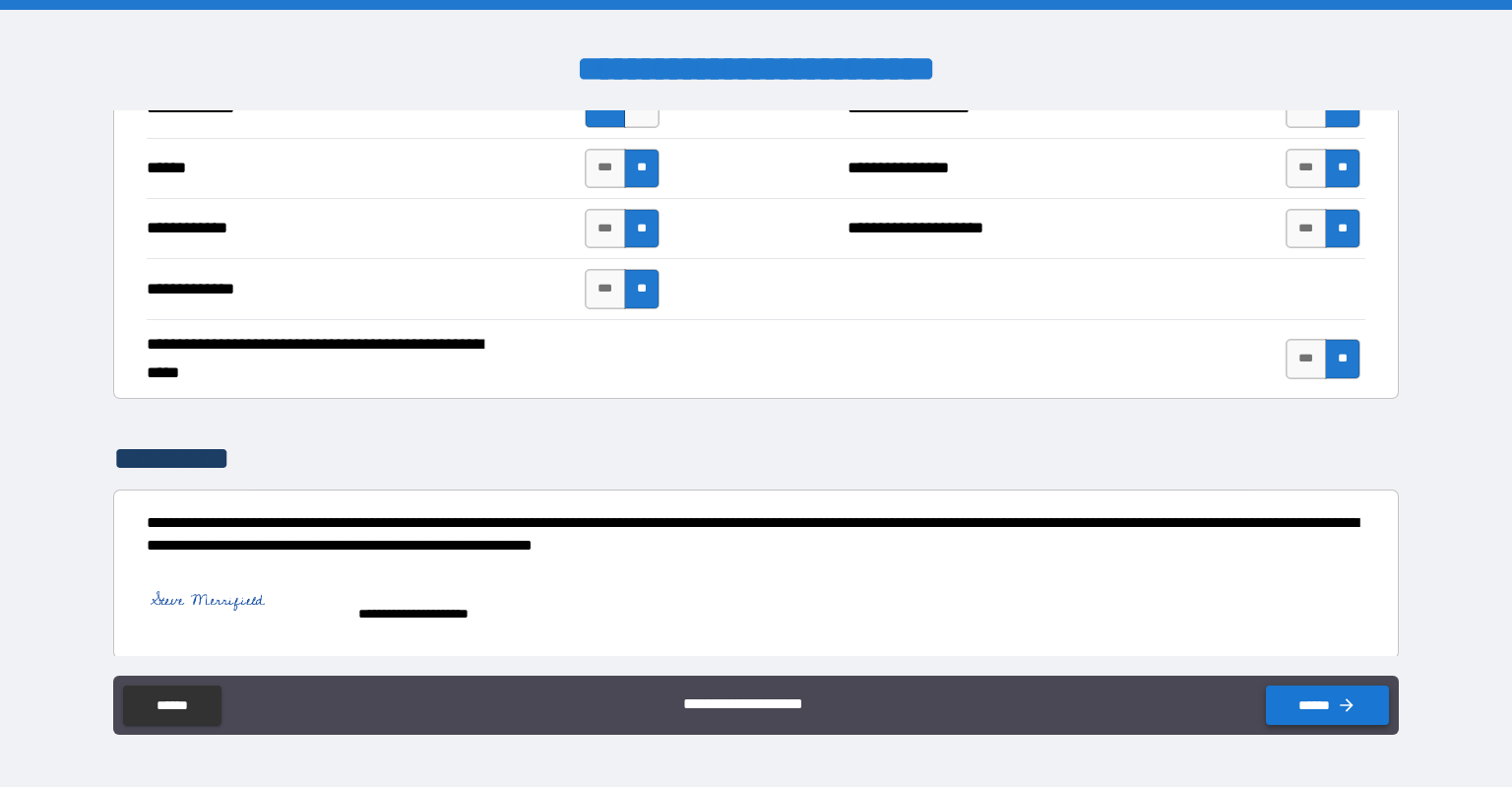click on "******" at bounding box center [1327, 705] 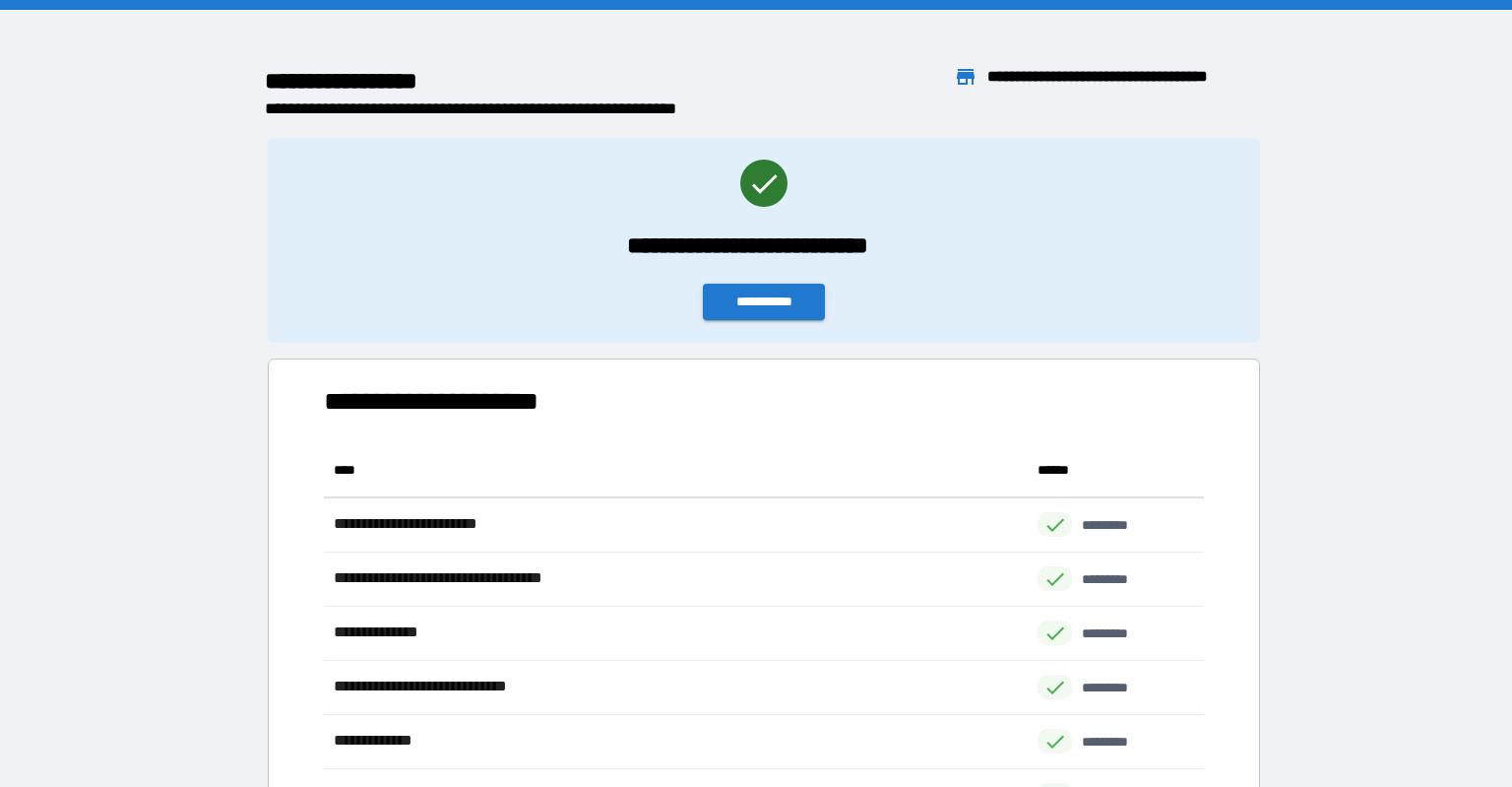 scroll, scrollTop: 0, scrollLeft: 0, axis: both 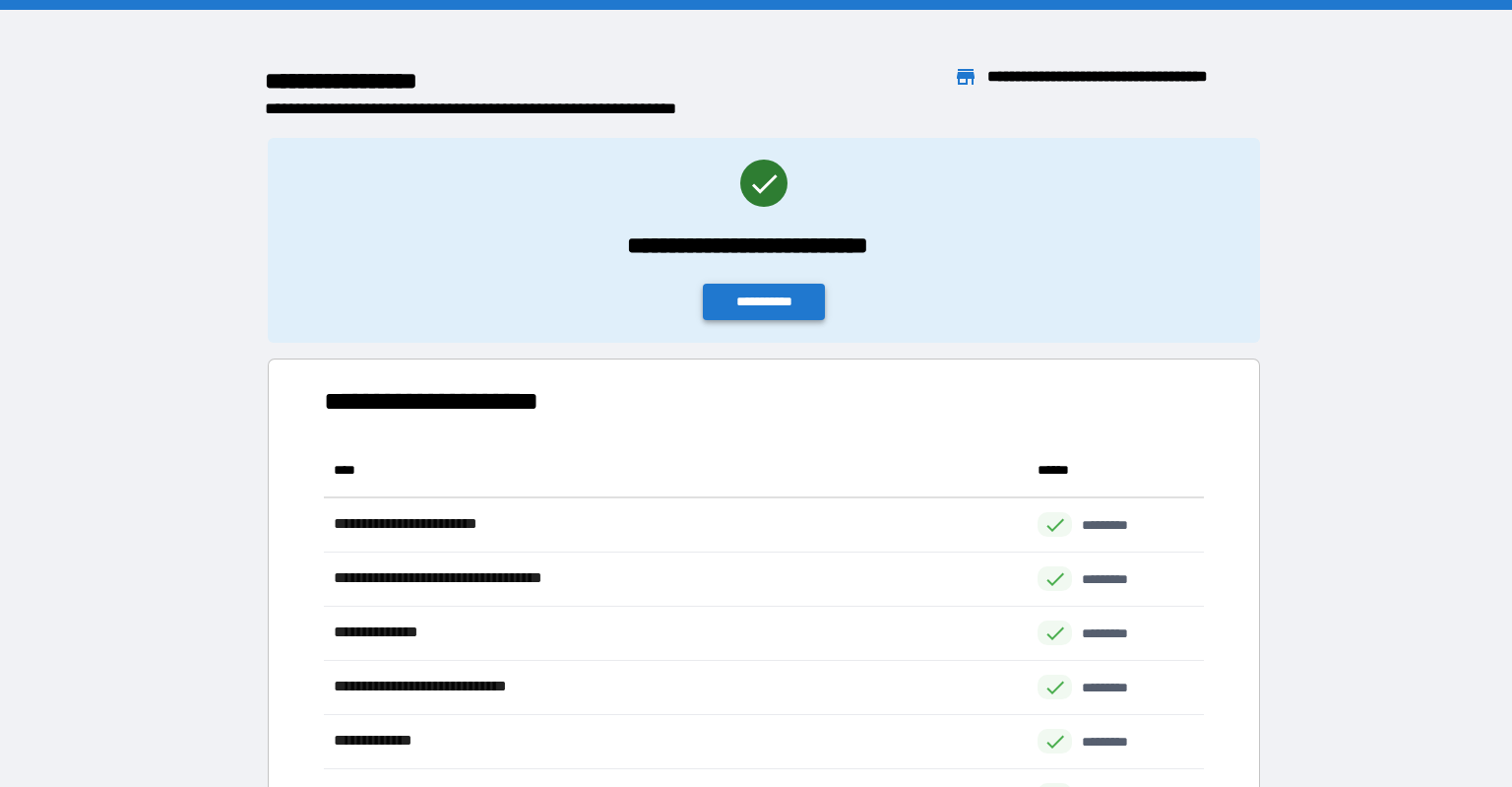 click on "**********" at bounding box center [764, 301] 